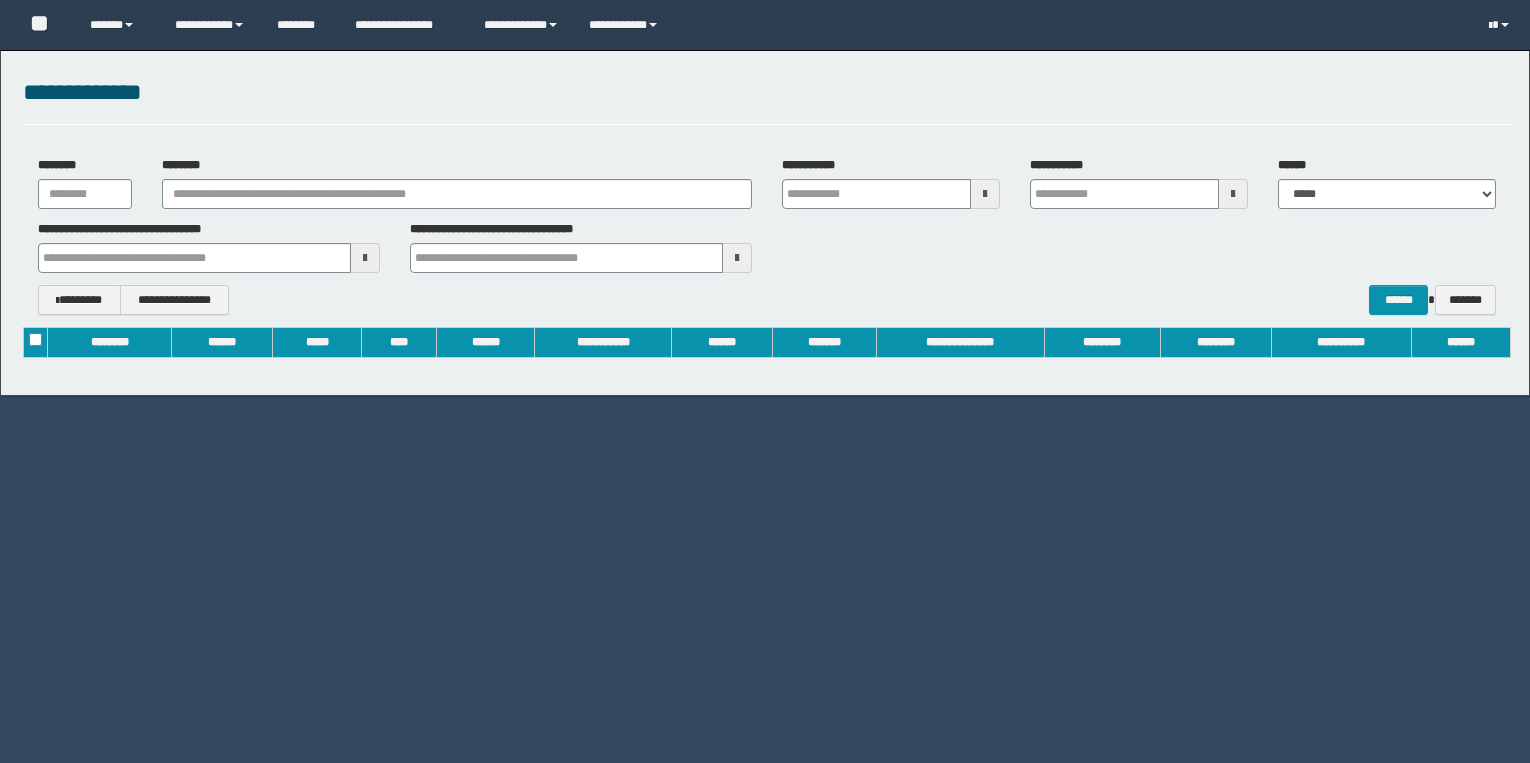 scroll, scrollTop: 0, scrollLeft: 0, axis: both 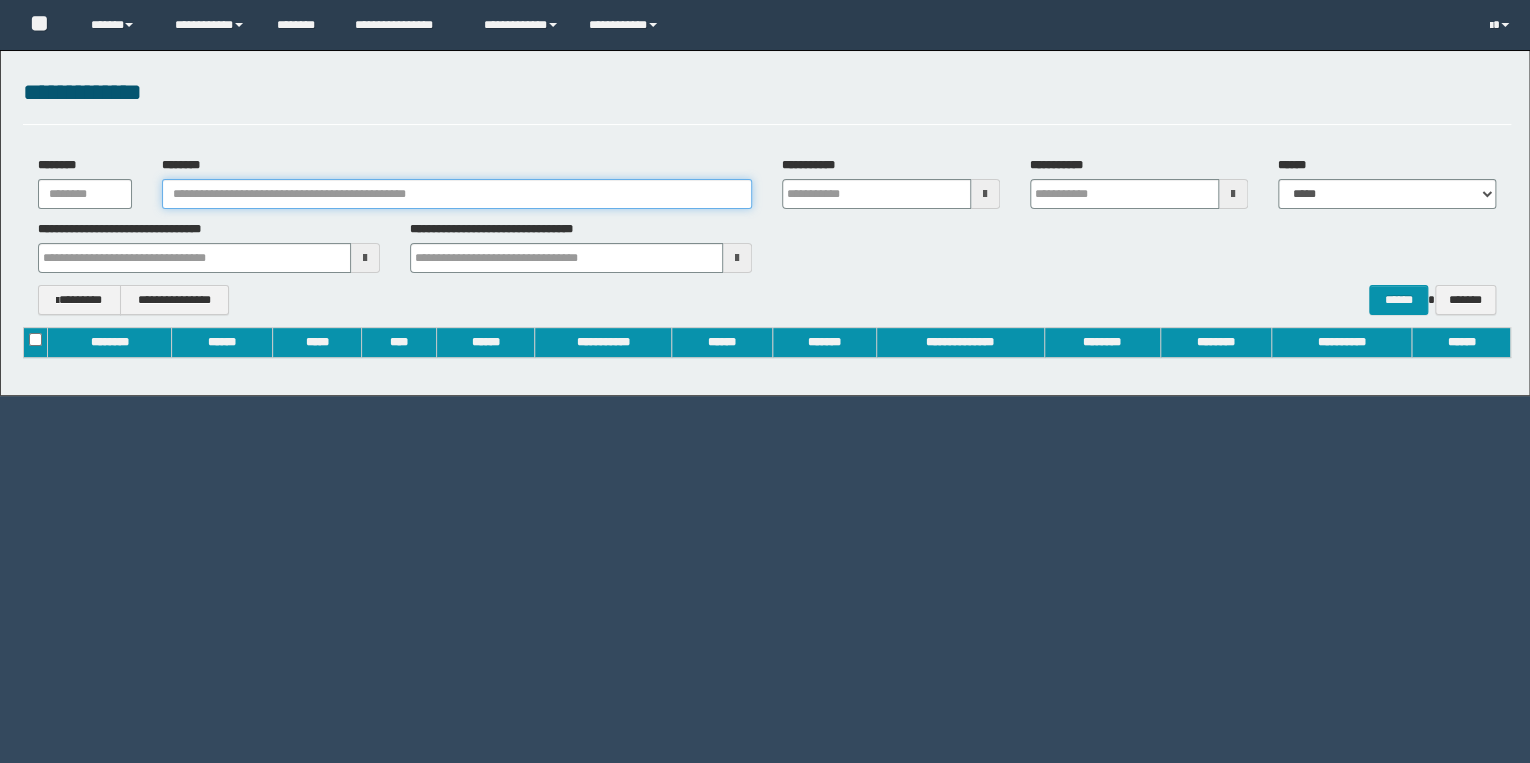 click on "********" at bounding box center (457, 183) 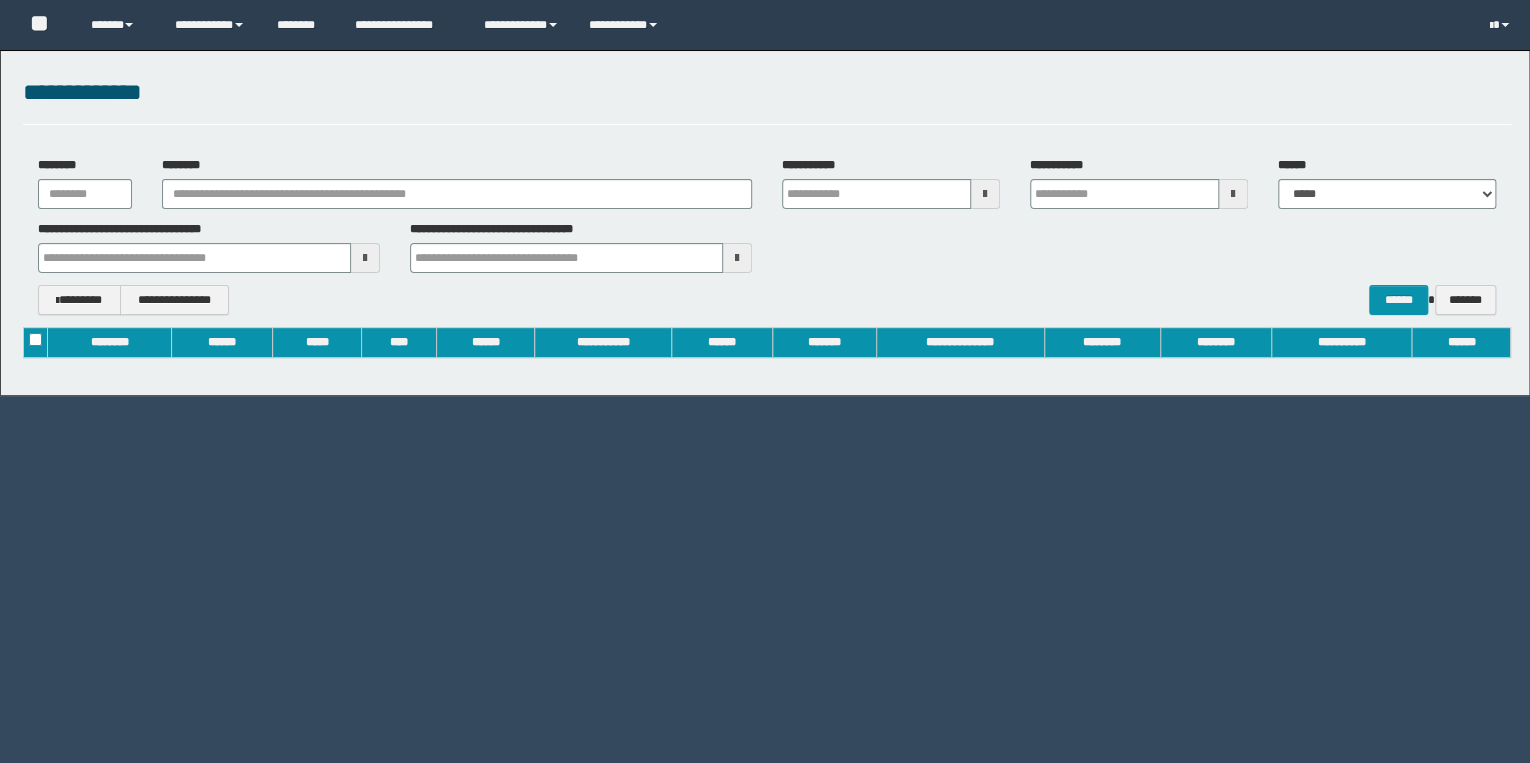type on "**********" 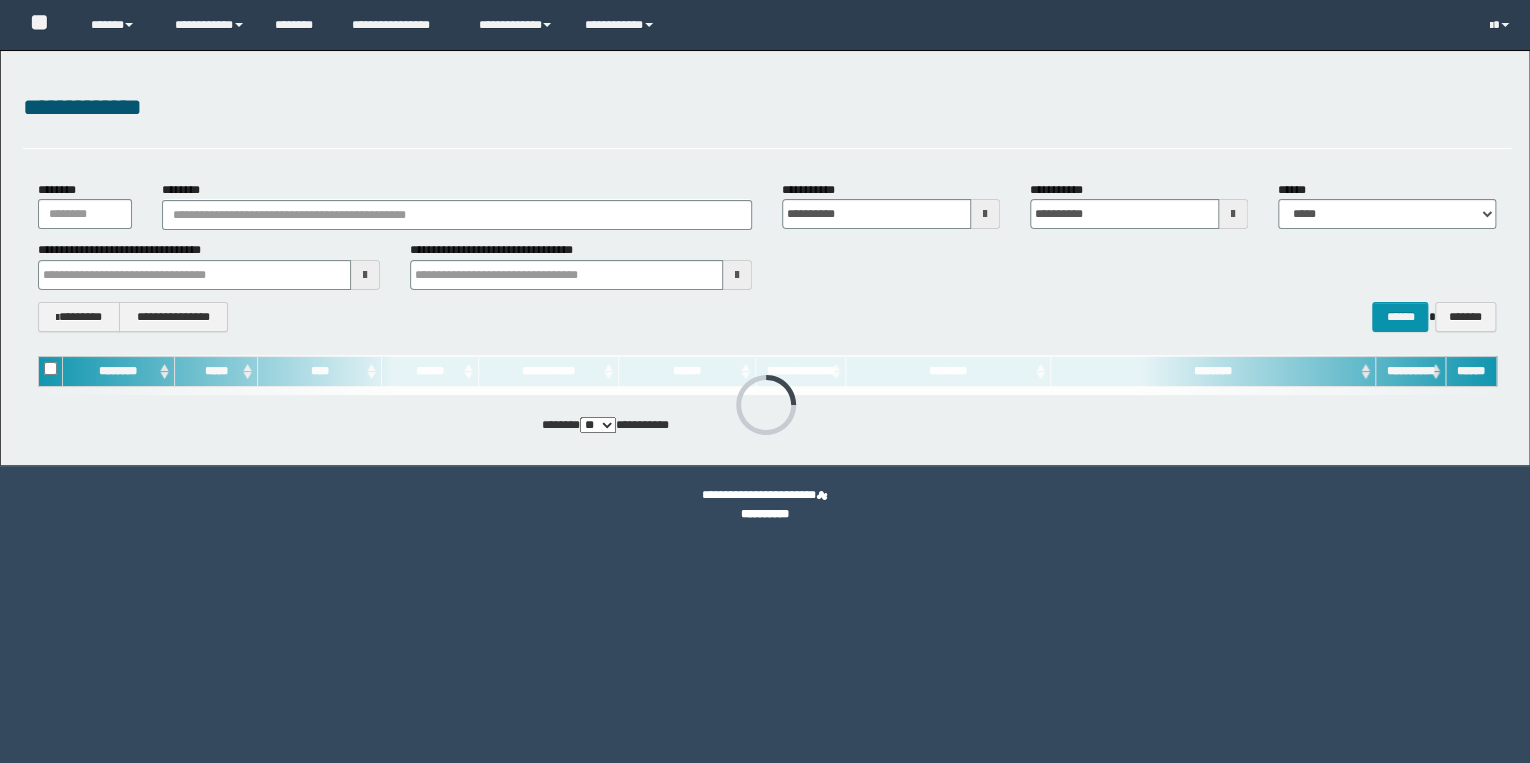 scroll, scrollTop: 0, scrollLeft: 0, axis: both 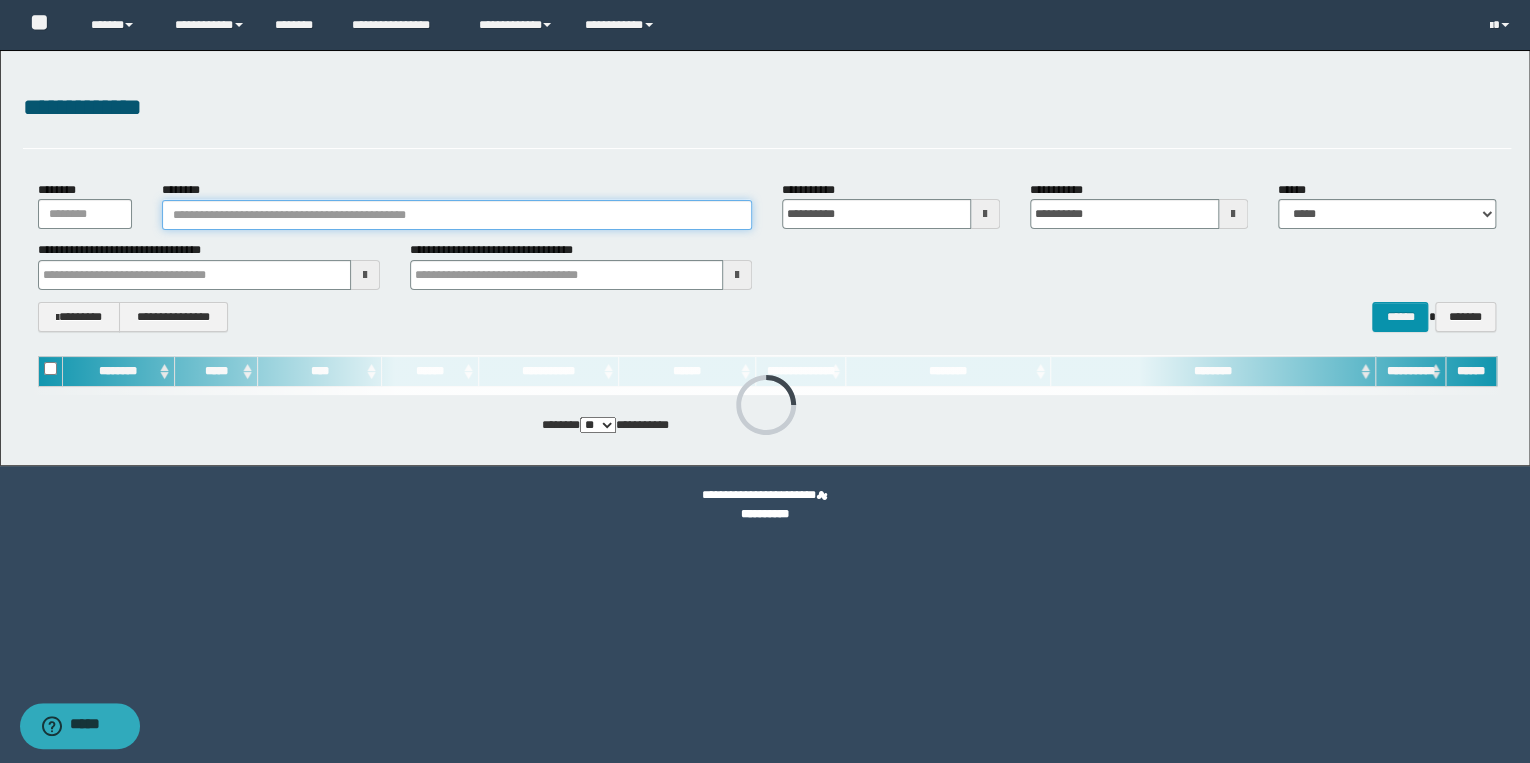 click on "********" at bounding box center [457, 215] 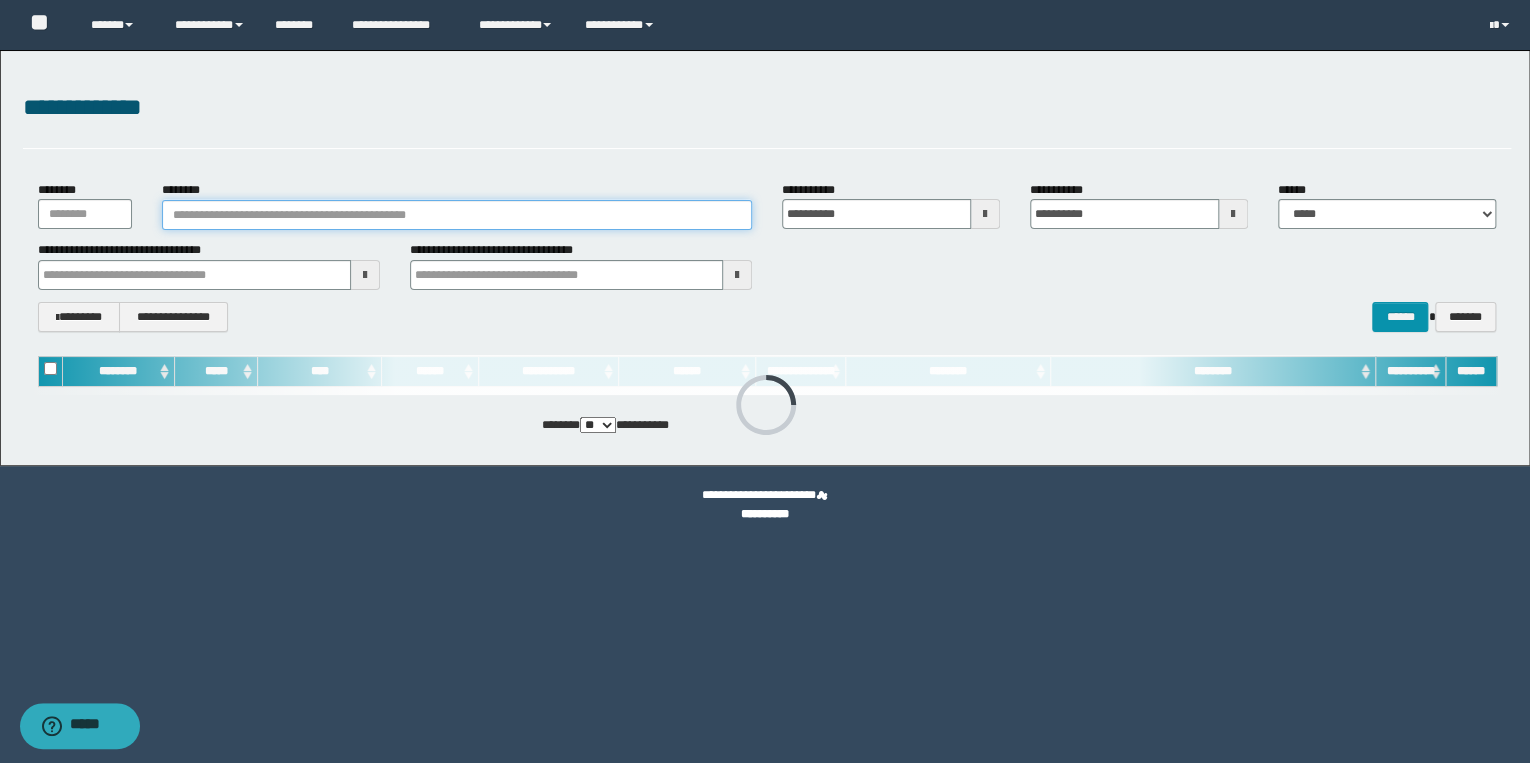 paste on "********" 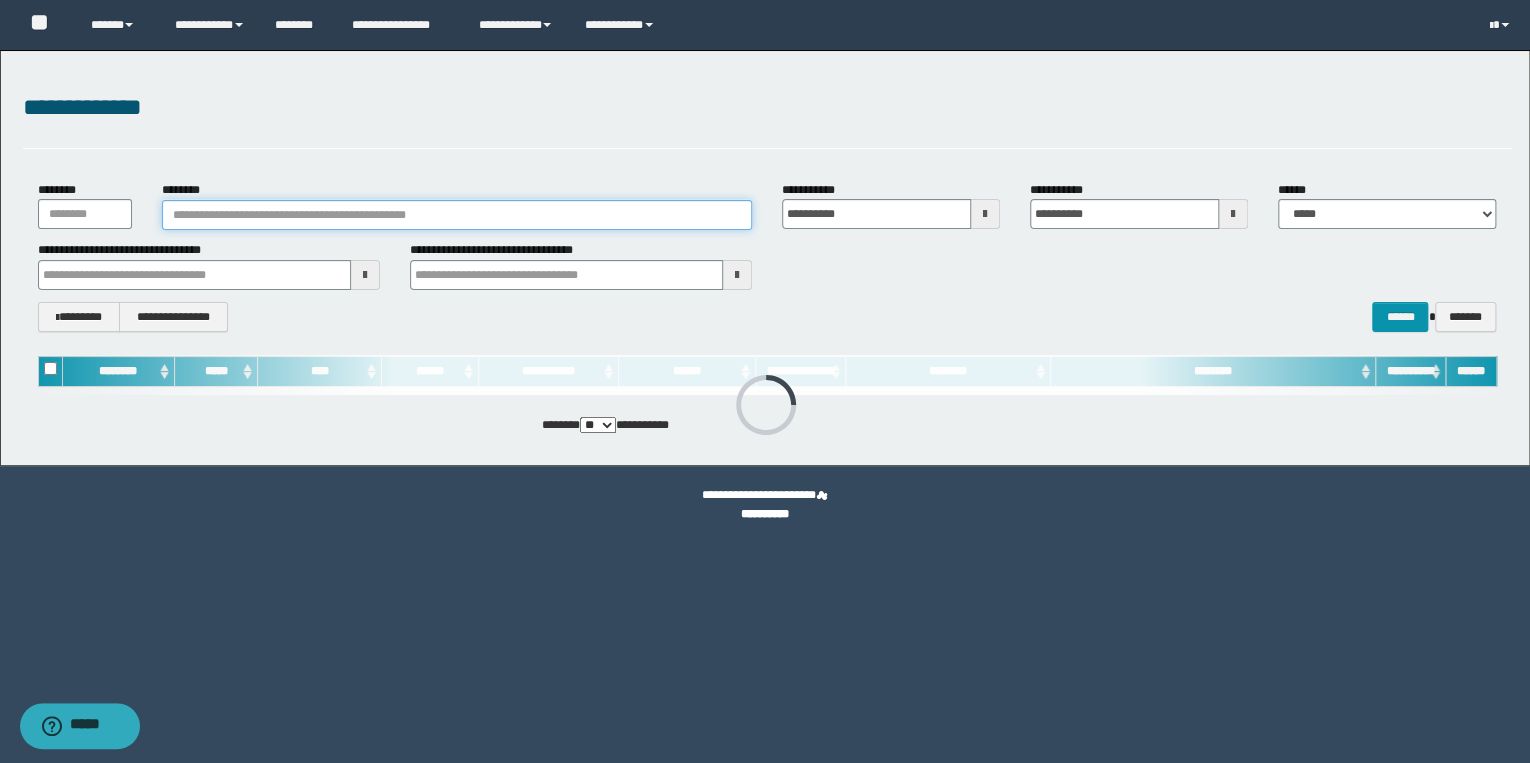 type on "********" 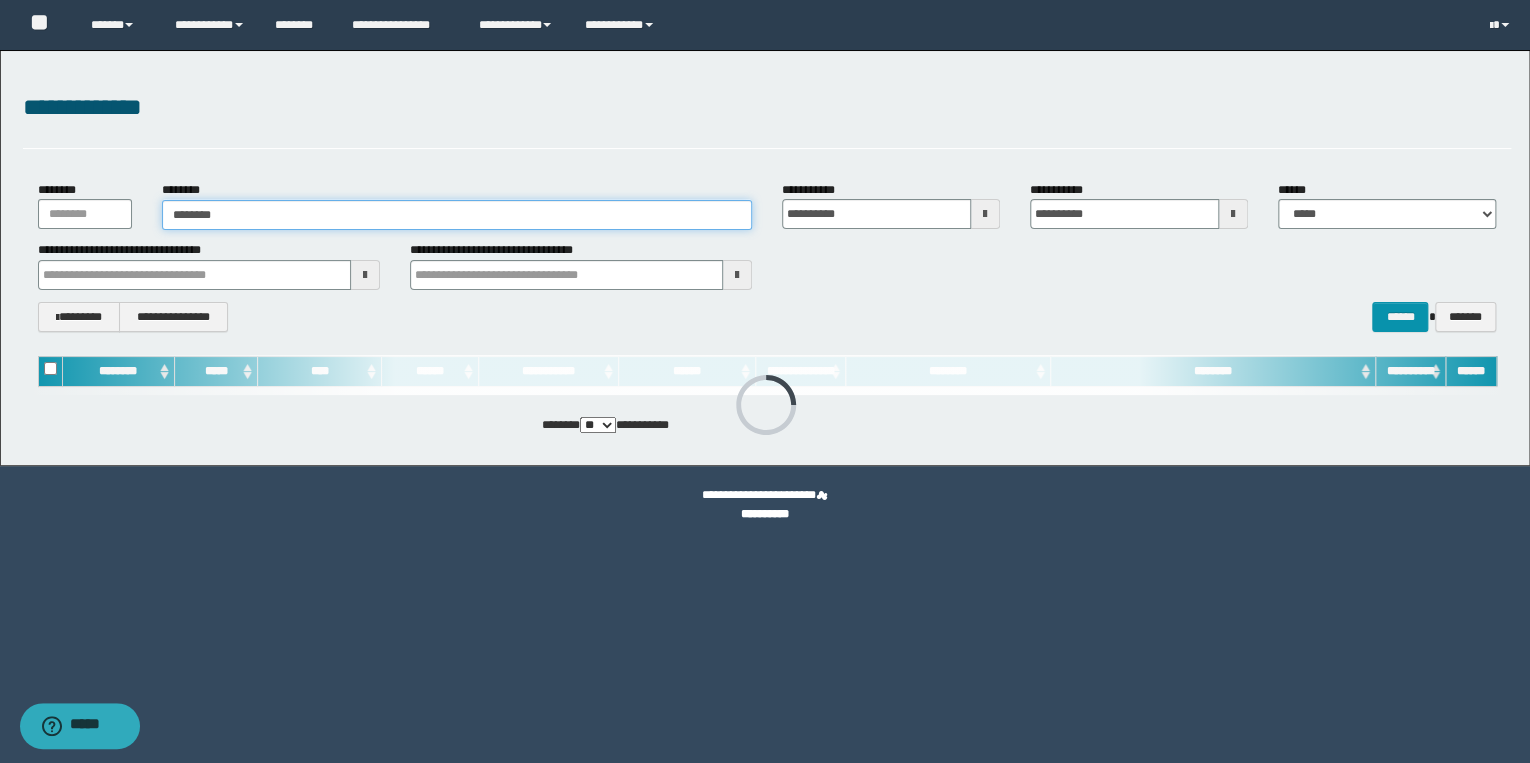 type on "********" 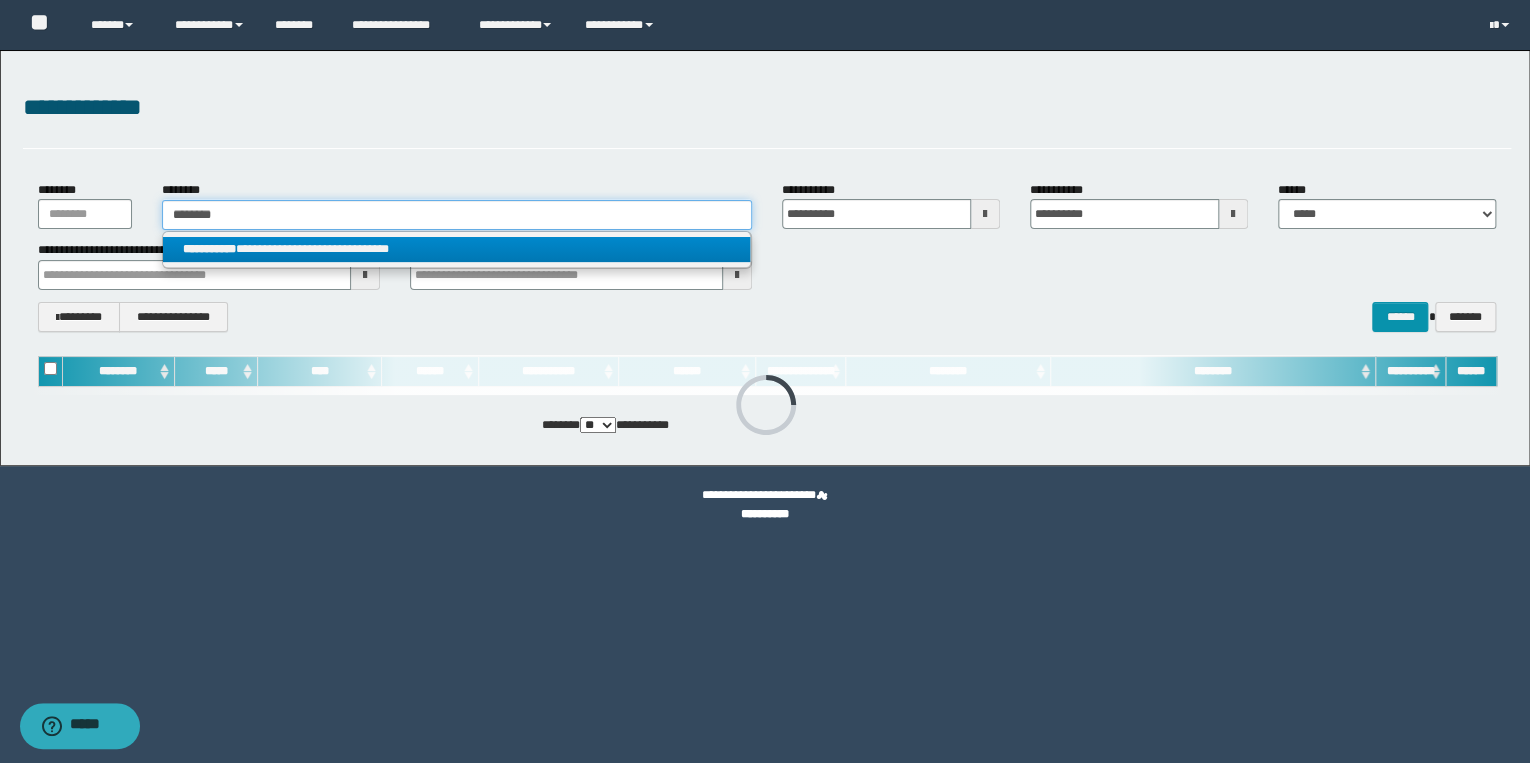 type on "********" 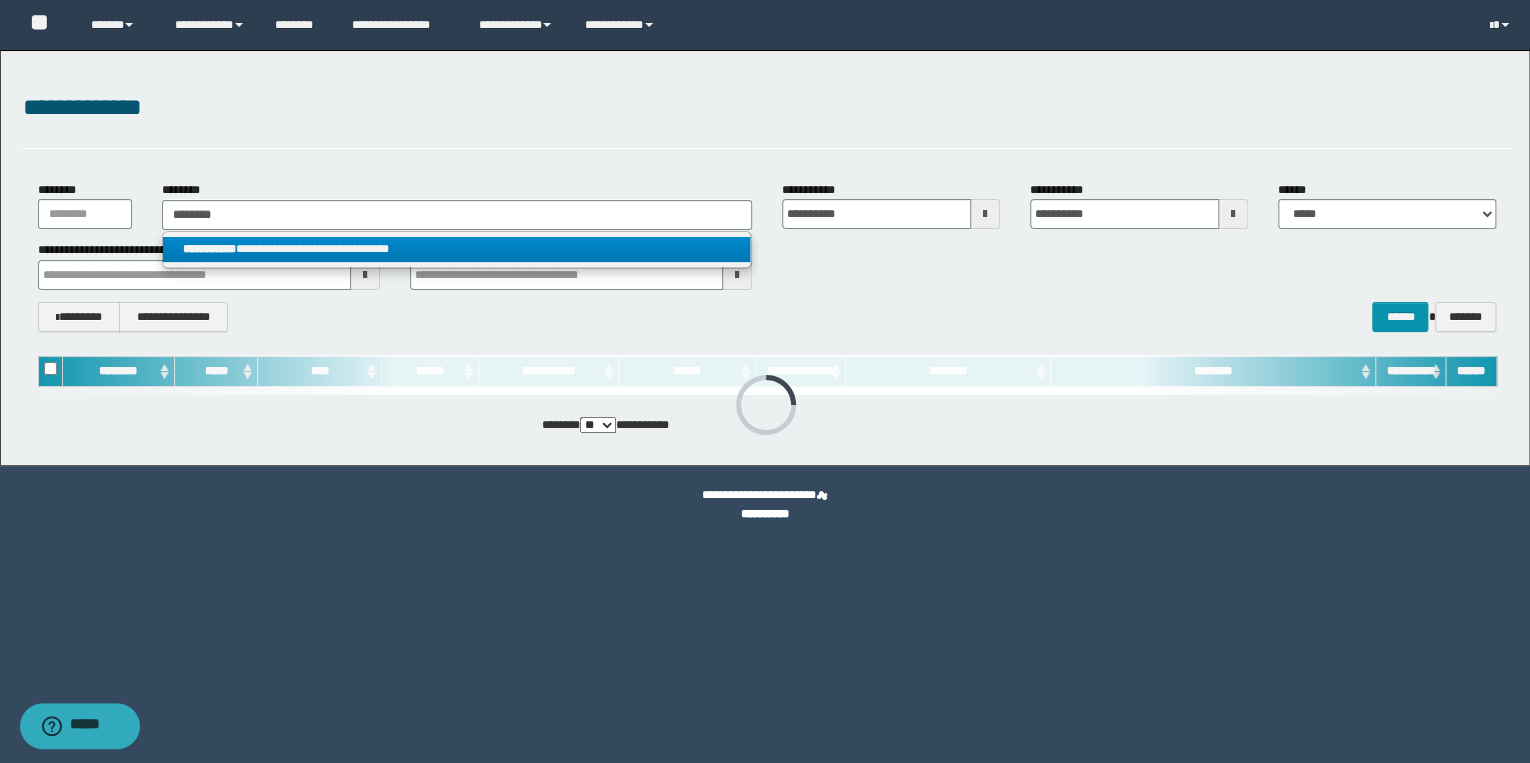 click on "**********" at bounding box center (457, 249) 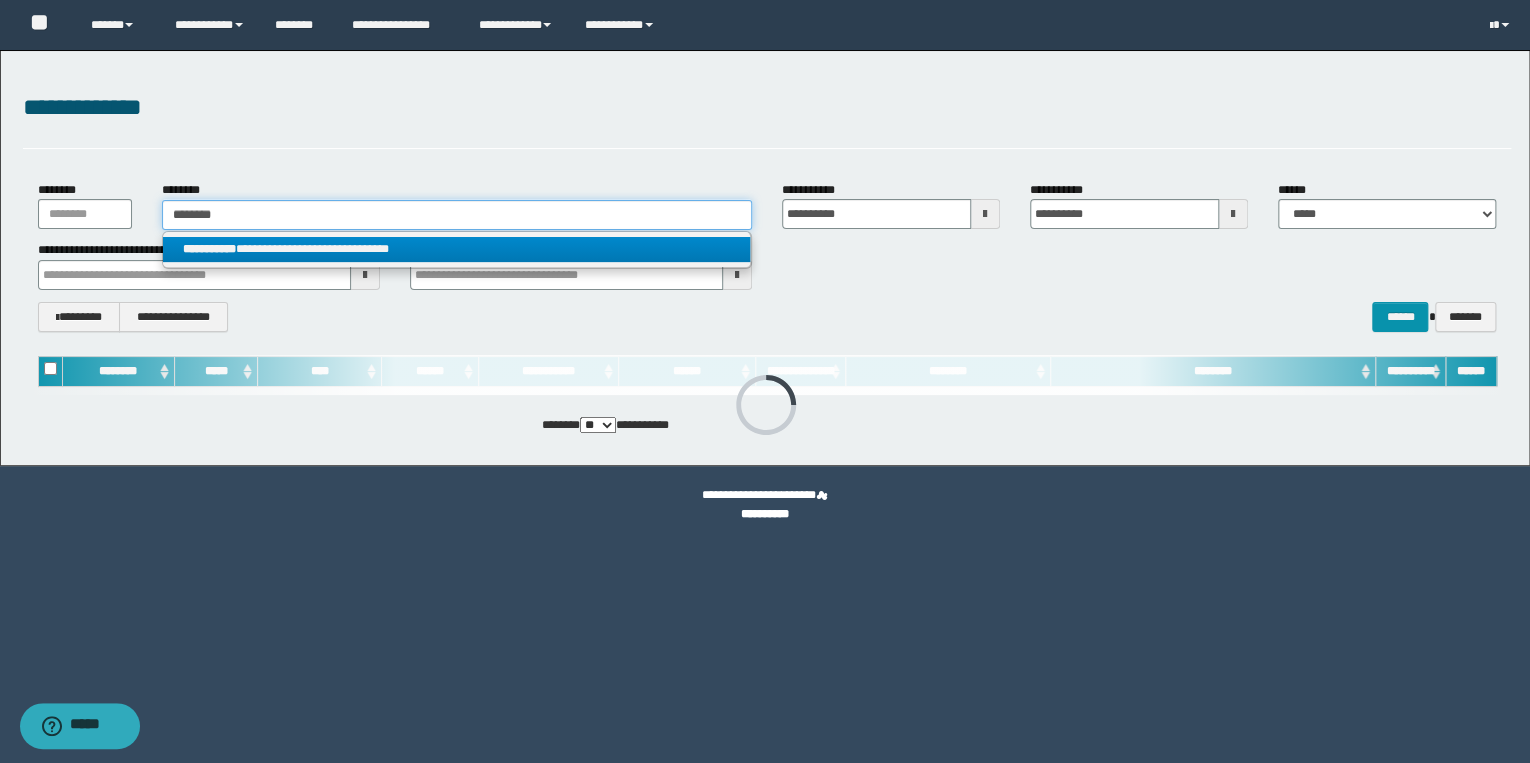 type 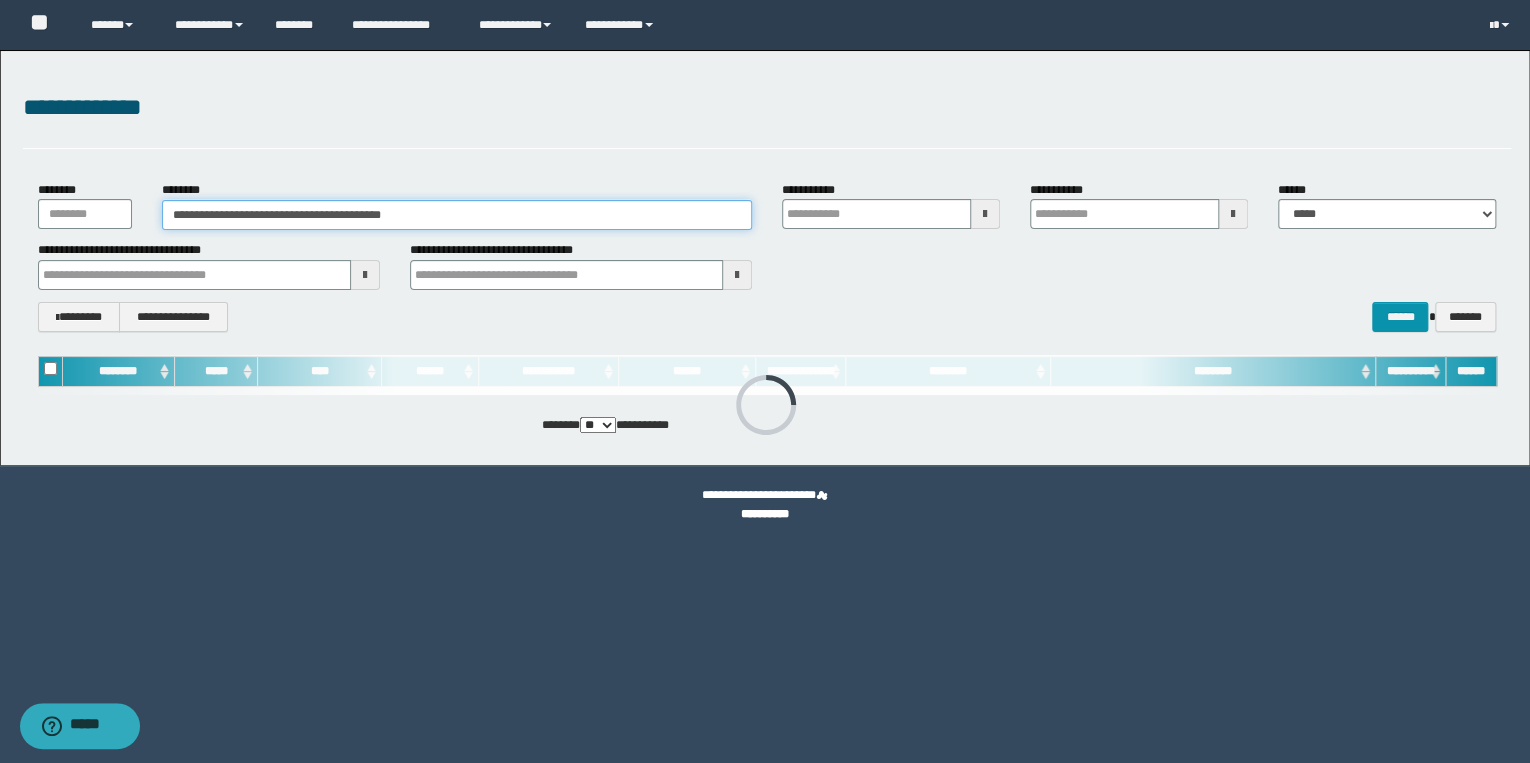 type 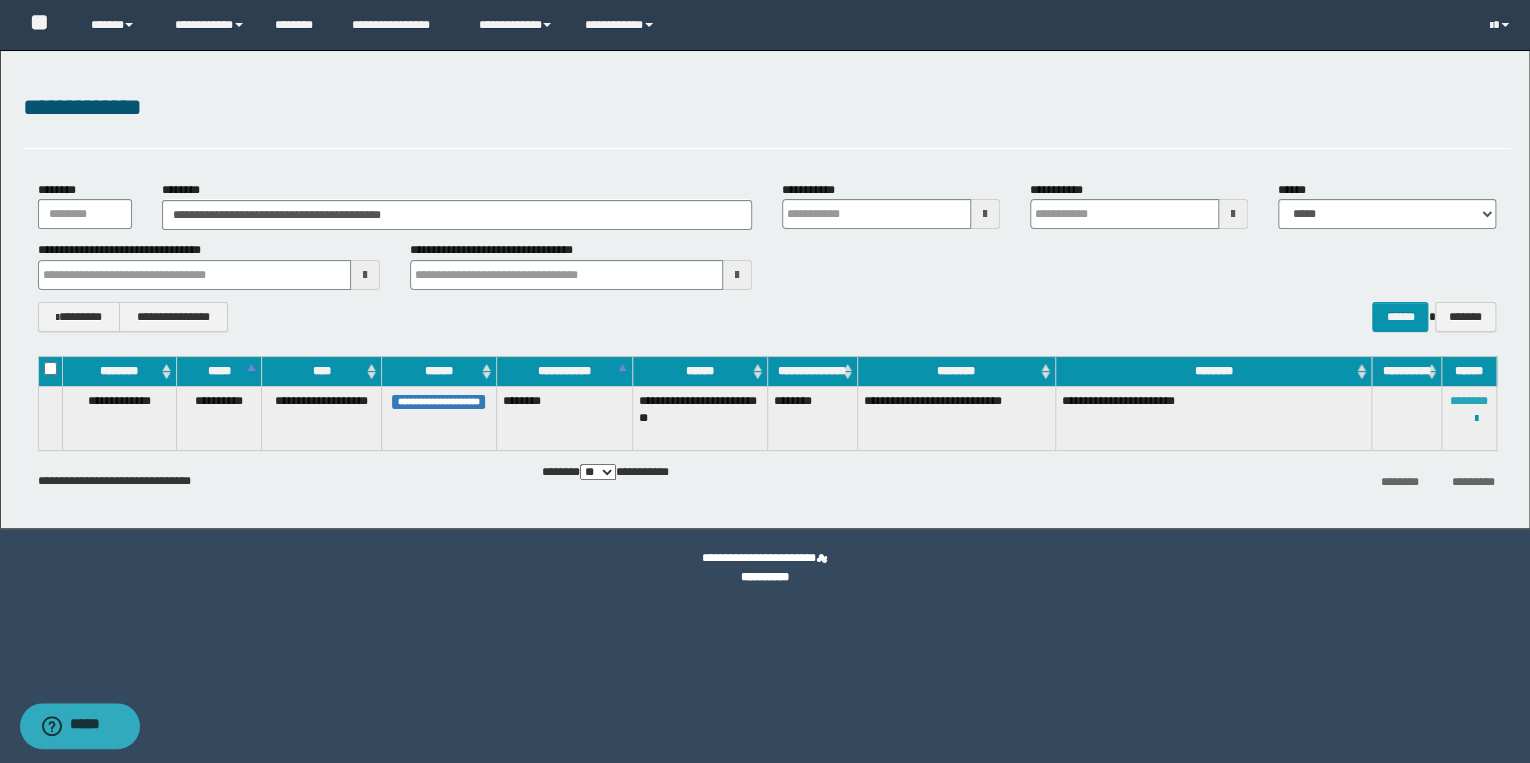 click on "********" at bounding box center (1469, 401) 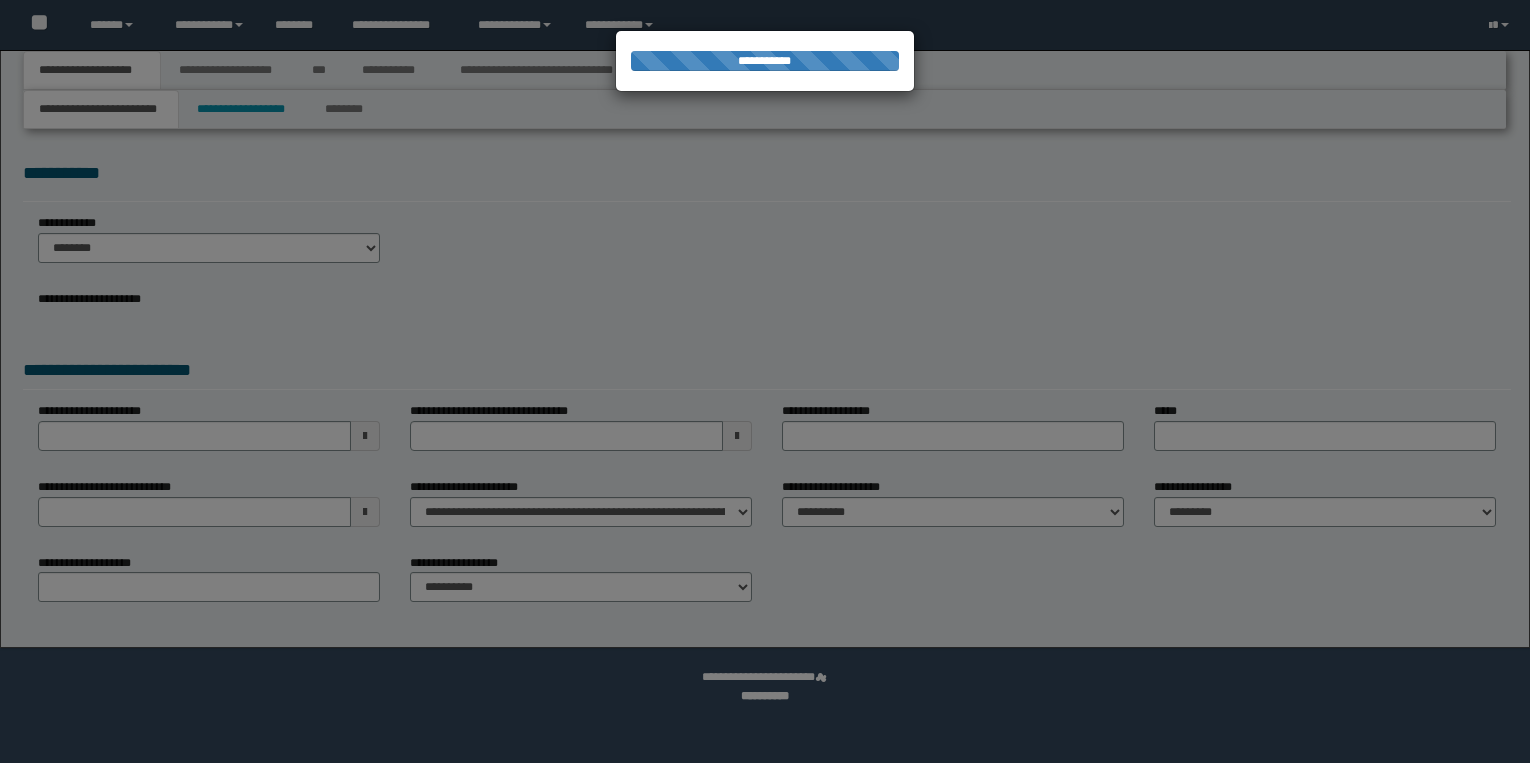 scroll, scrollTop: 0, scrollLeft: 0, axis: both 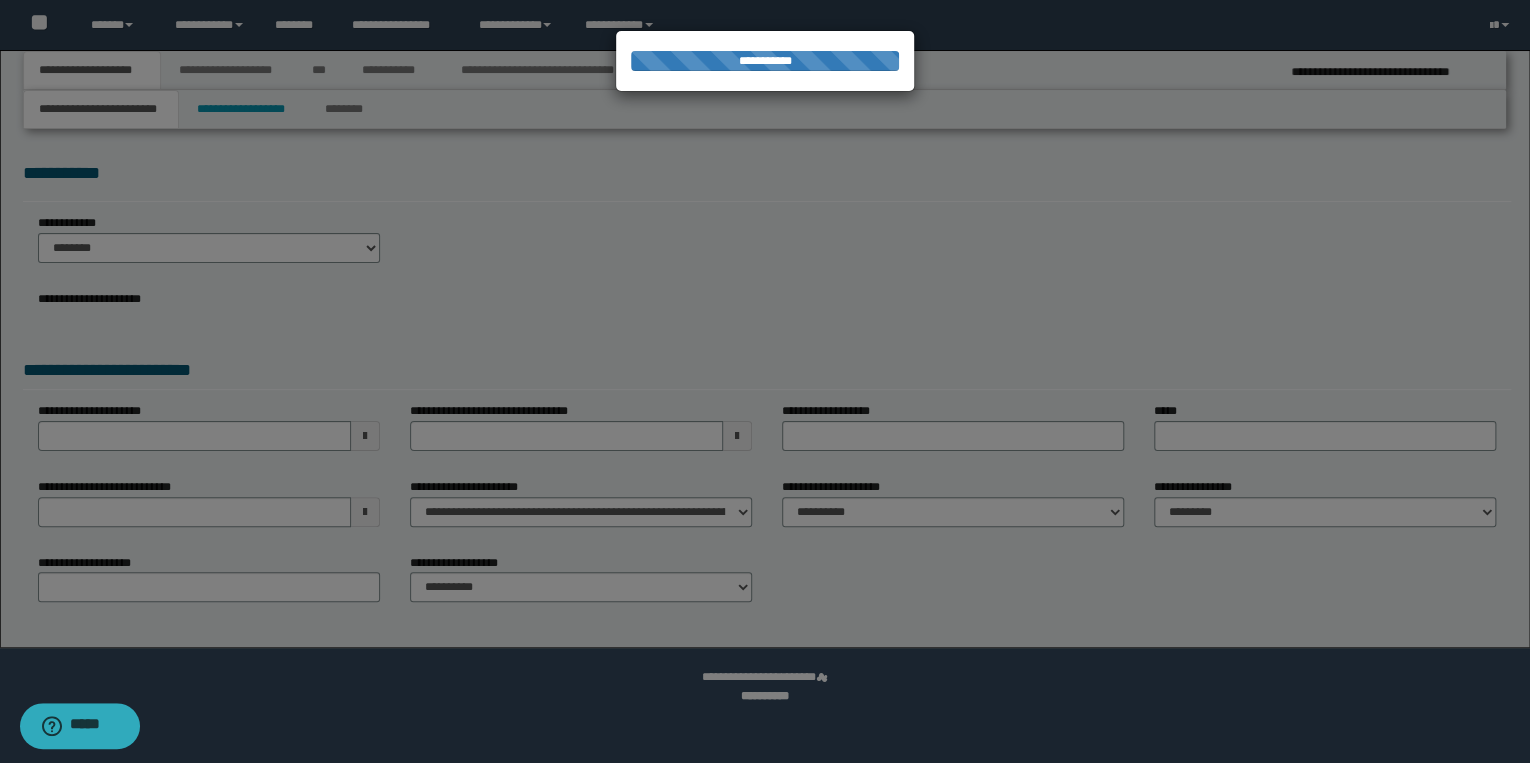 select on "*" 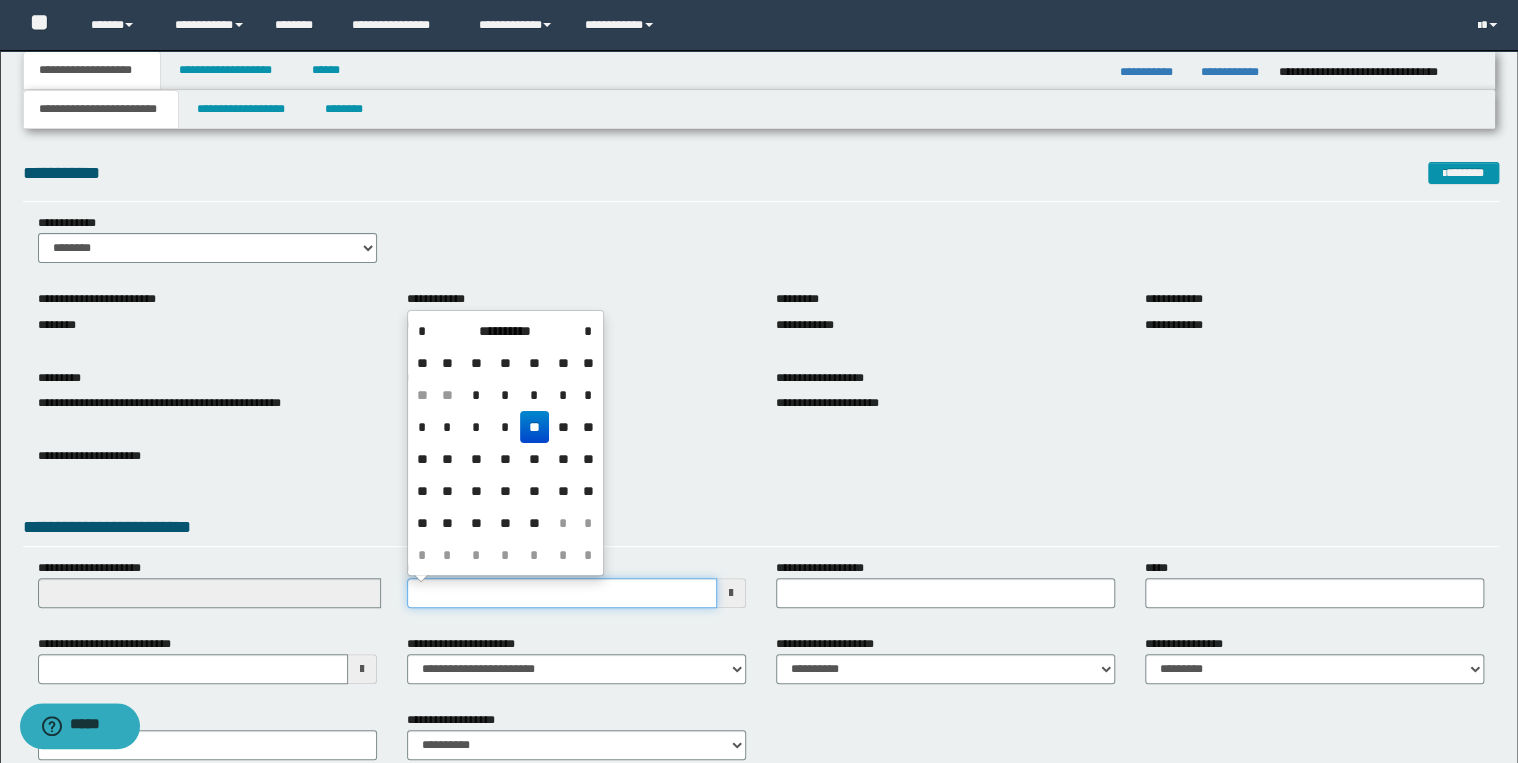 click on "**********" at bounding box center [562, 593] 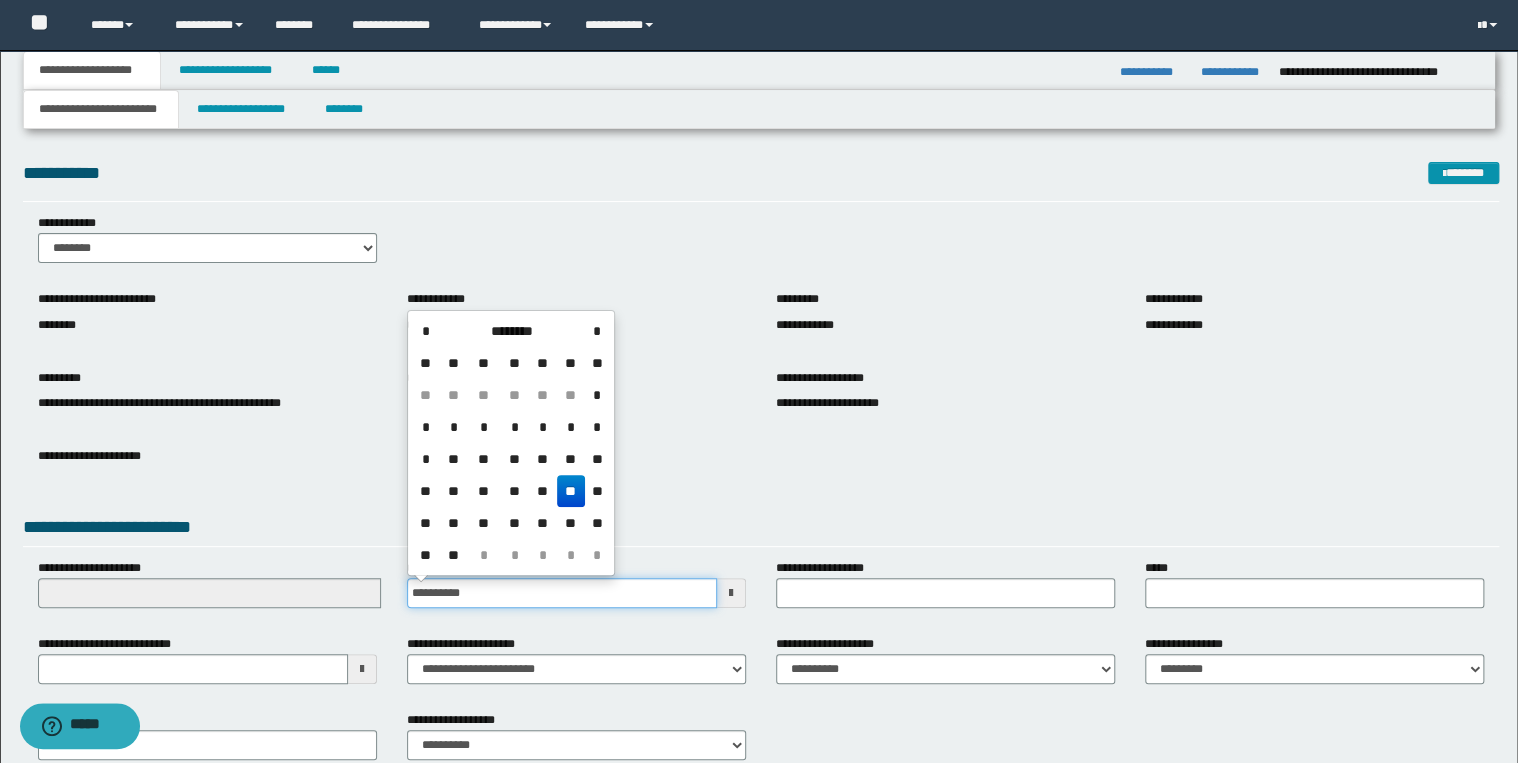 type on "**********" 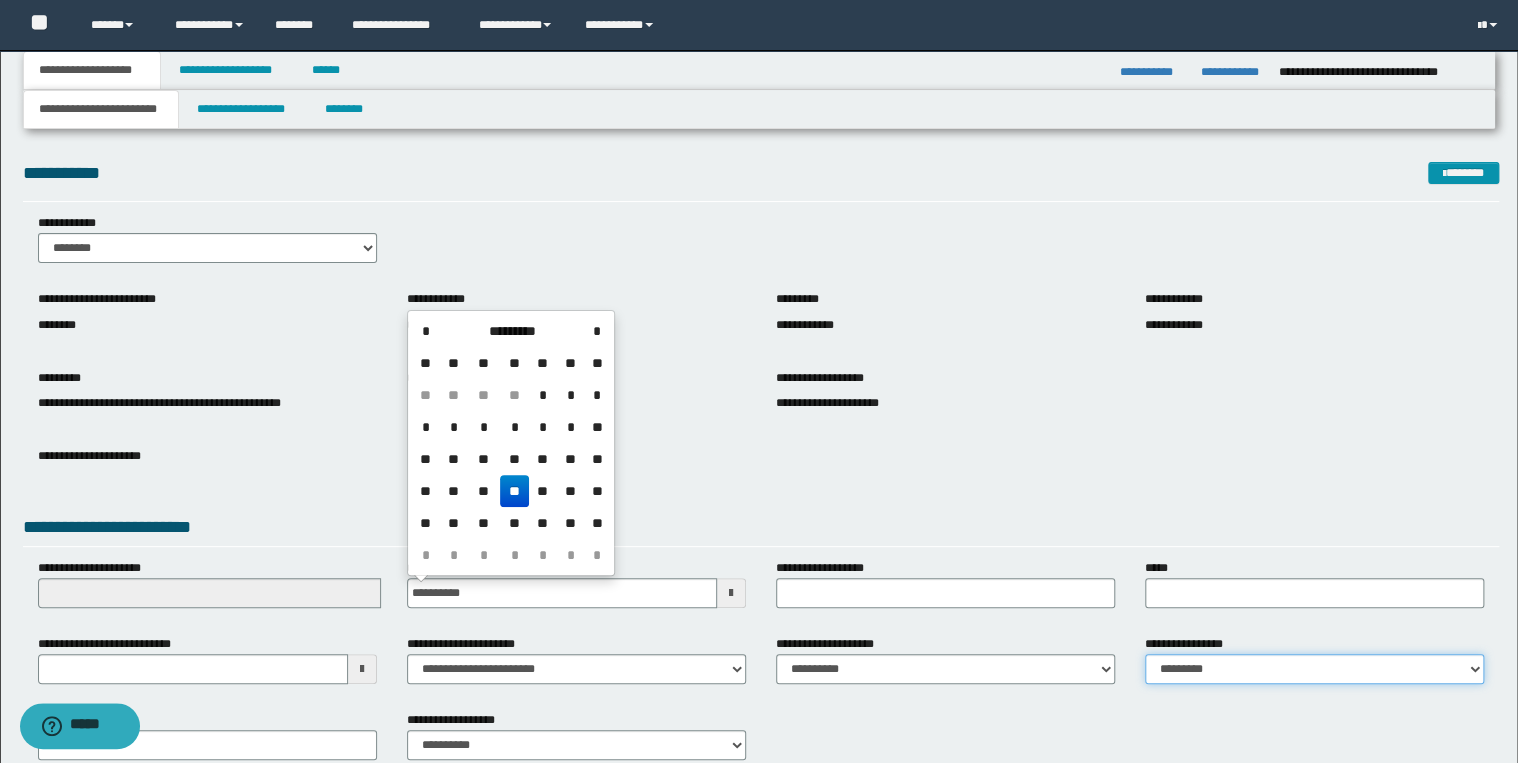 click on "**********" at bounding box center [1314, 669] 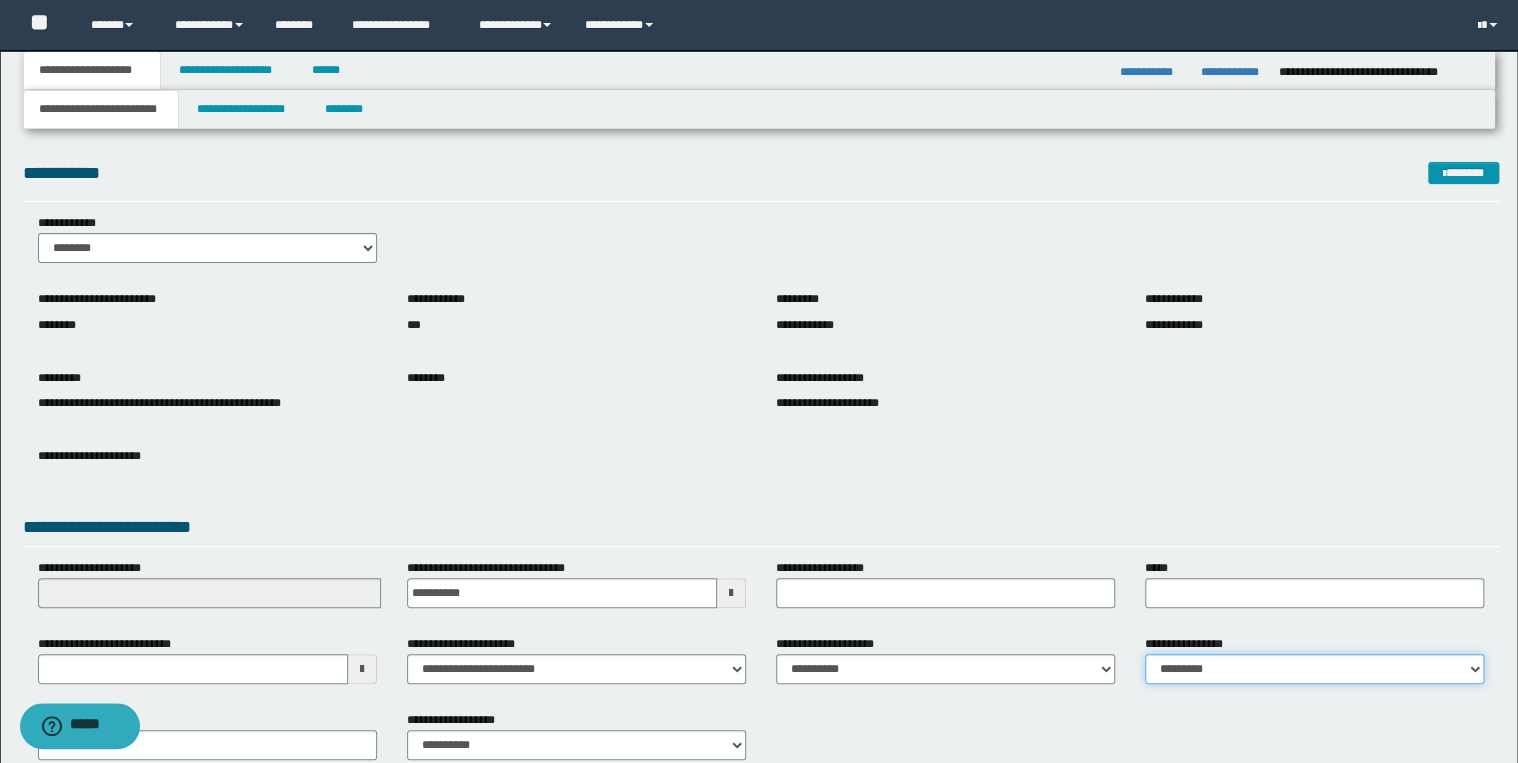 select on "*" 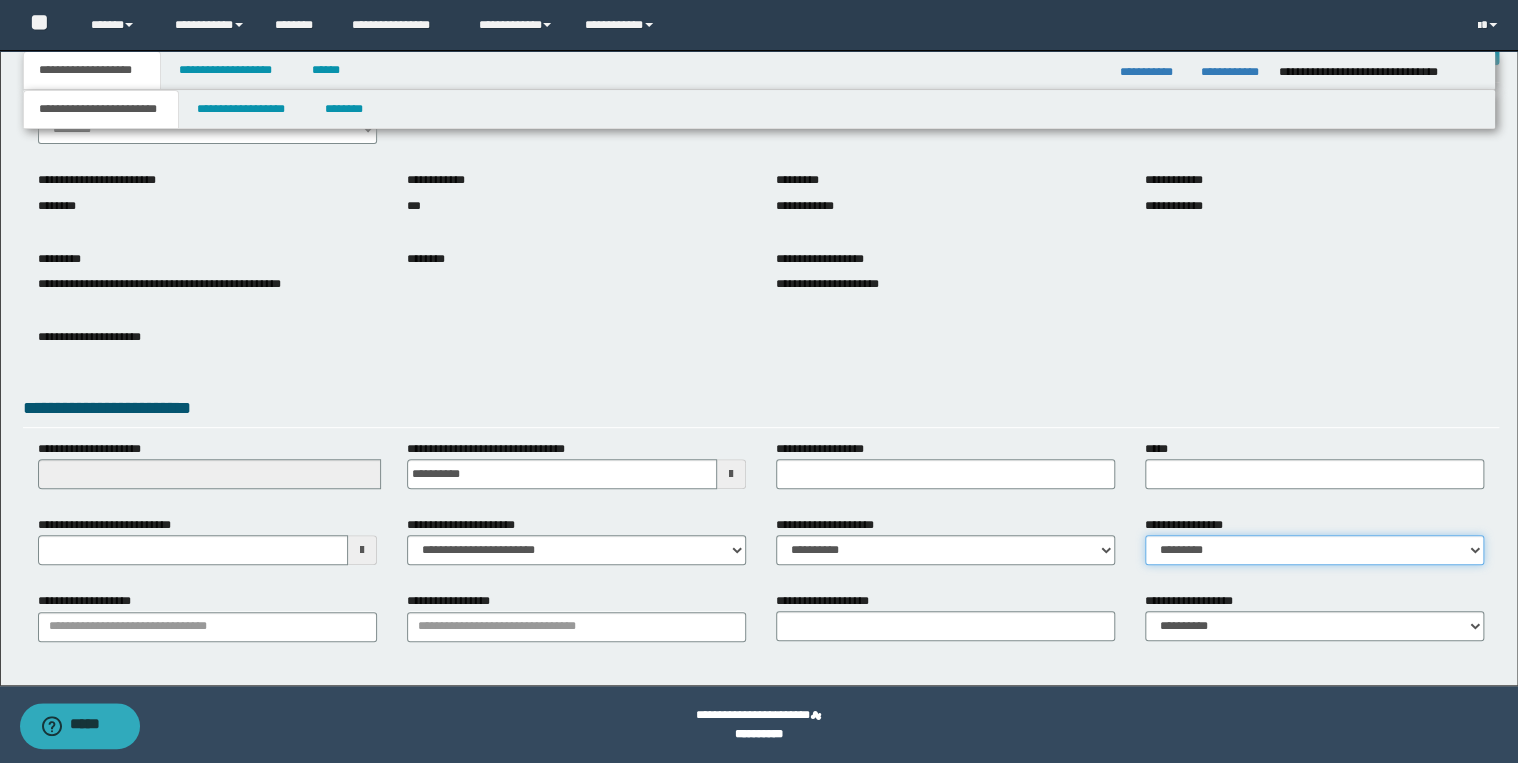 scroll, scrollTop: 120, scrollLeft: 0, axis: vertical 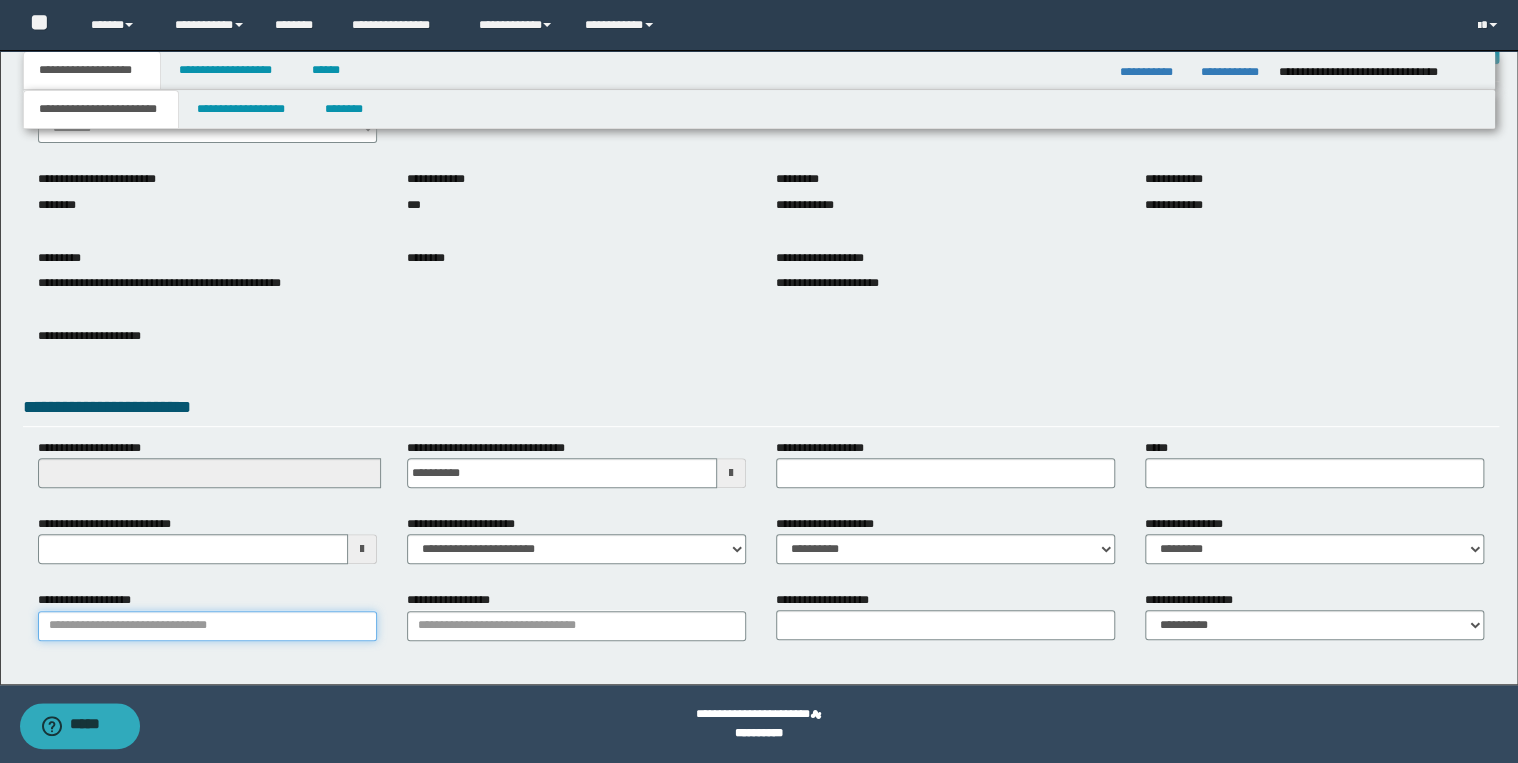 click on "**********" at bounding box center [207, 626] 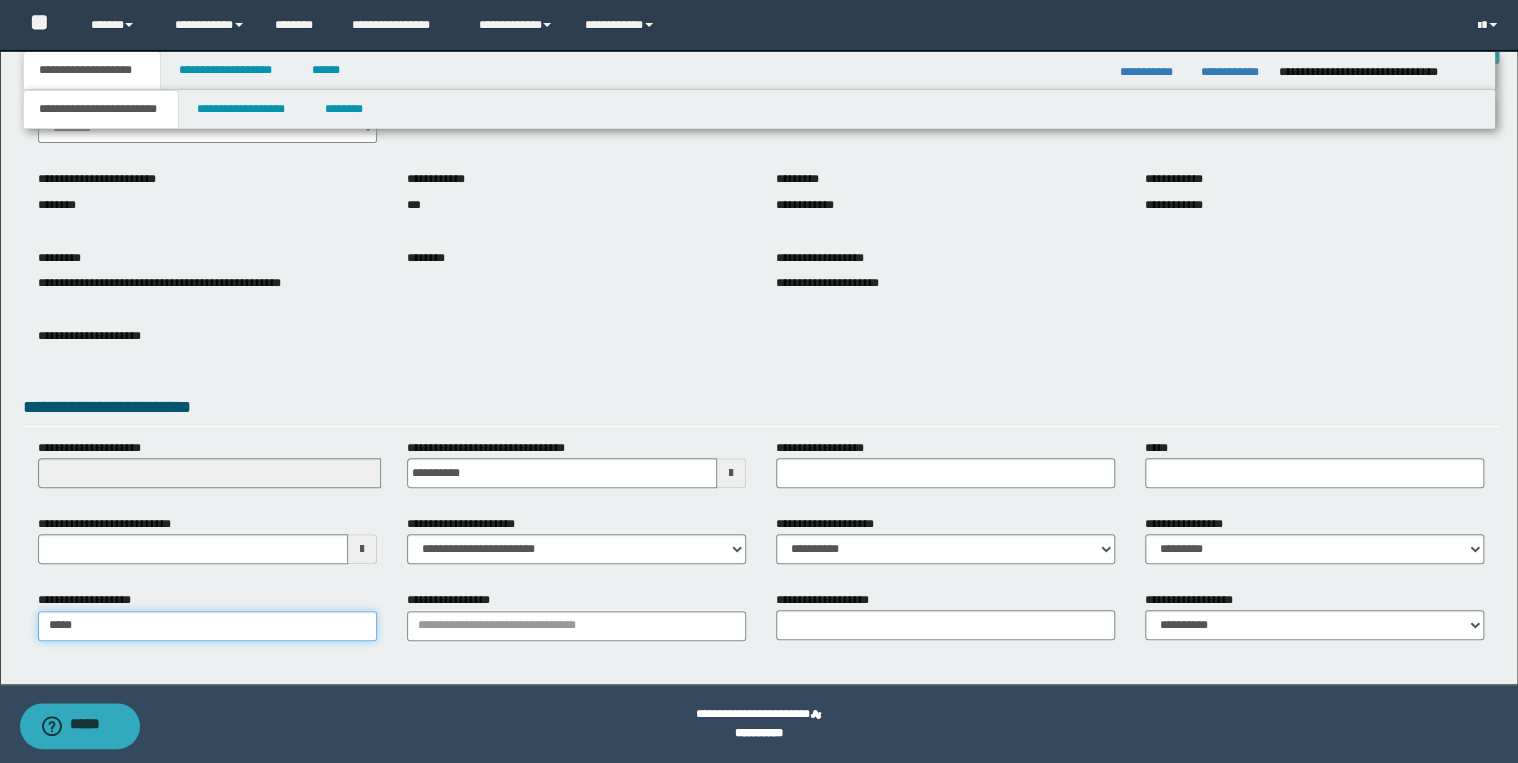 type on "*****" 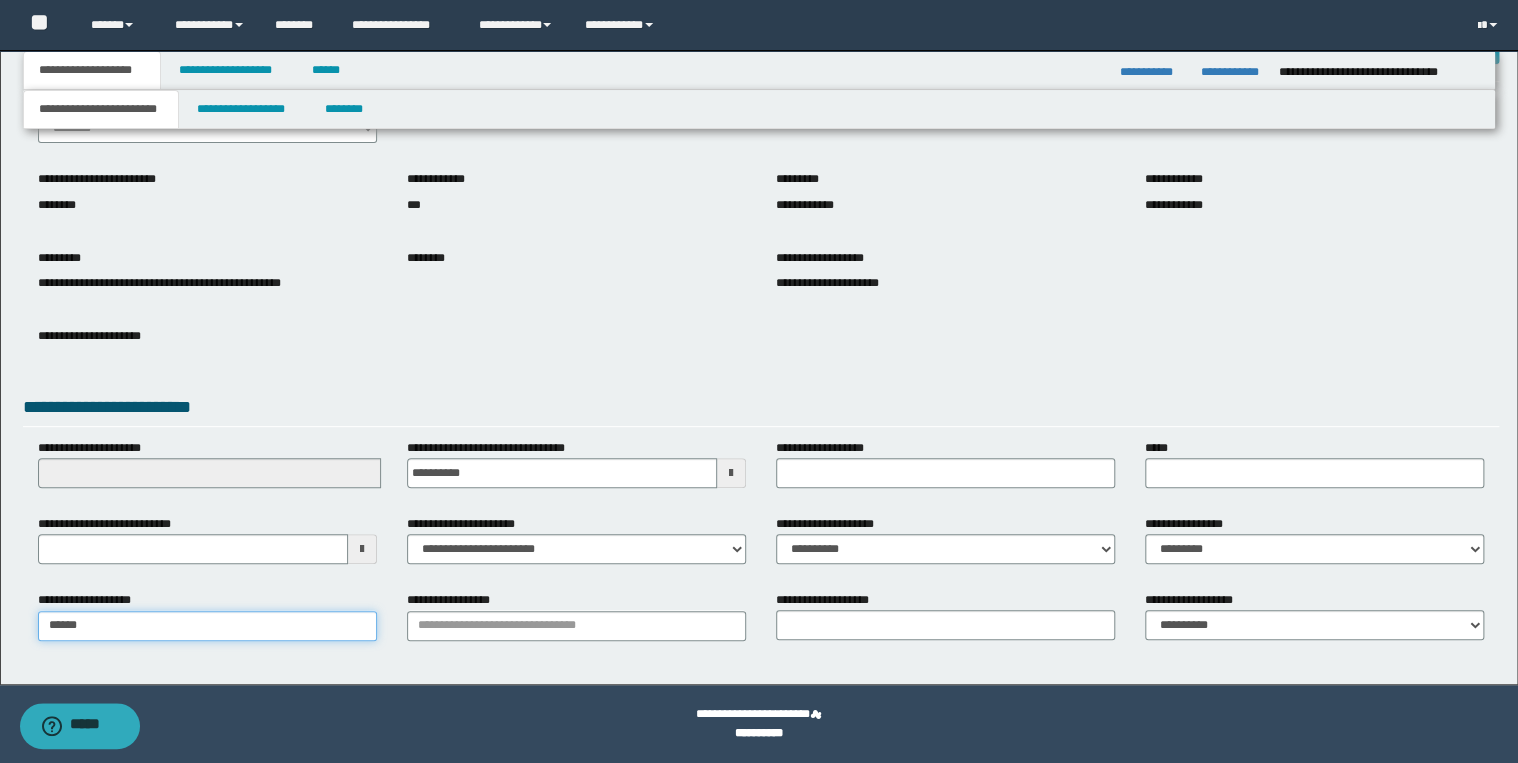 type on "**********" 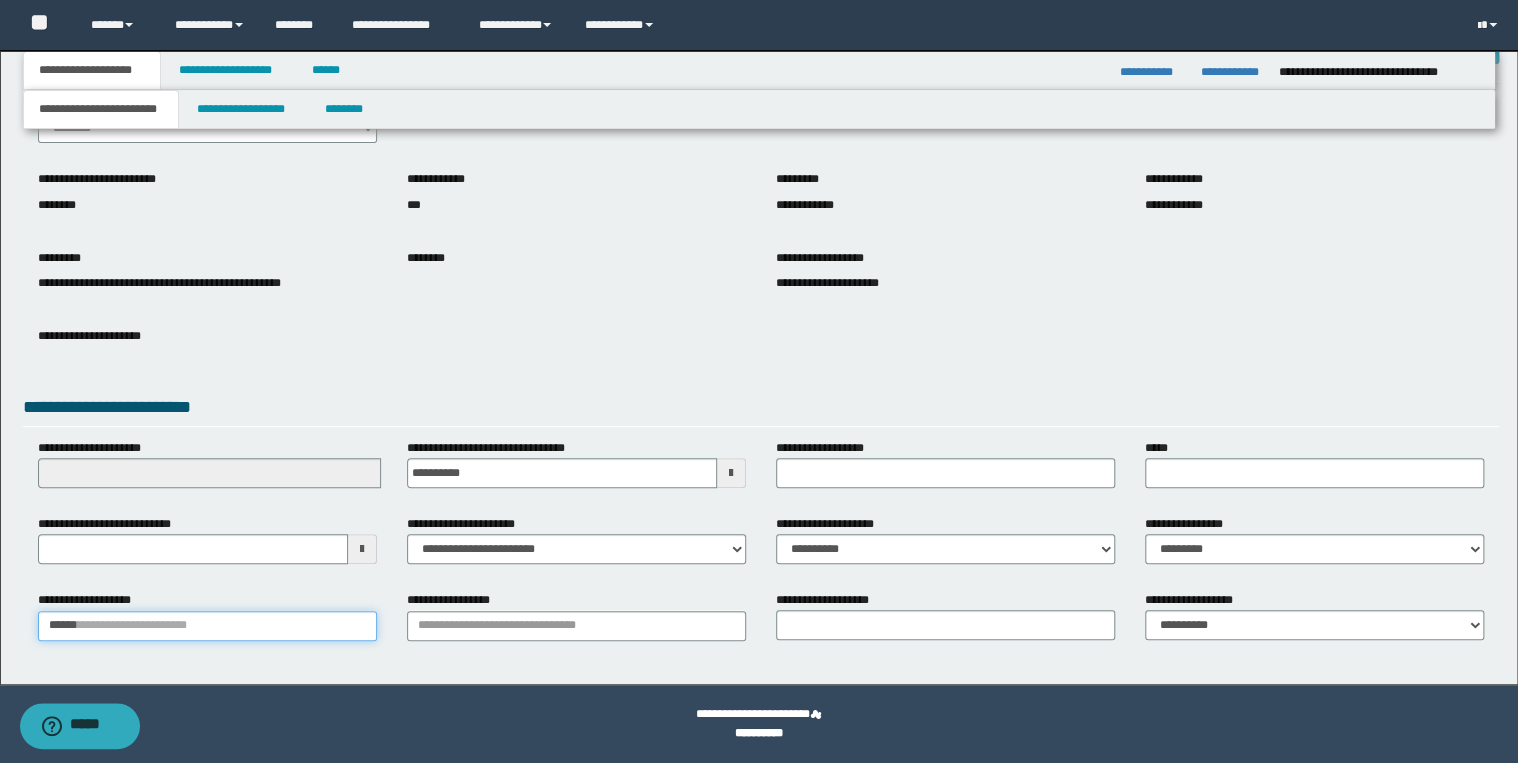 type 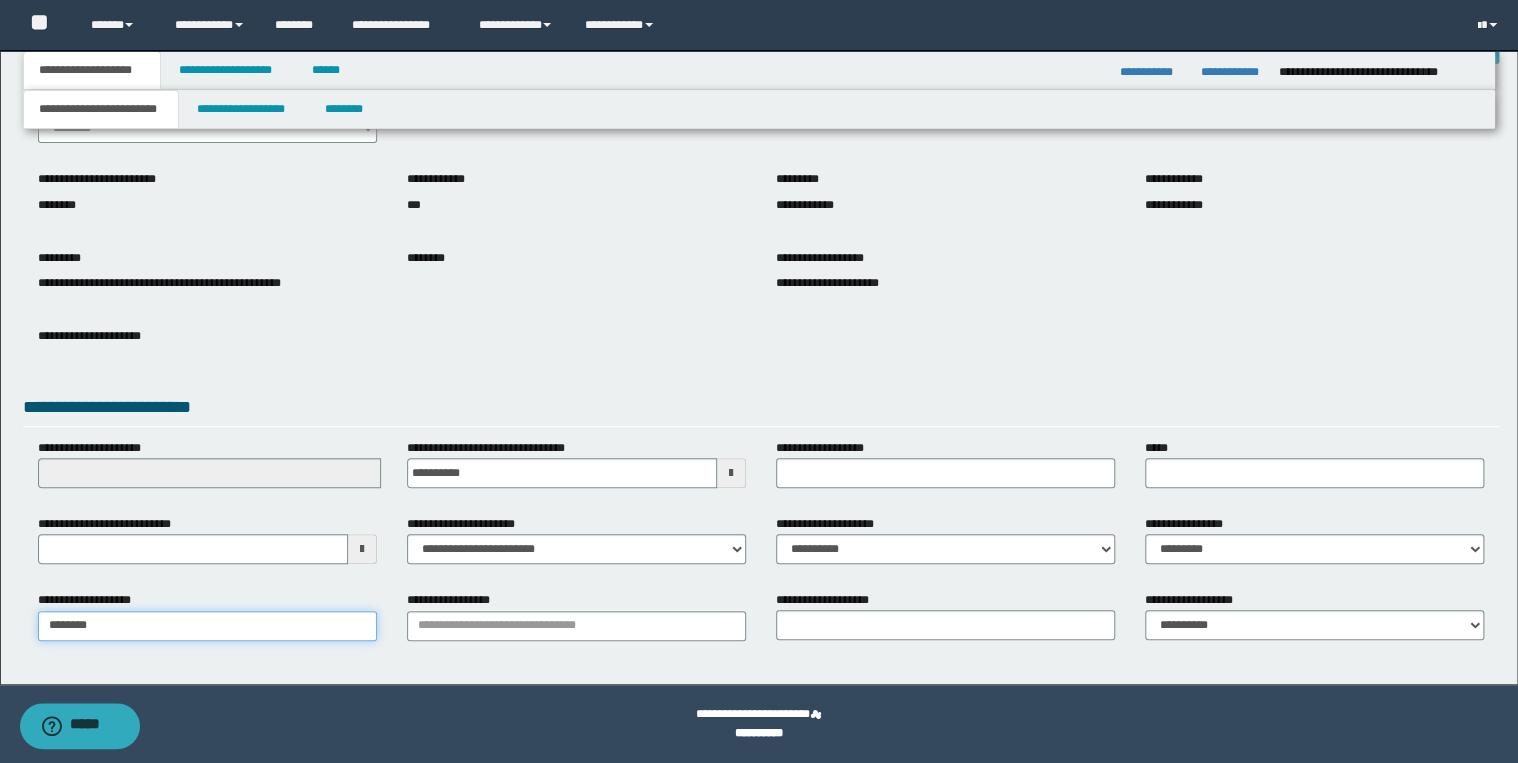 type on "*********" 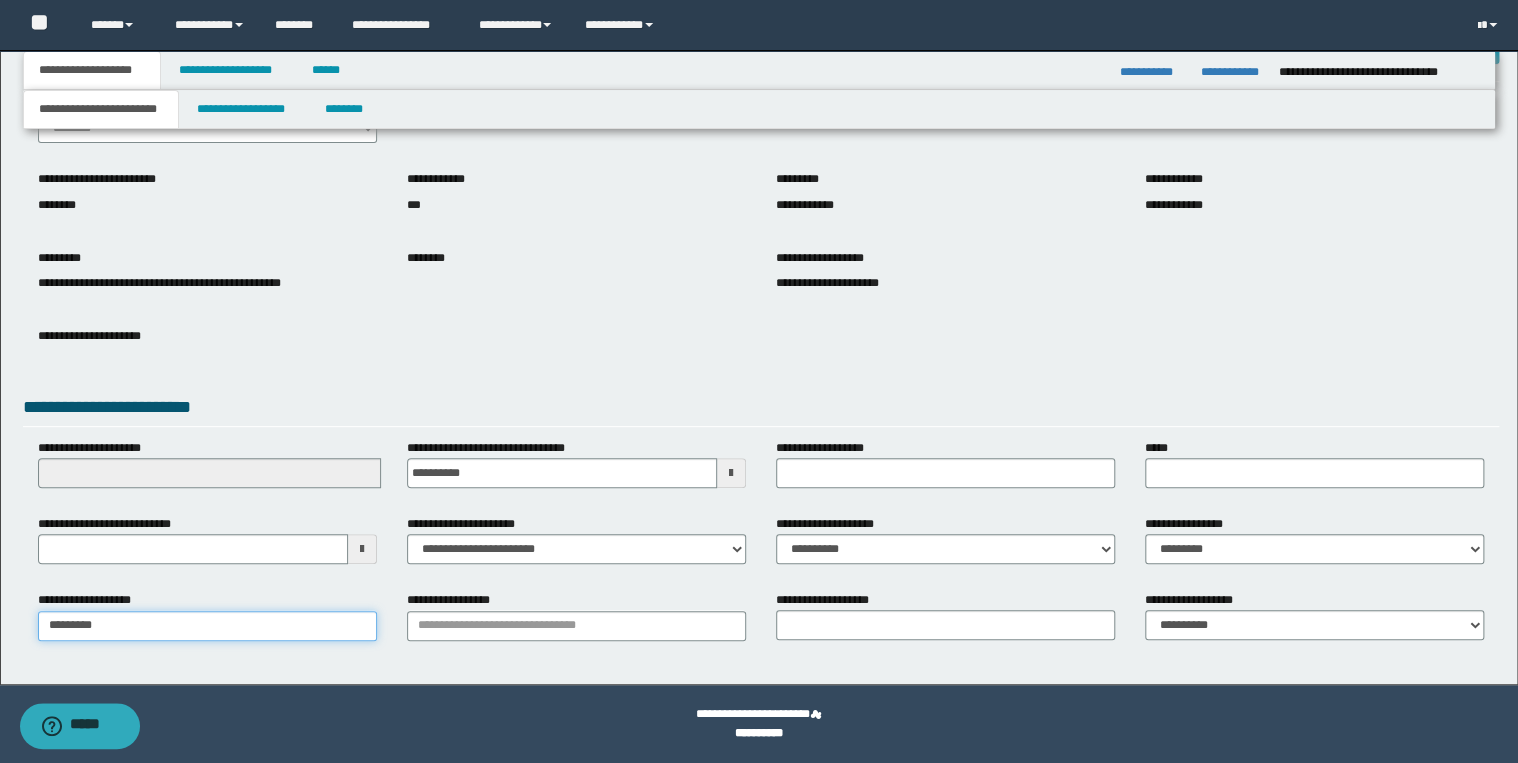 type on "*********" 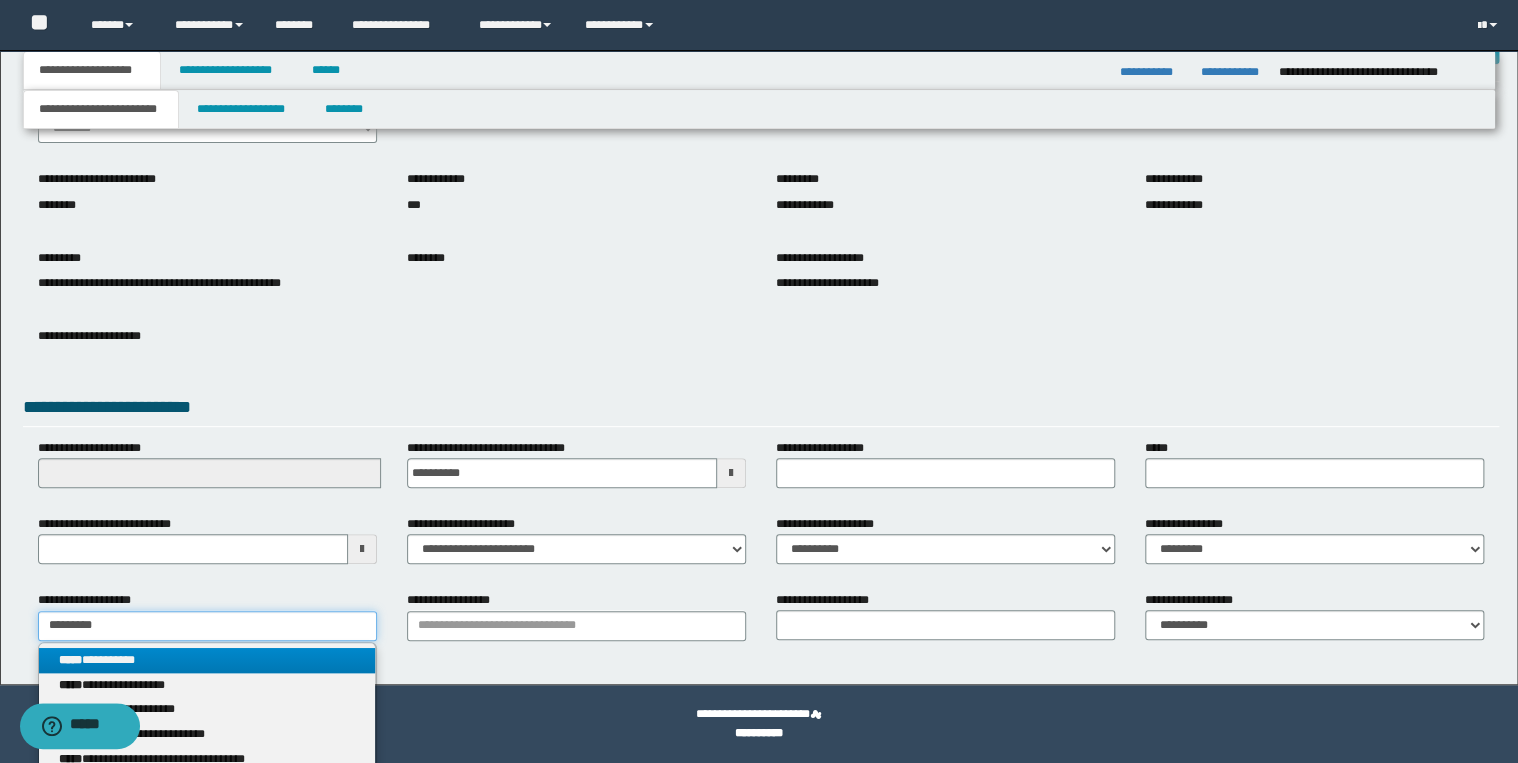 type on "*********" 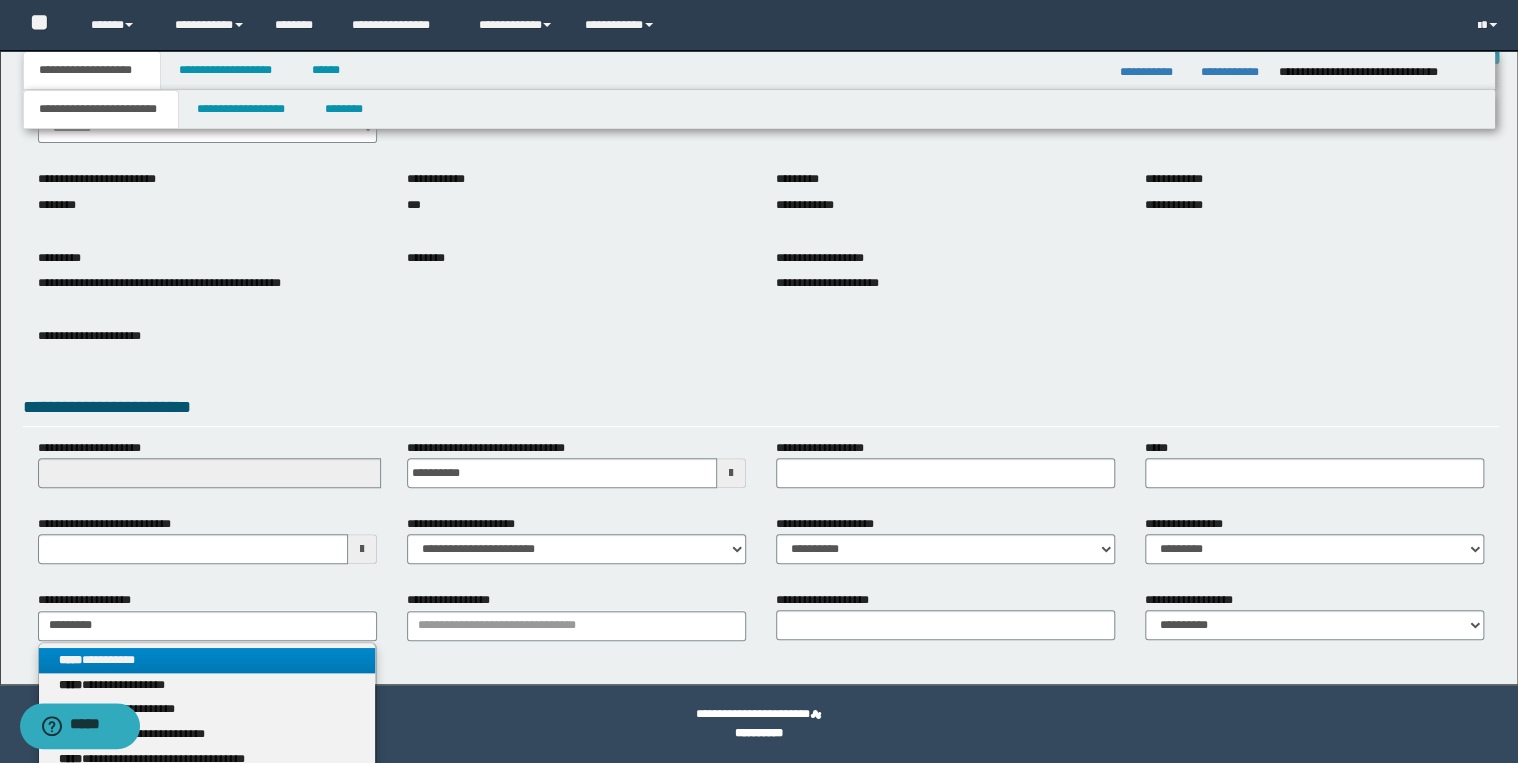 click on "**********" at bounding box center [207, 660] 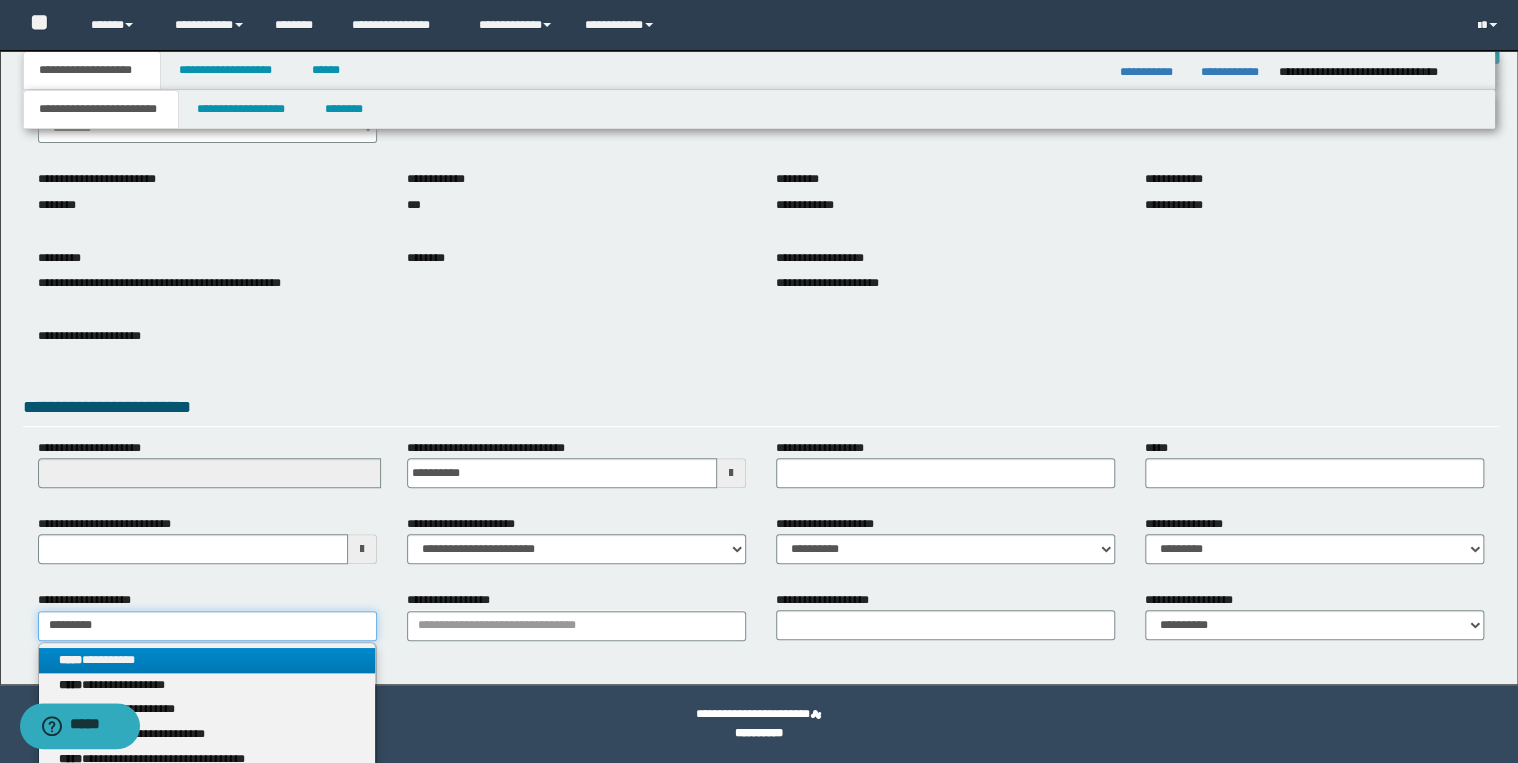 type 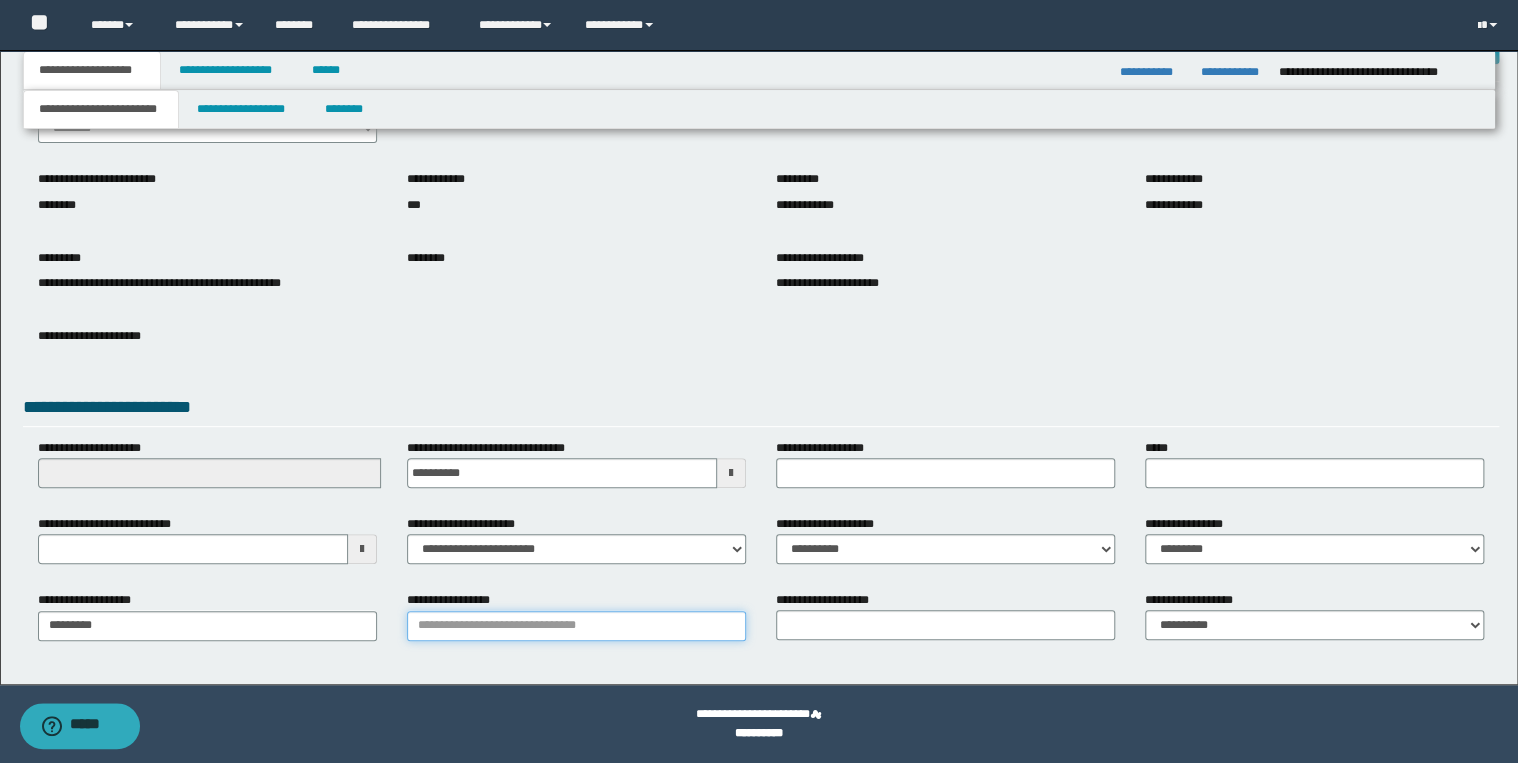 click on "**********" at bounding box center (576, 626) 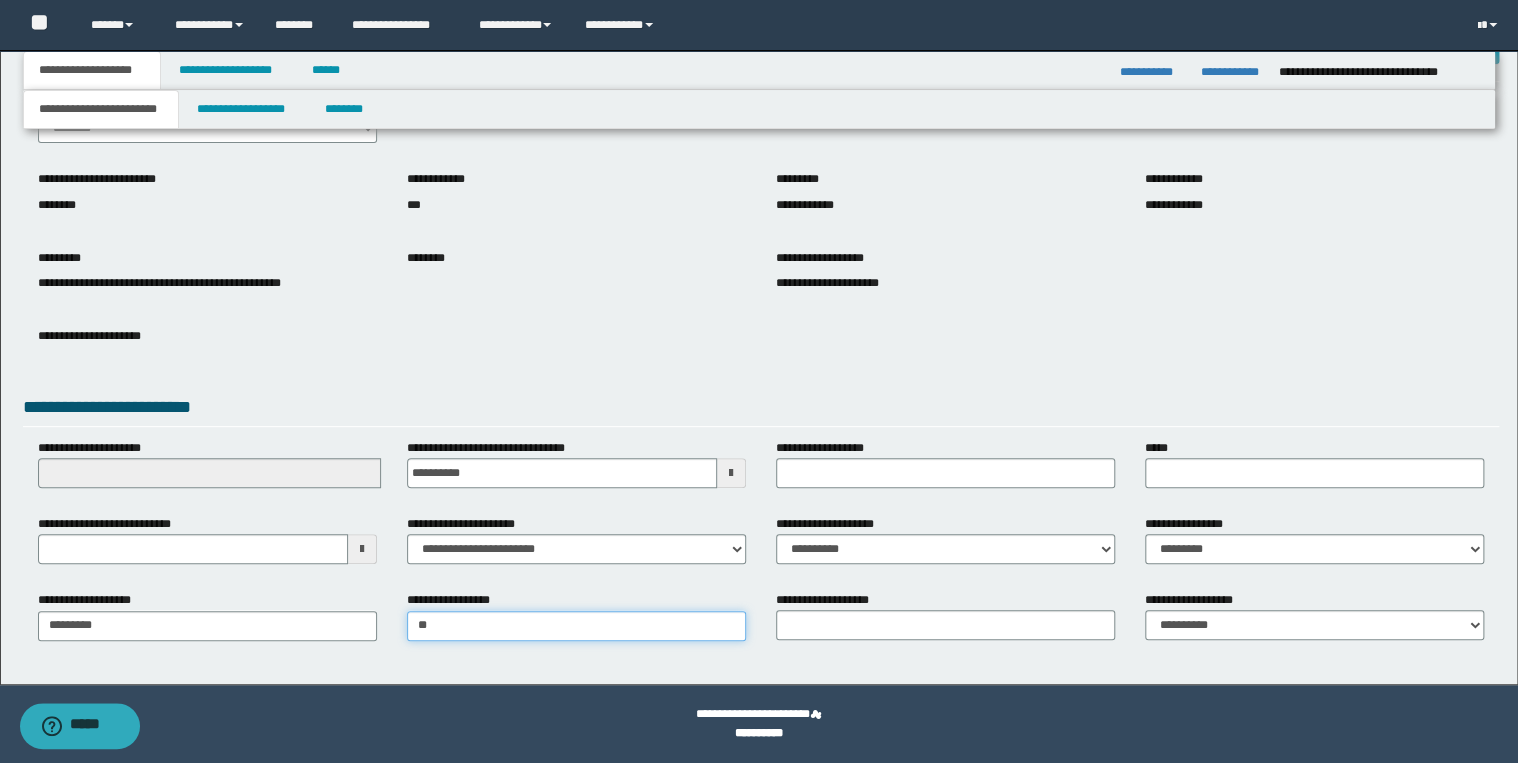 type on "***" 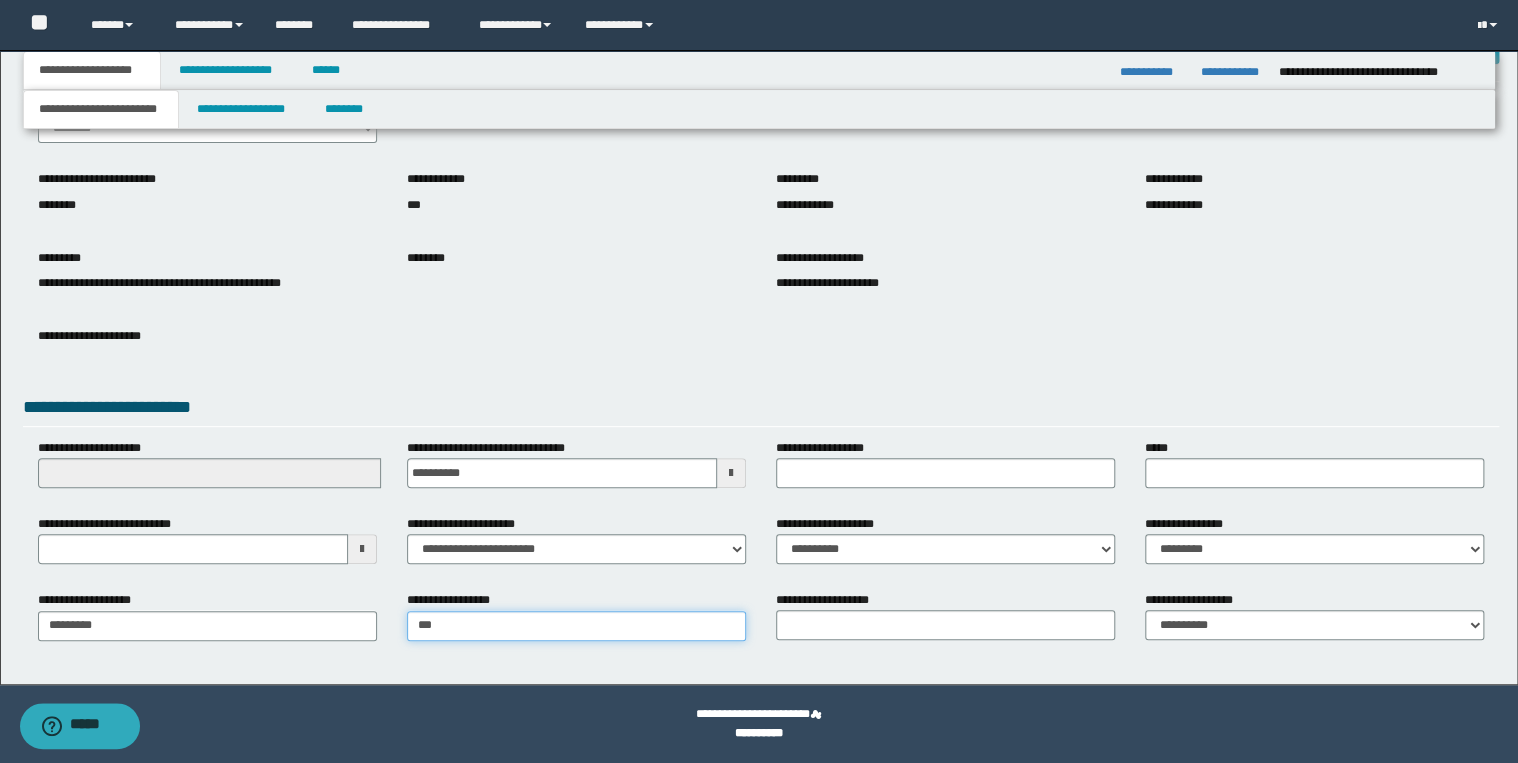type on "*********" 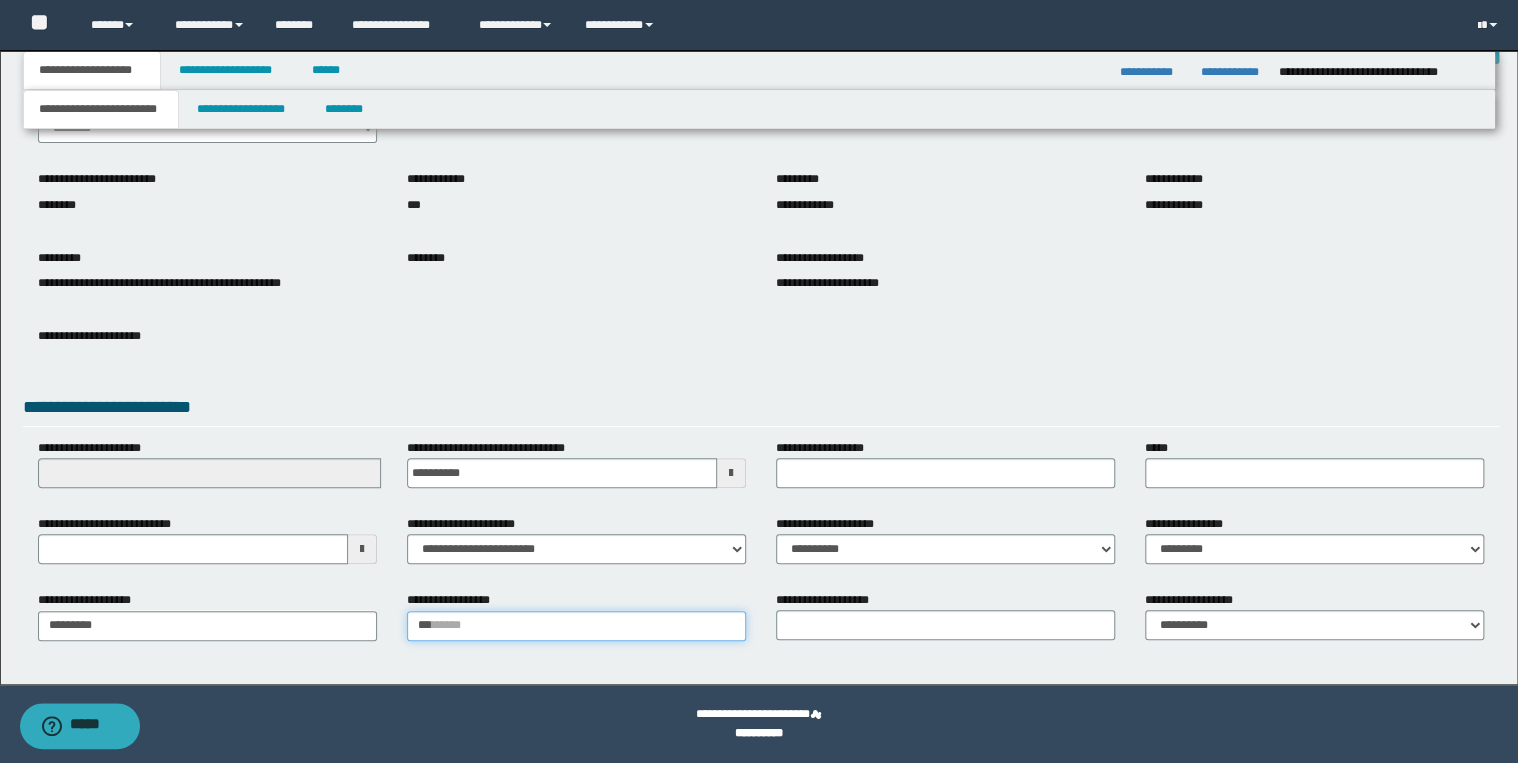 type 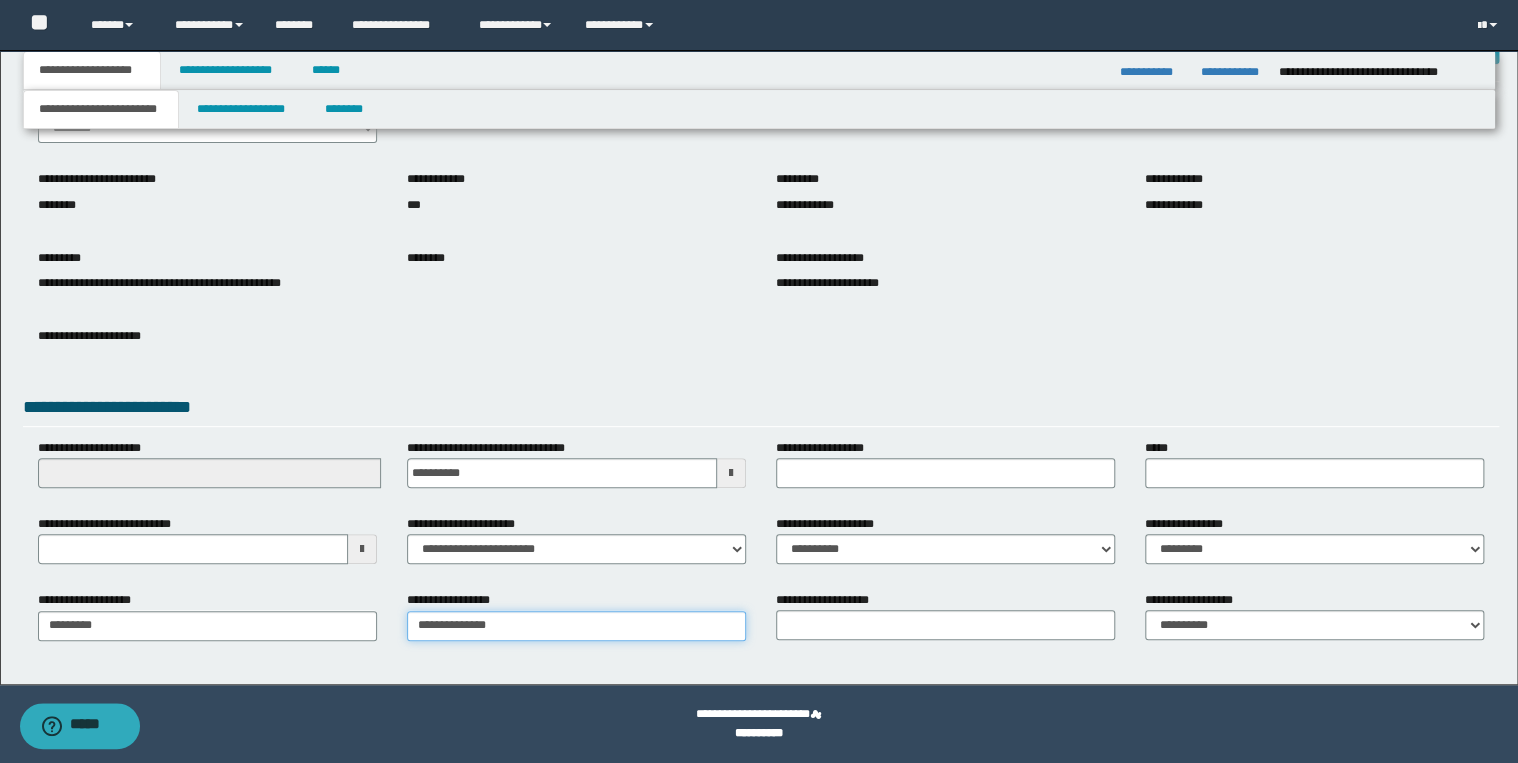 type on "**********" 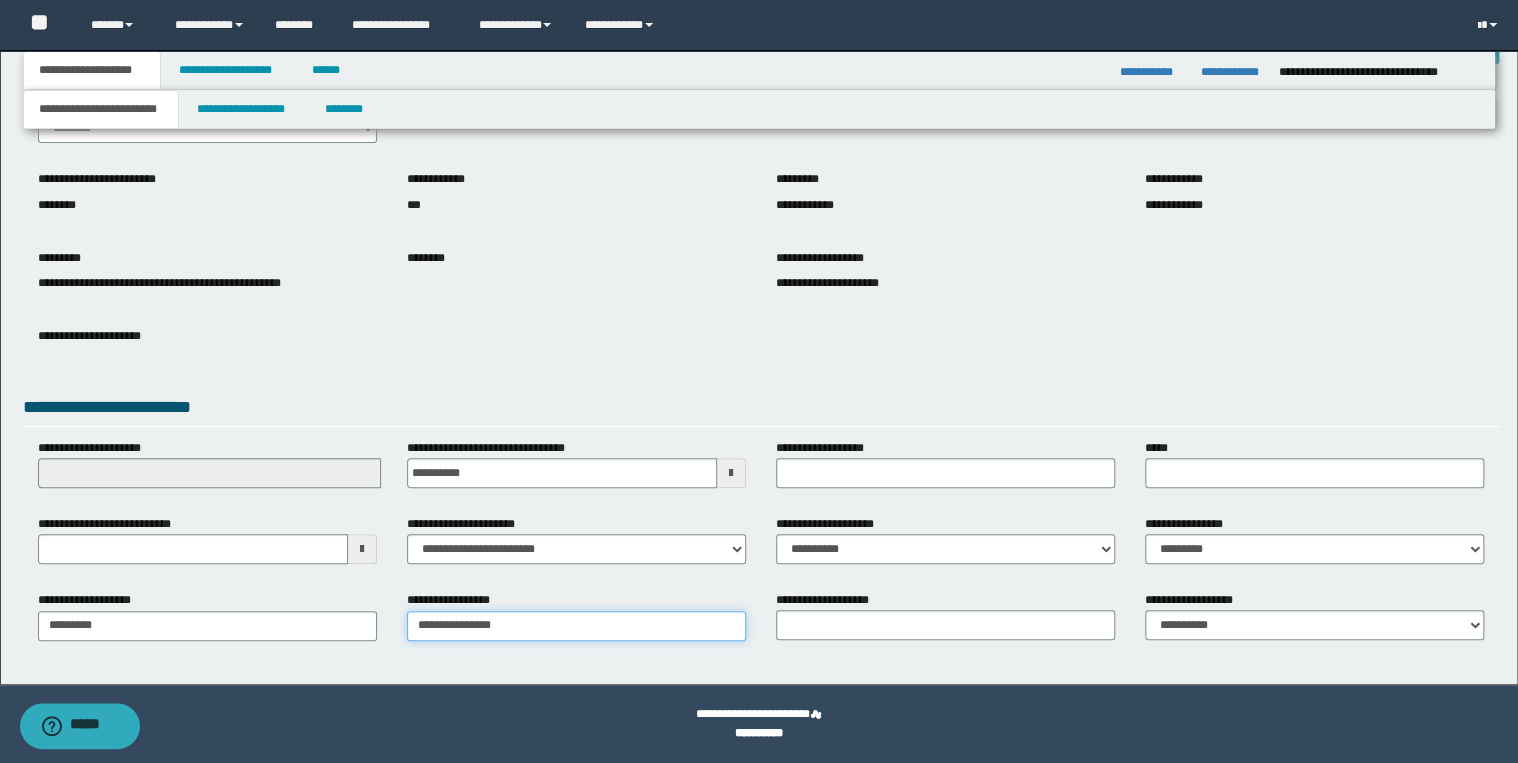 type on "**********" 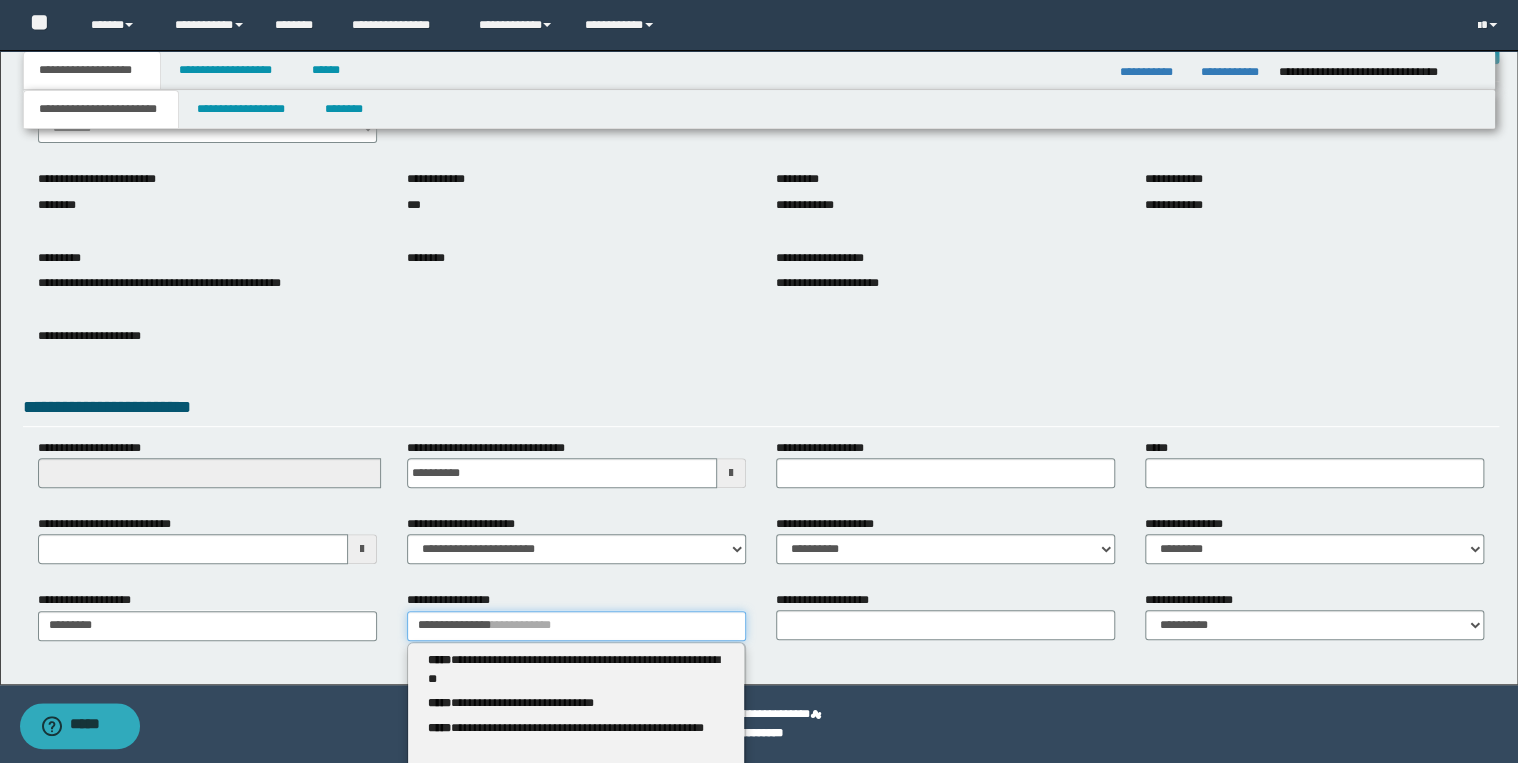 type 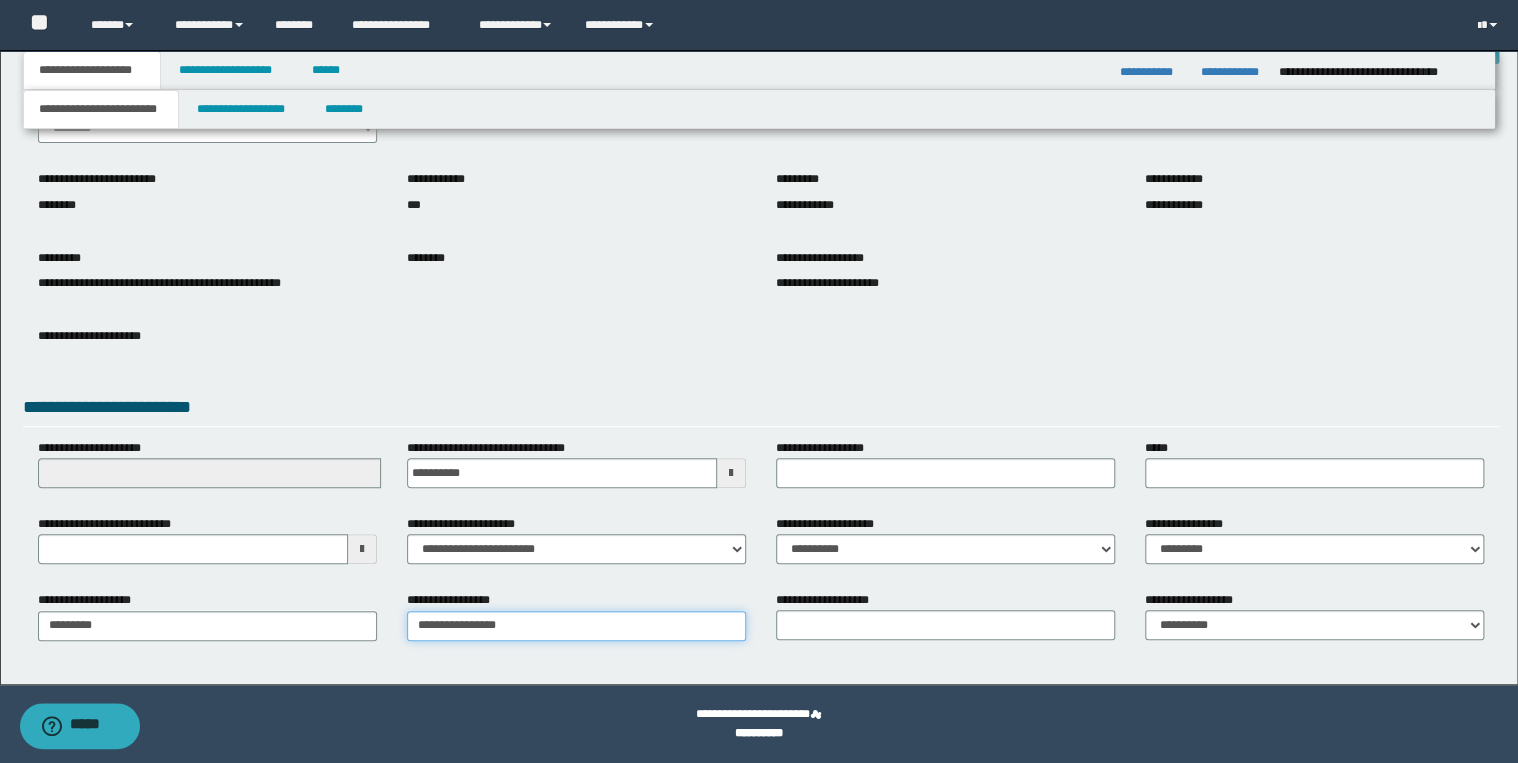 type on "**********" 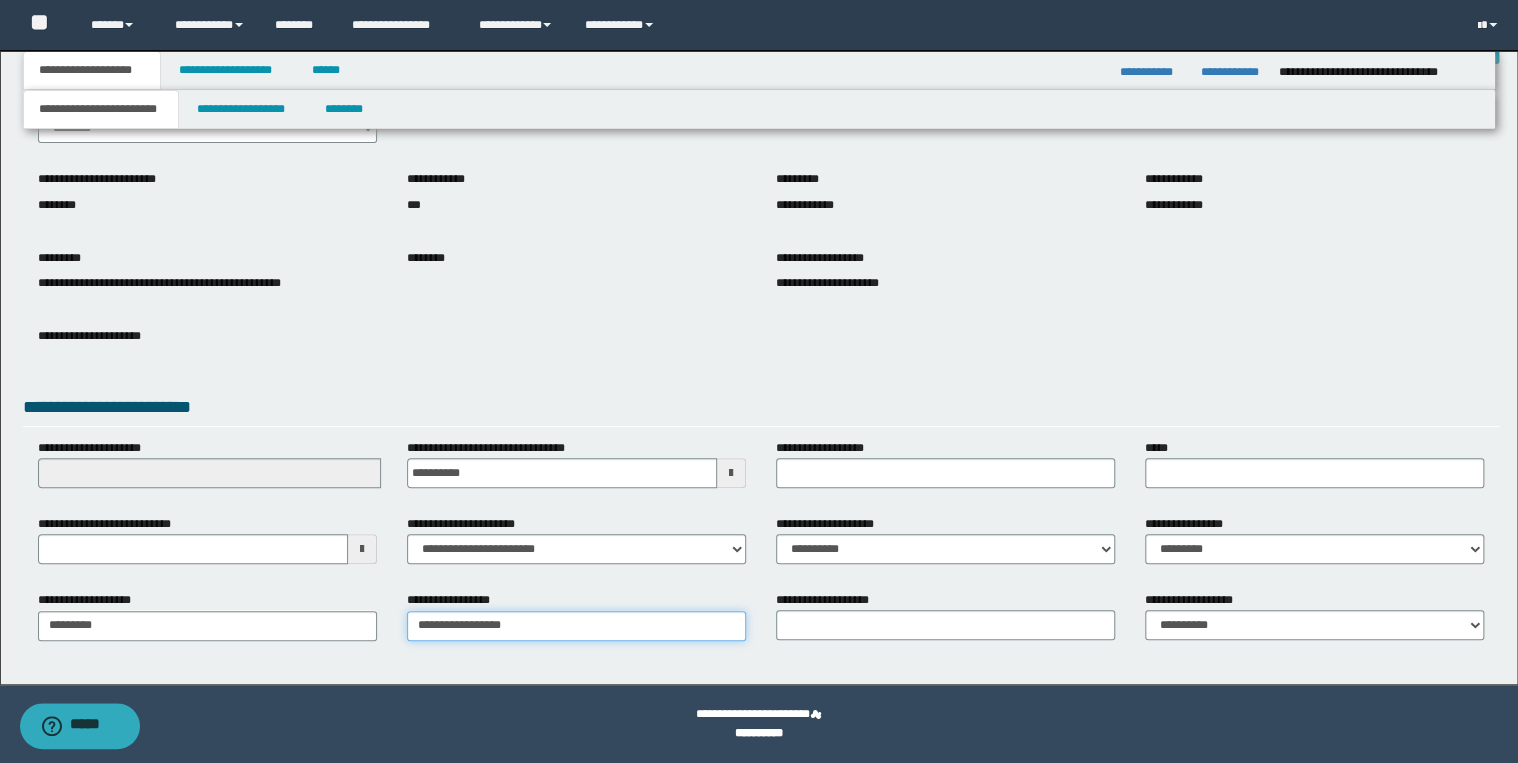 type on "**********" 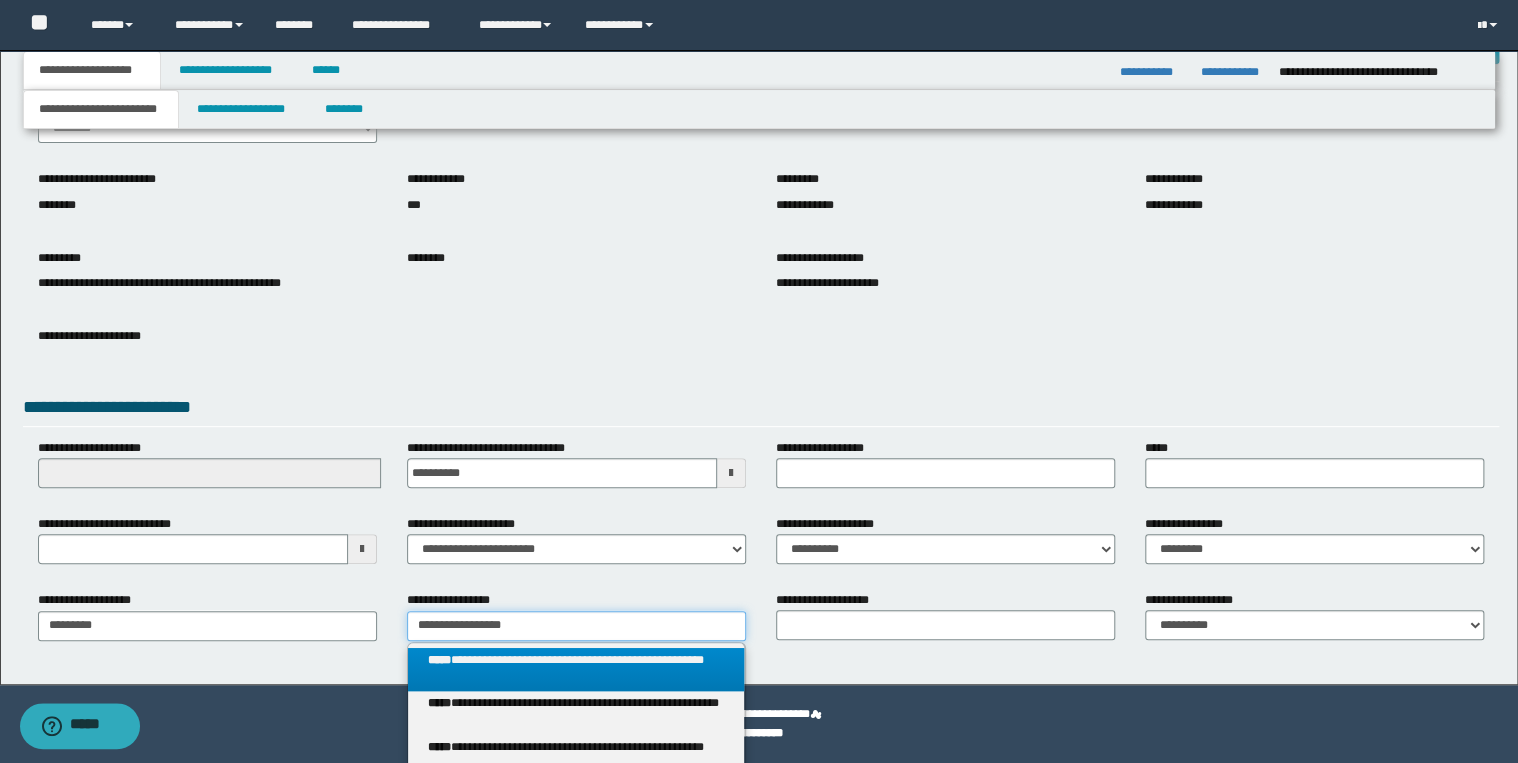 type on "**********" 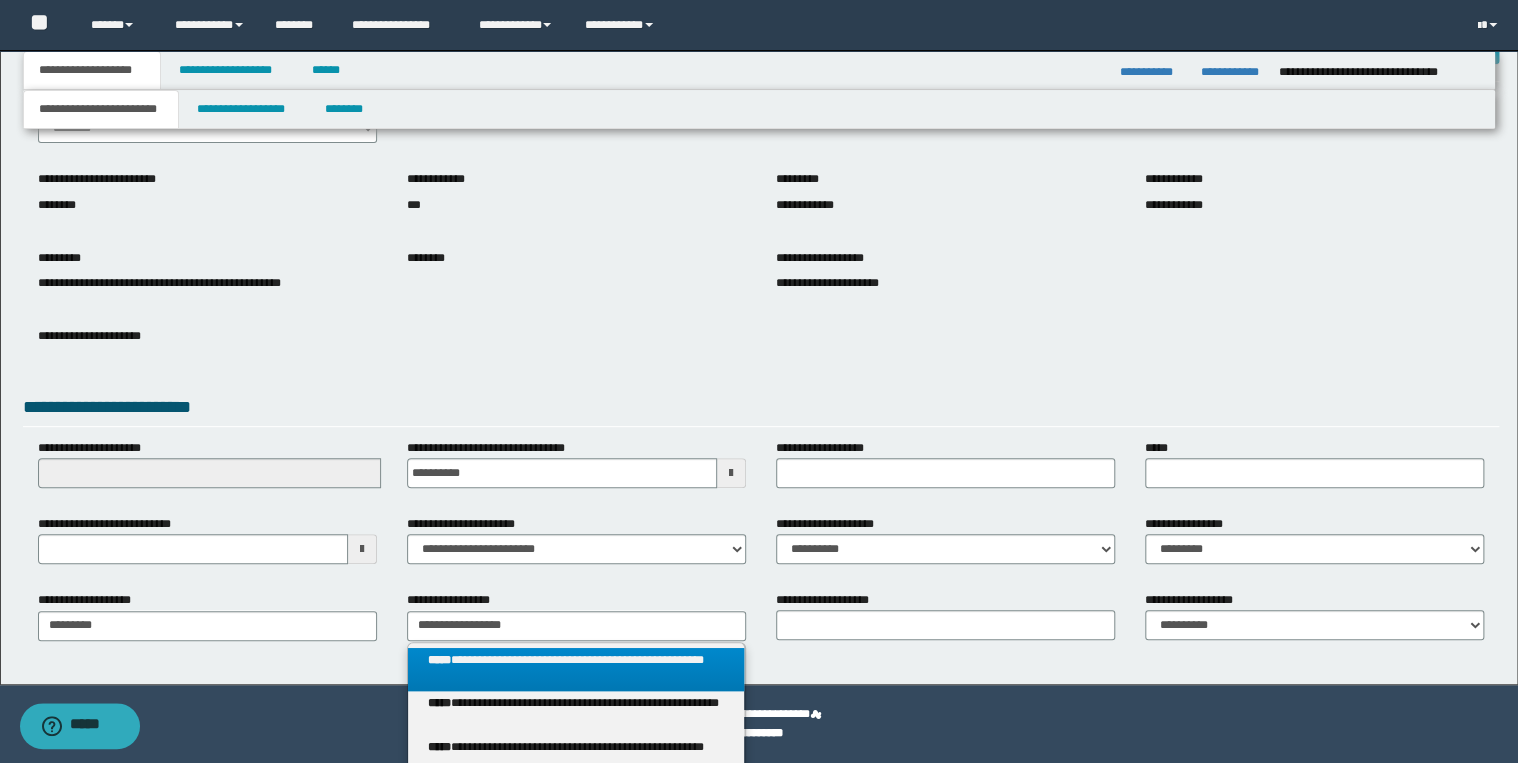 click on "**********" at bounding box center [576, 670] 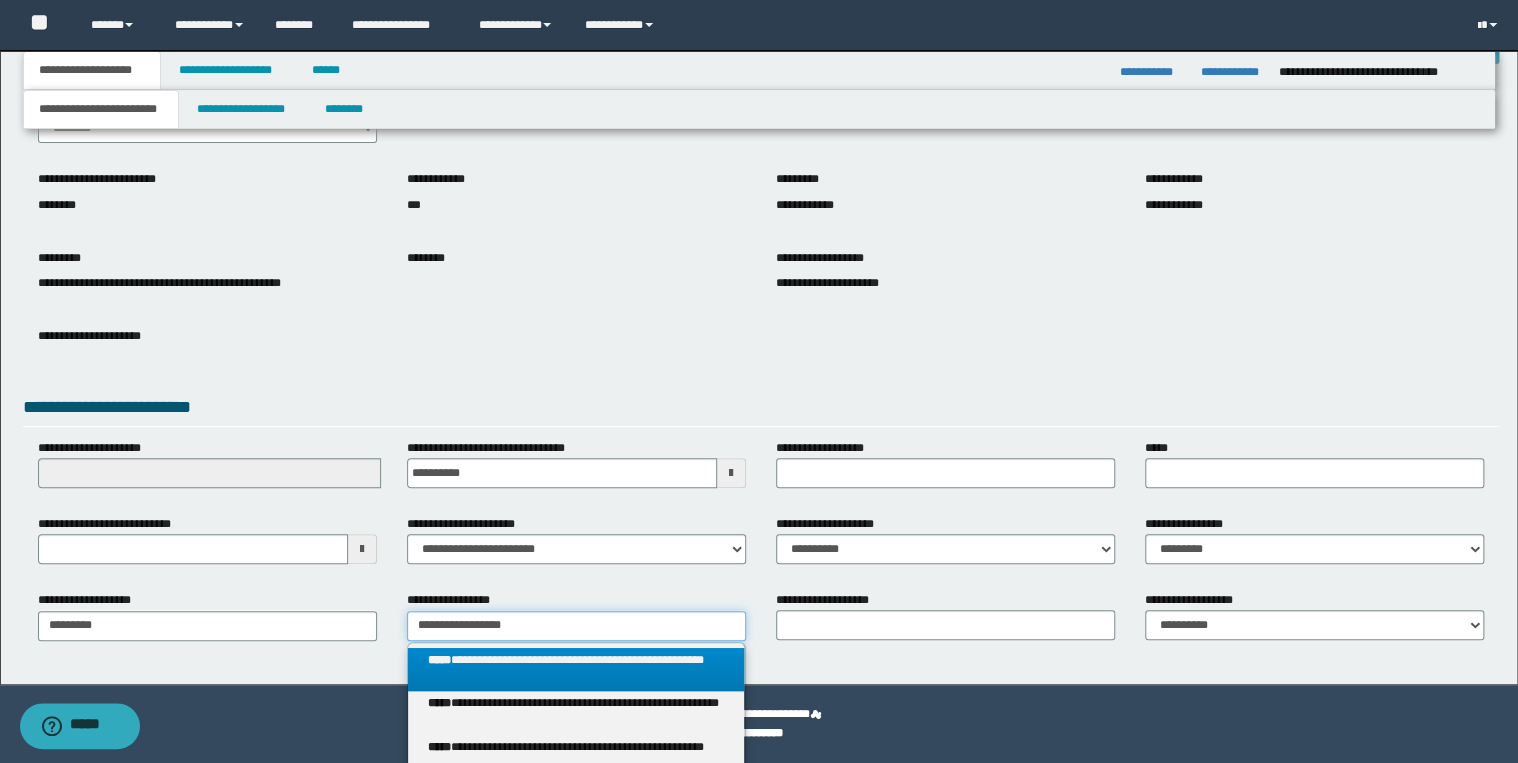 type 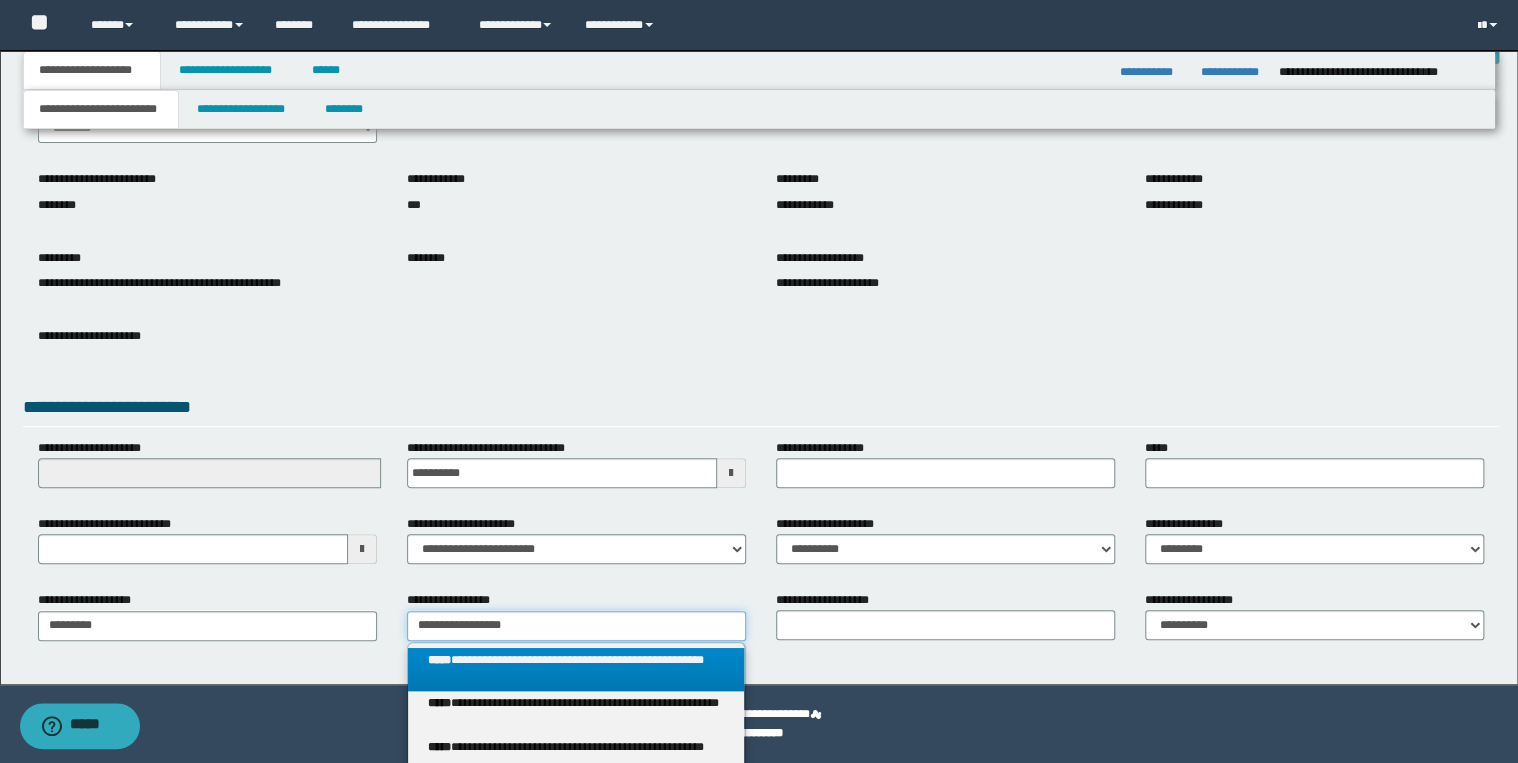 type on "**********" 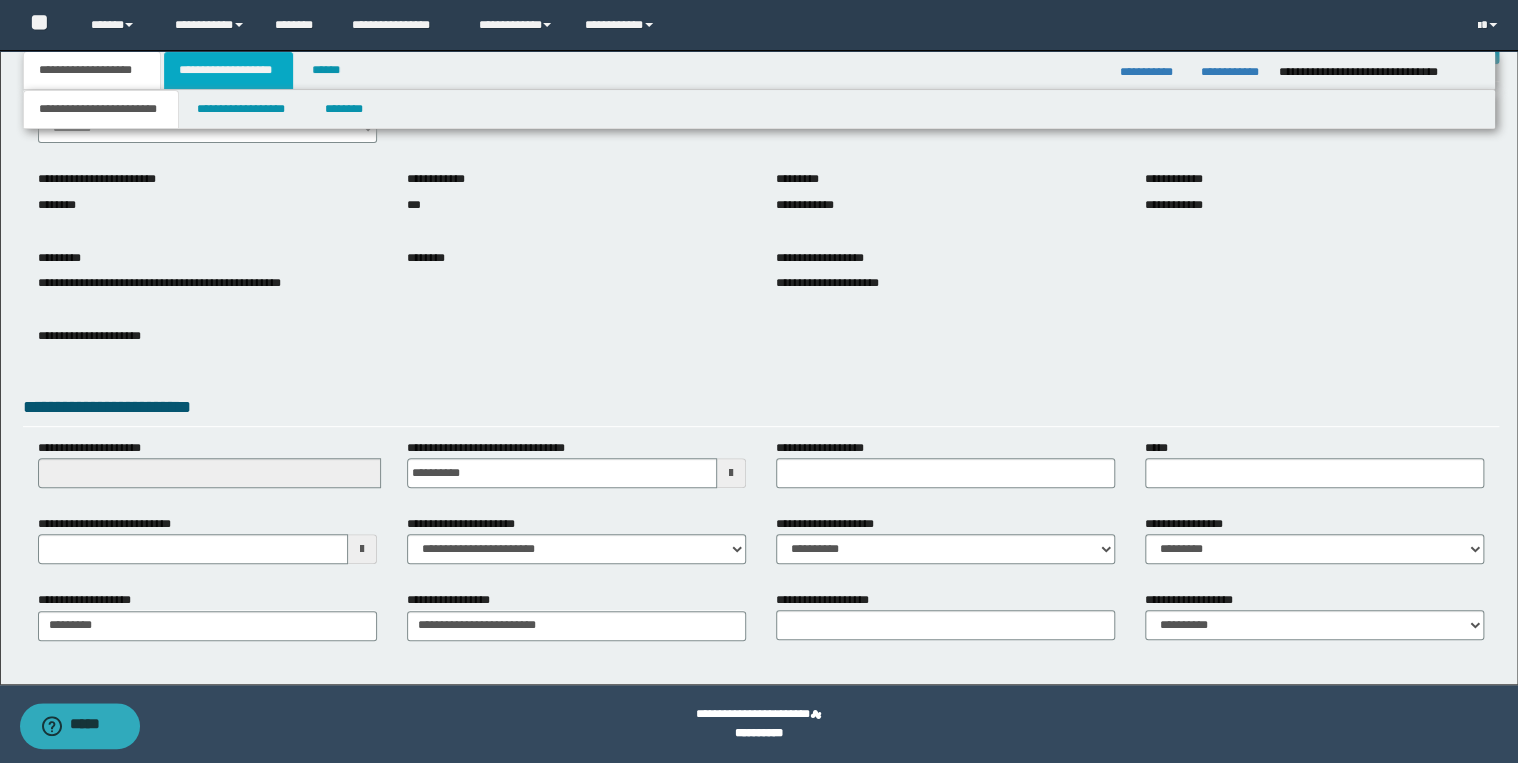 click on "**********" at bounding box center [228, 70] 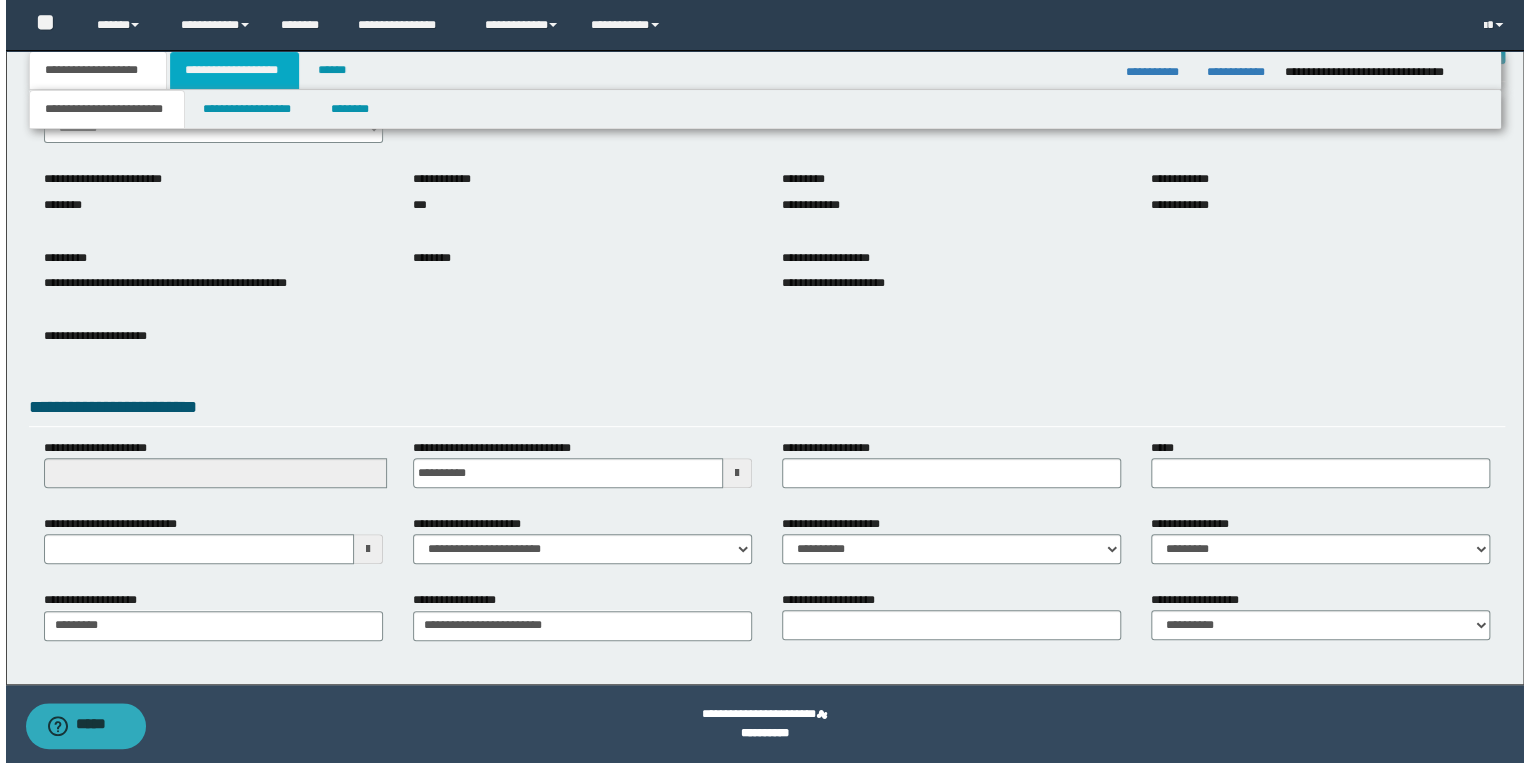 scroll, scrollTop: 0, scrollLeft: 0, axis: both 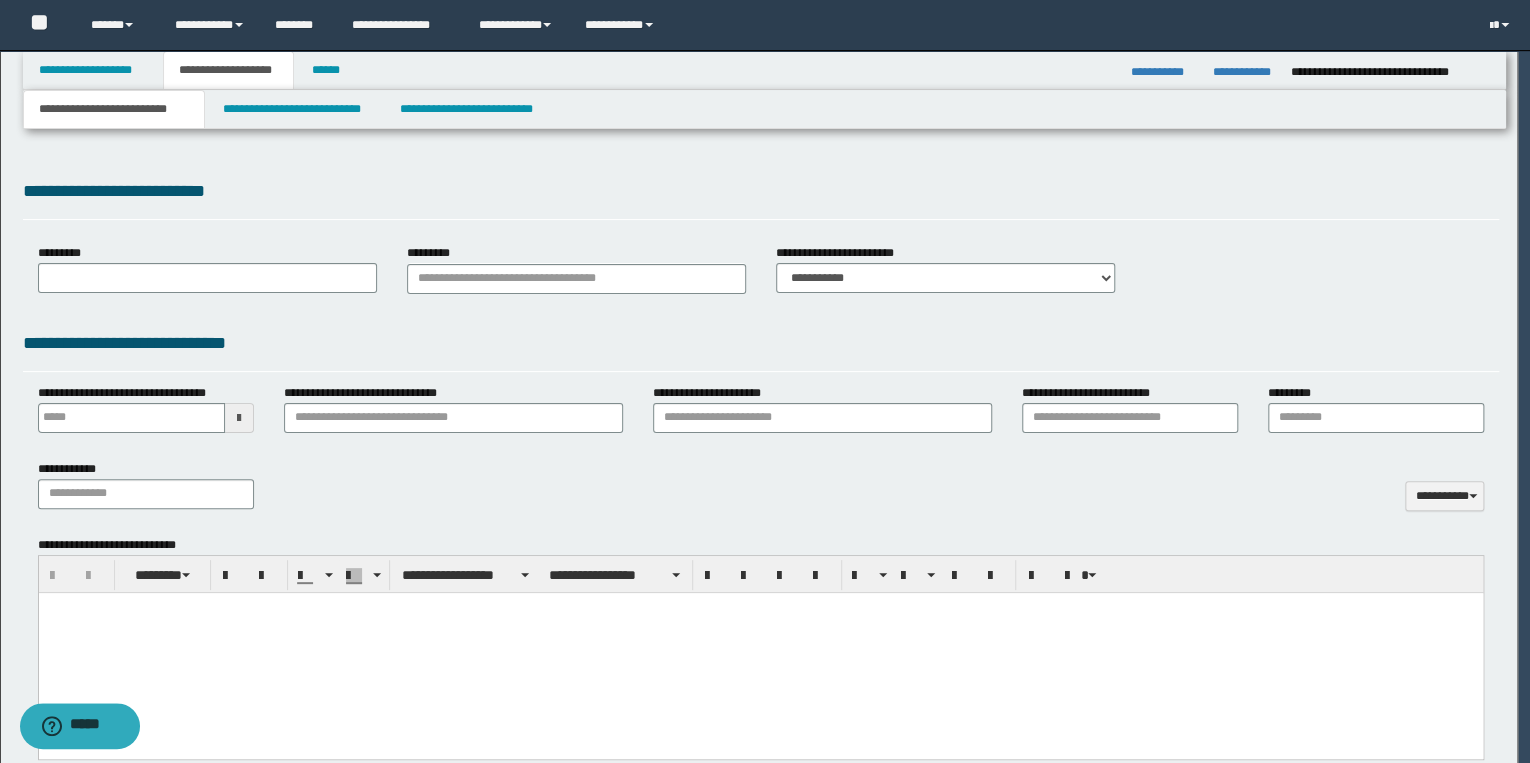 type 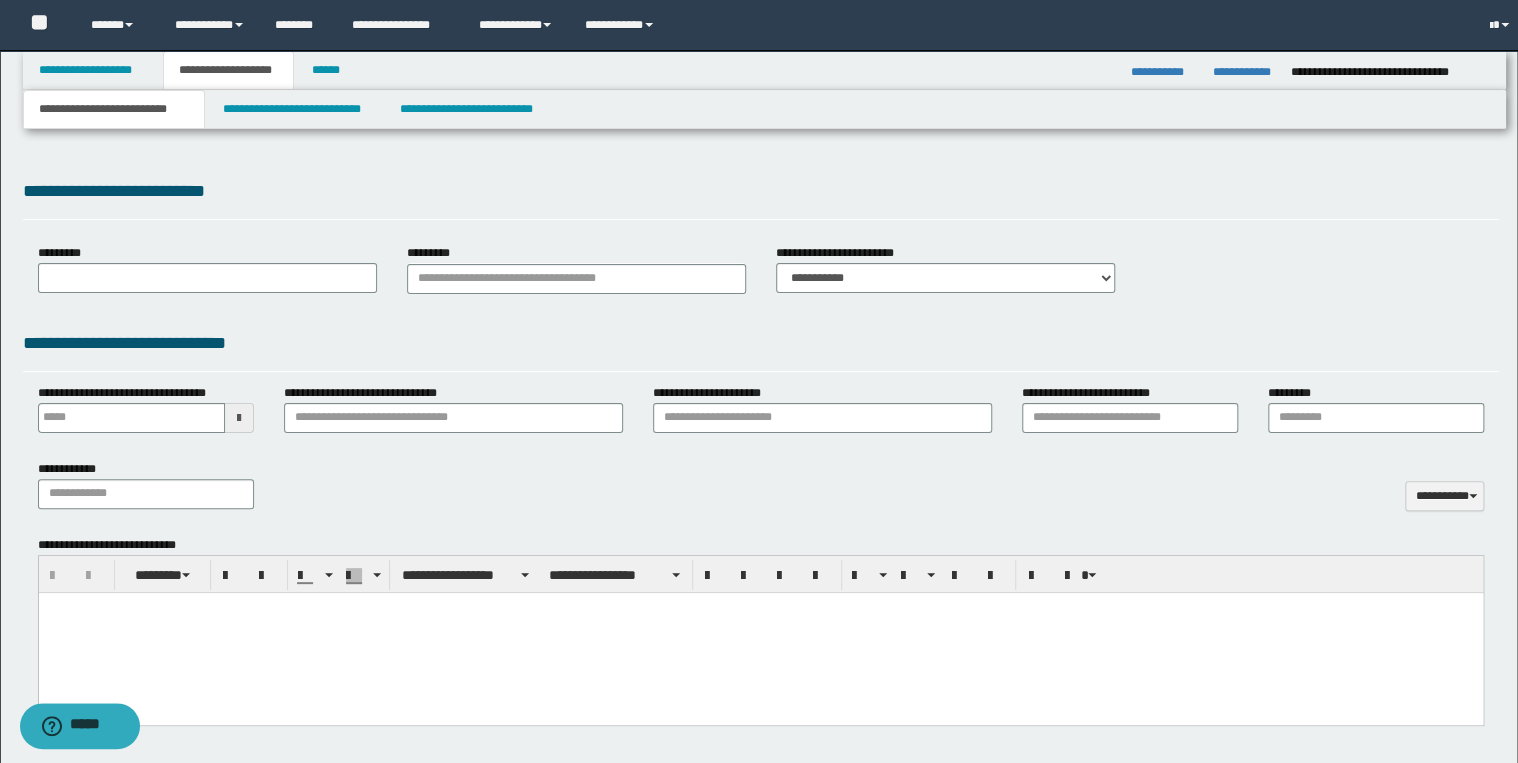 type on "**********" 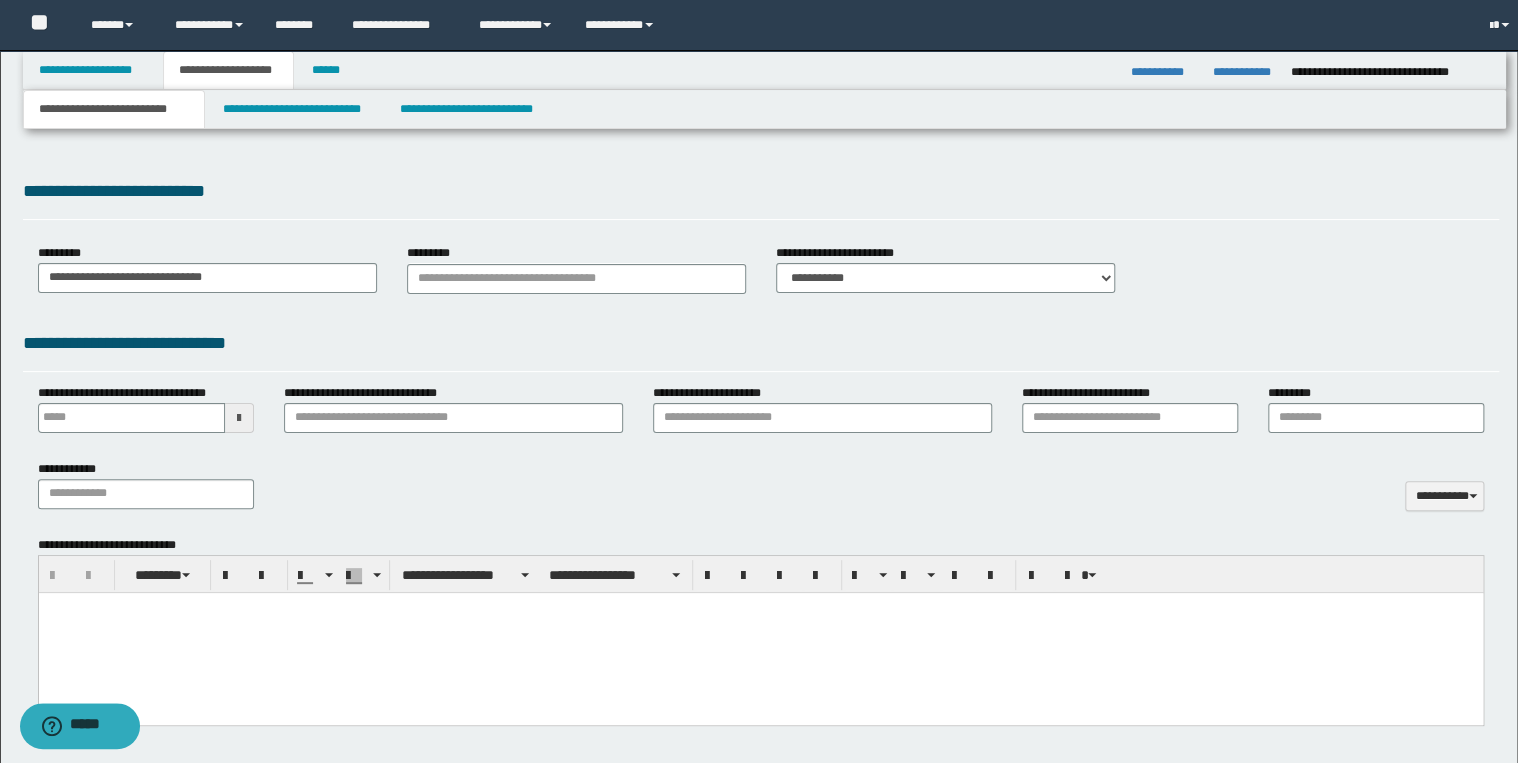 select on "*" 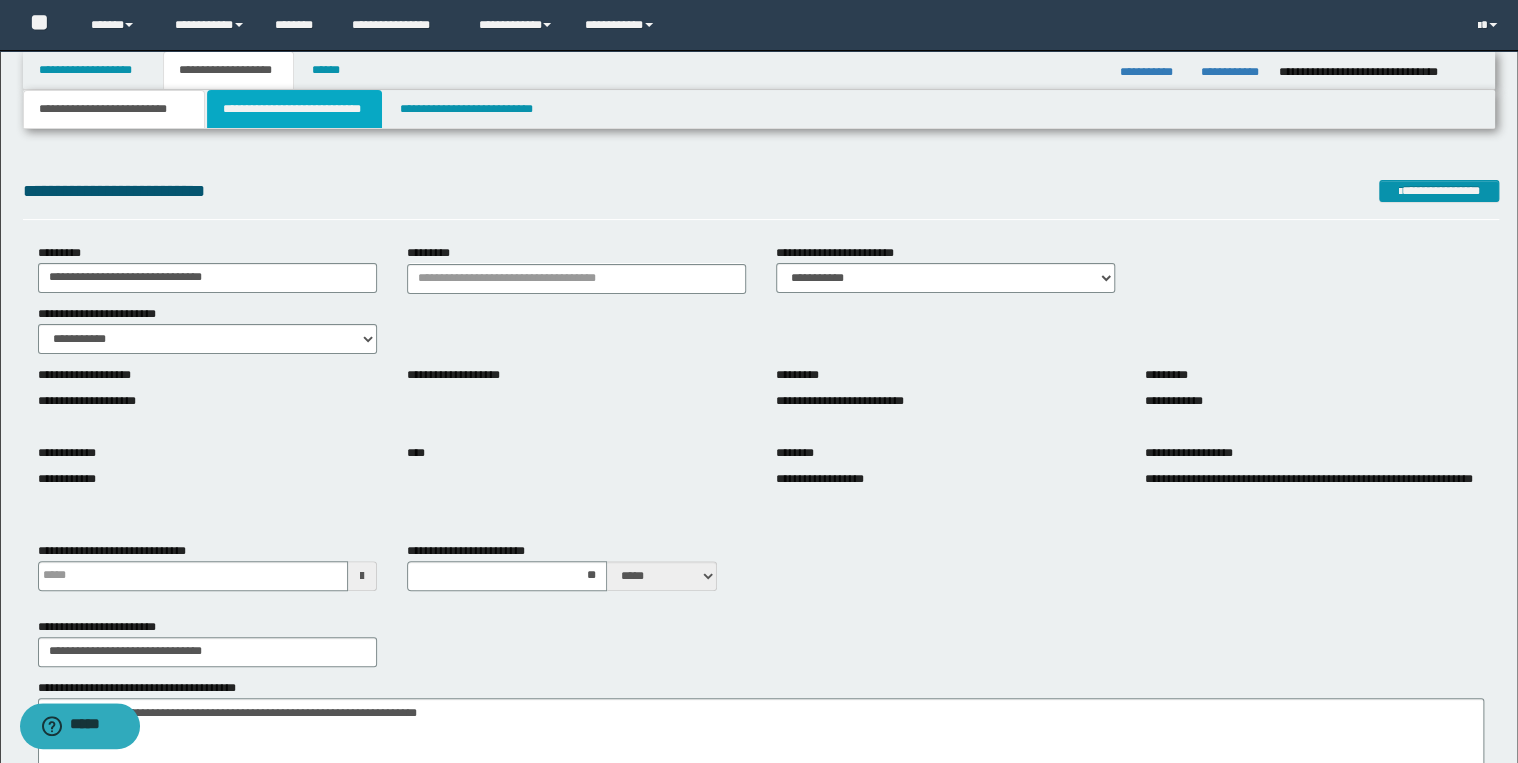drag, startPoint x: 334, startPoint y: 104, endPoint x: 384, endPoint y: 135, distance: 58.830265 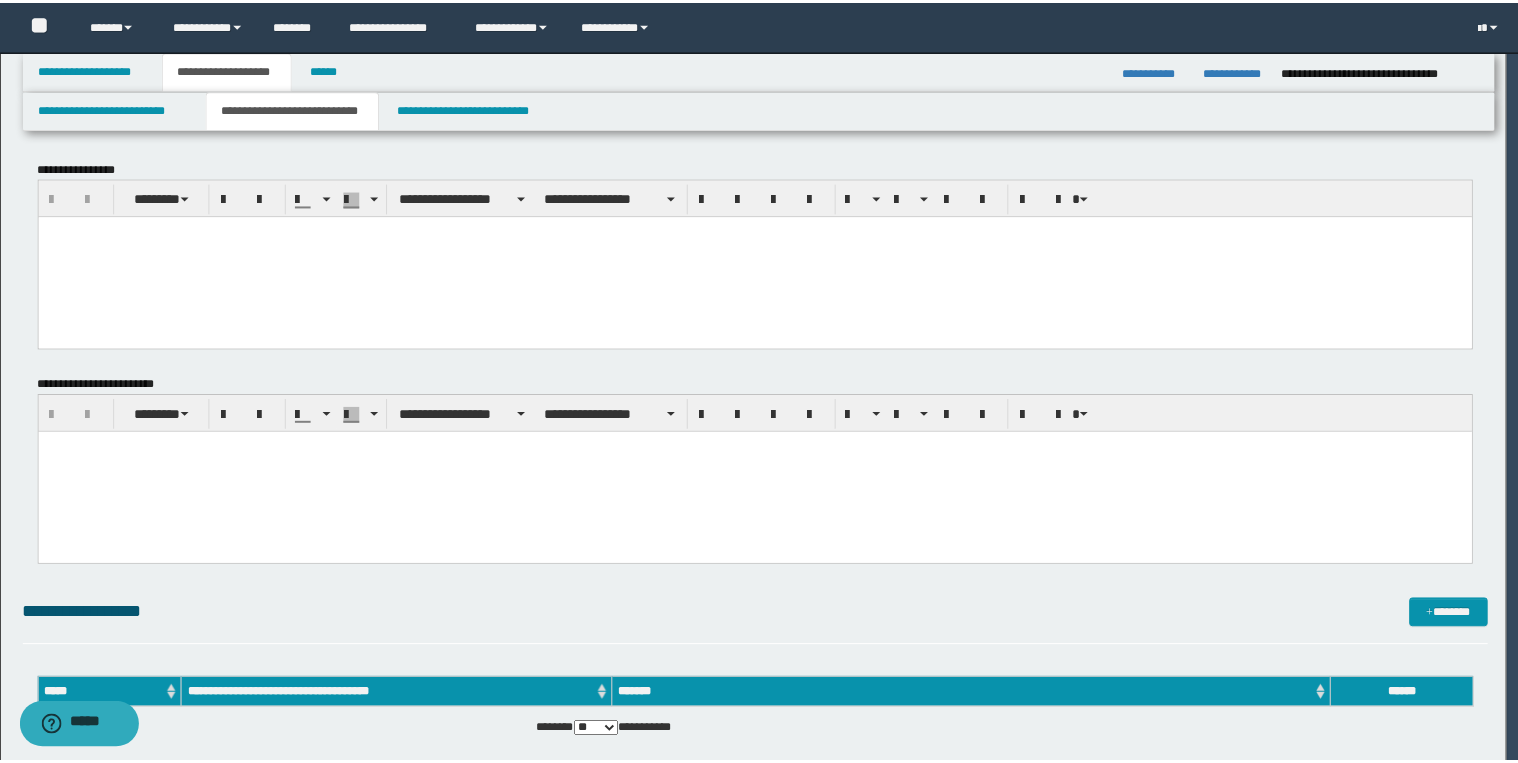 scroll, scrollTop: 0, scrollLeft: 0, axis: both 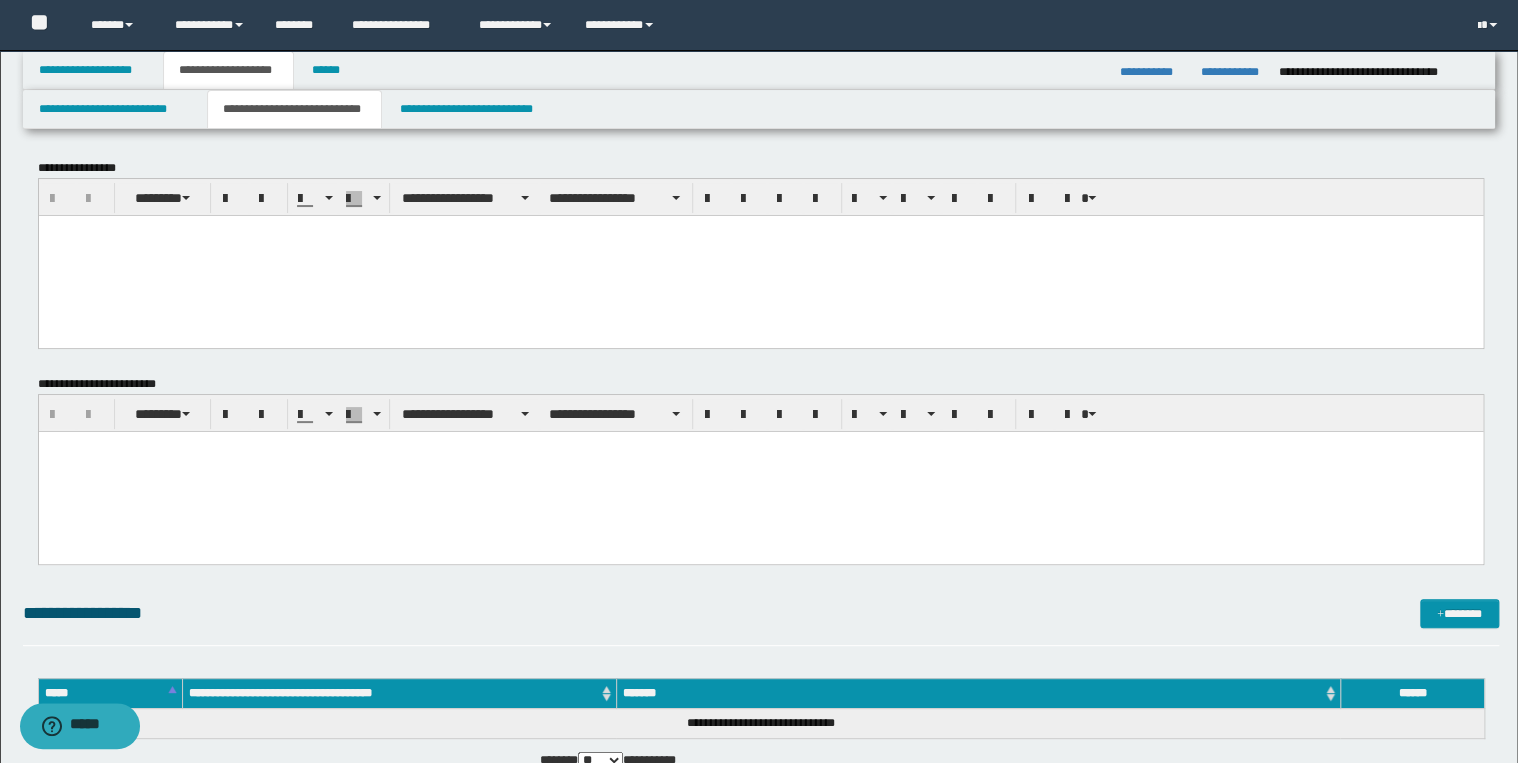 click at bounding box center (760, 255) 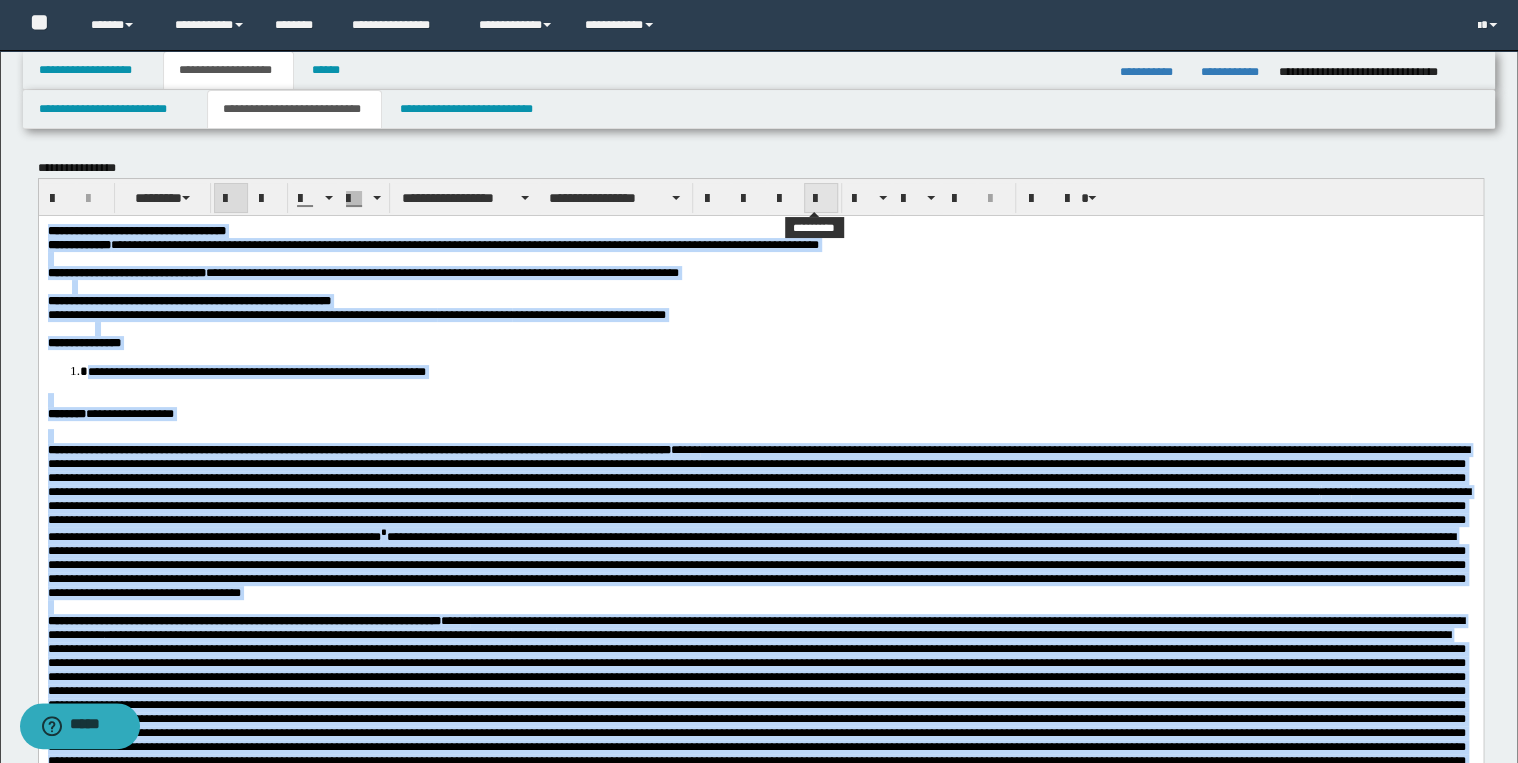 click at bounding box center [821, 199] 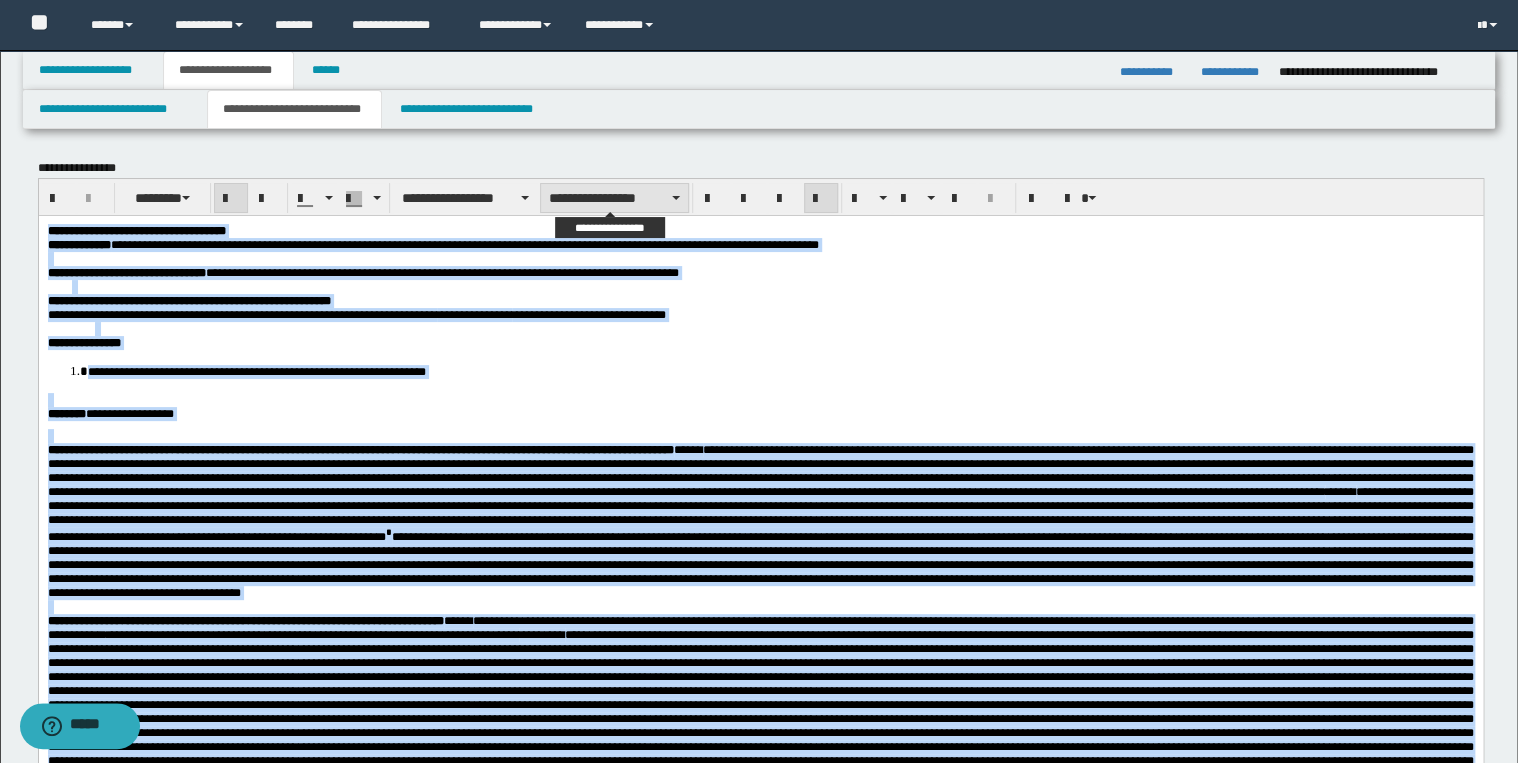 click on "**********" at bounding box center [614, 198] 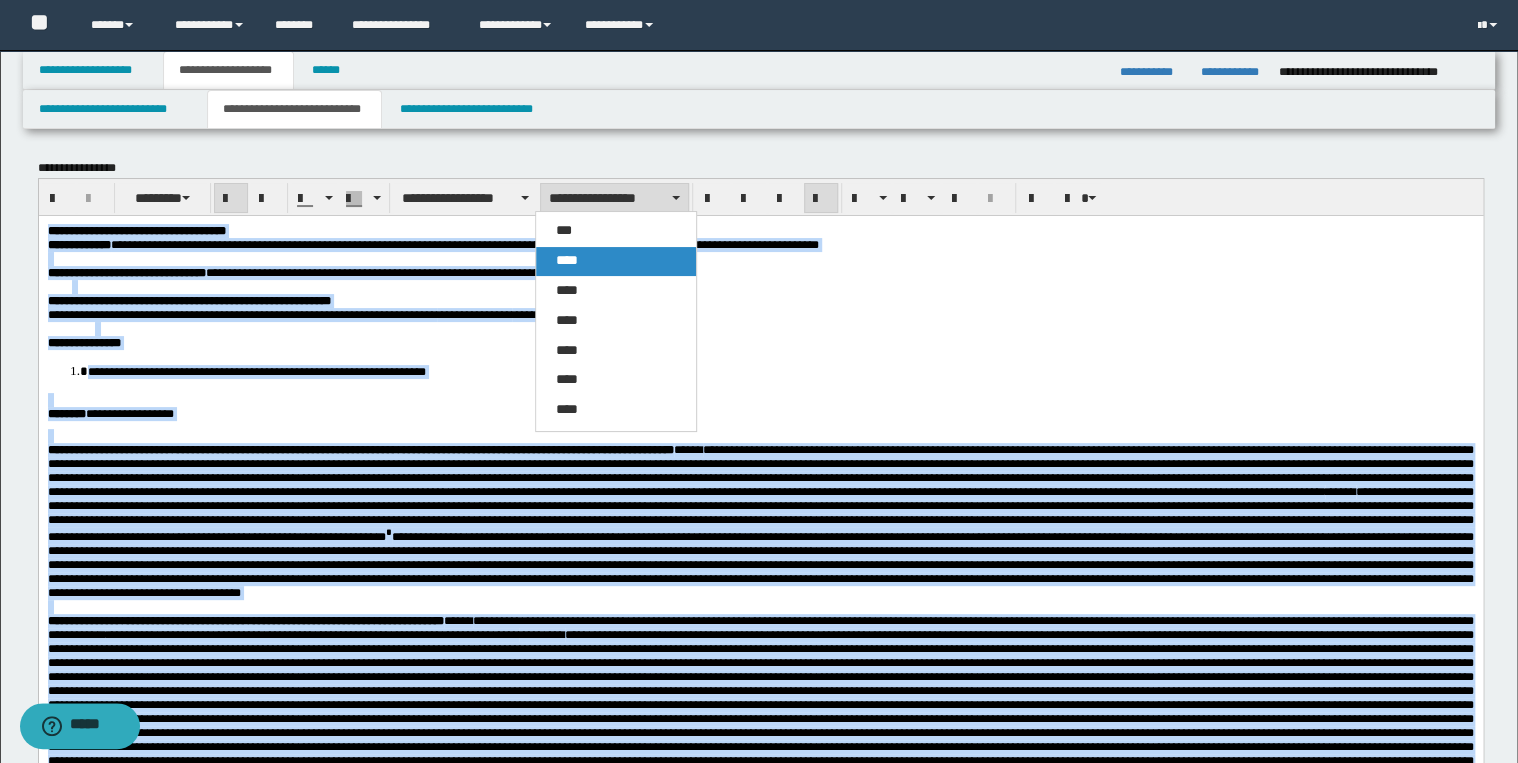 click on "****" at bounding box center [616, 261] 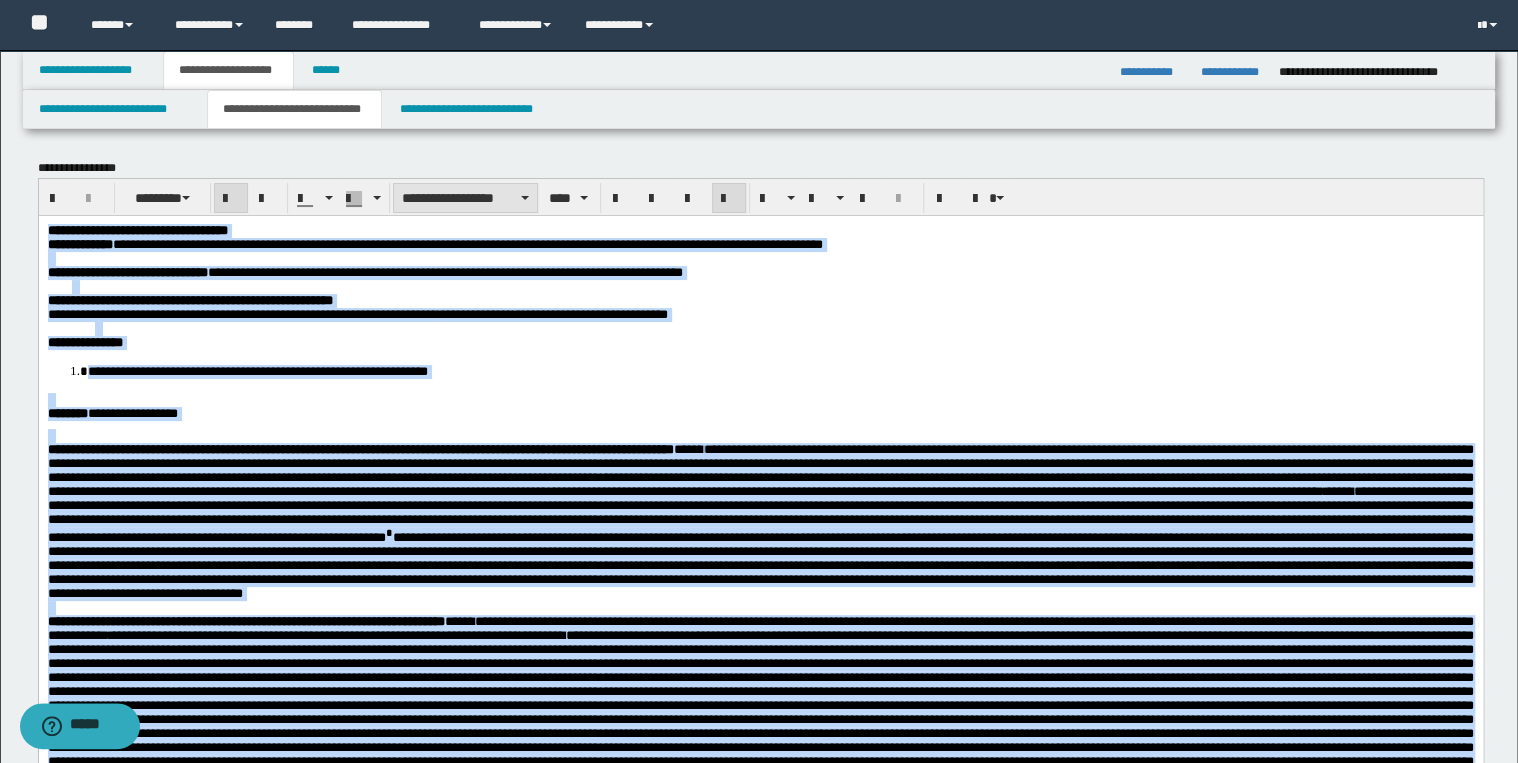 click on "**********" at bounding box center (465, 198) 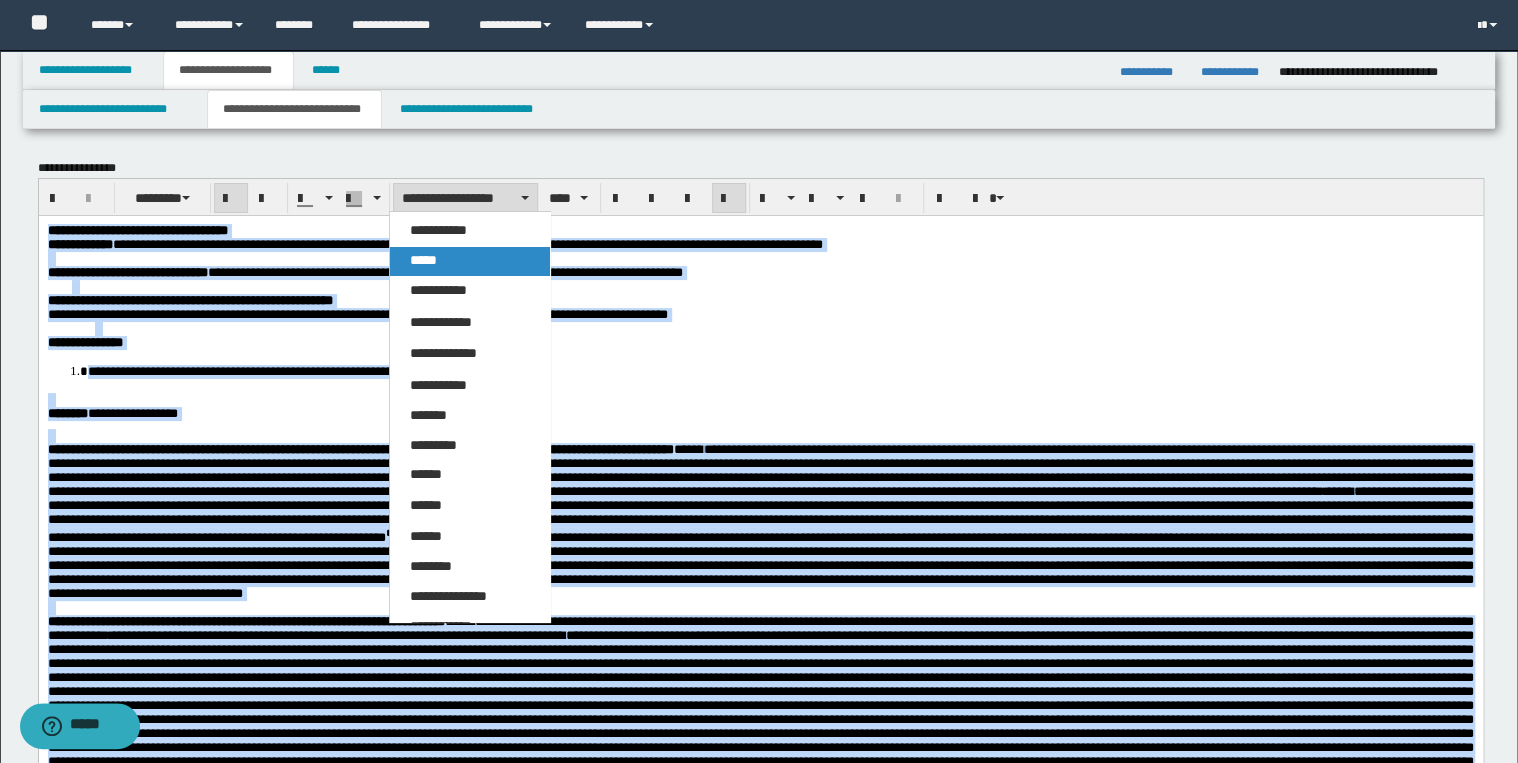 click on "*****" at bounding box center [470, 261] 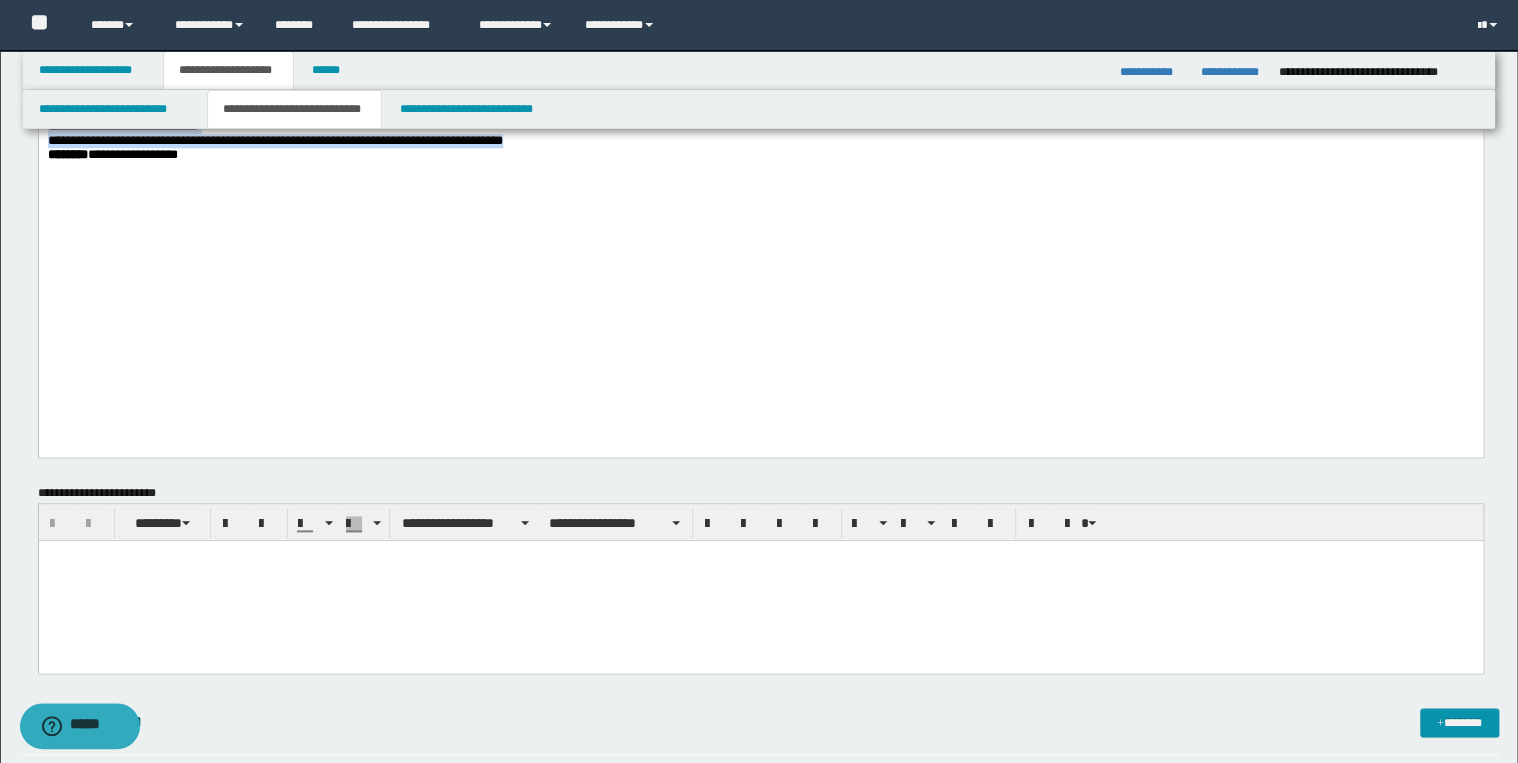 scroll, scrollTop: 880, scrollLeft: 0, axis: vertical 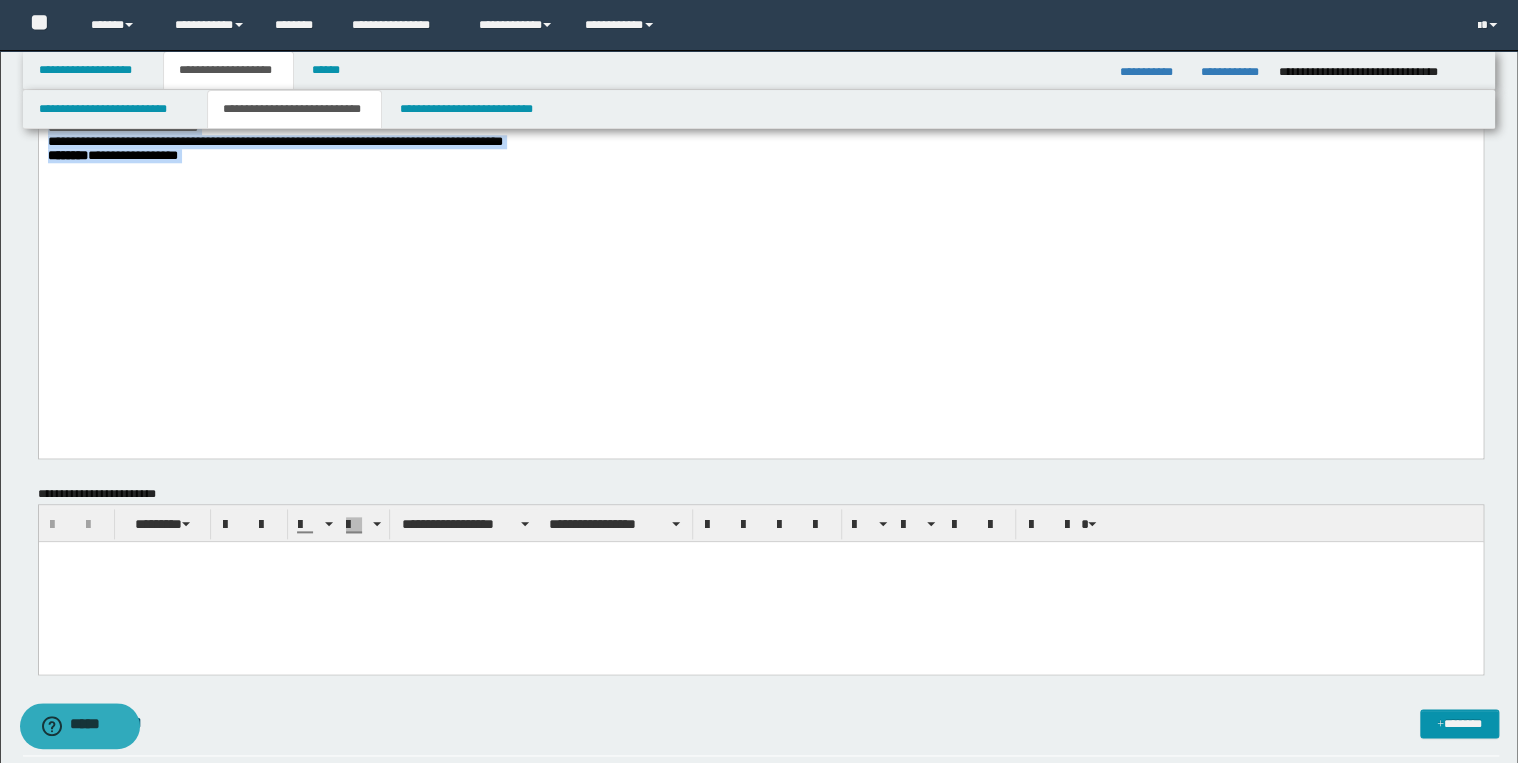 click on "**********" at bounding box center (760, 86) 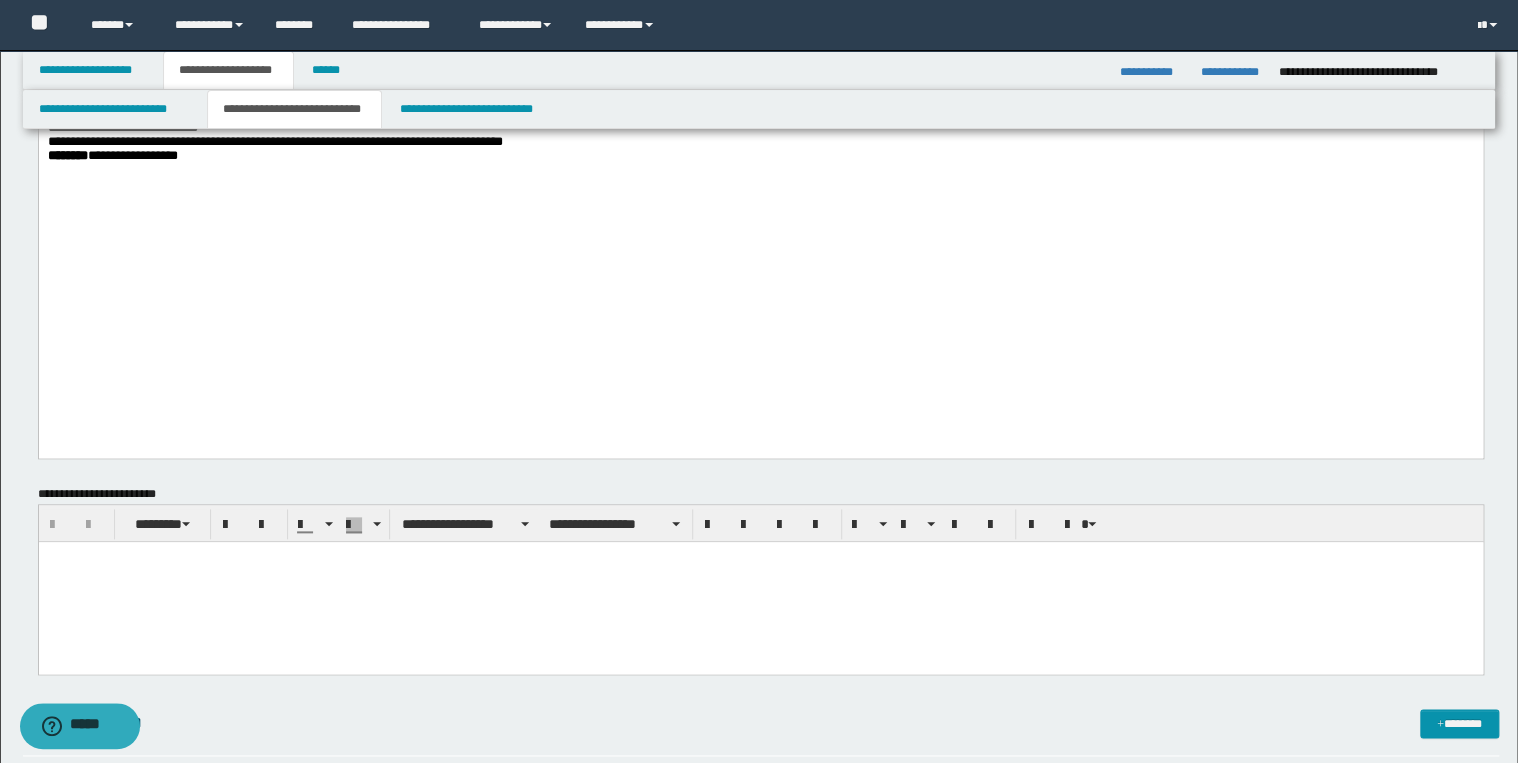 click on "**********" at bounding box center (760, 50) 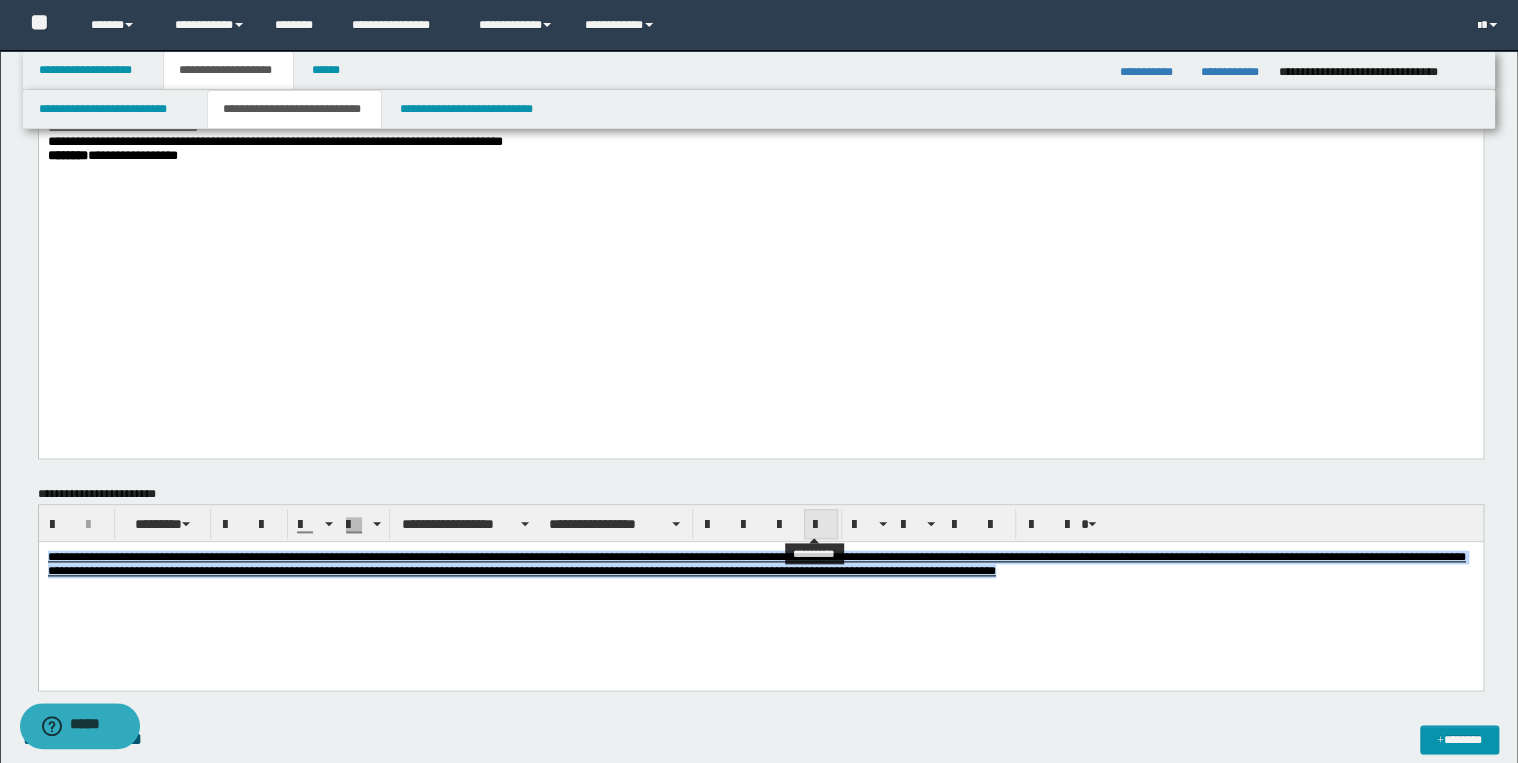 drag, startPoint x: 813, startPoint y: 525, endPoint x: 798, endPoint y: 532, distance: 16.552946 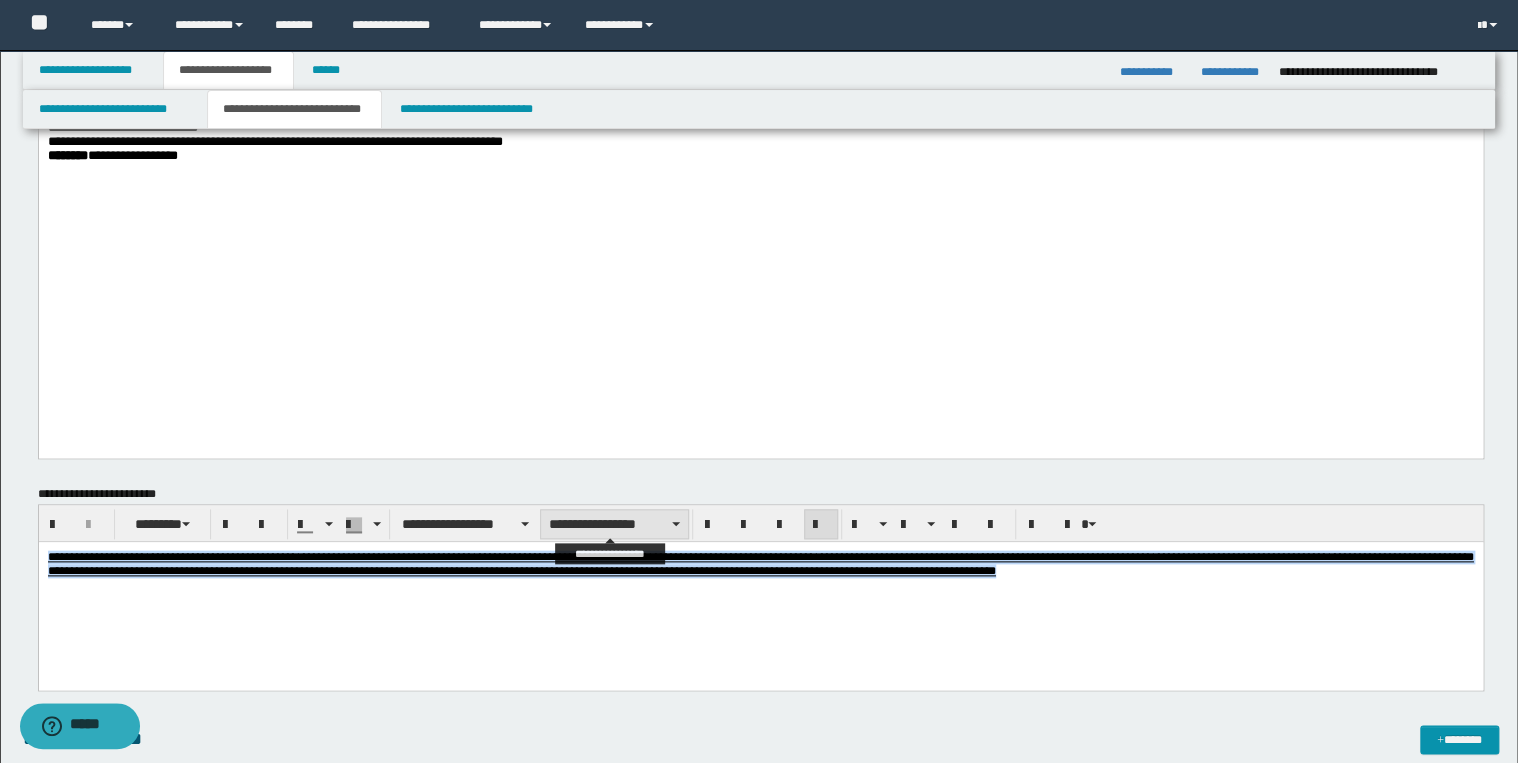 drag, startPoint x: 640, startPoint y: 525, endPoint x: 631, endPoint y: 531, distance: 10.816654 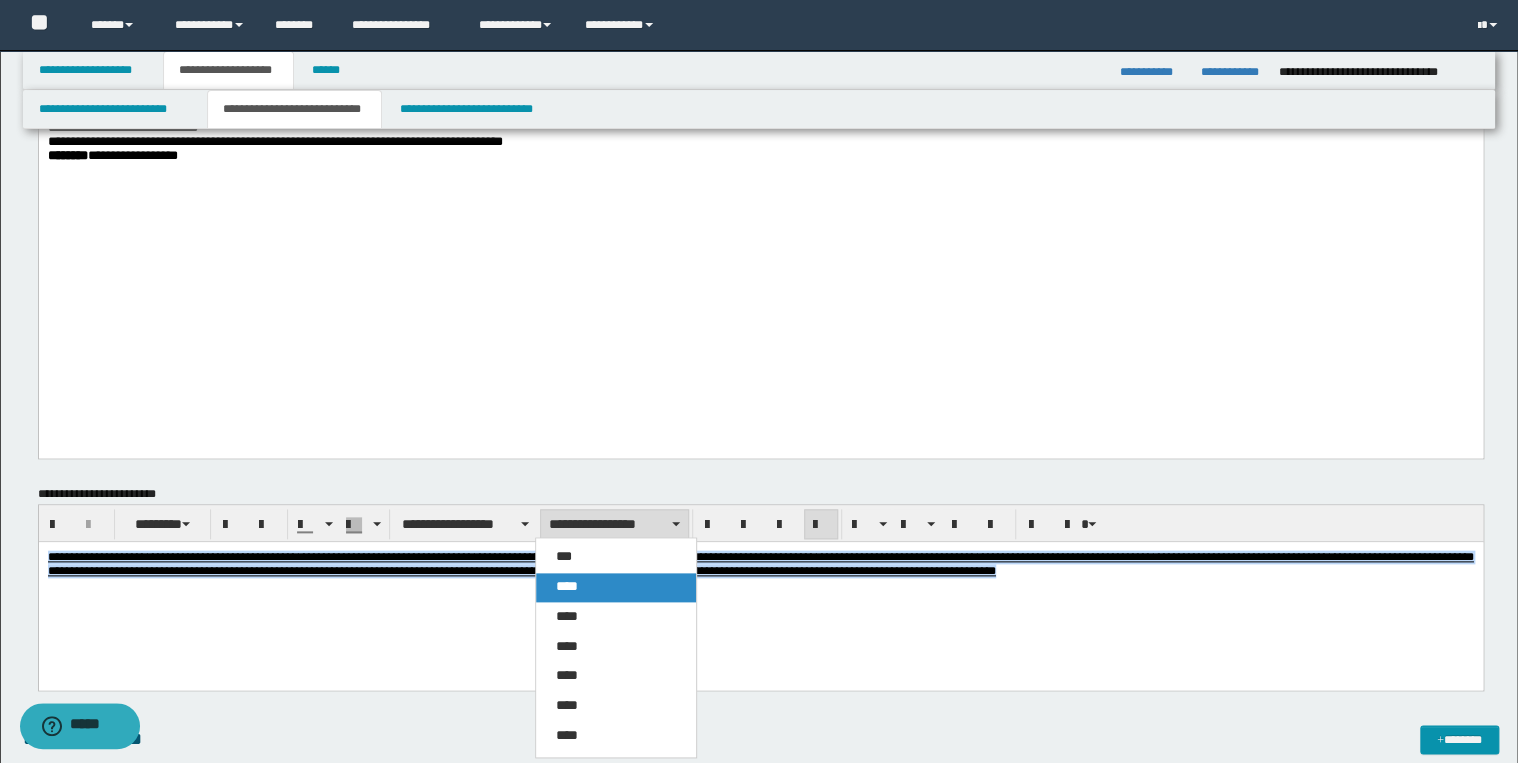 click on "****" at bounding box center [616, 587] 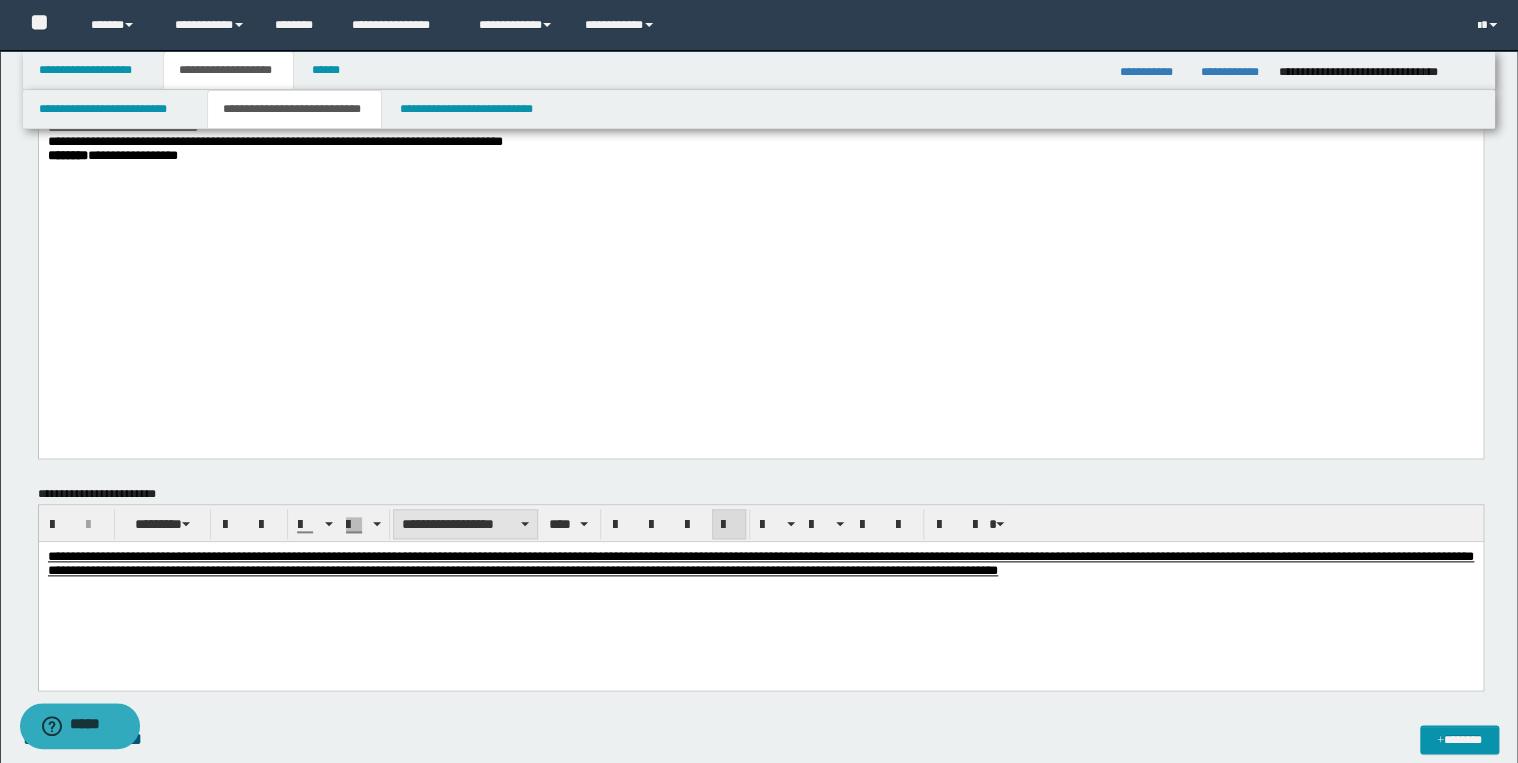 click on "**********" at bounding box center (465, 524) 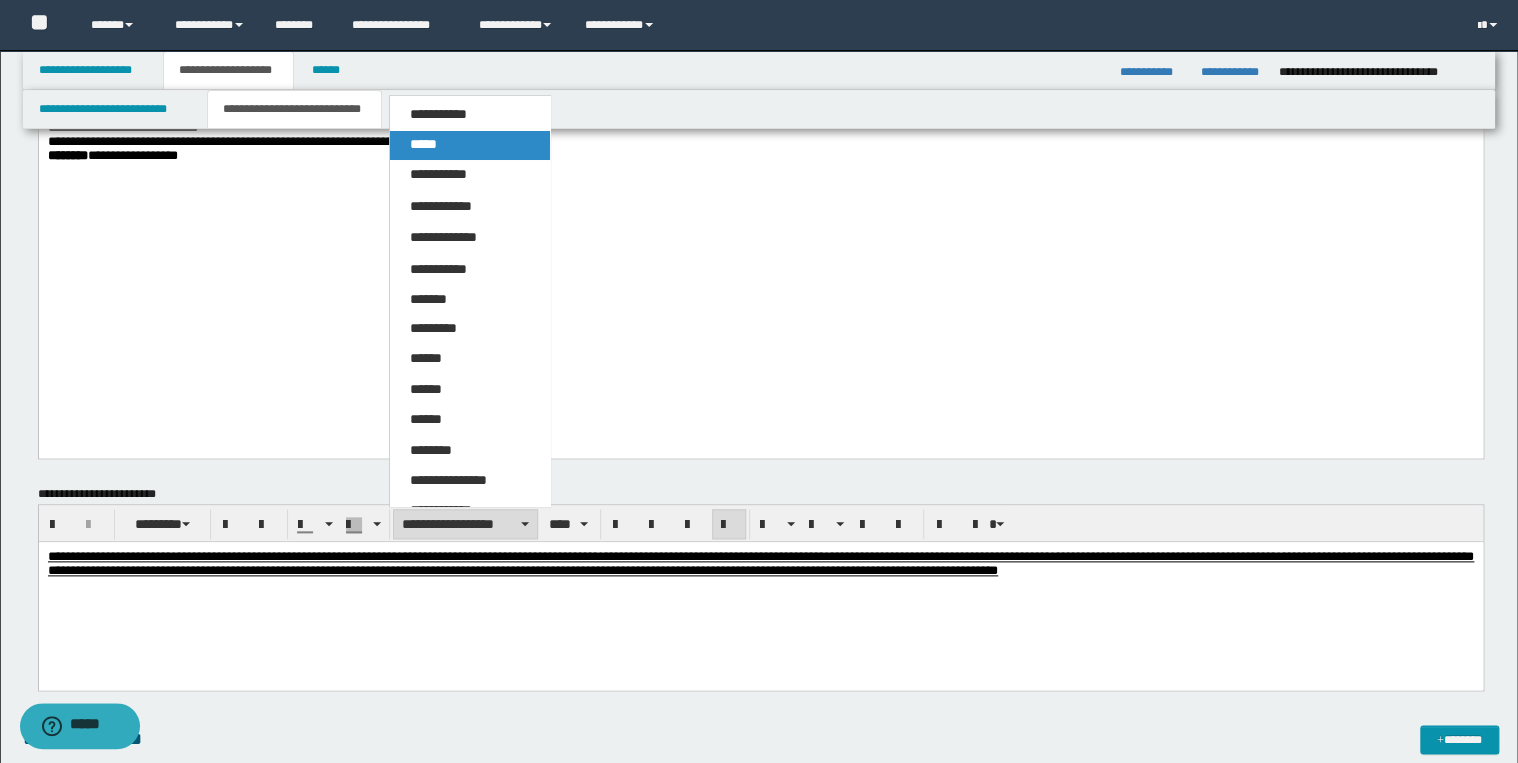 click on "*****" at bounding box center (470, 145) 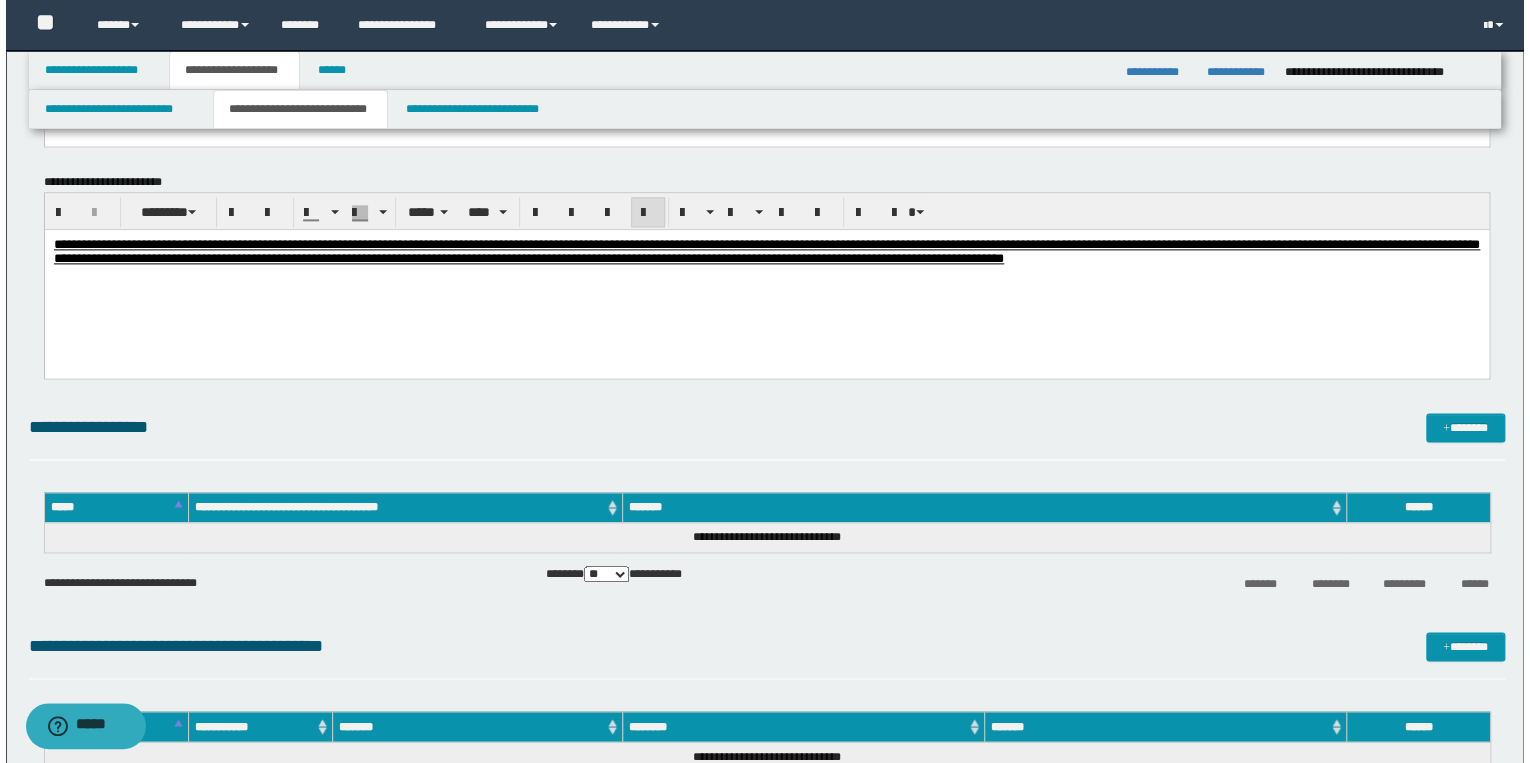 scroll, scrollTop: 1200, scrollLeft: 0, axis: vertical 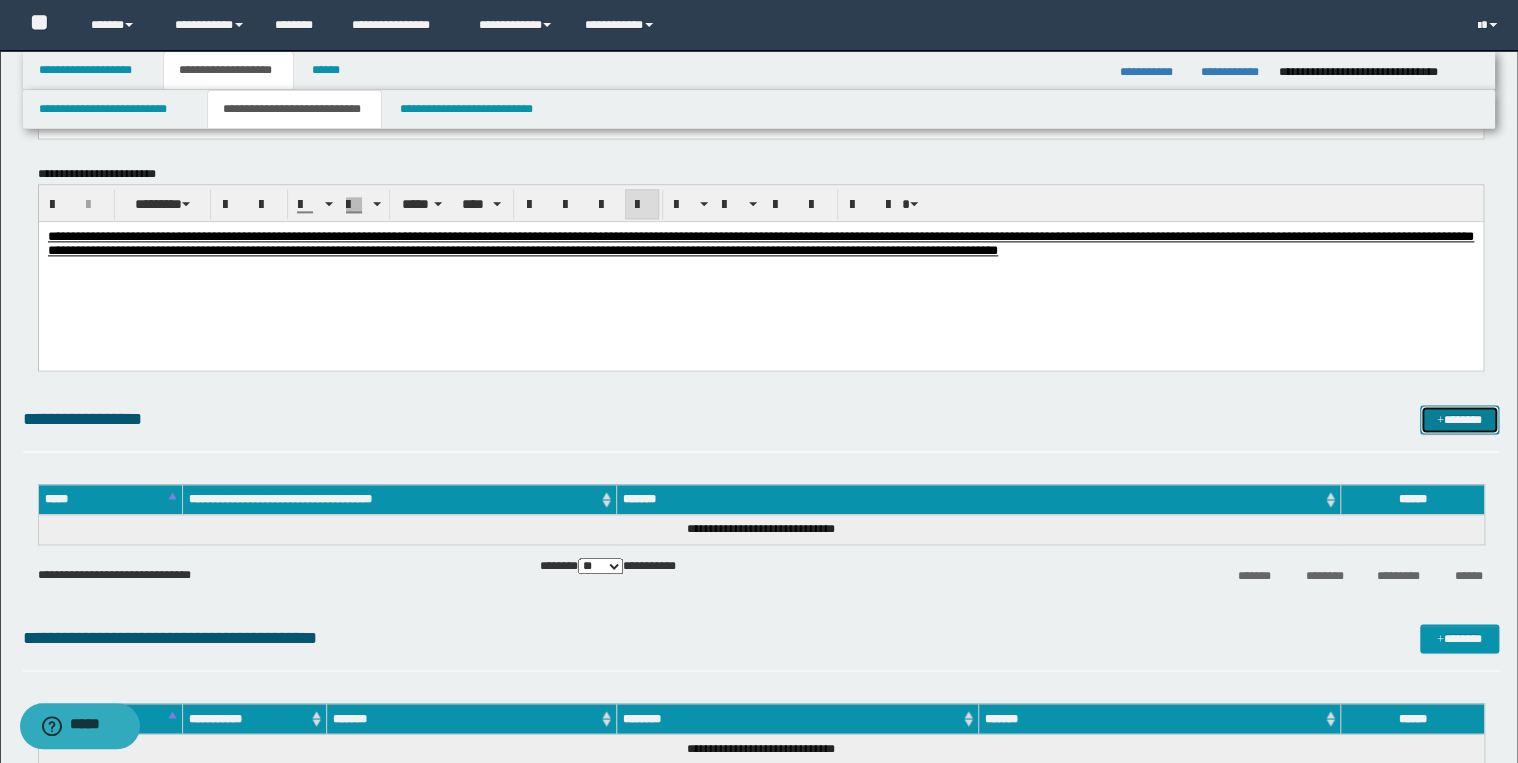 click on "*******" at bounding box center [1459, 420] 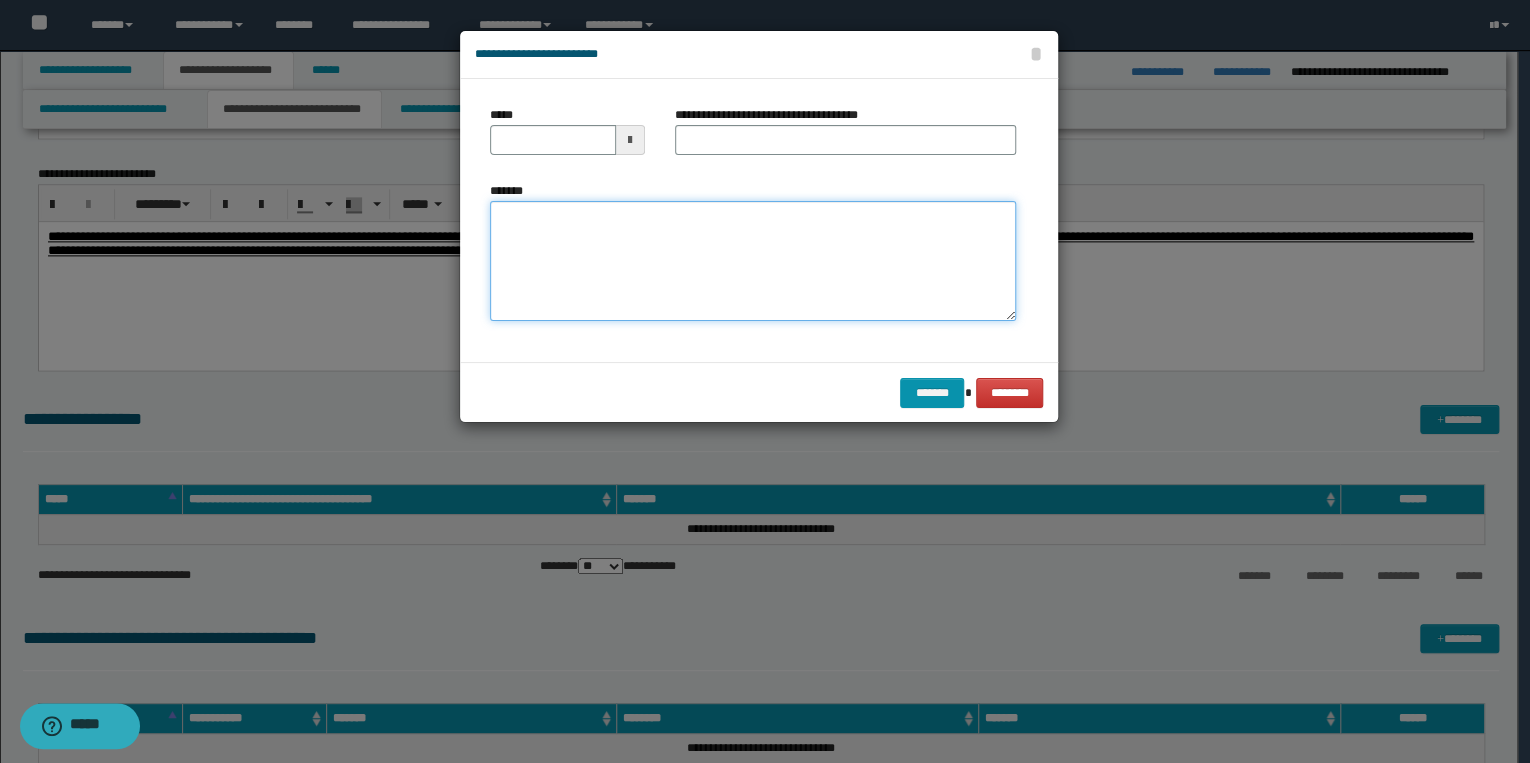 click on "*******" at bounding box center (753, 261) 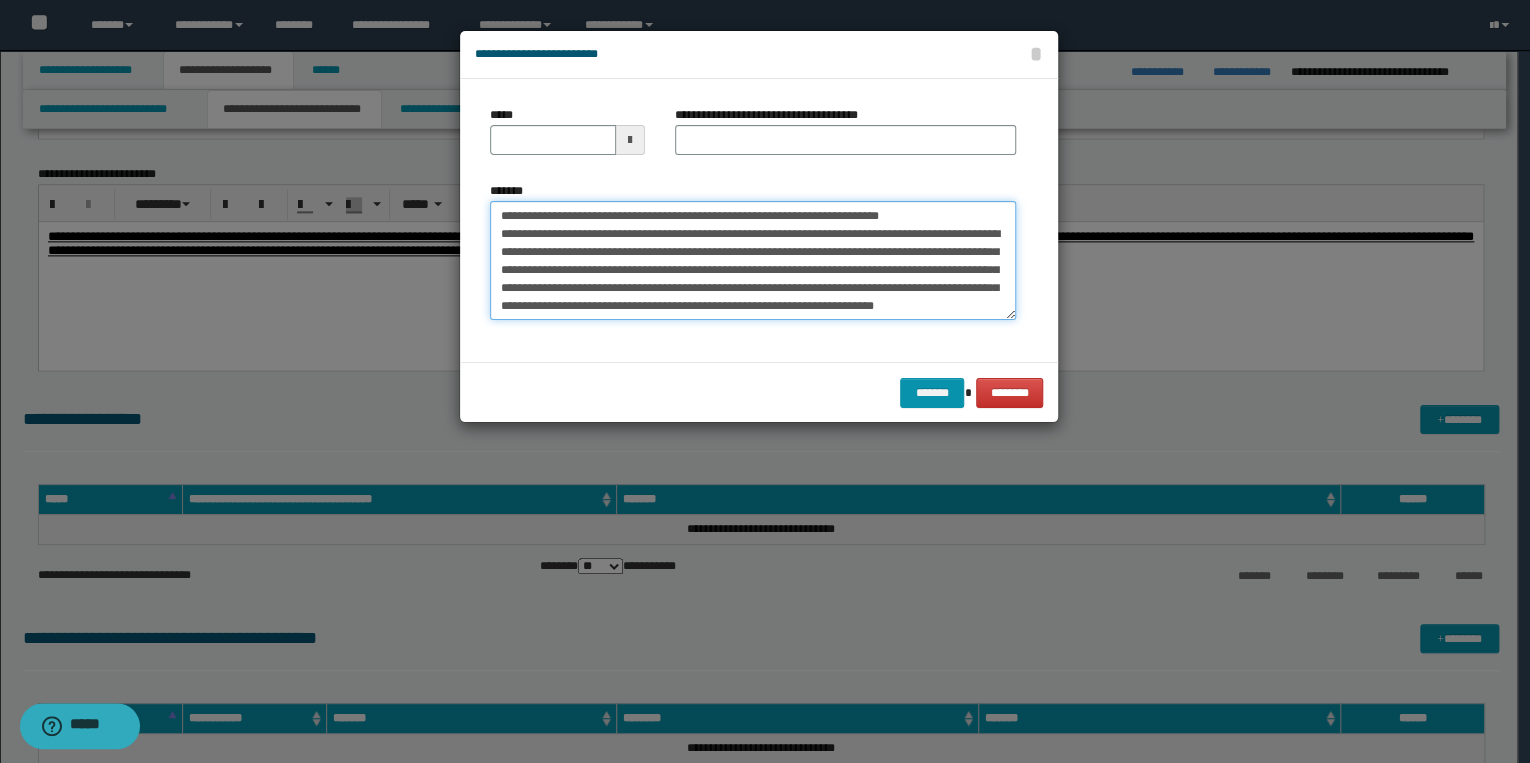 scroll, scrollTop: 0, scrollLeft: 0, axis: both 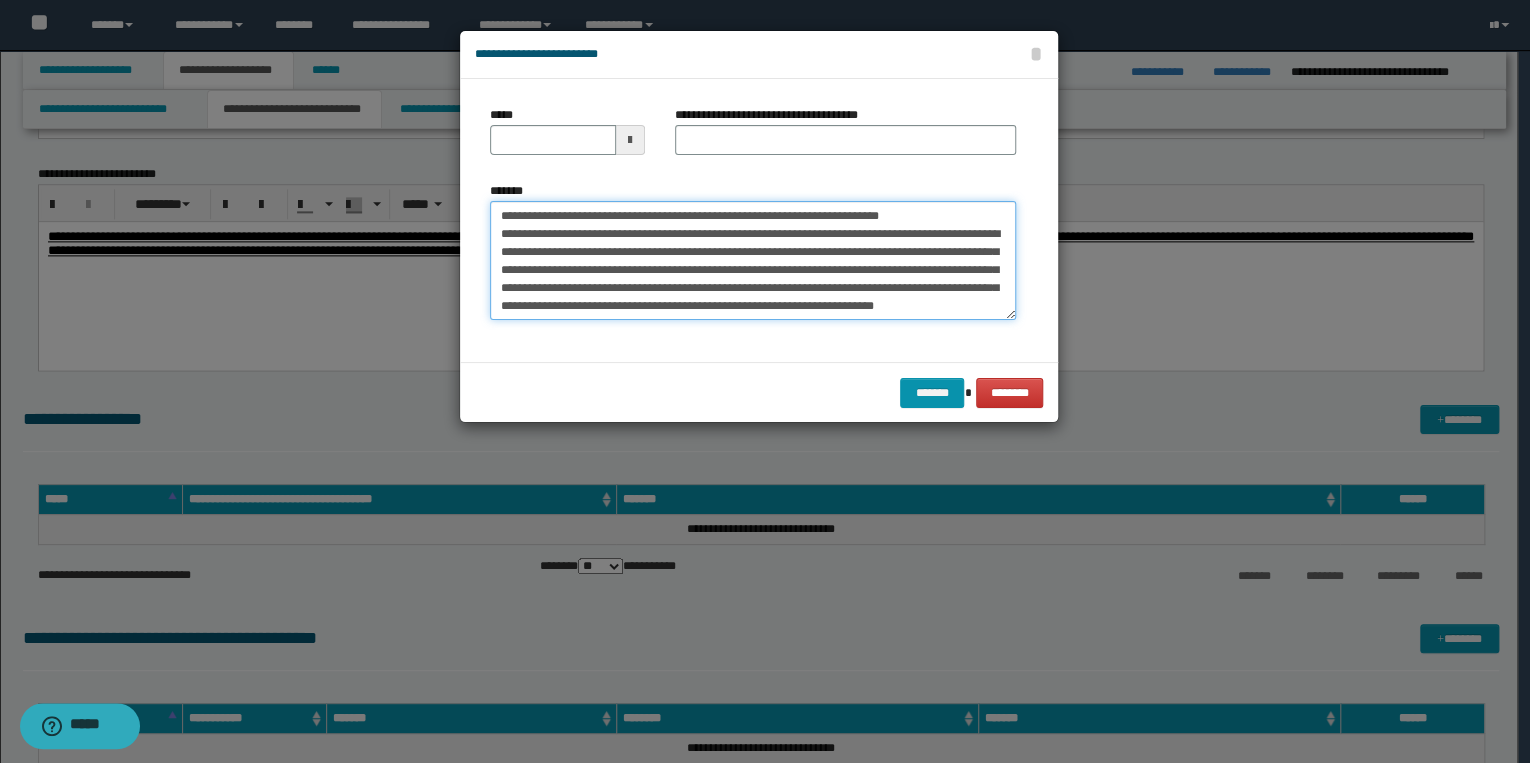drag, startPoint x: 562, startPoint y: 217, endPoint x: 499, endPoint y: 212, distance: 63.1981 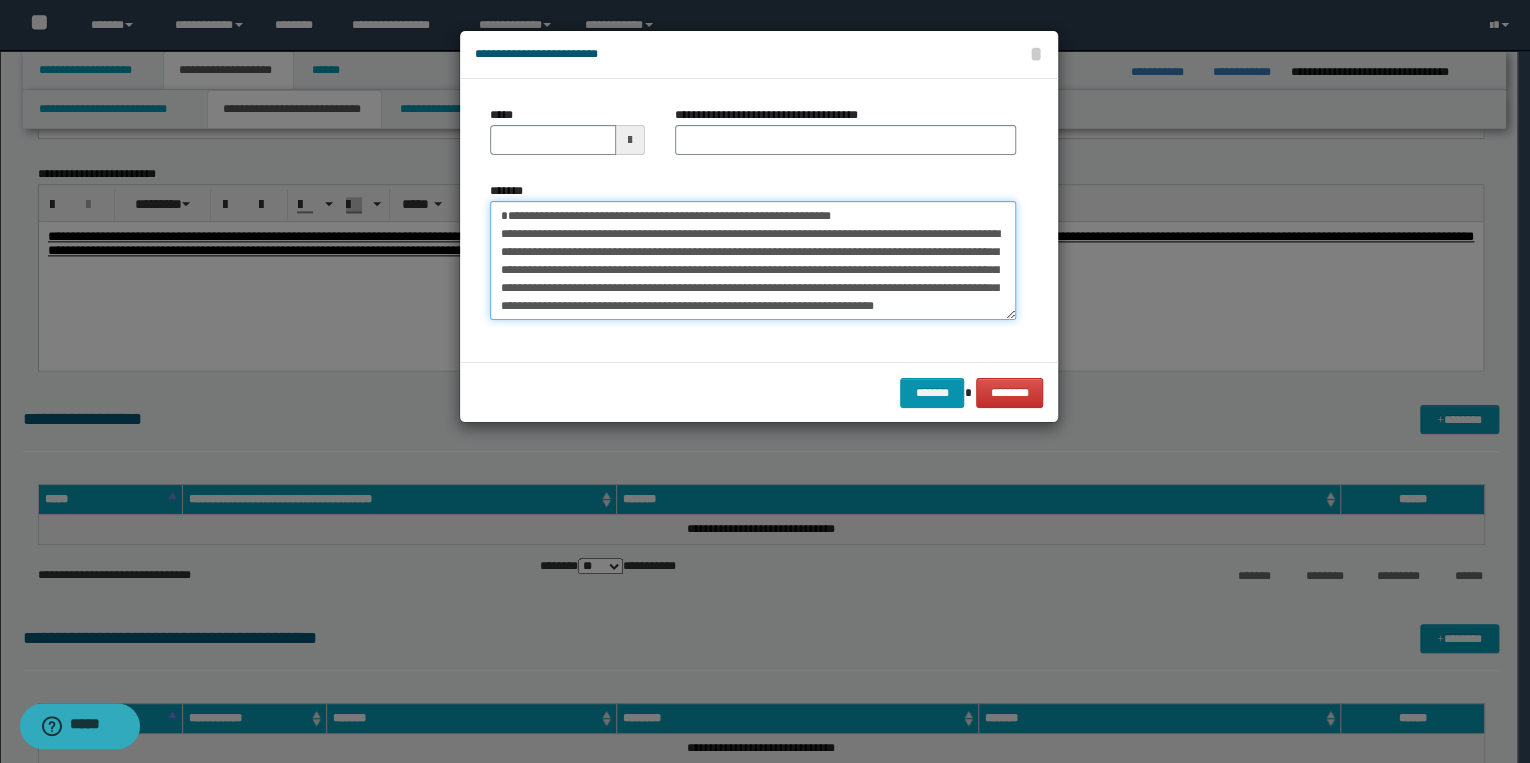 type 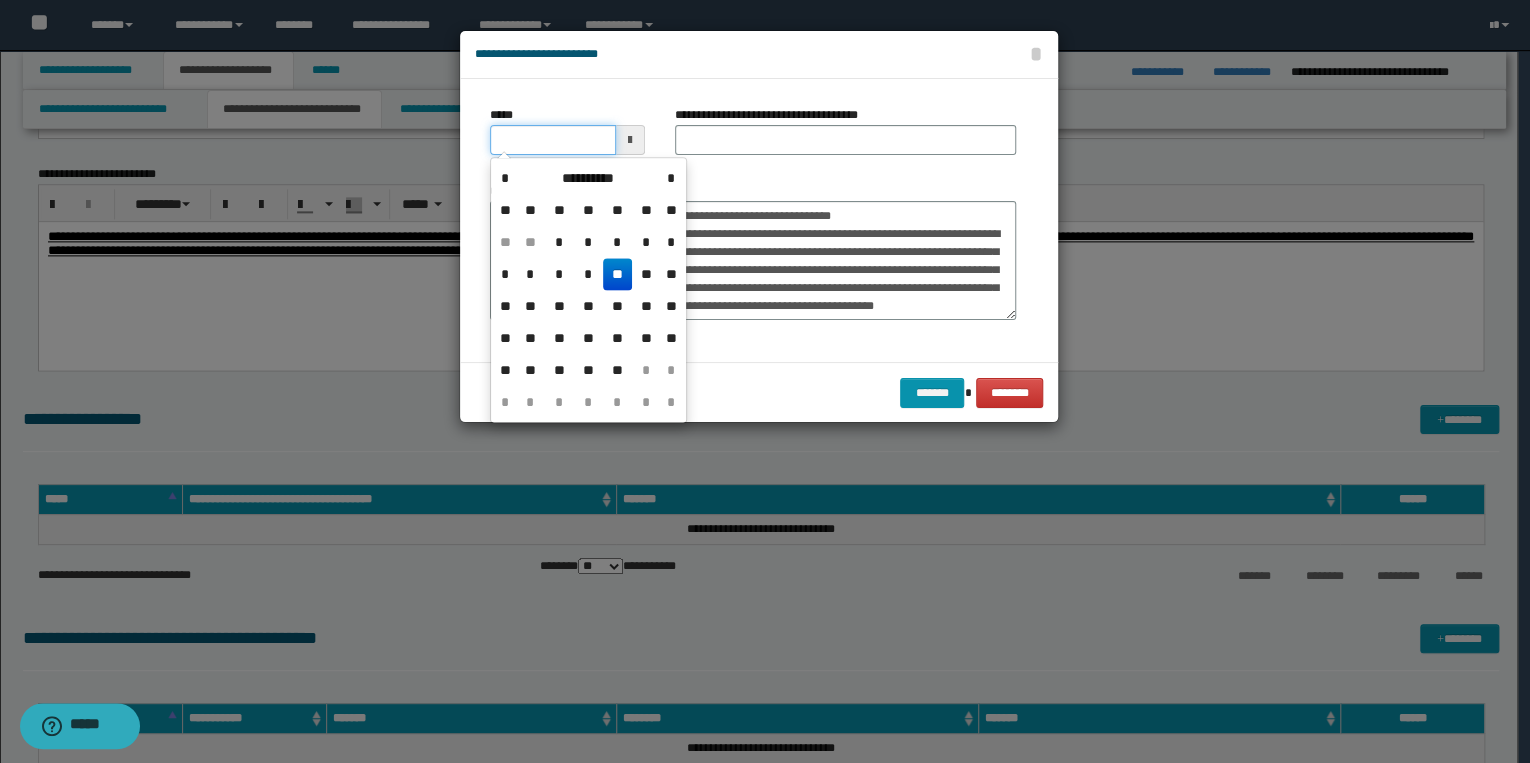 click on "*****" at bounding box center (553, 140) 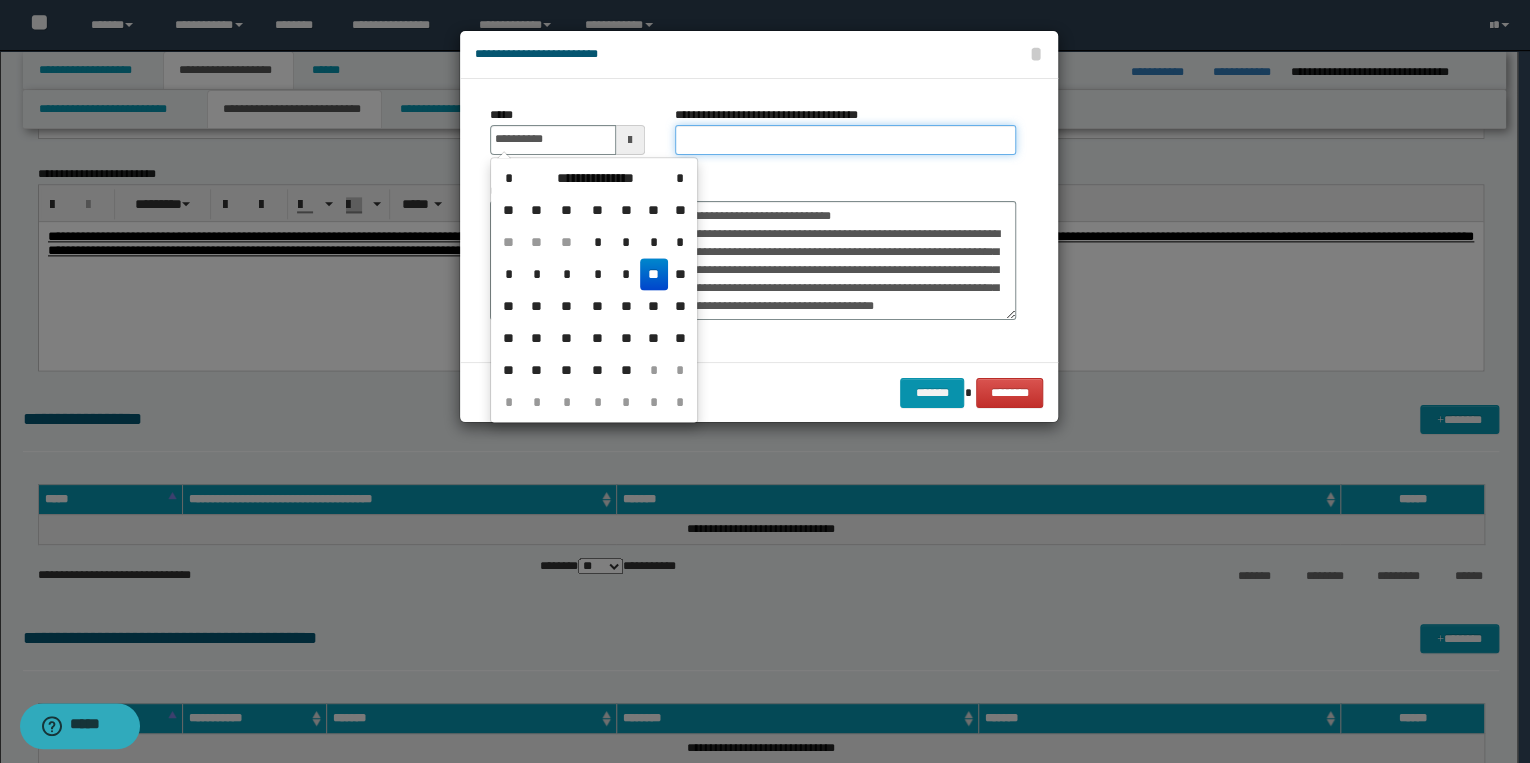type on "**********" 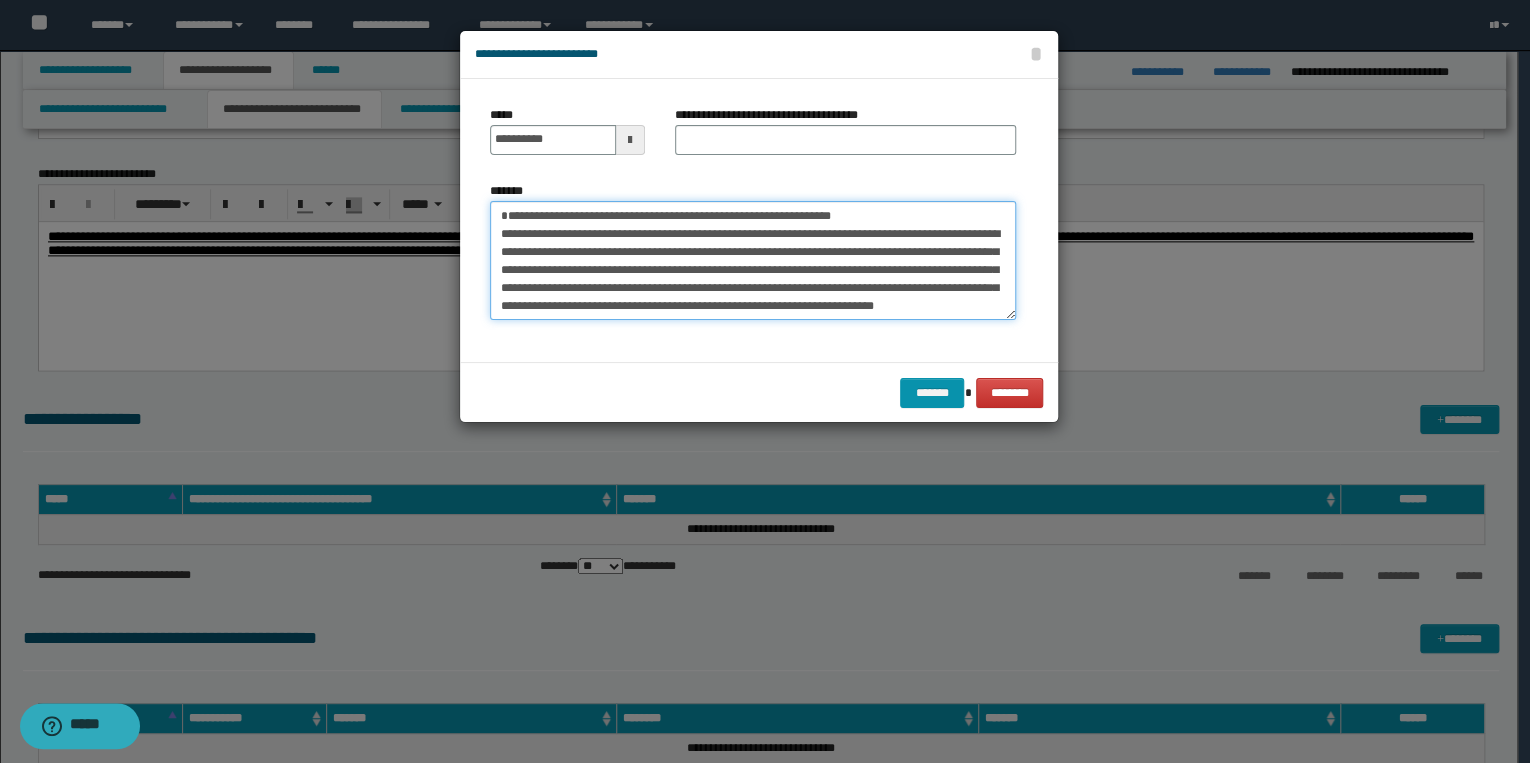 drag, startPoint x: 504, startPoint y: 218, endPoint x: 884, endPoint y: 210, distance: 380.0842 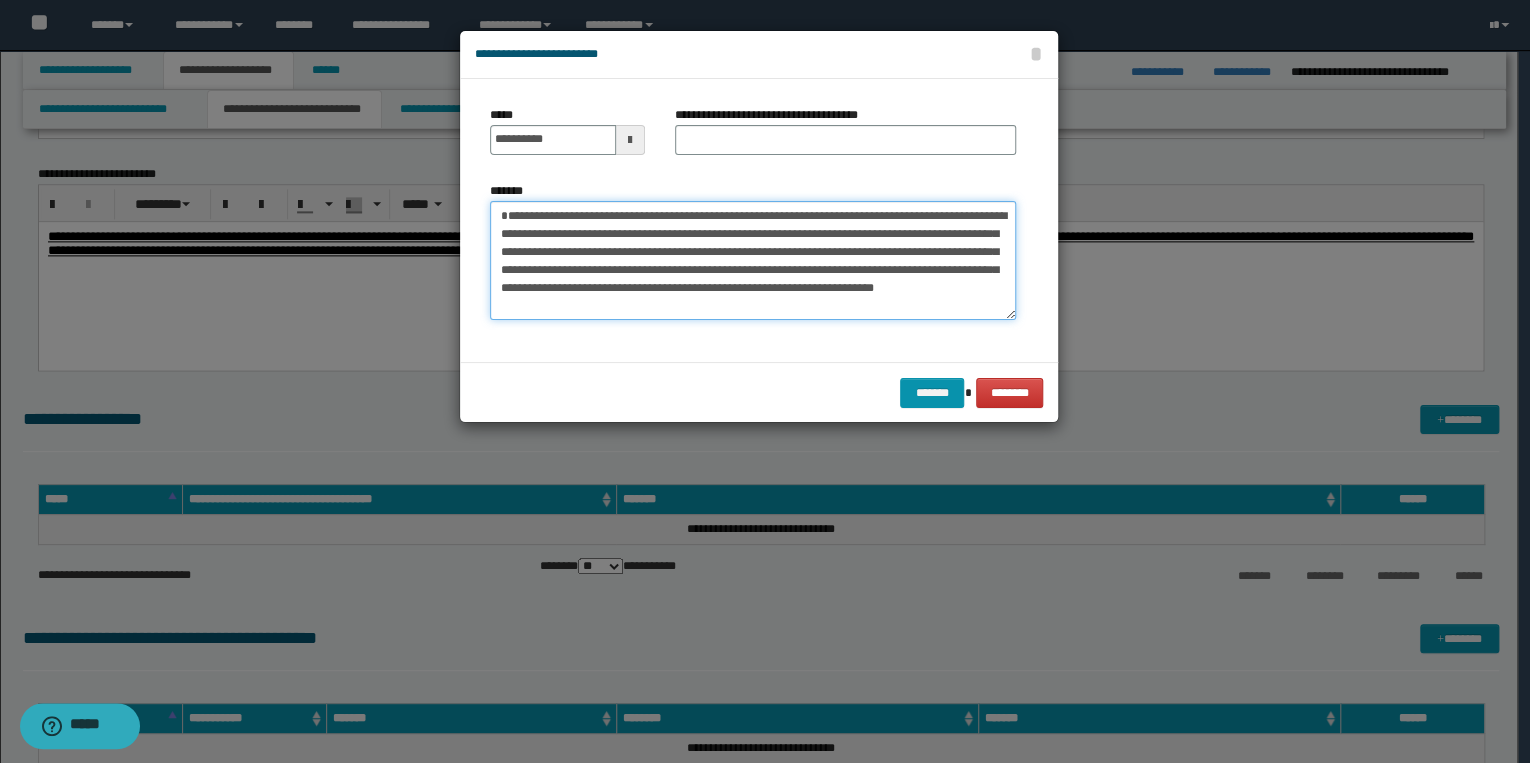 type on "**********" 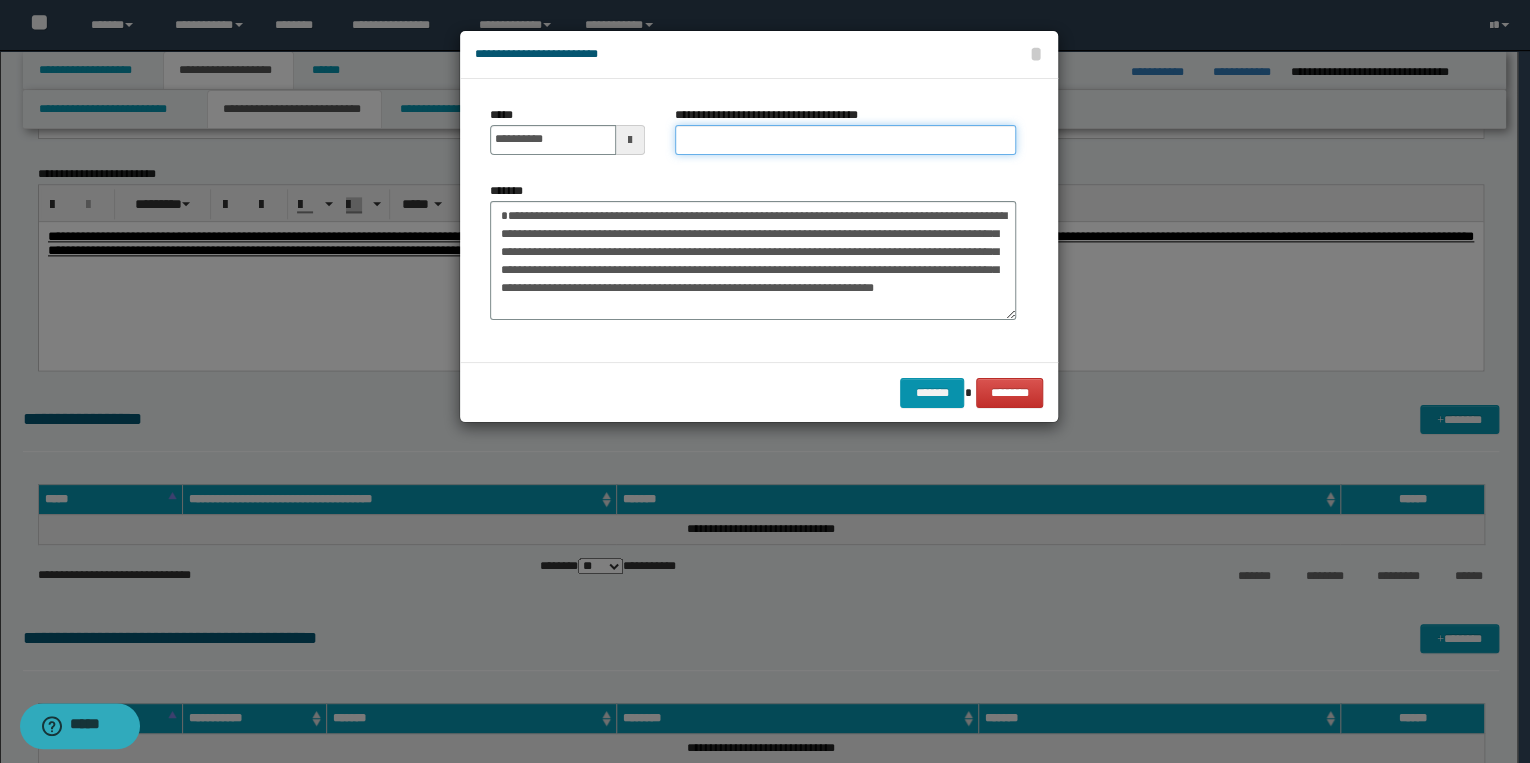 click on "**********" at bounding box center [845, 140] 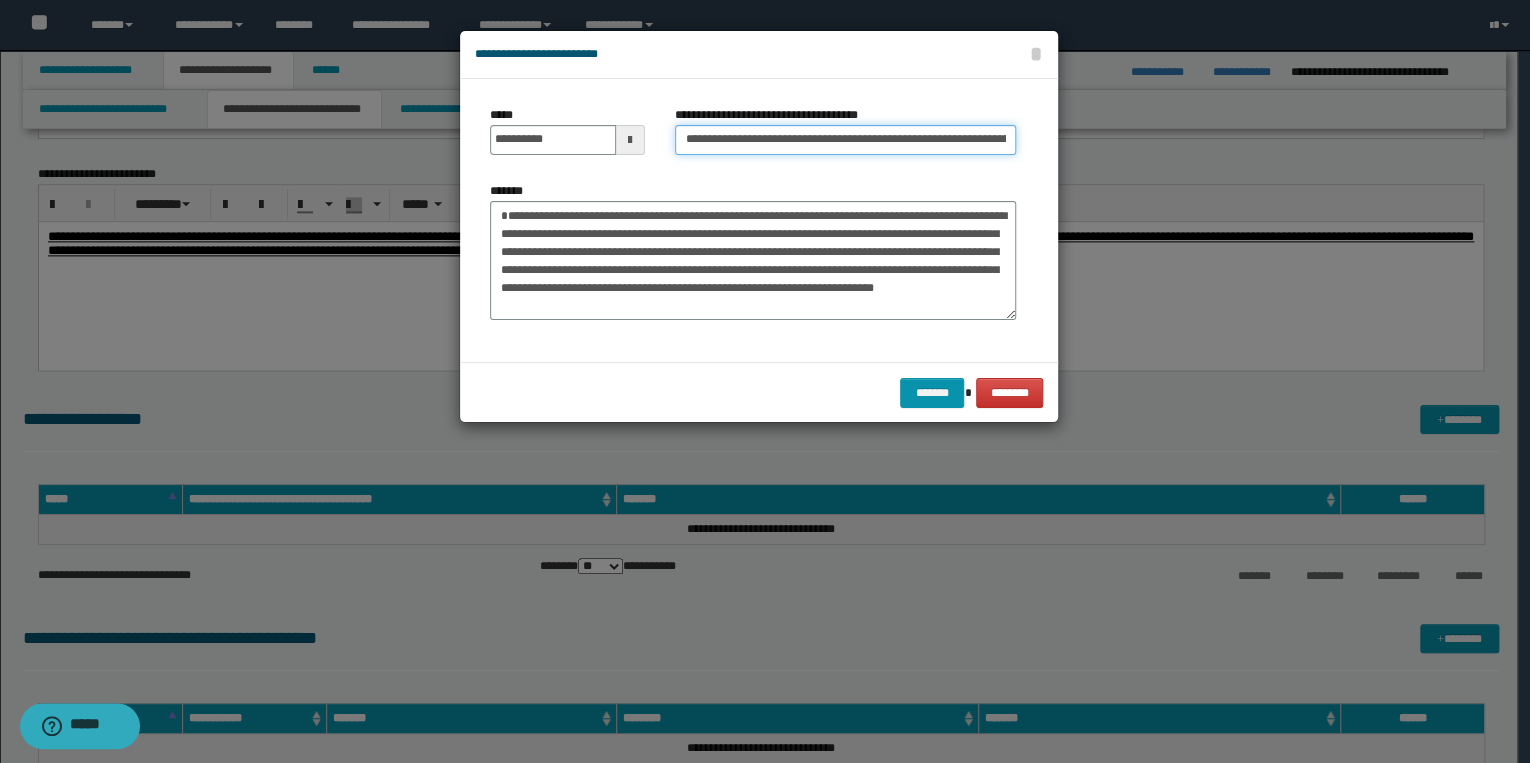 scroll, scrollTop: 0, scrollLeft: 48, axis: horizontal 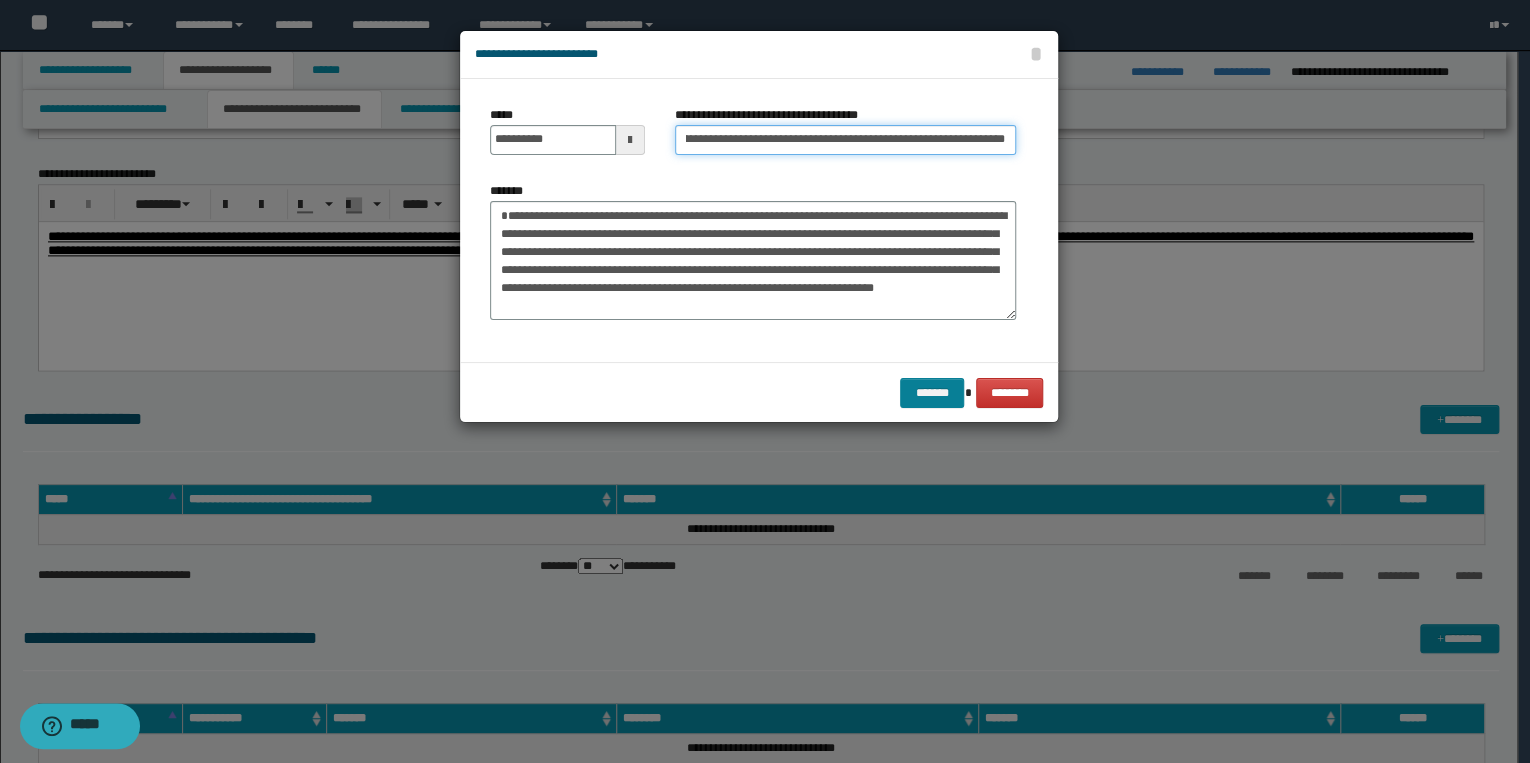 type on "**********" 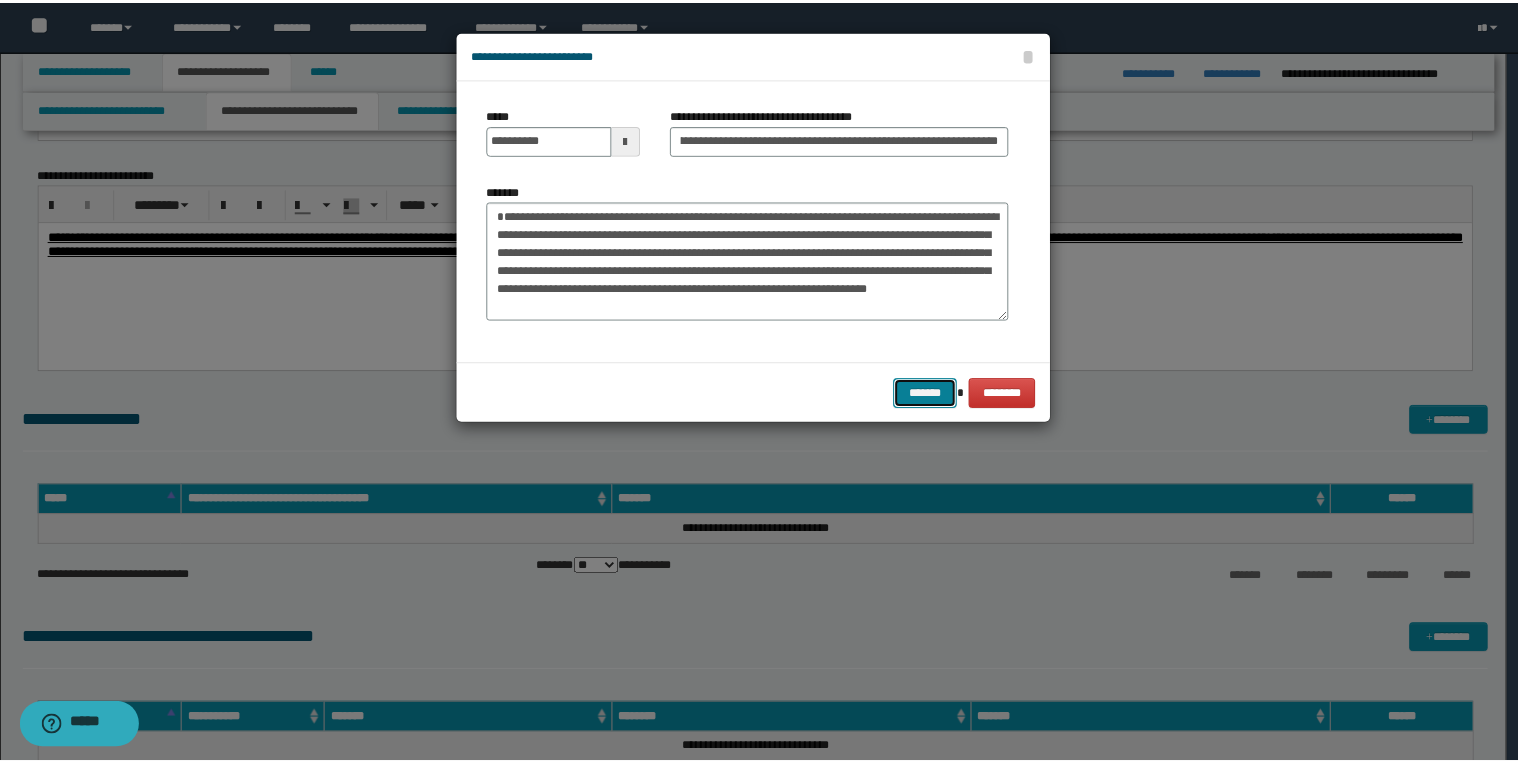 scroll, scrollTop: 0, scrollLeft: 0, axis: both 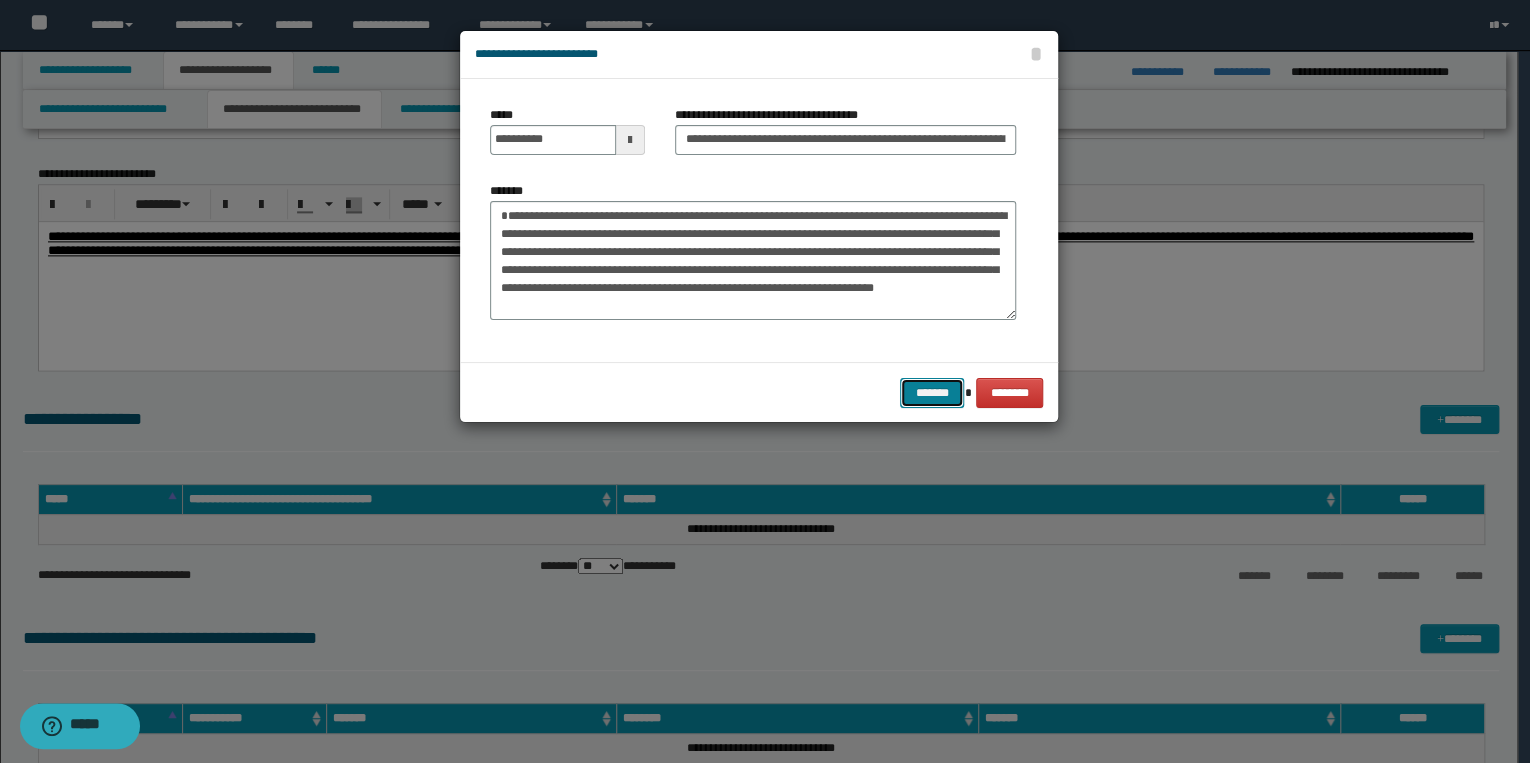 click on "*******" at bounding box center [932, 393] 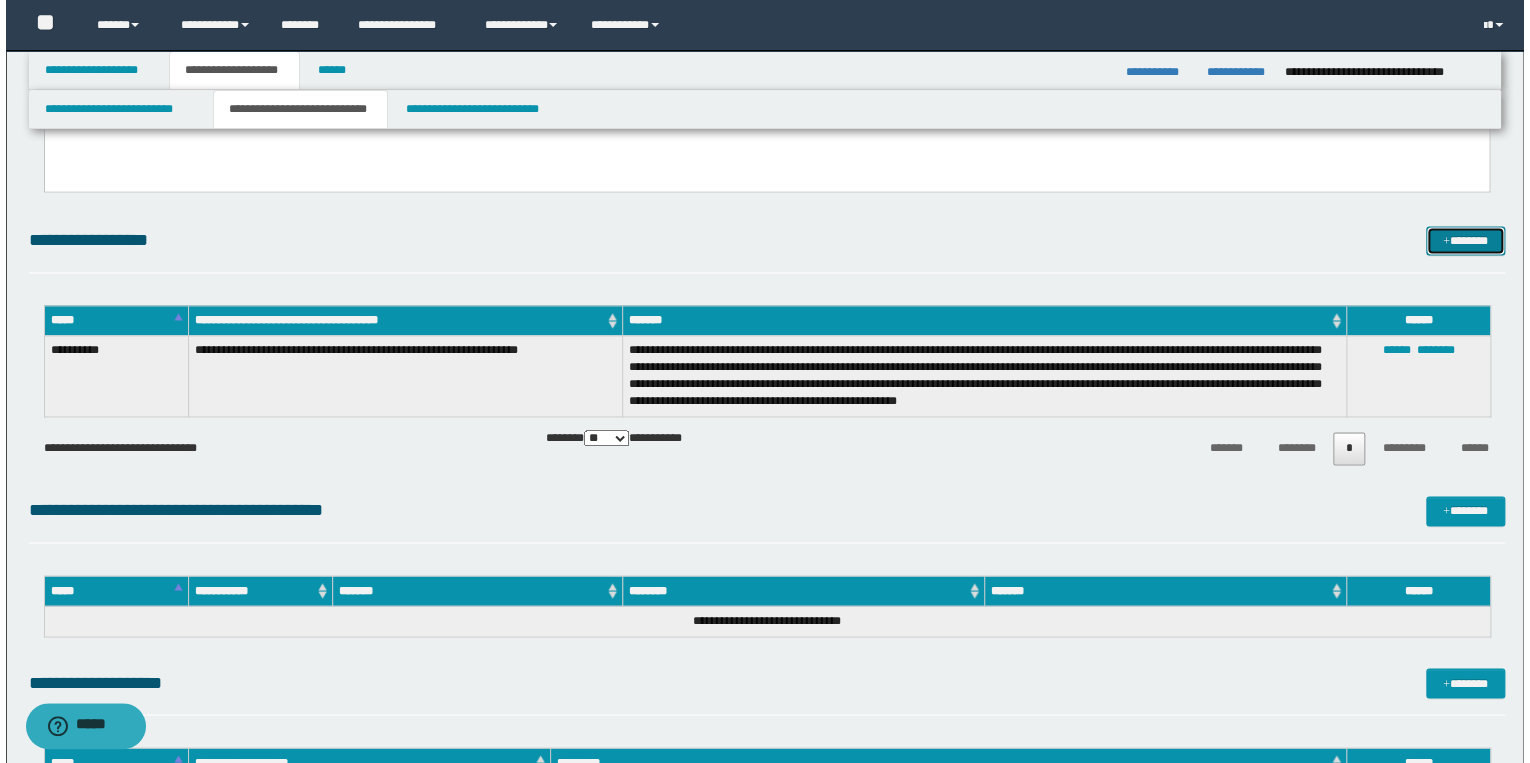 scroll, scrollTop: 1440, scrollLeft: 0, axis: vertical 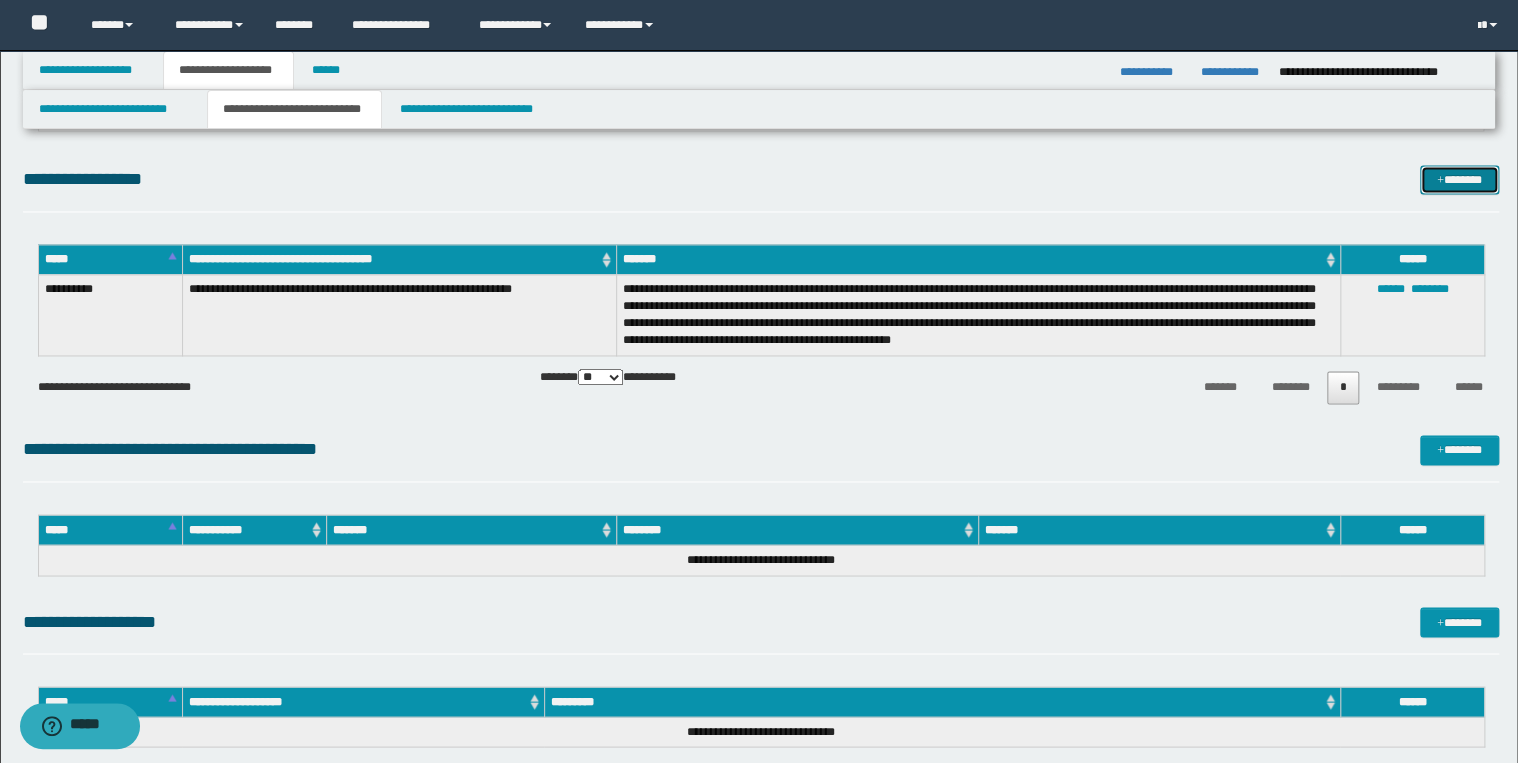 click on "*******" at bounding box center [1459, 180] 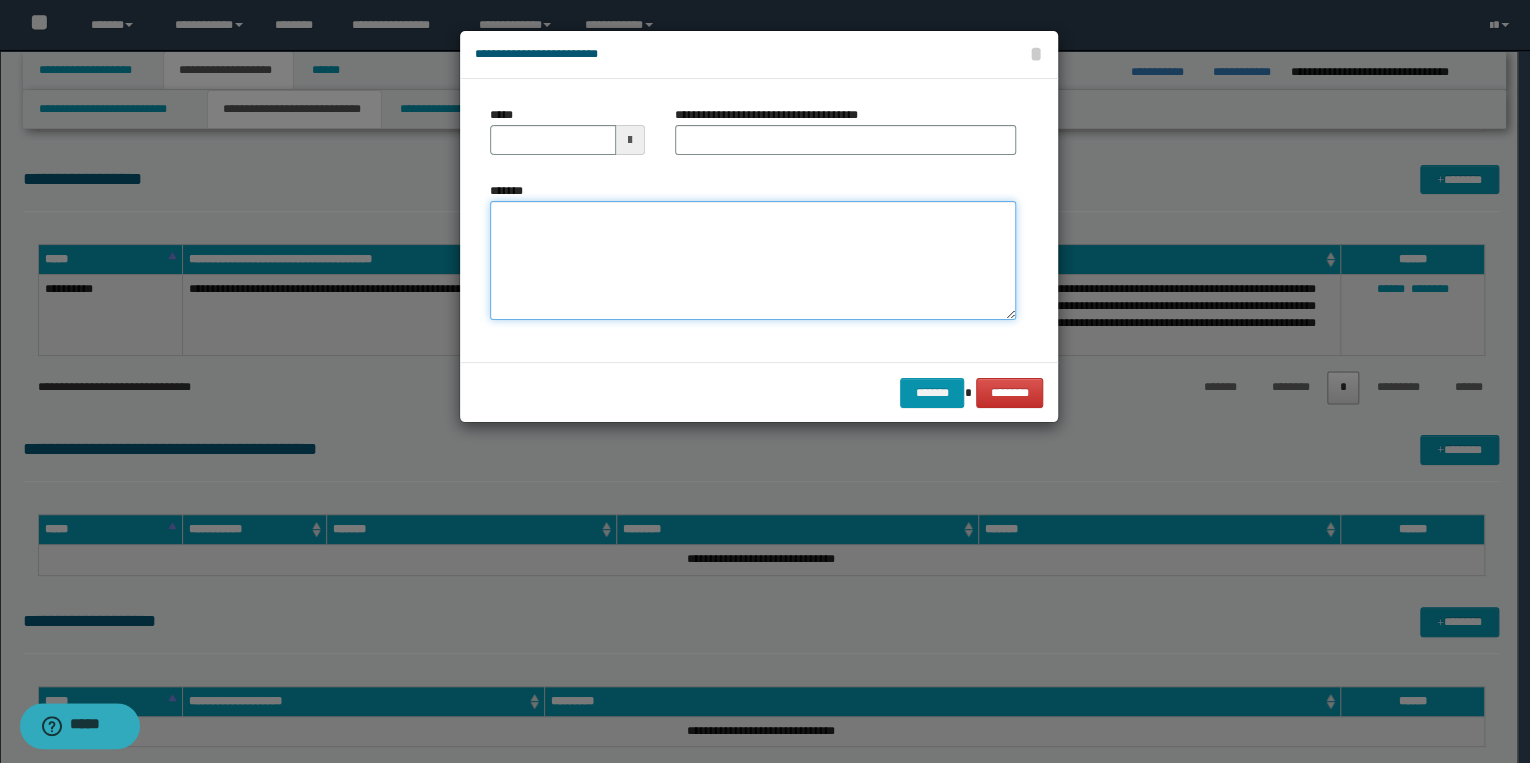 click on "*******" at bounding box center (753, 261) 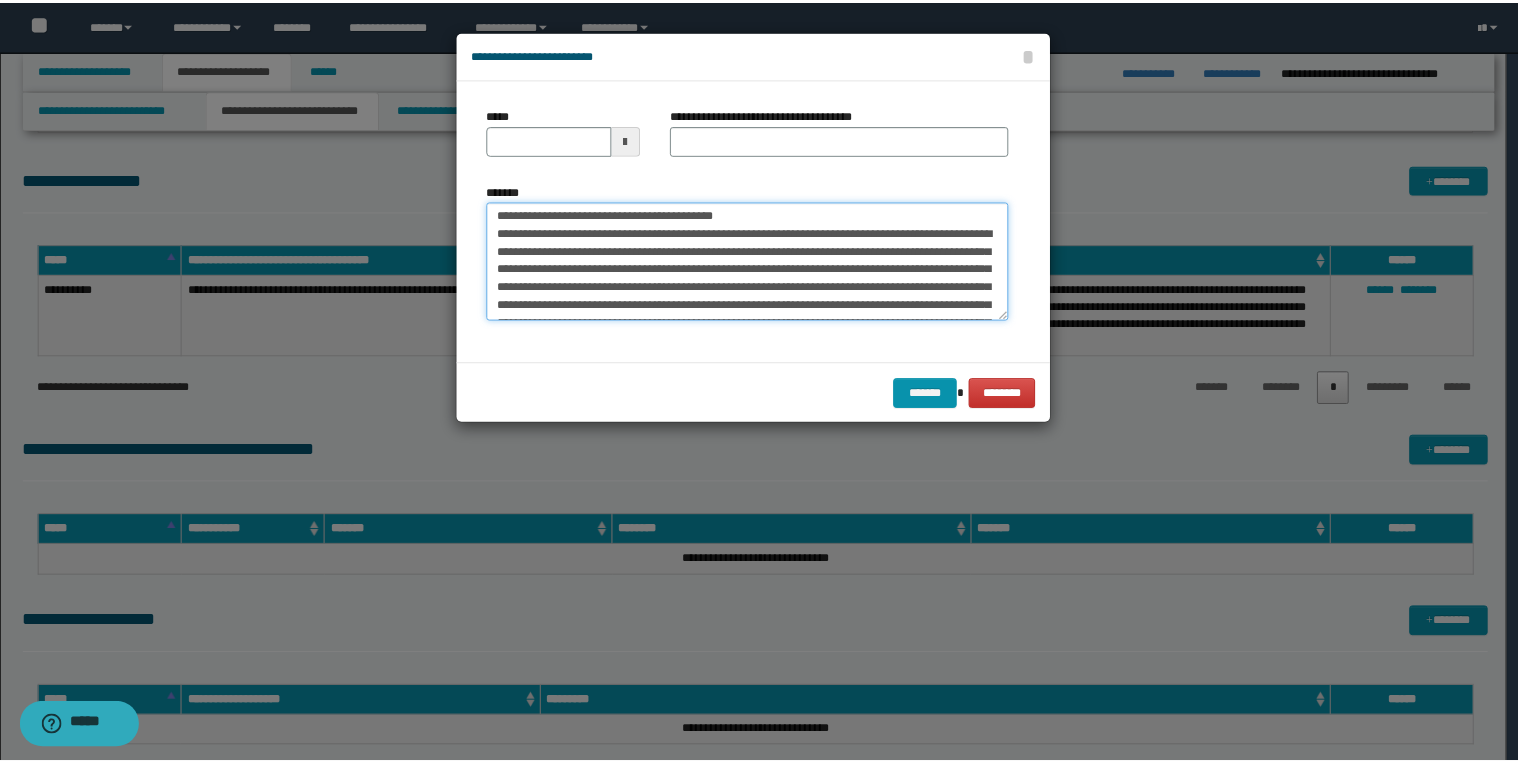 scroll, scrollTop: 0, scrollLeft: 0, axis: both 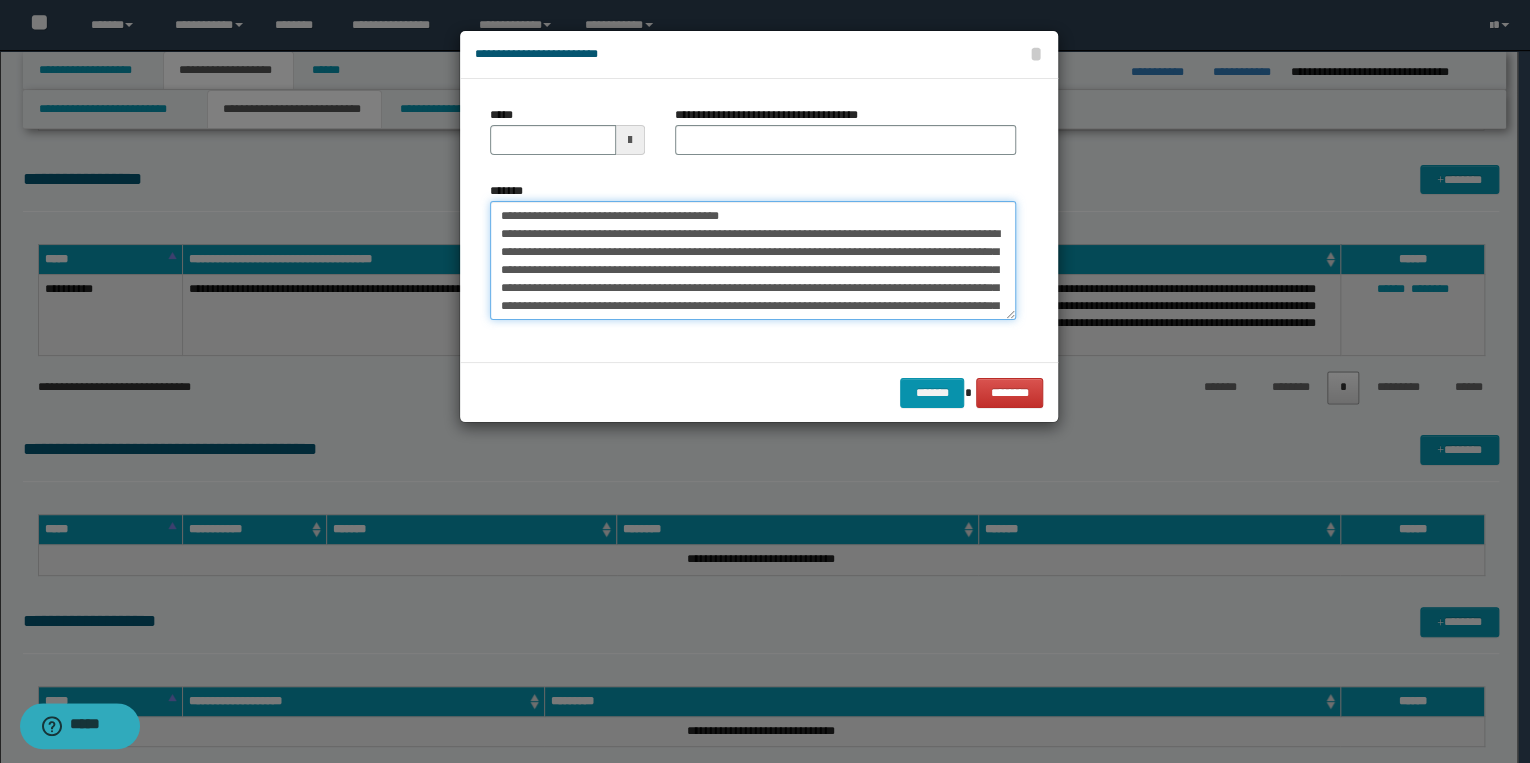 drag, startPoint x: 562, startPoint y: 216, endPoint x: 494, endPoint y: 213, distance: 68.06615 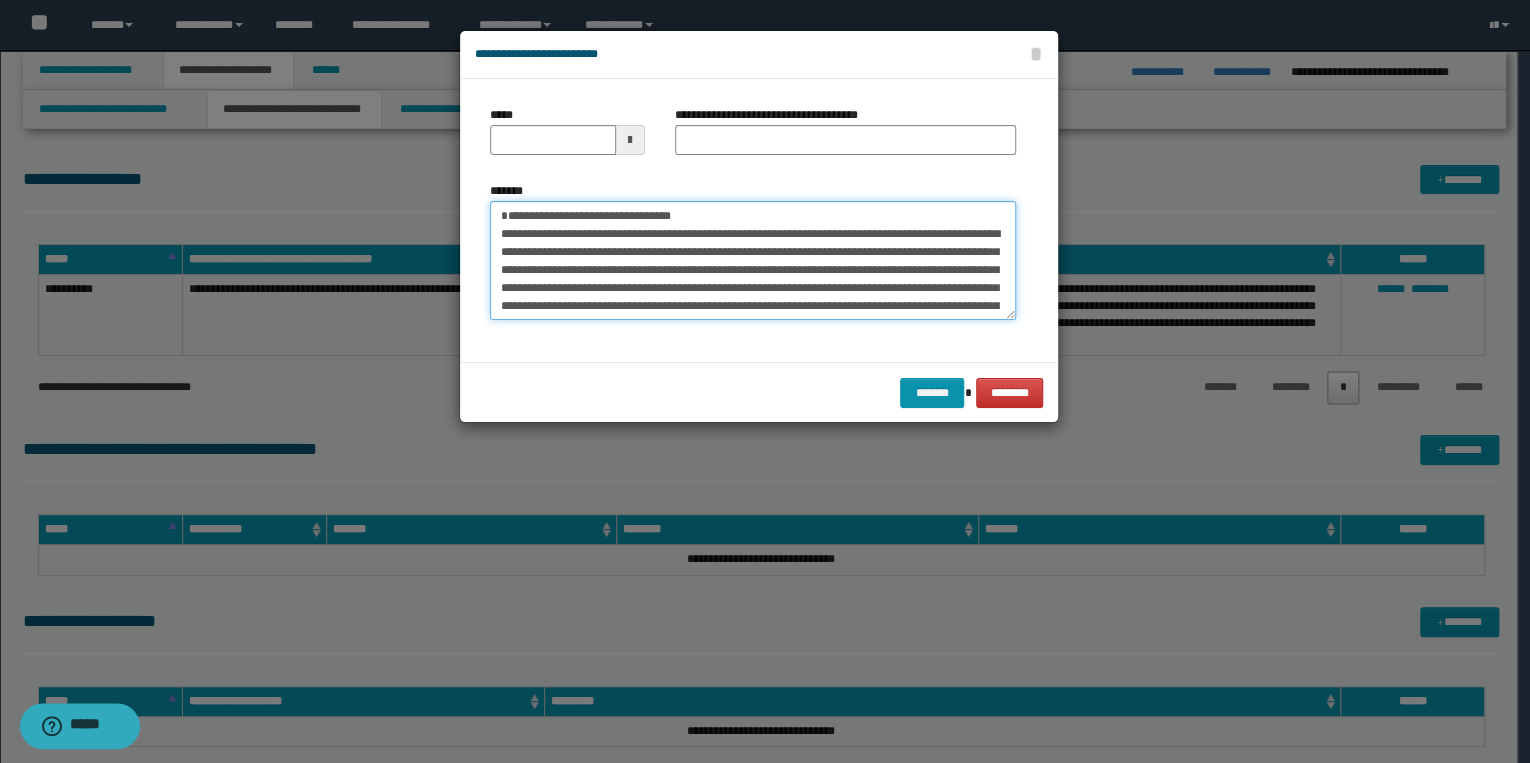 type 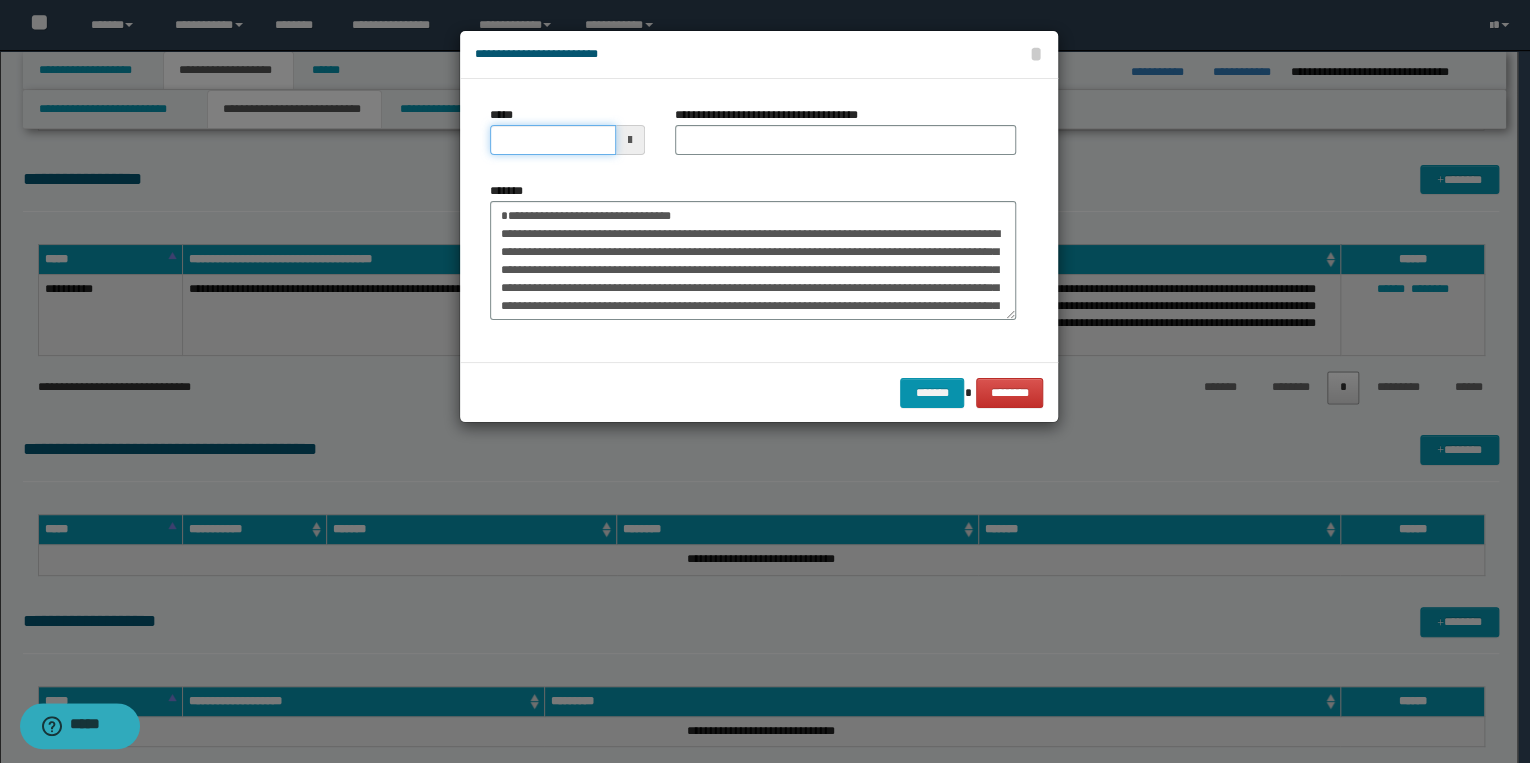 click on "*****" at bounding box center [553, 140] 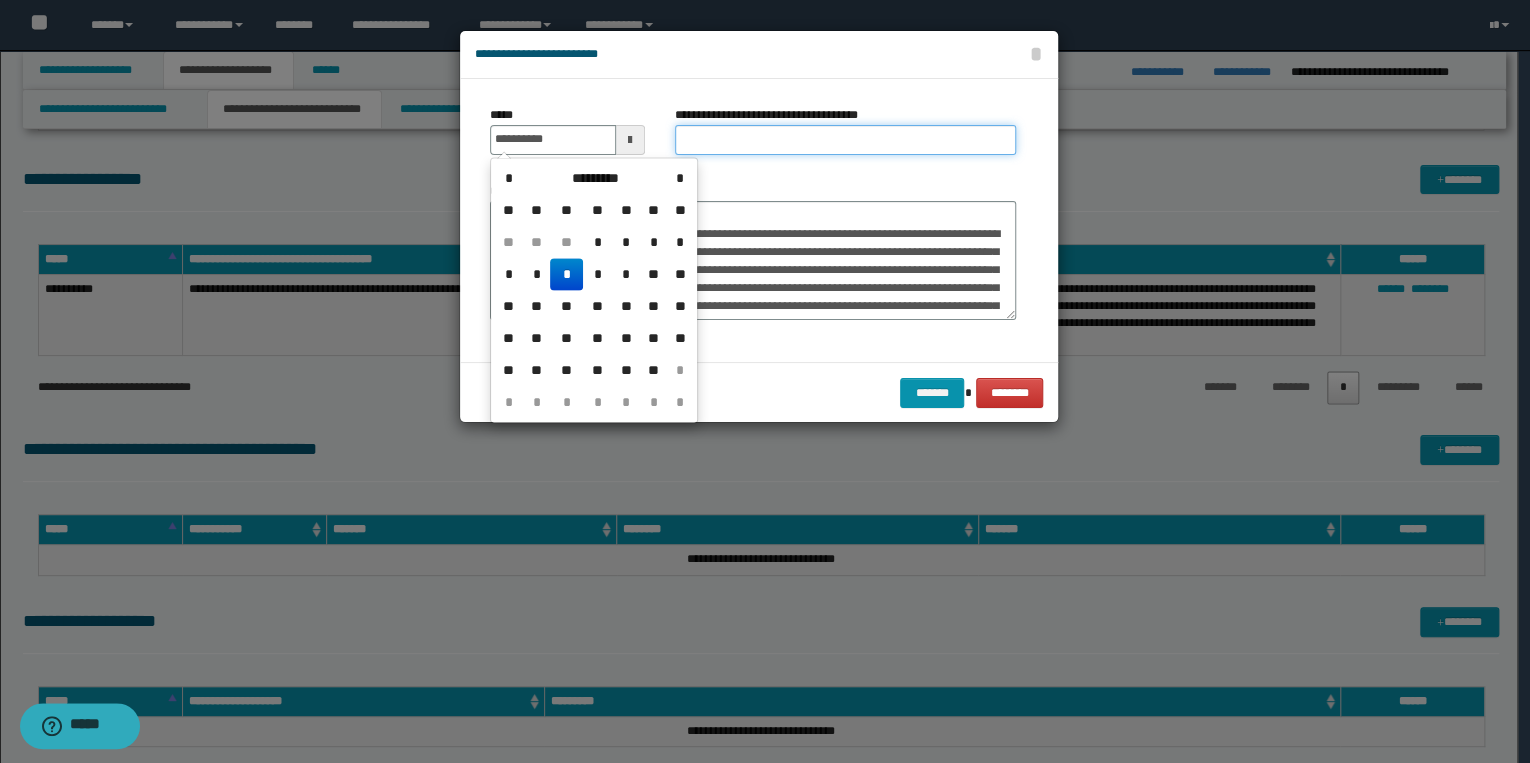 type on "**********" 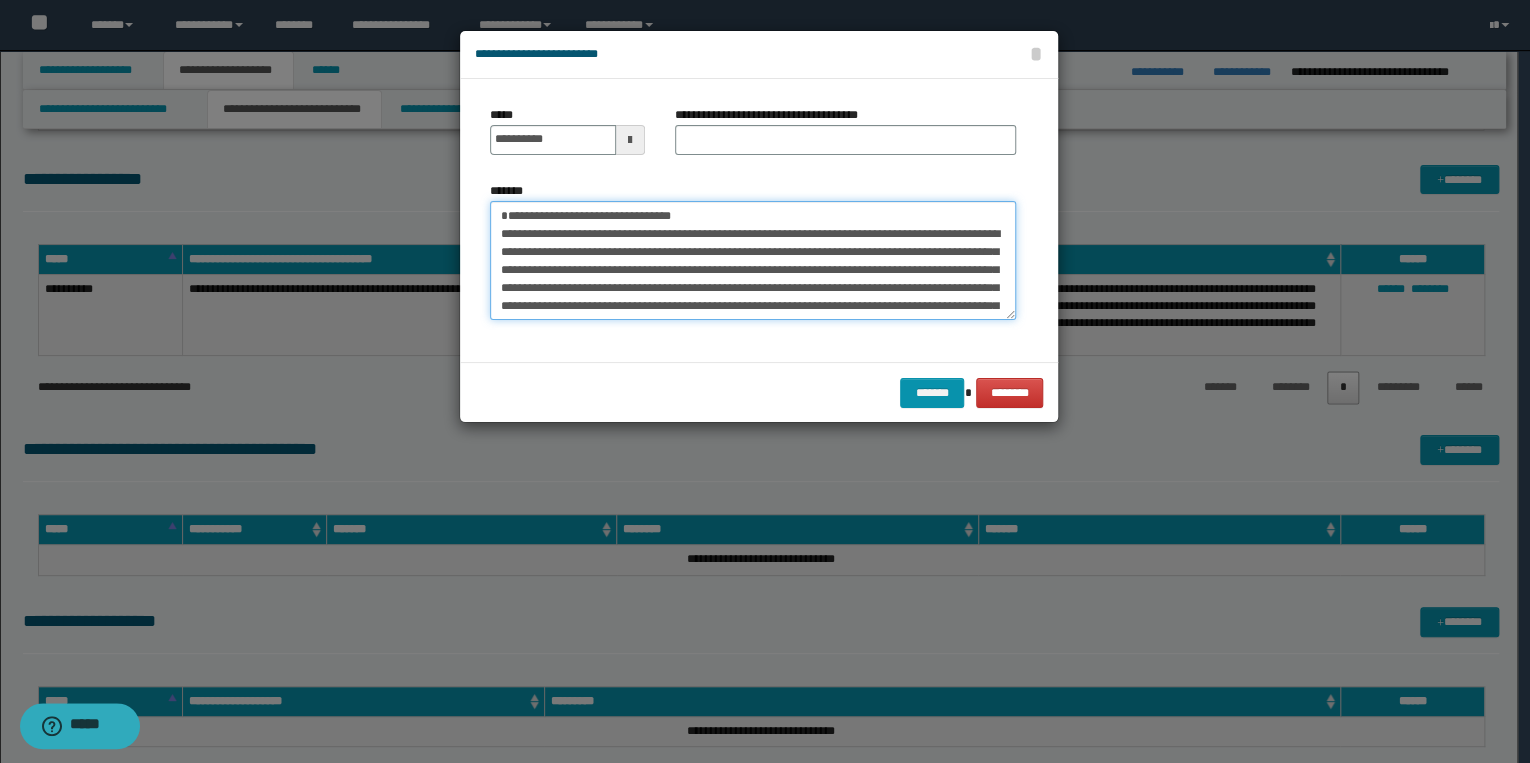 drag, startPoint x: 502, startPoint y: 217, endPoint x: 714, endPoint y: 212, distance: 212.05896 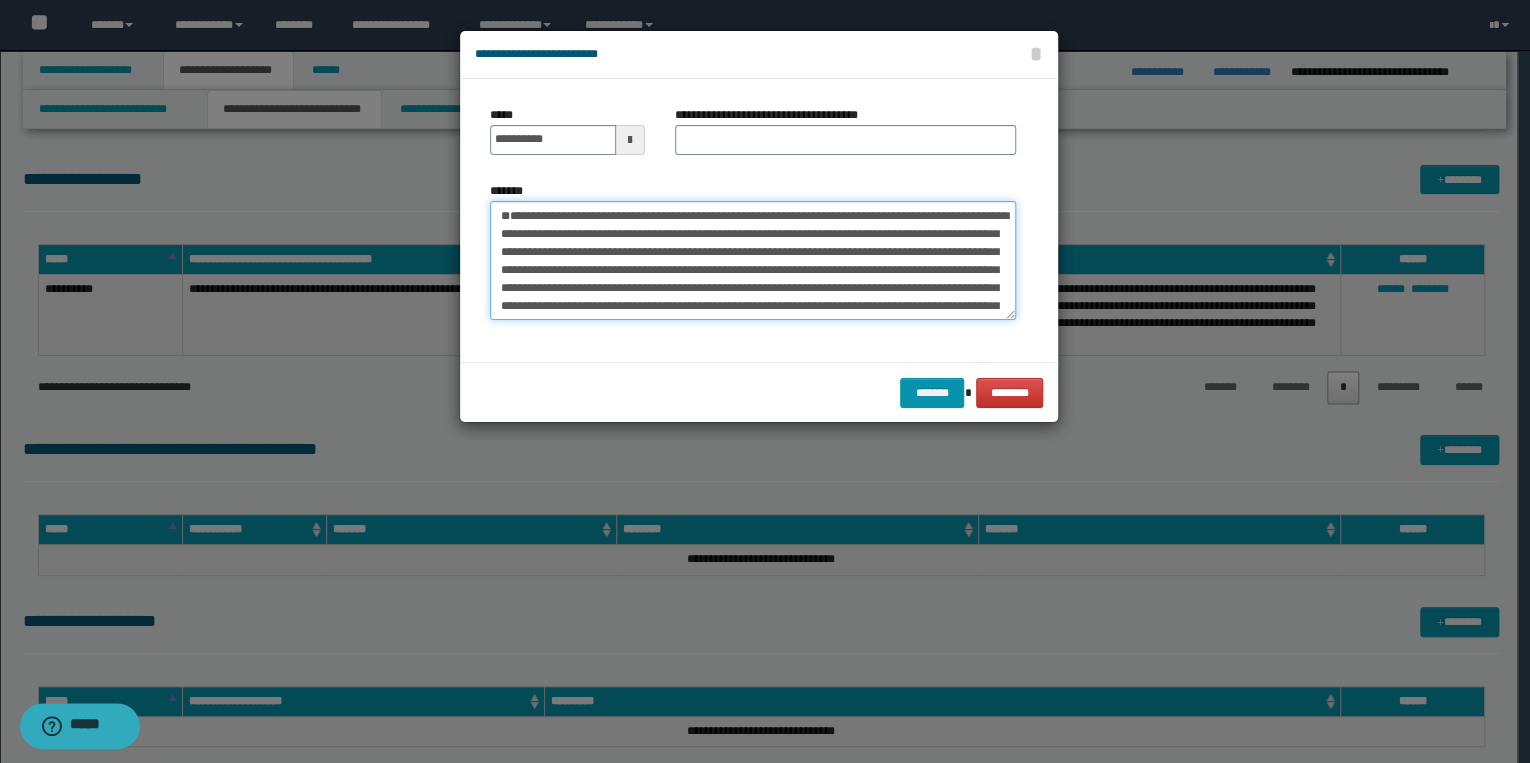 type on "**********" 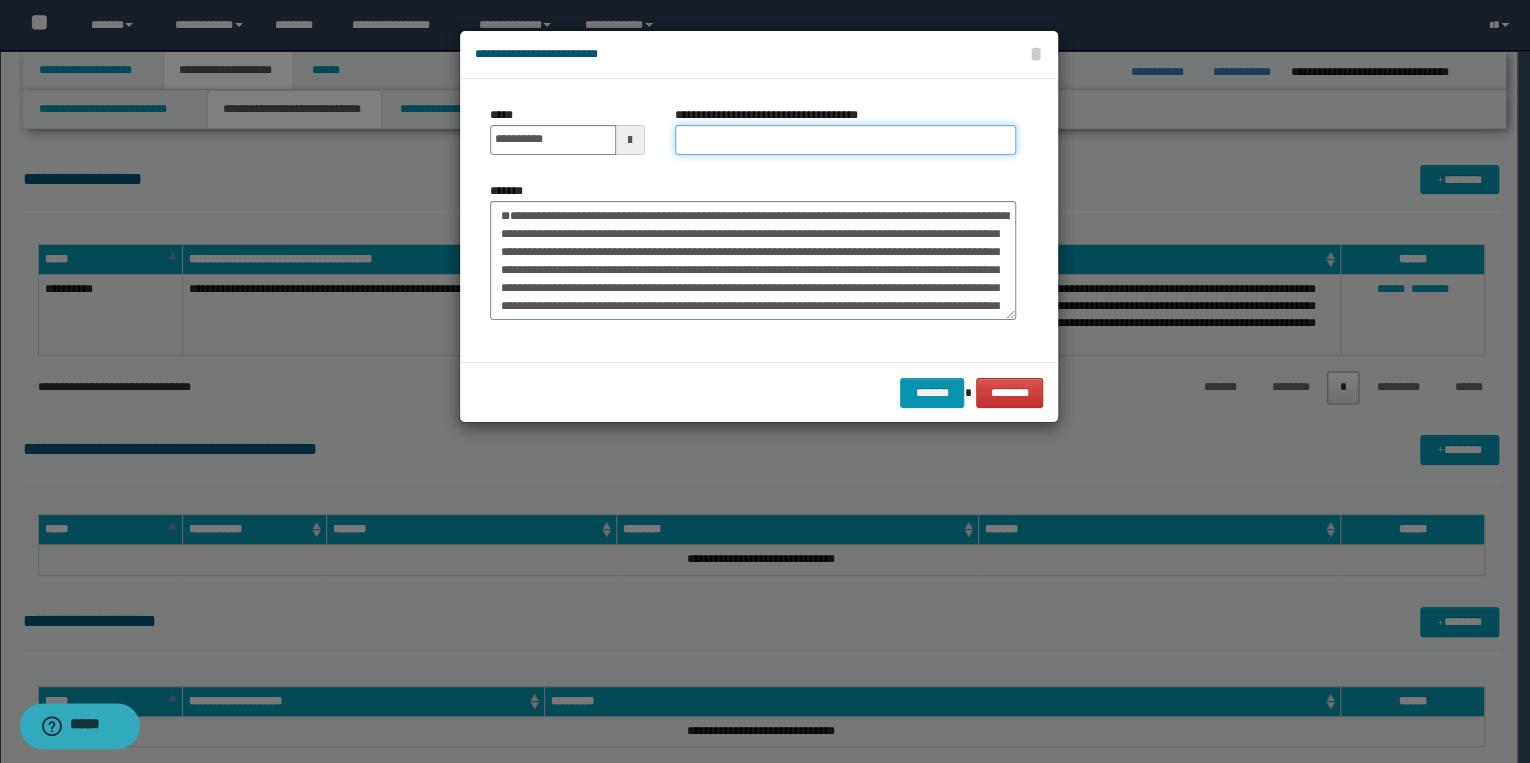 click on "**********" at bounding box center (845, 140) 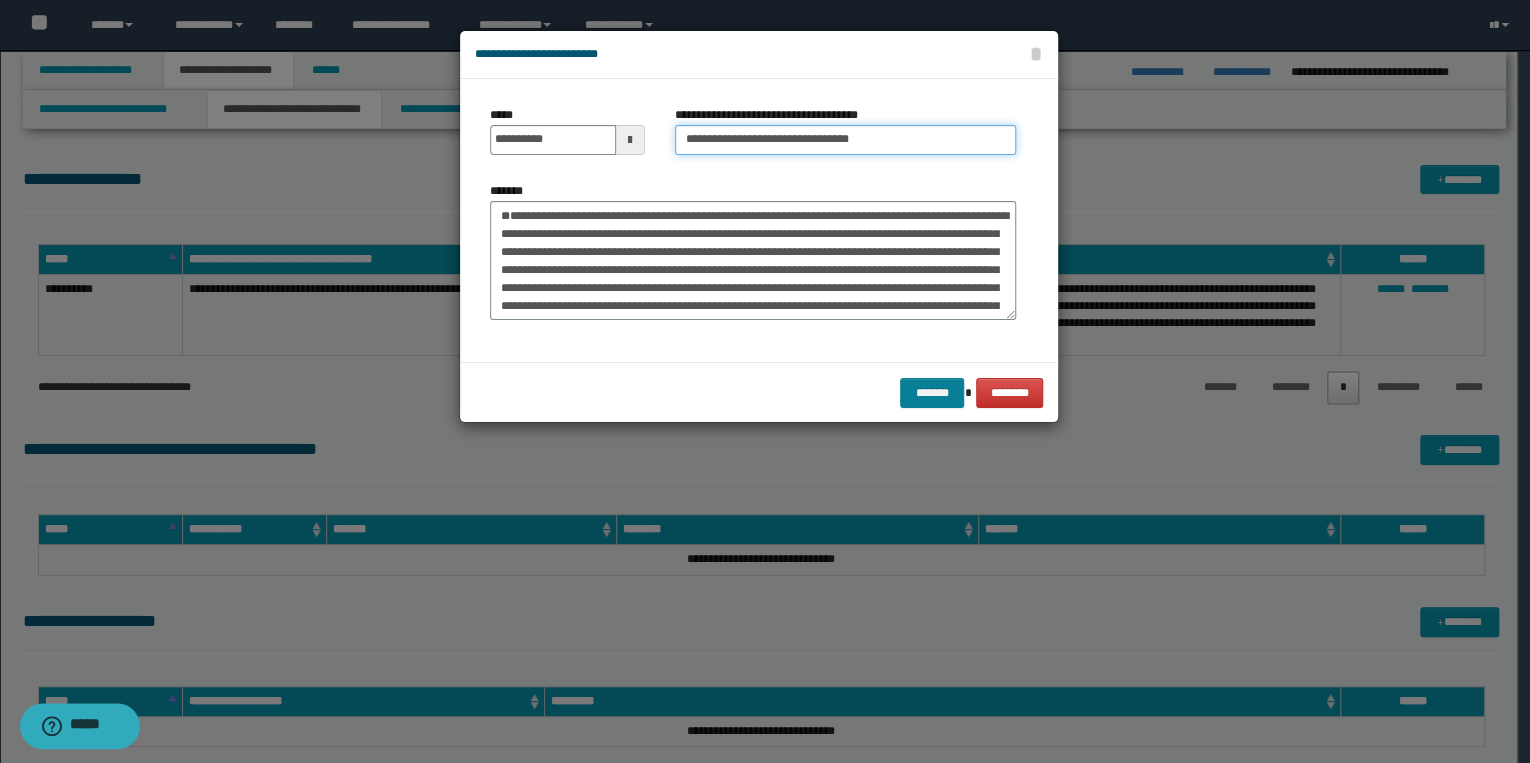 type on "**********" 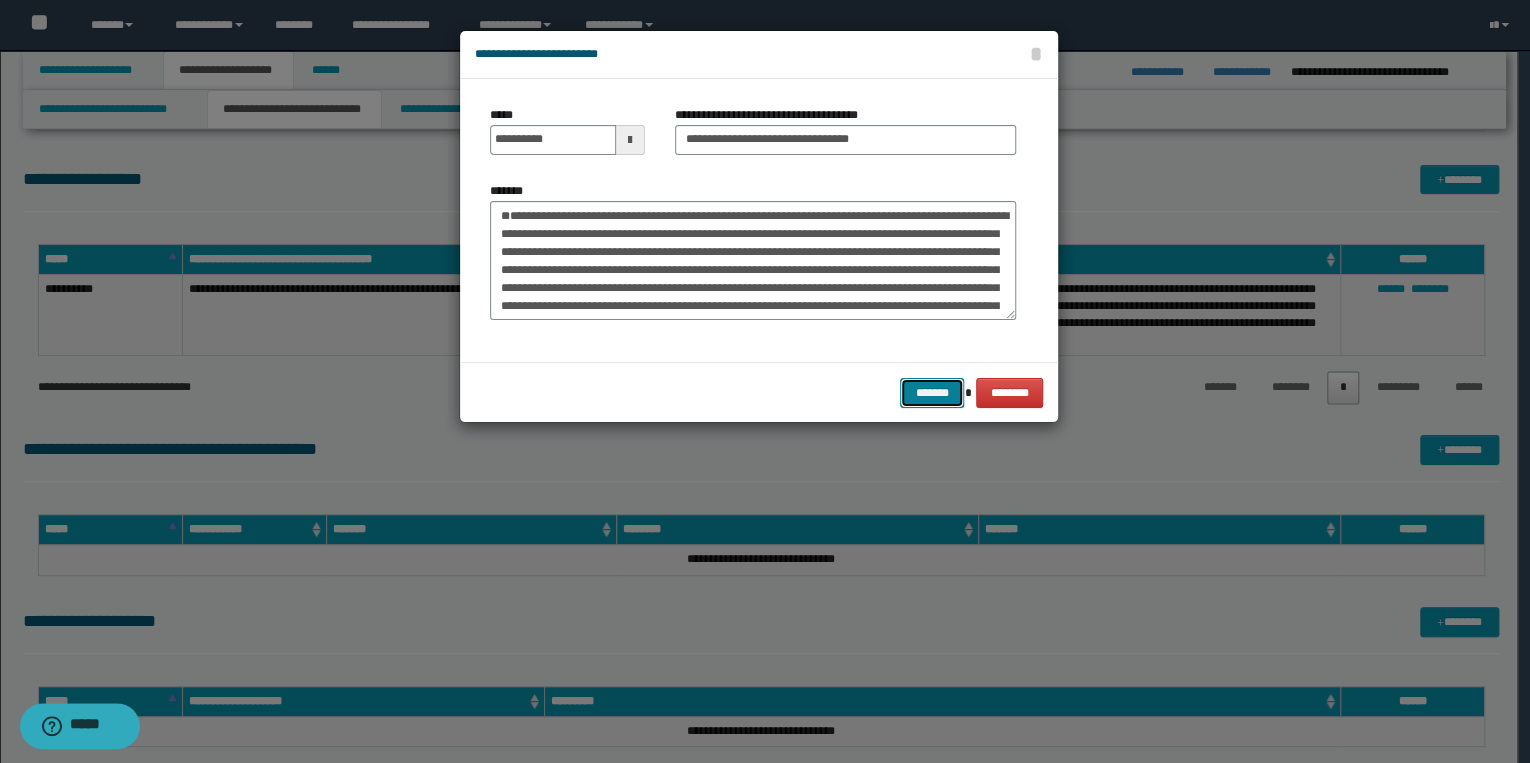 click on "*******" at bounding box center [932, 393] 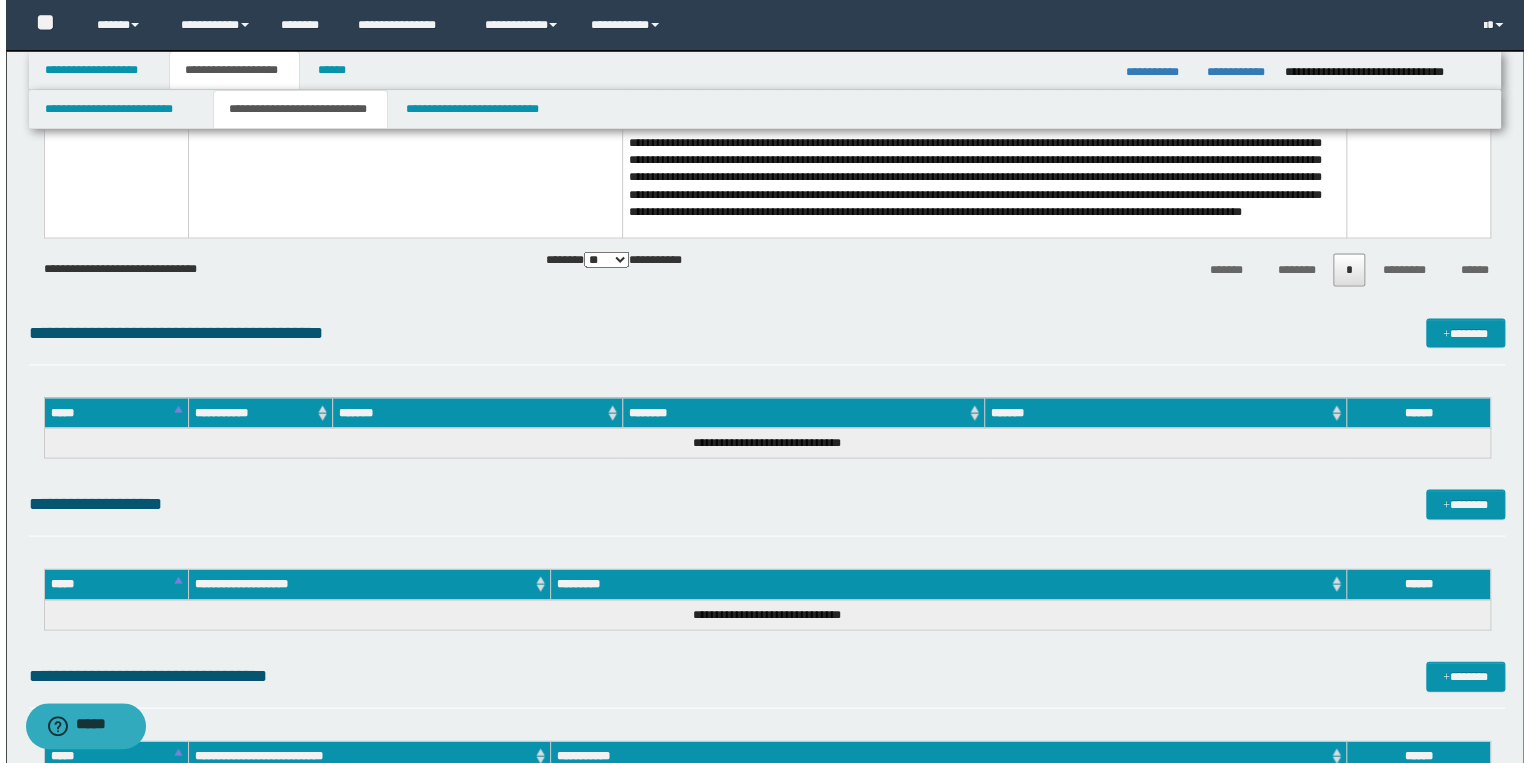 scroll, scrollTop: 1760, scrollLeft: 0, axis: vertical 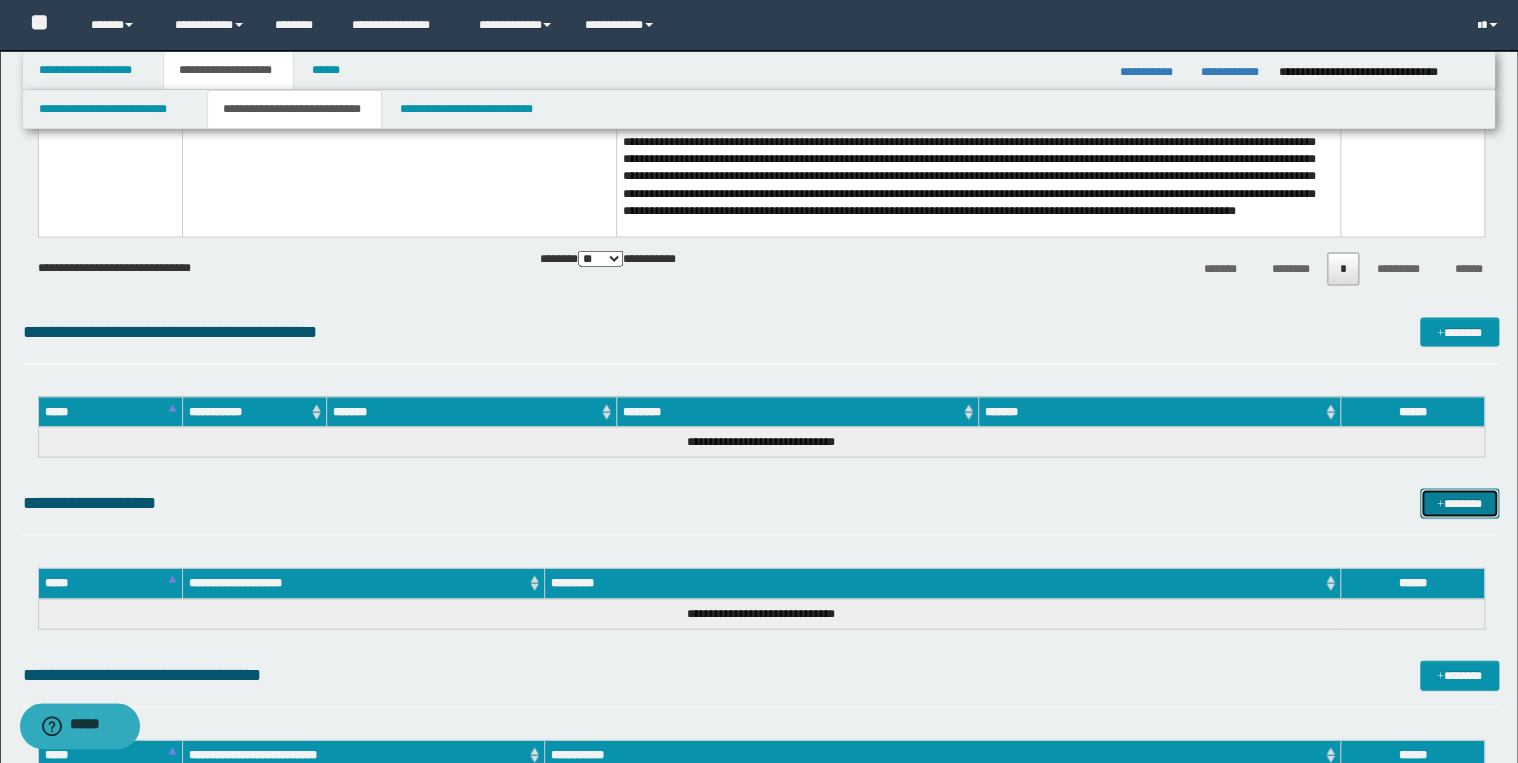 click on "*******" at bounding box center [1459, 503] 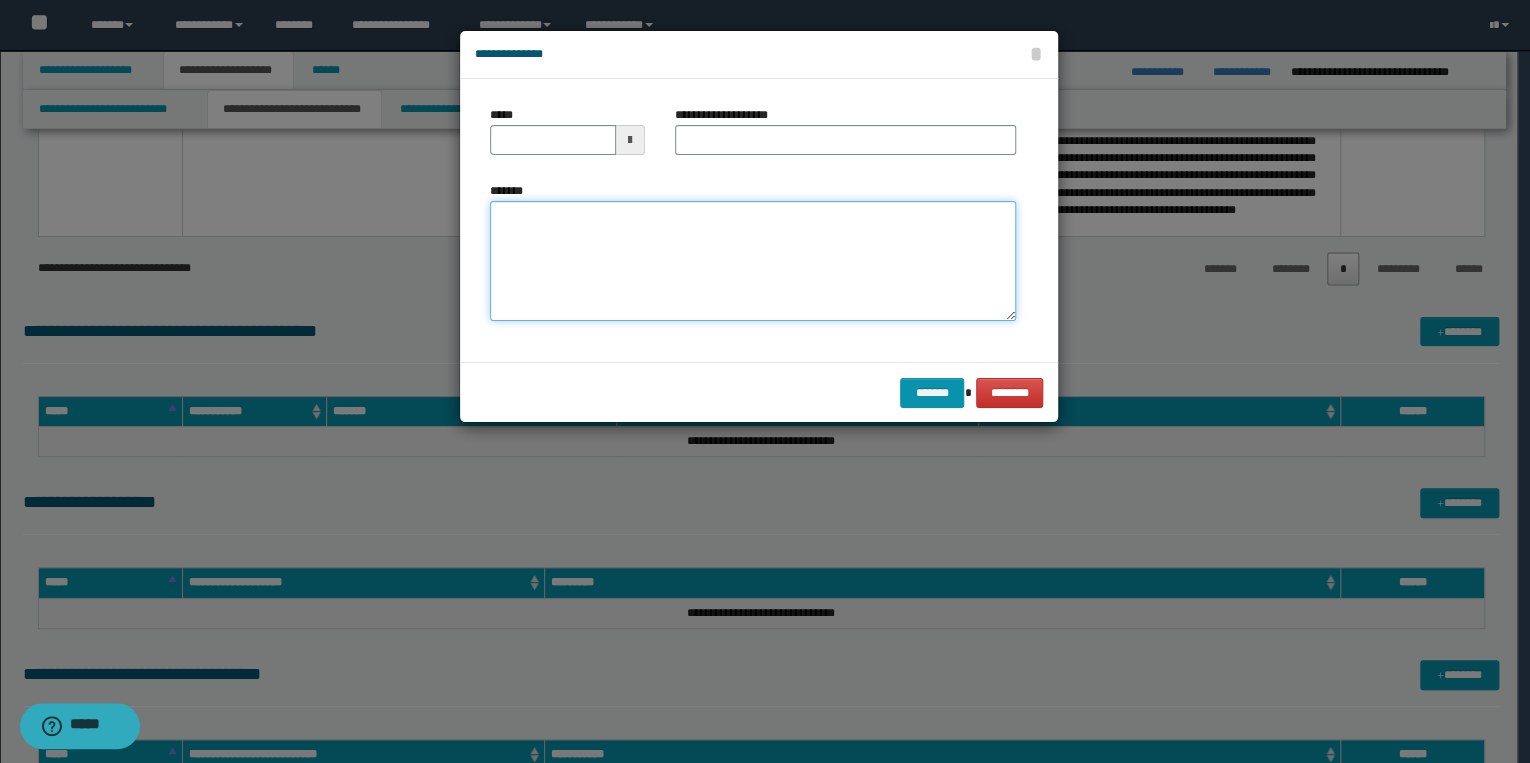 click on "*******" at bounding box center (753, 261) 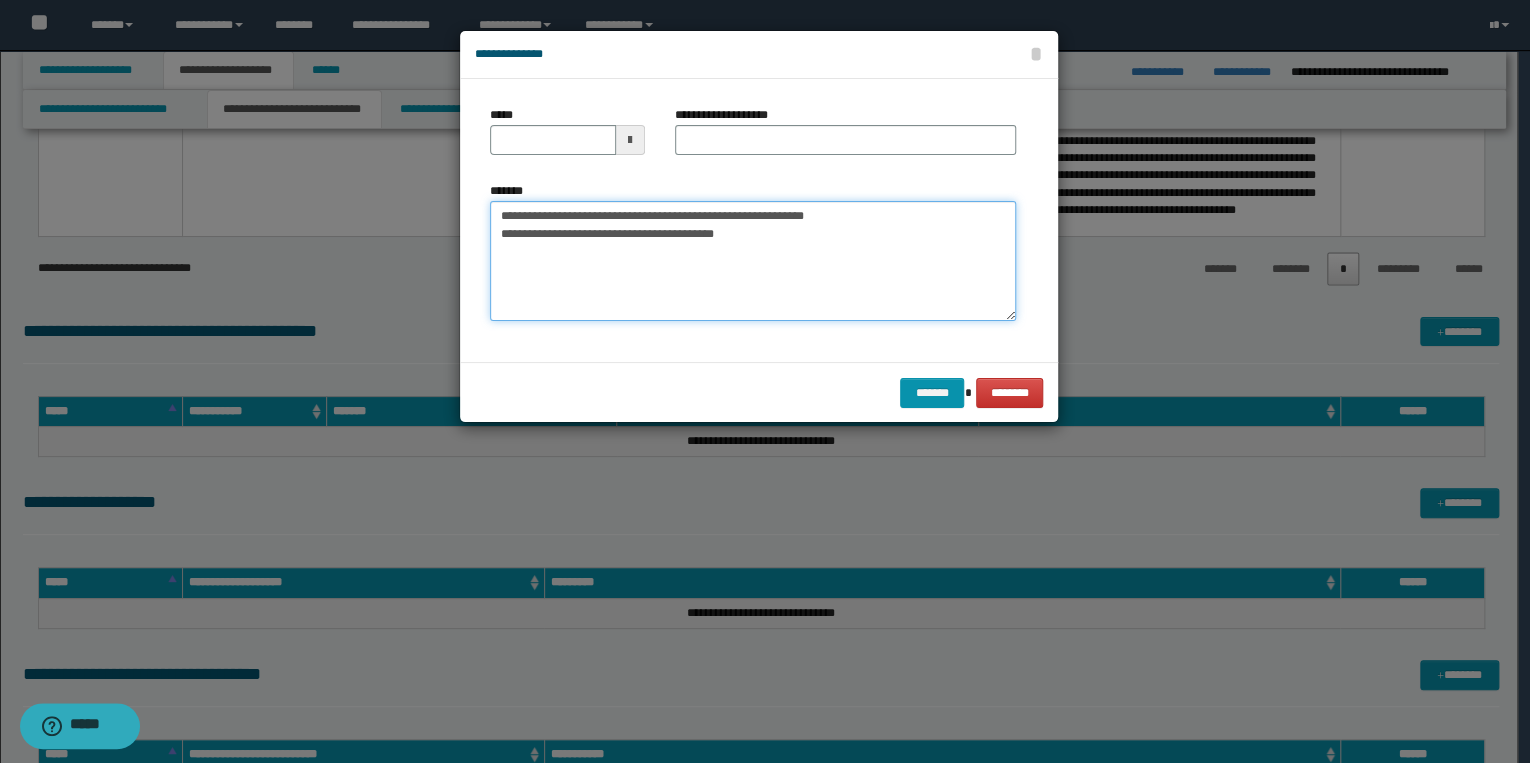 drag, startPoint x: 561, startPoint y: 216, endPoint x: 483, endPoint y: 211, distance: 78.160095 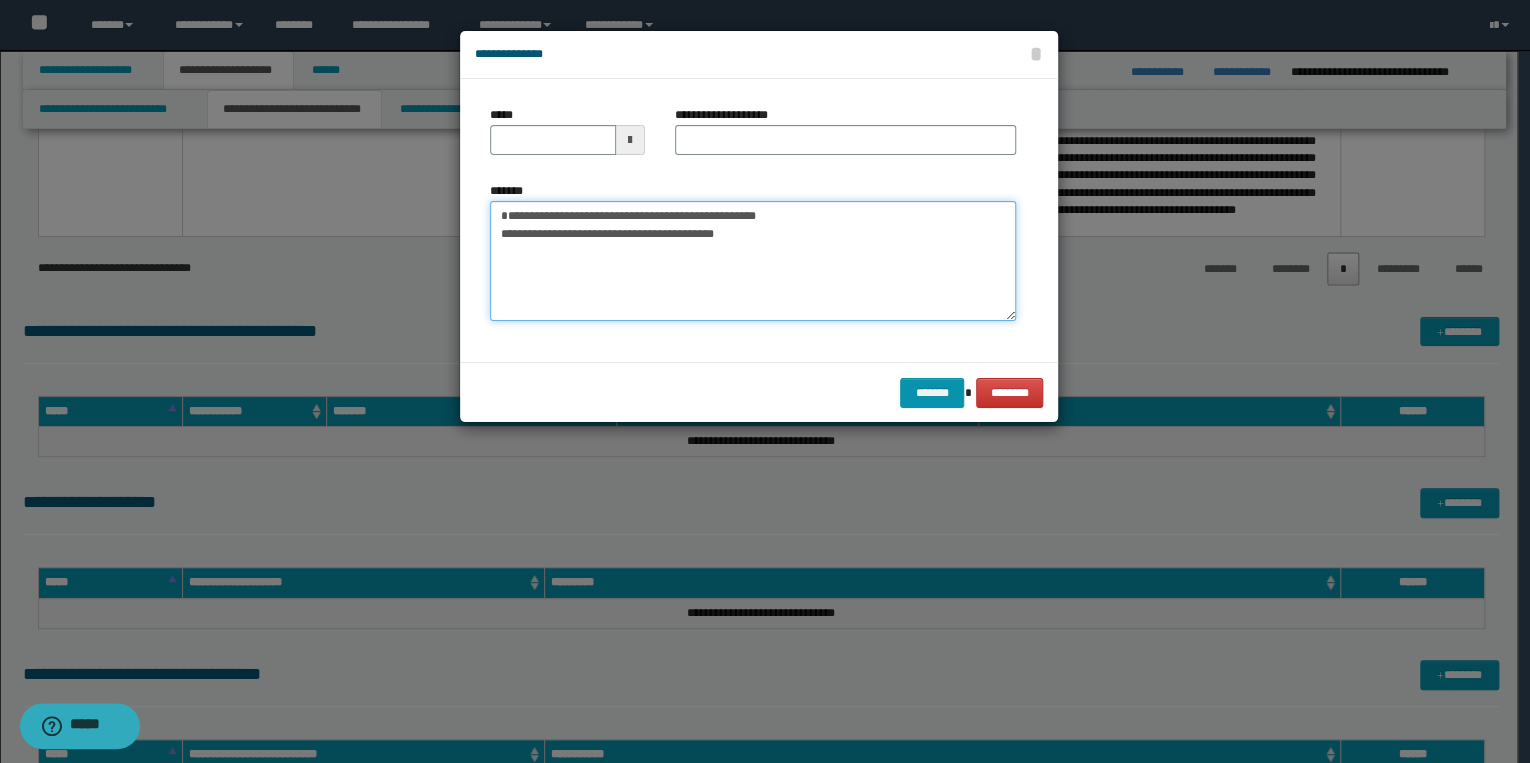 type 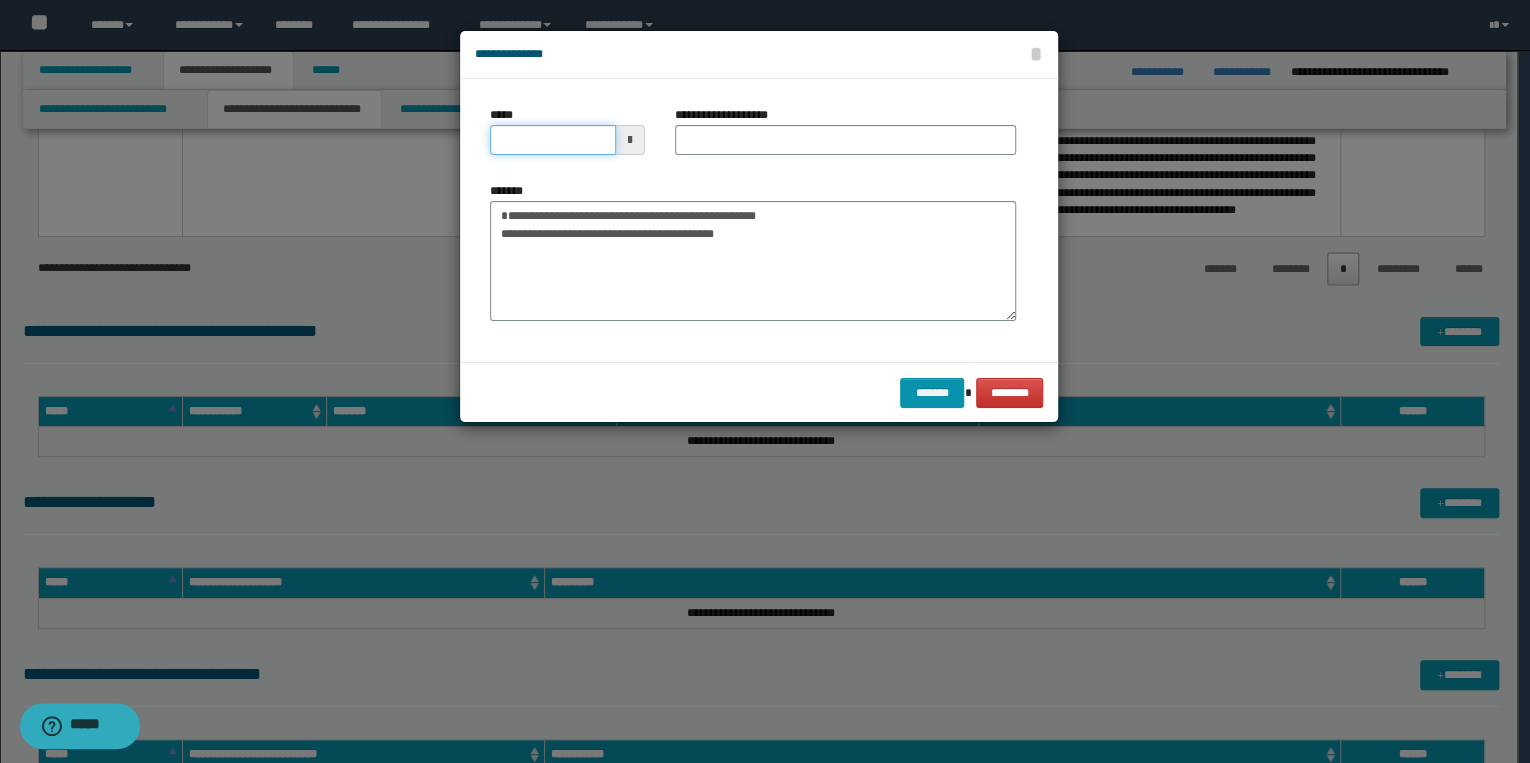 click on "*****" at bounding box center [553, 140] 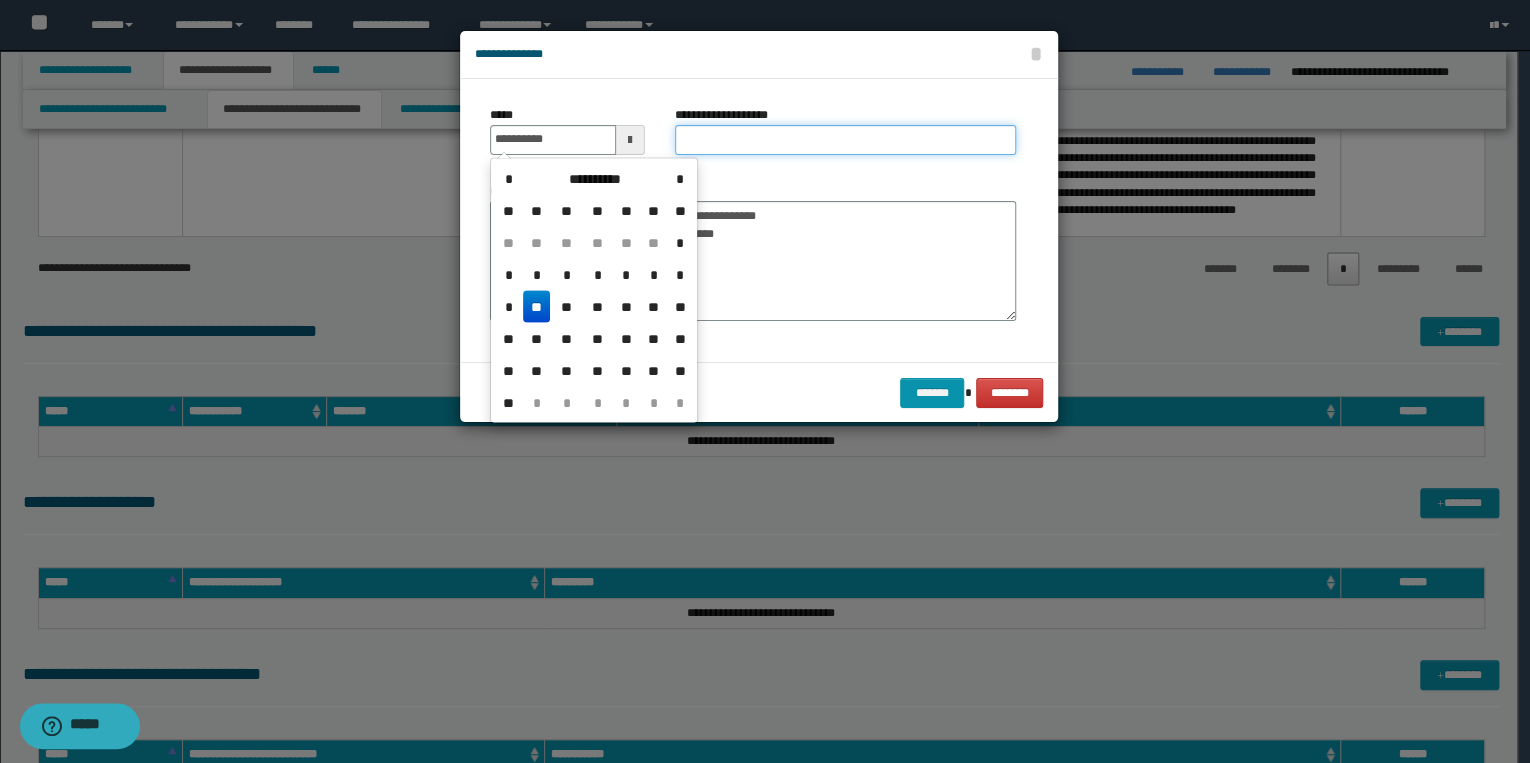 type on "**********" 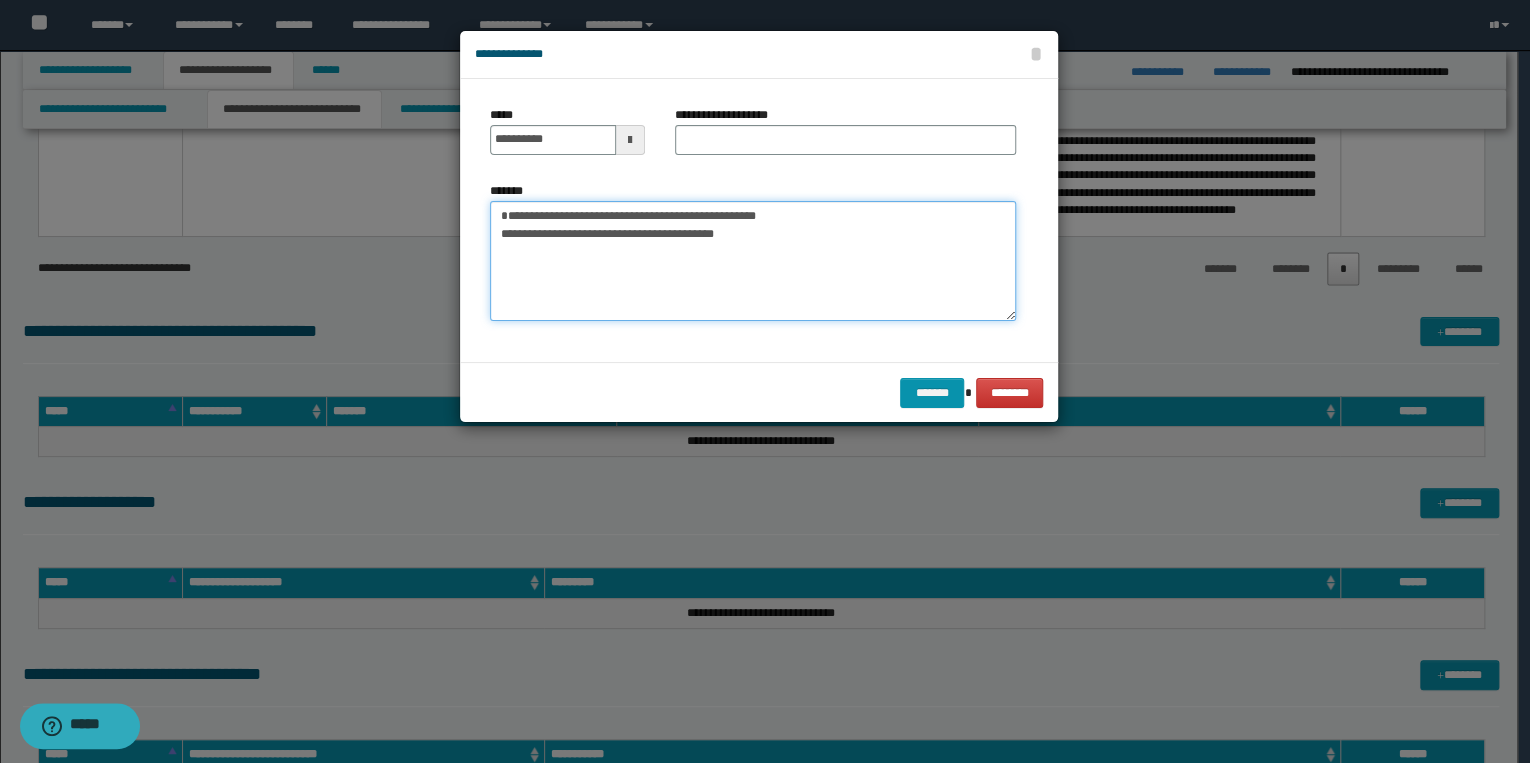 drag, startPoint x: 548, startPoint y: 212, endPoint x: 796, endPoint y: 212, distance: 248 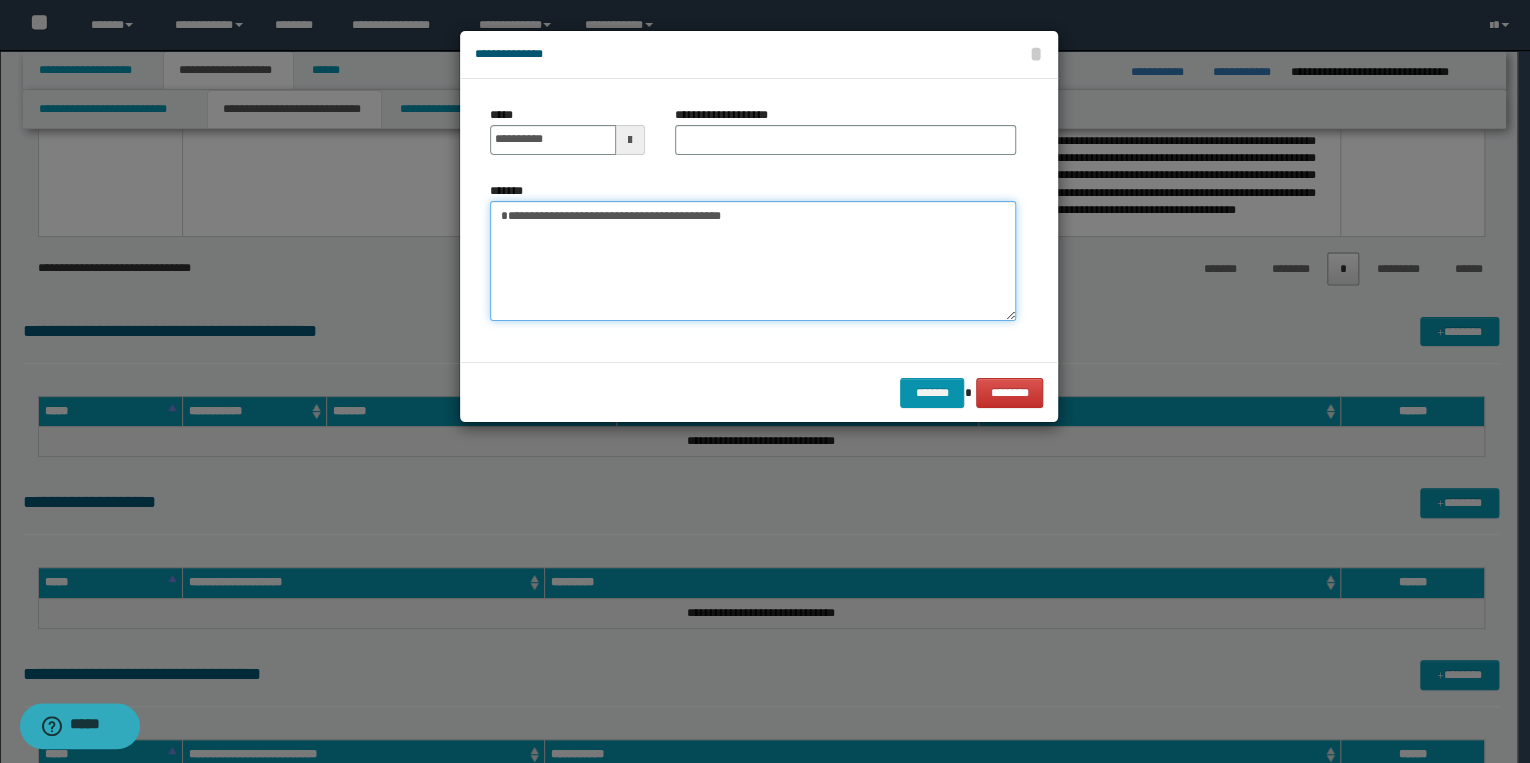 type on "**********" 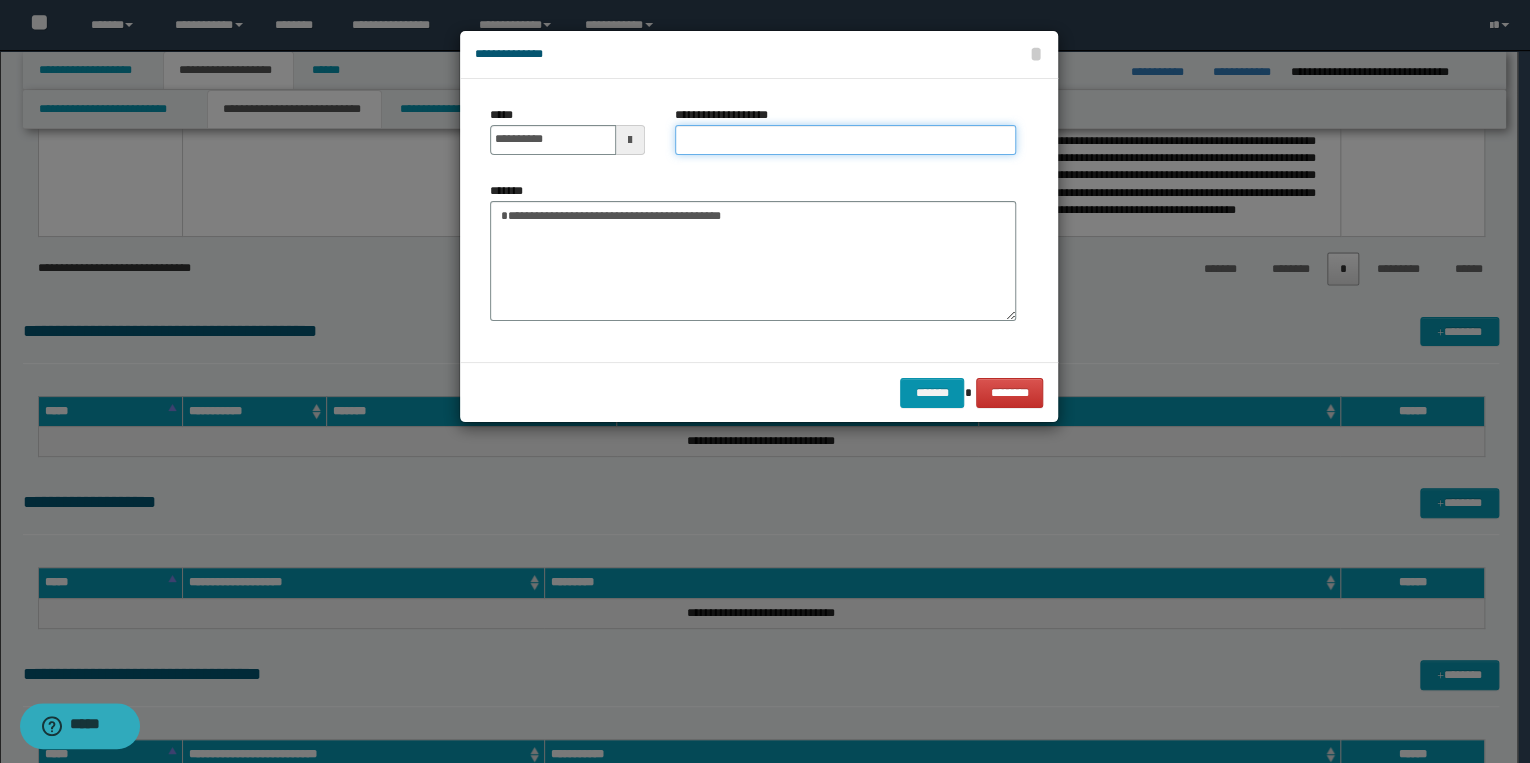 click on "**********" at bounding box center [845, 140] 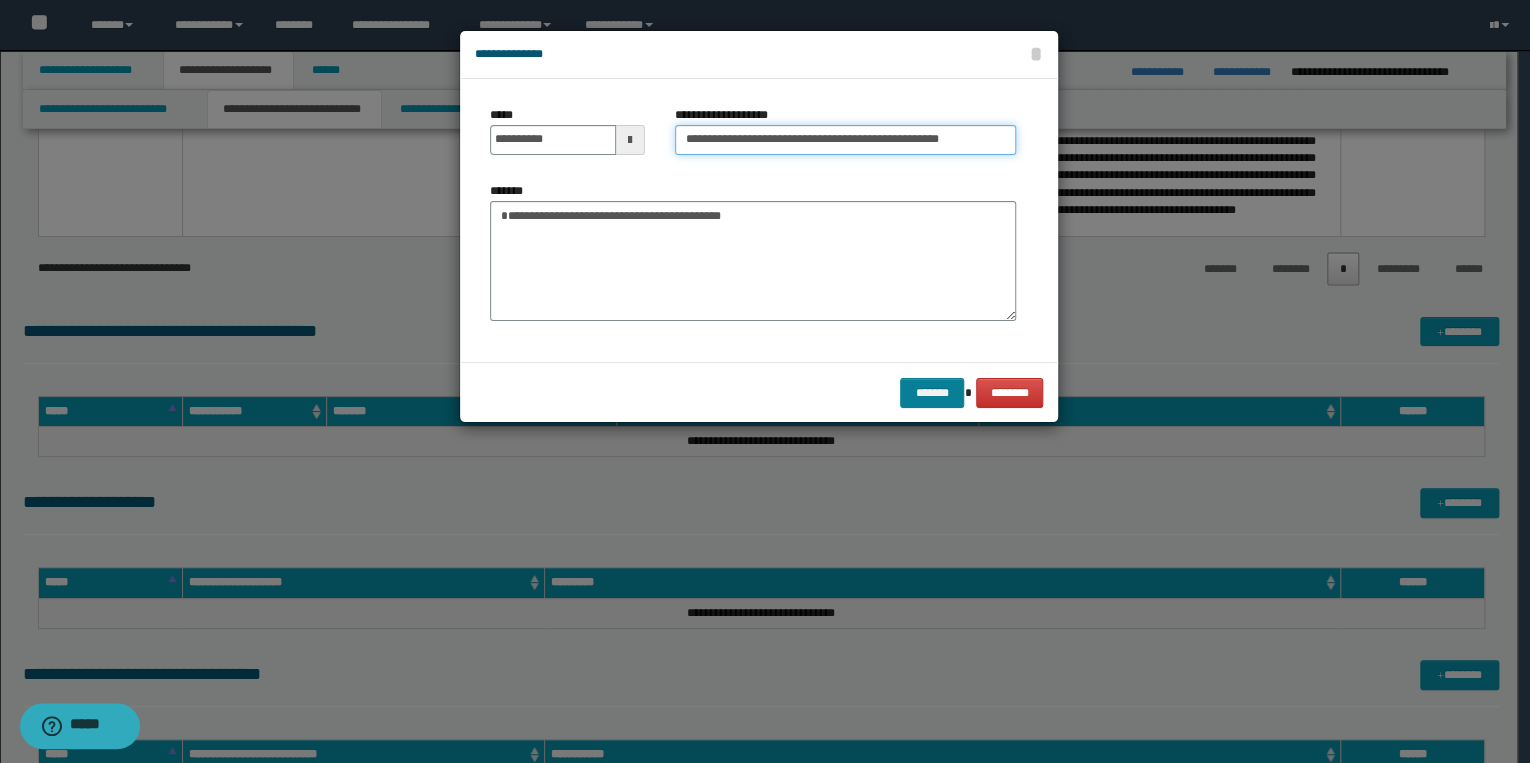 type on "**********" 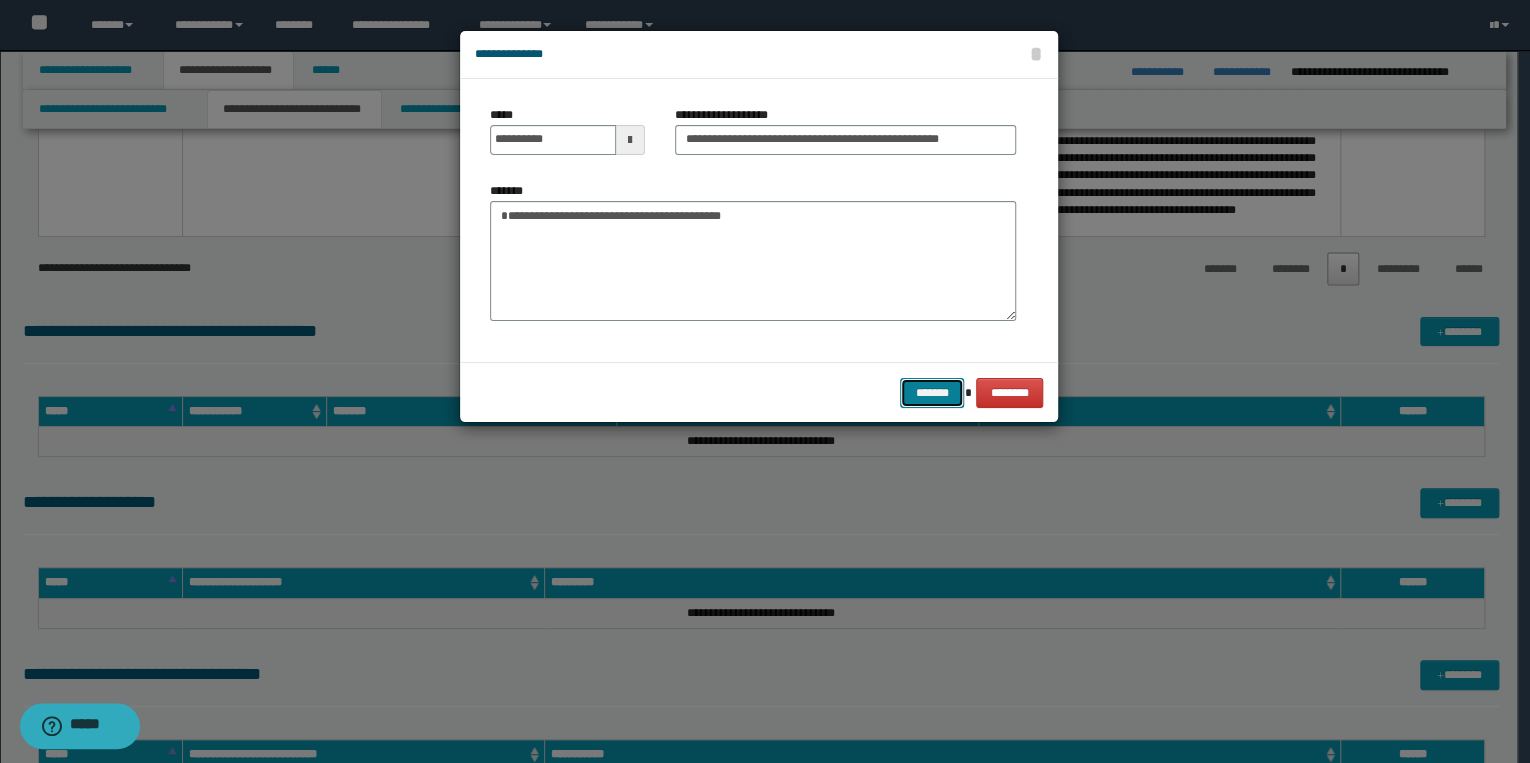 click on "*******" at bounding box center (932, 393) 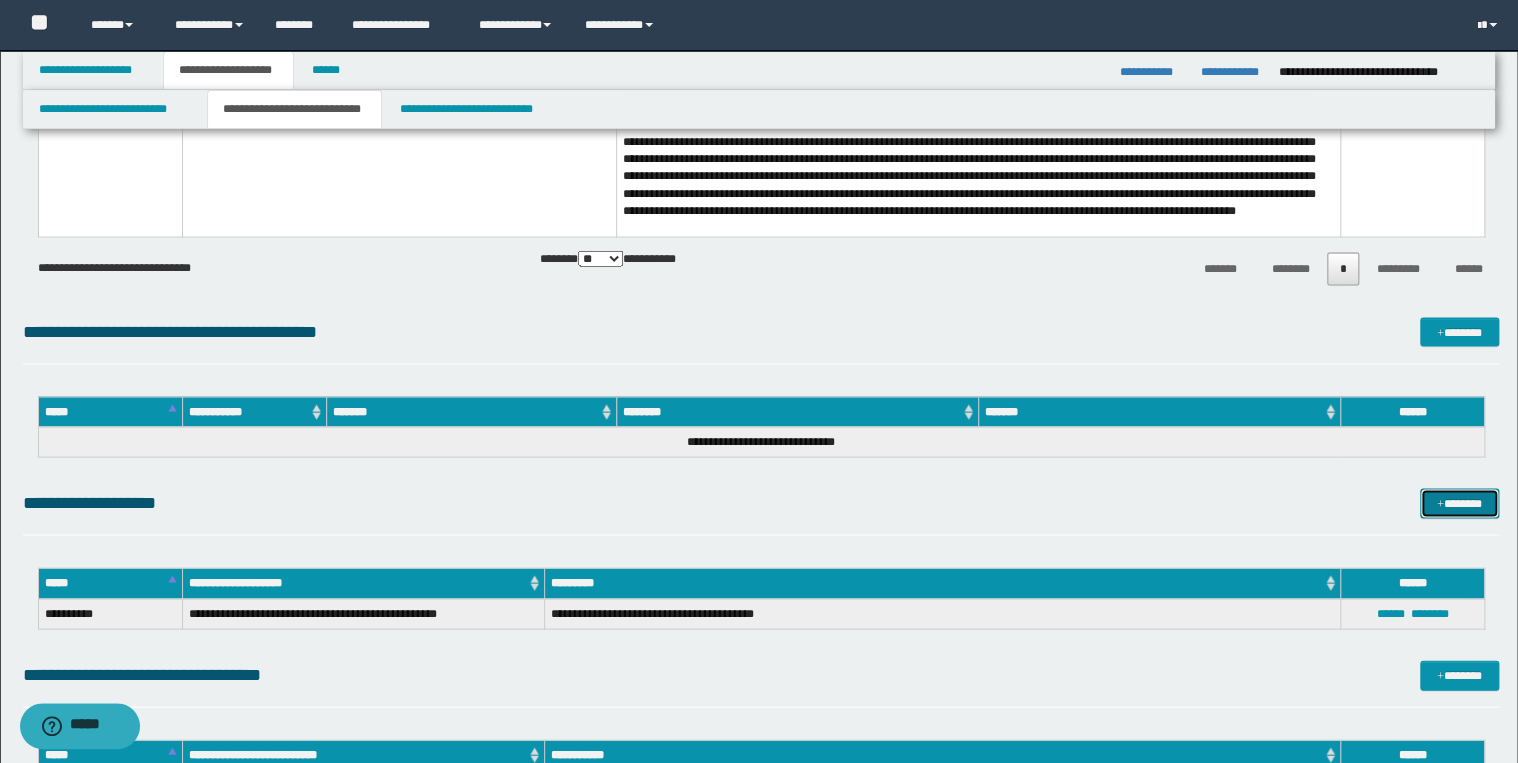 click on "*******" at bounding box center [1459, 503] 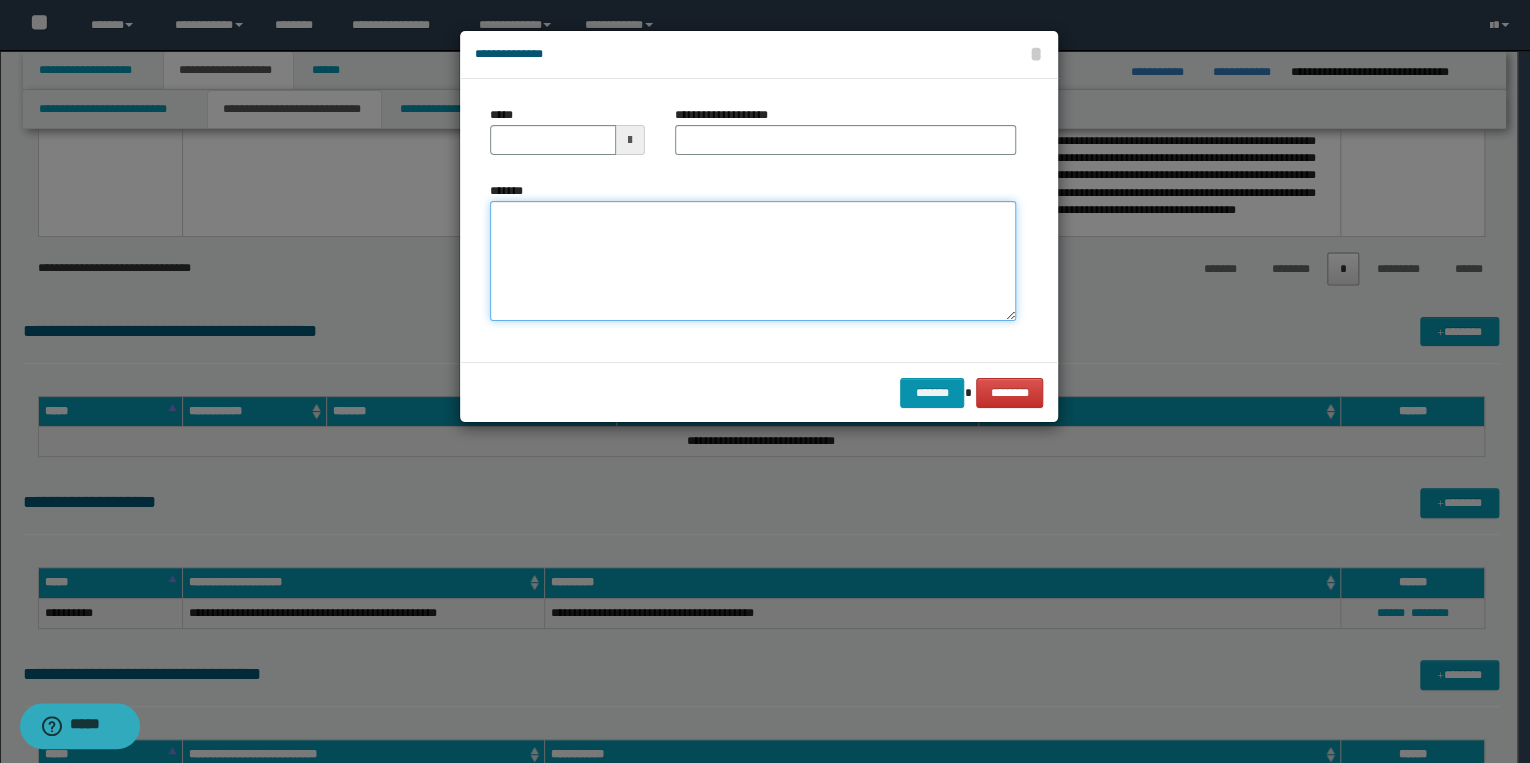 click on "*******" at bounding box center [753, 261] 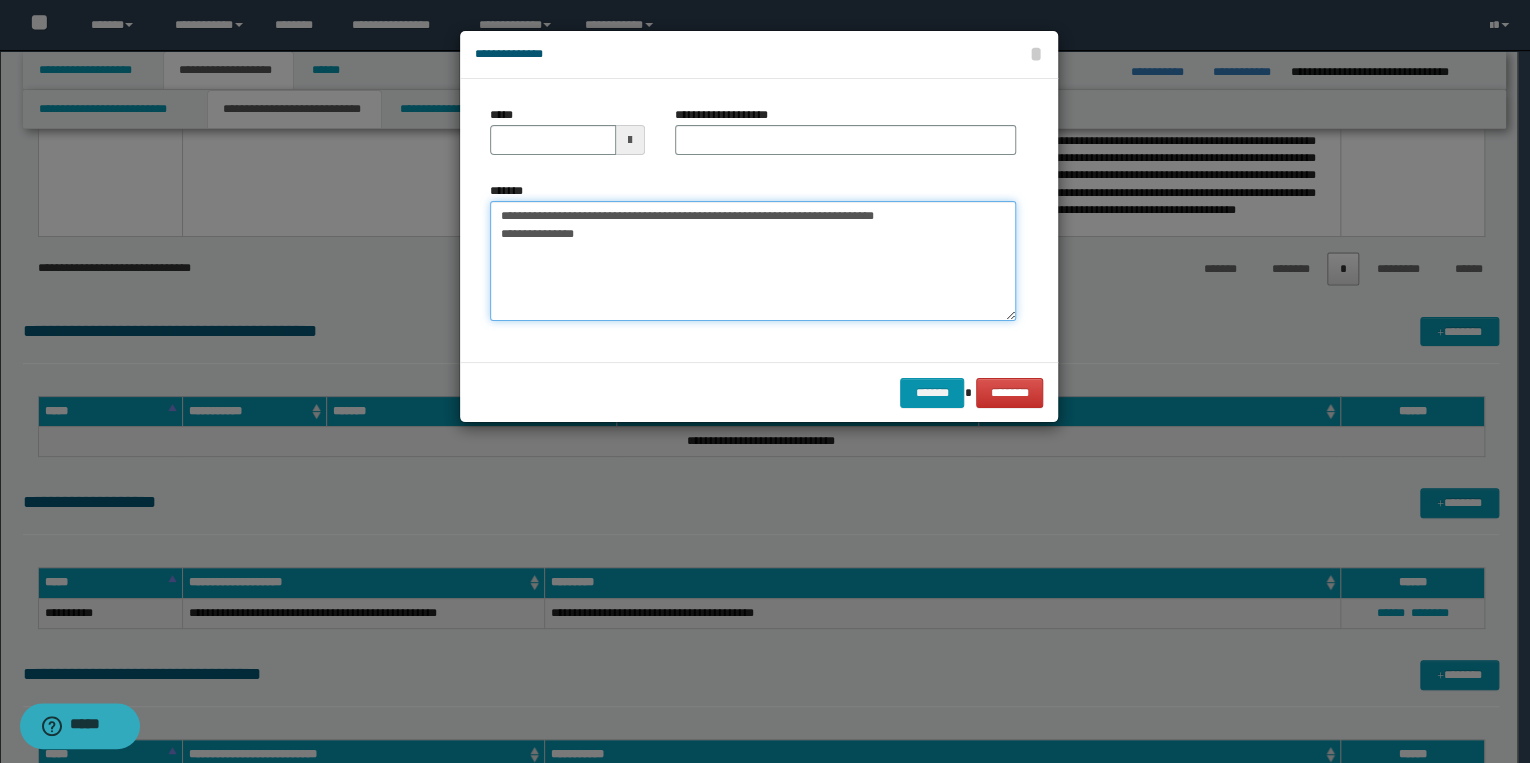 drag, startPoint x: 564, startPoint y: 215, endPoint x: 487, endPoint y: 204, distance: 77.781746 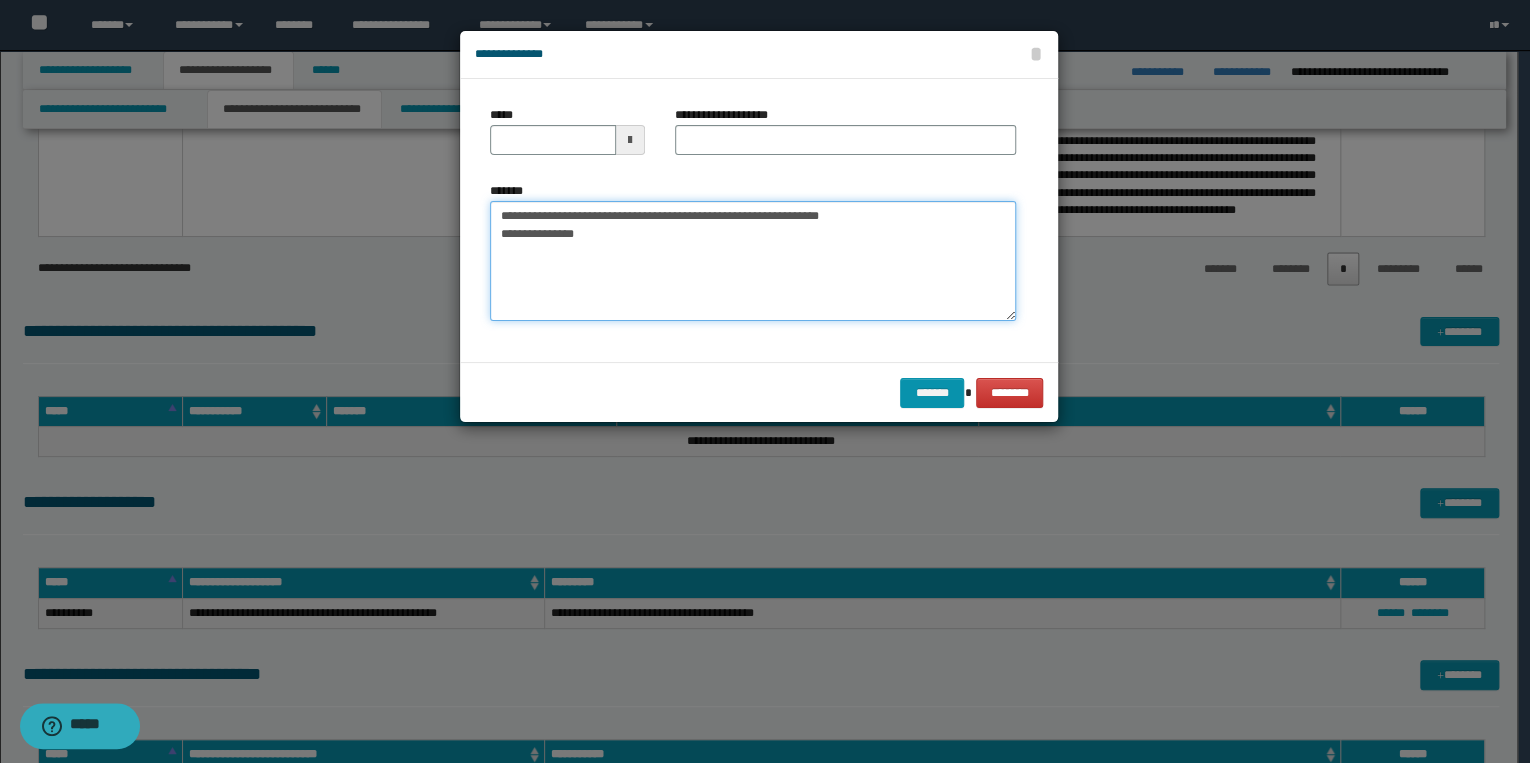 type 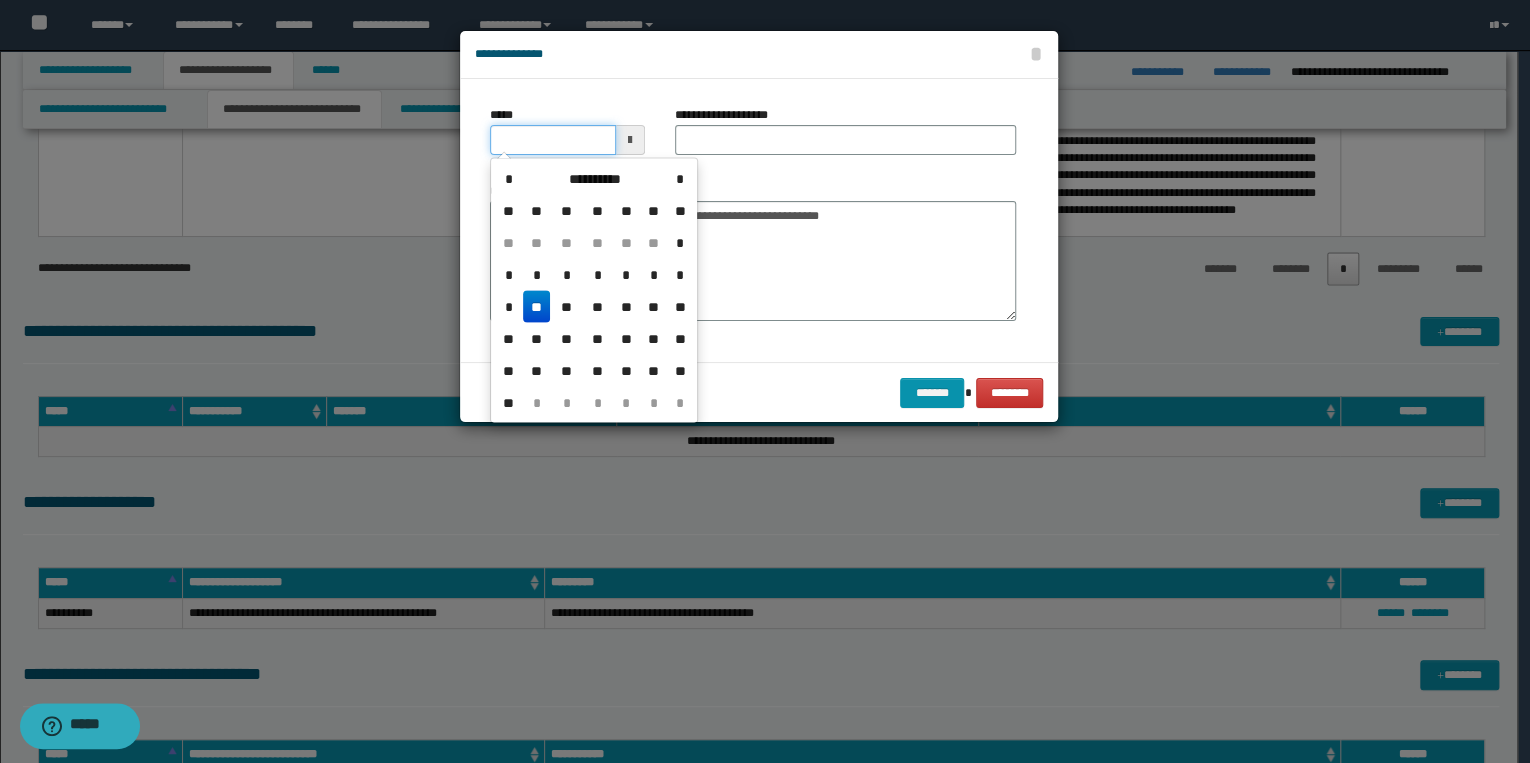 click on "*****" at bounding box center (553, 140) 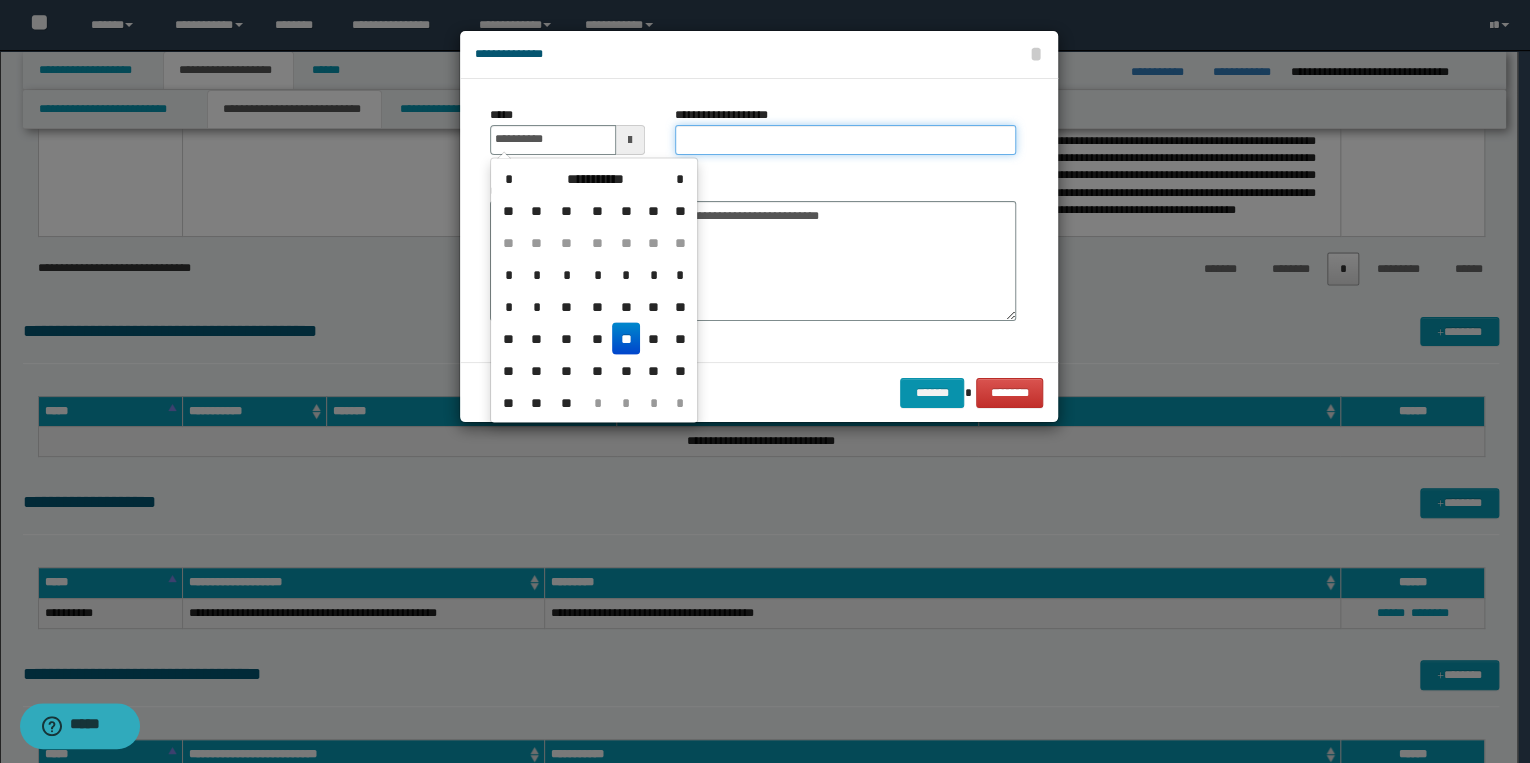 type on "**********" 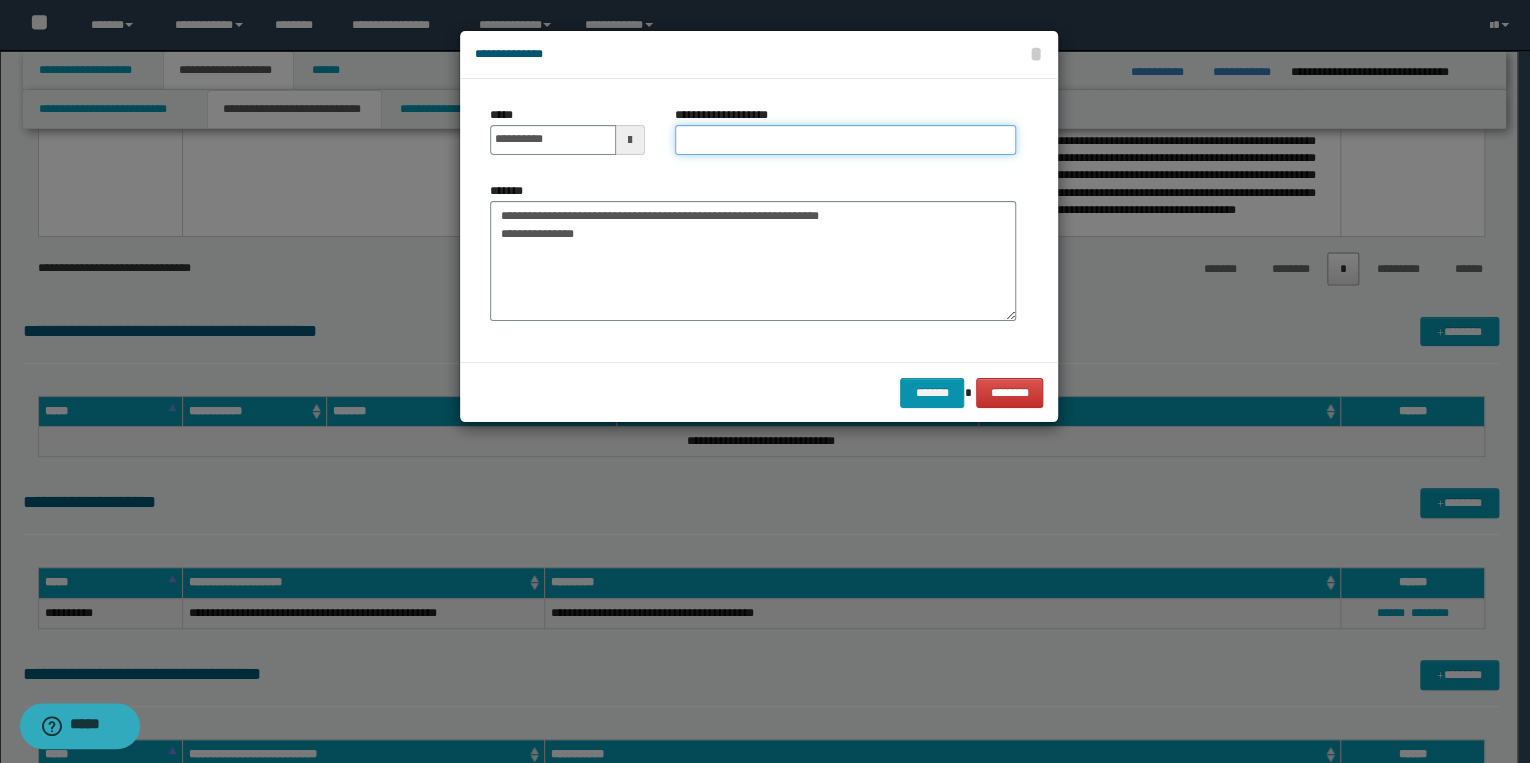 click on "**********" at bounding box center (845, 140) 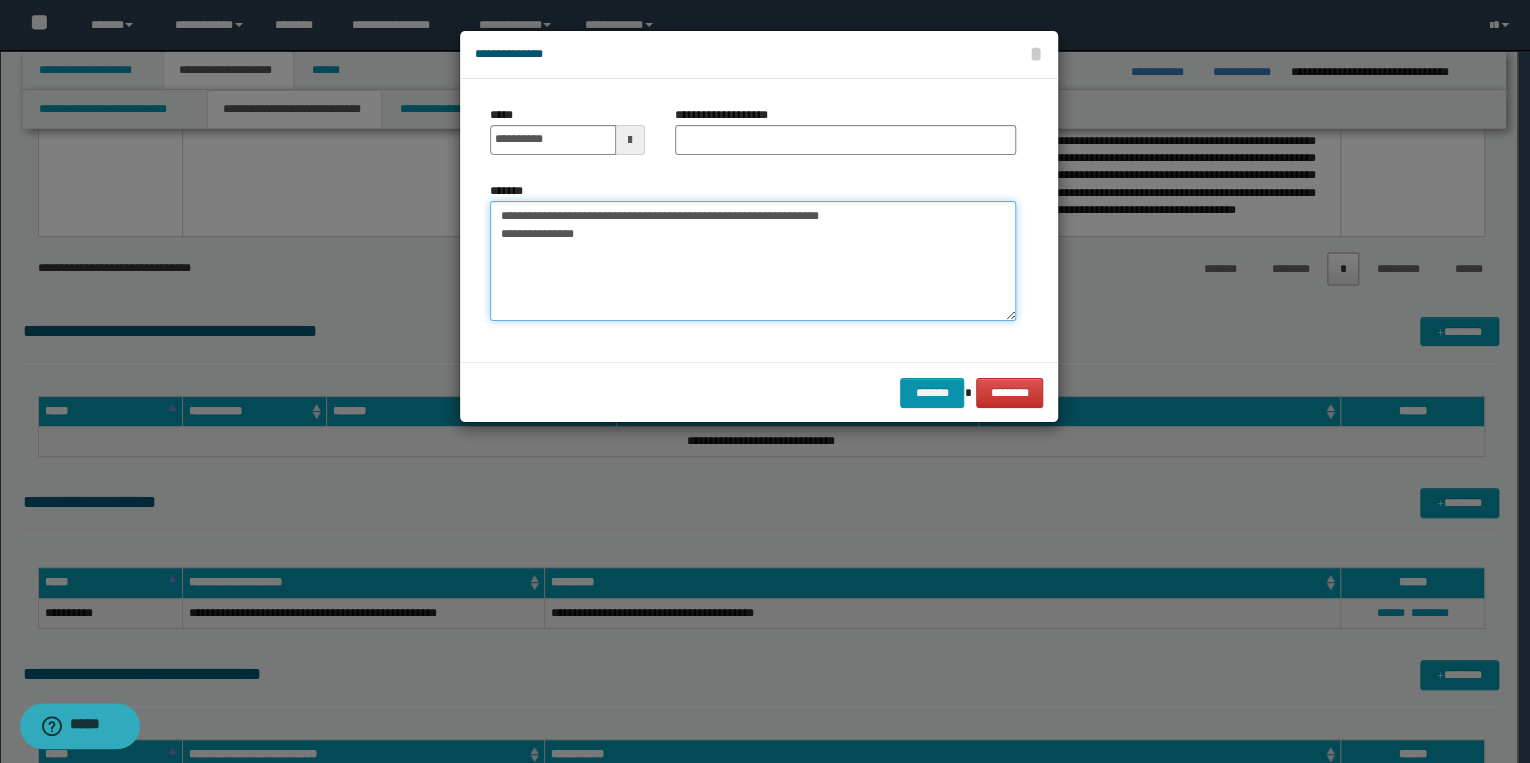 drag, startPoint x: 495, startPoint y: 208, endPoint x: 886, endPoint y: 214, distance: 391.04602 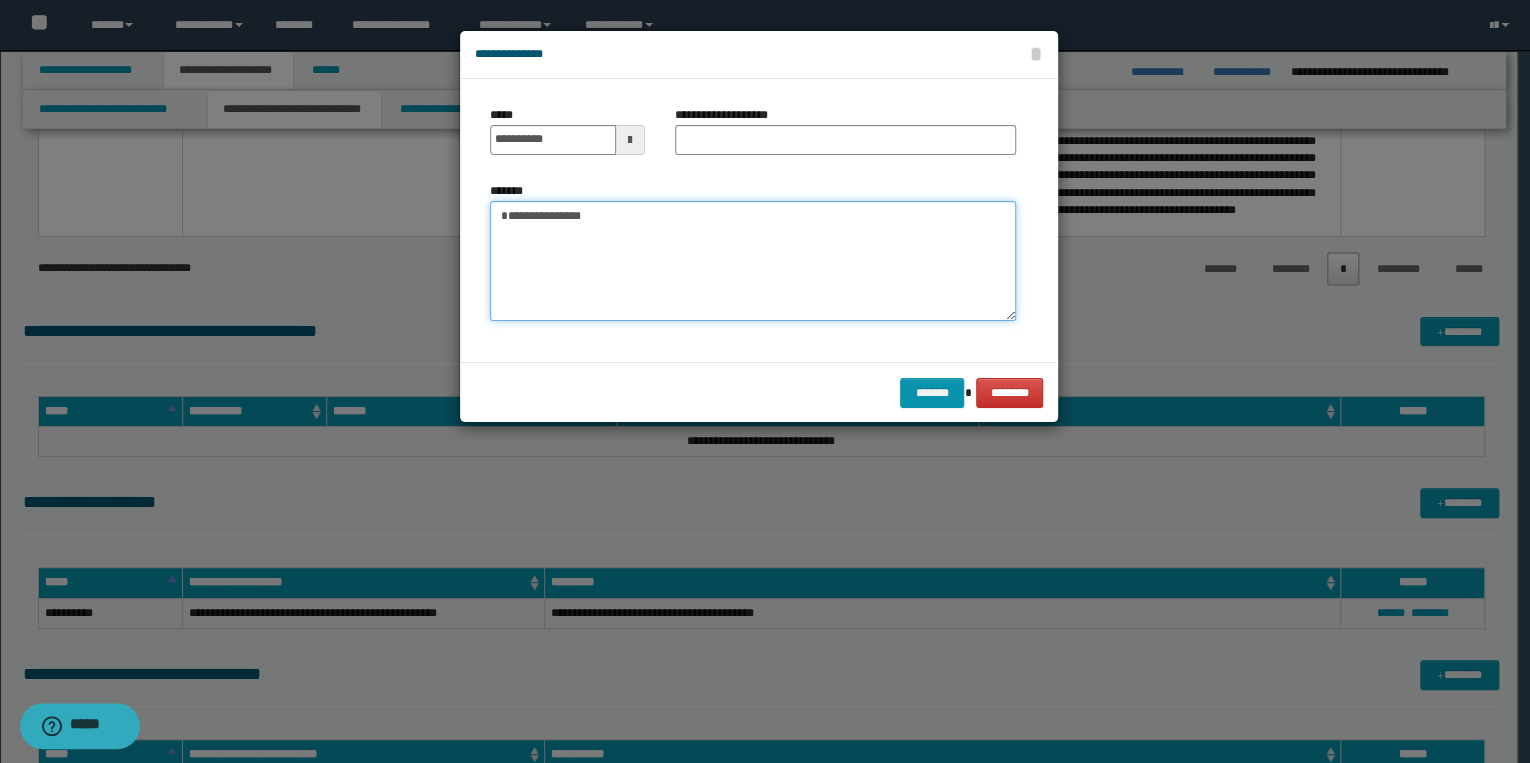 type on "**********" 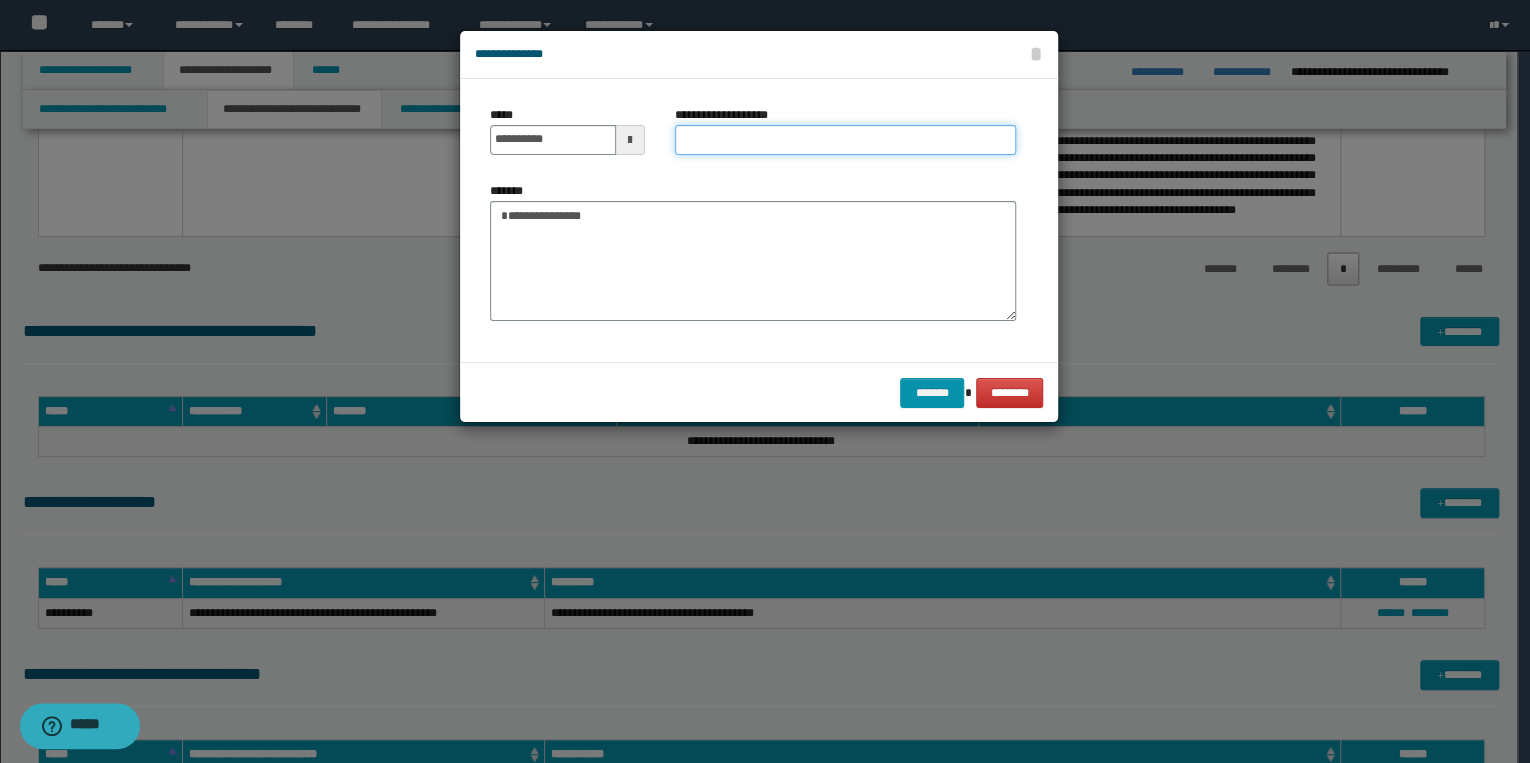 click on "**********" at bounding box center [845, 140] 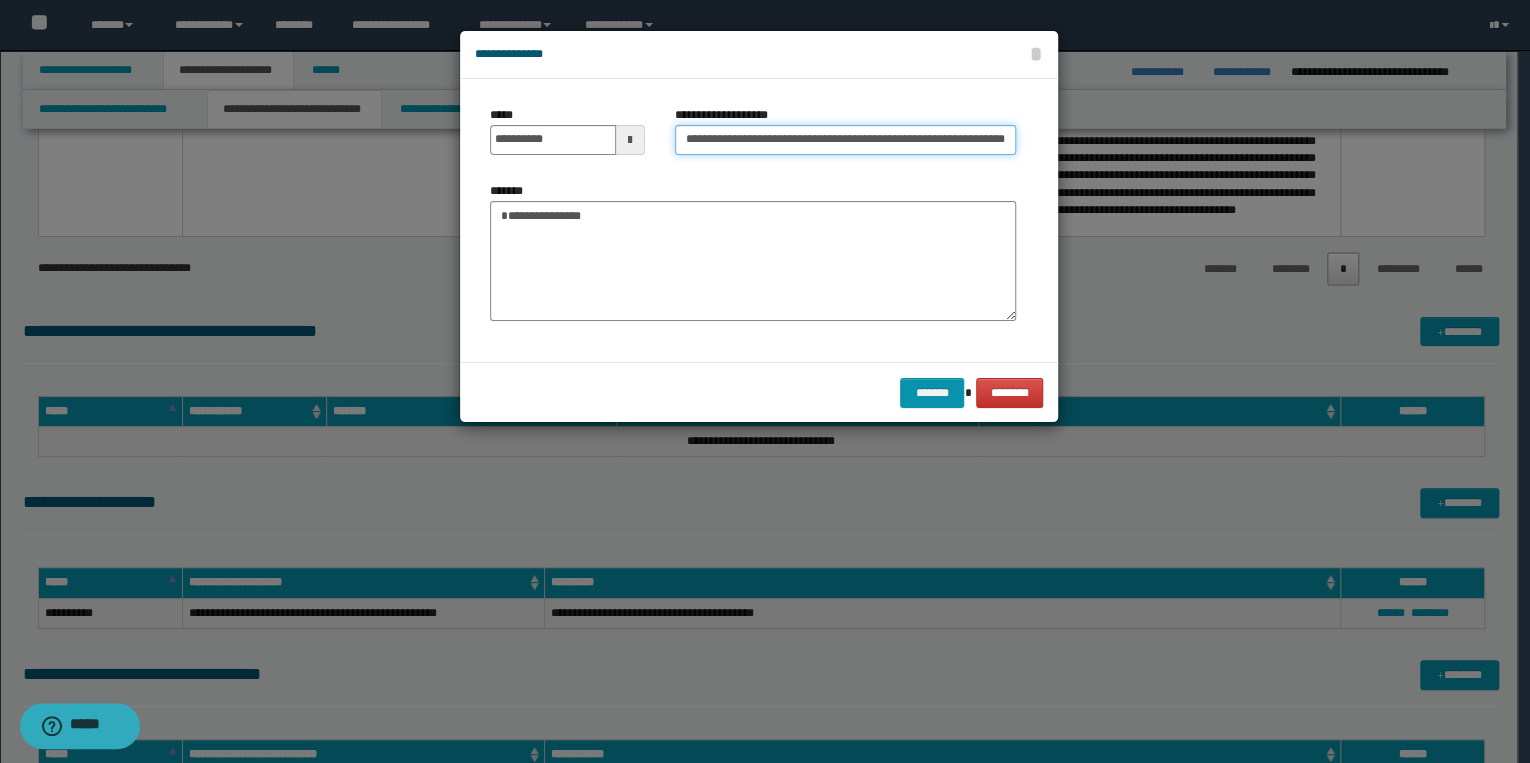 scroll, scrollTop: 0, scrollLeft: 45, axis: horizontal 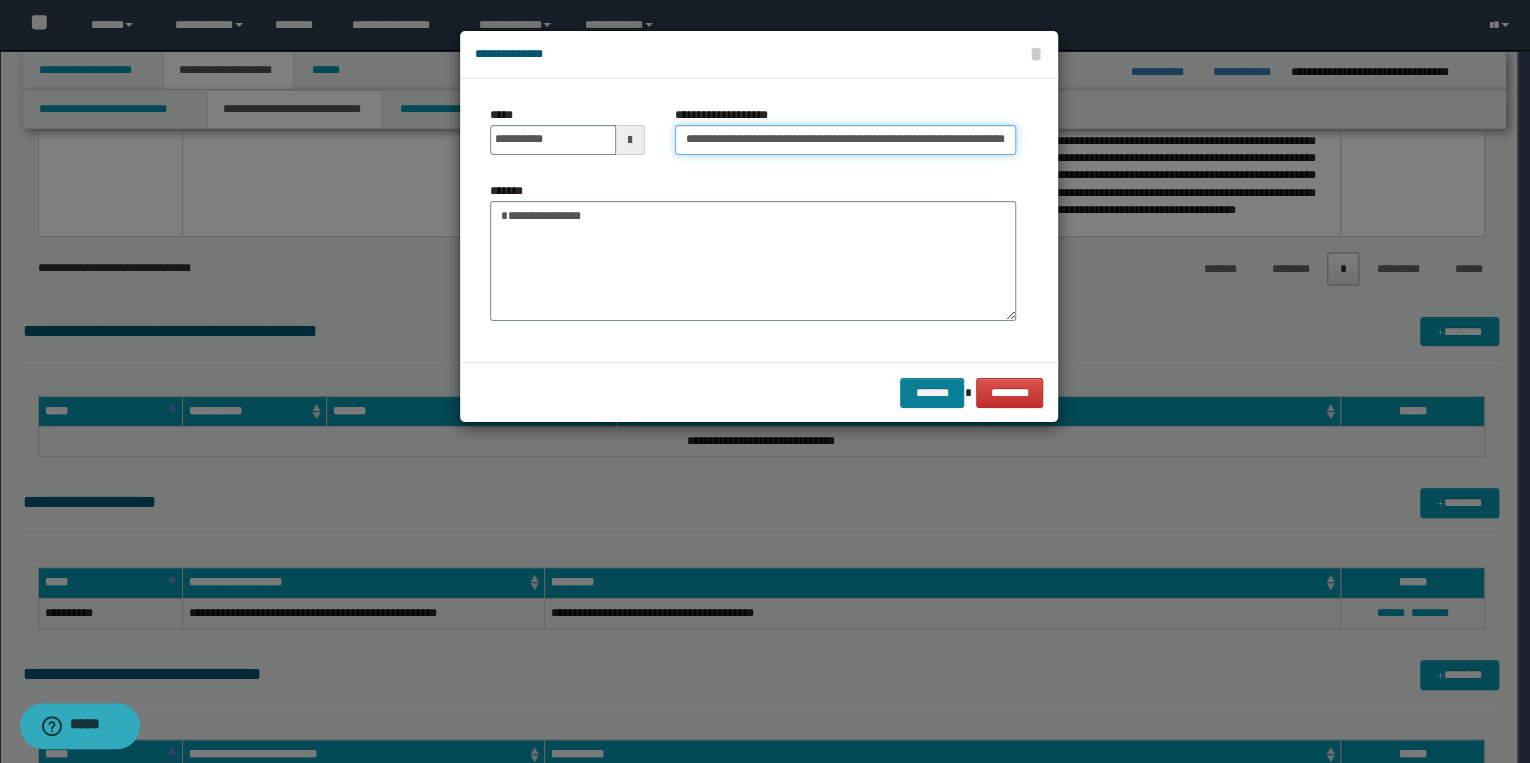 type on "**********" 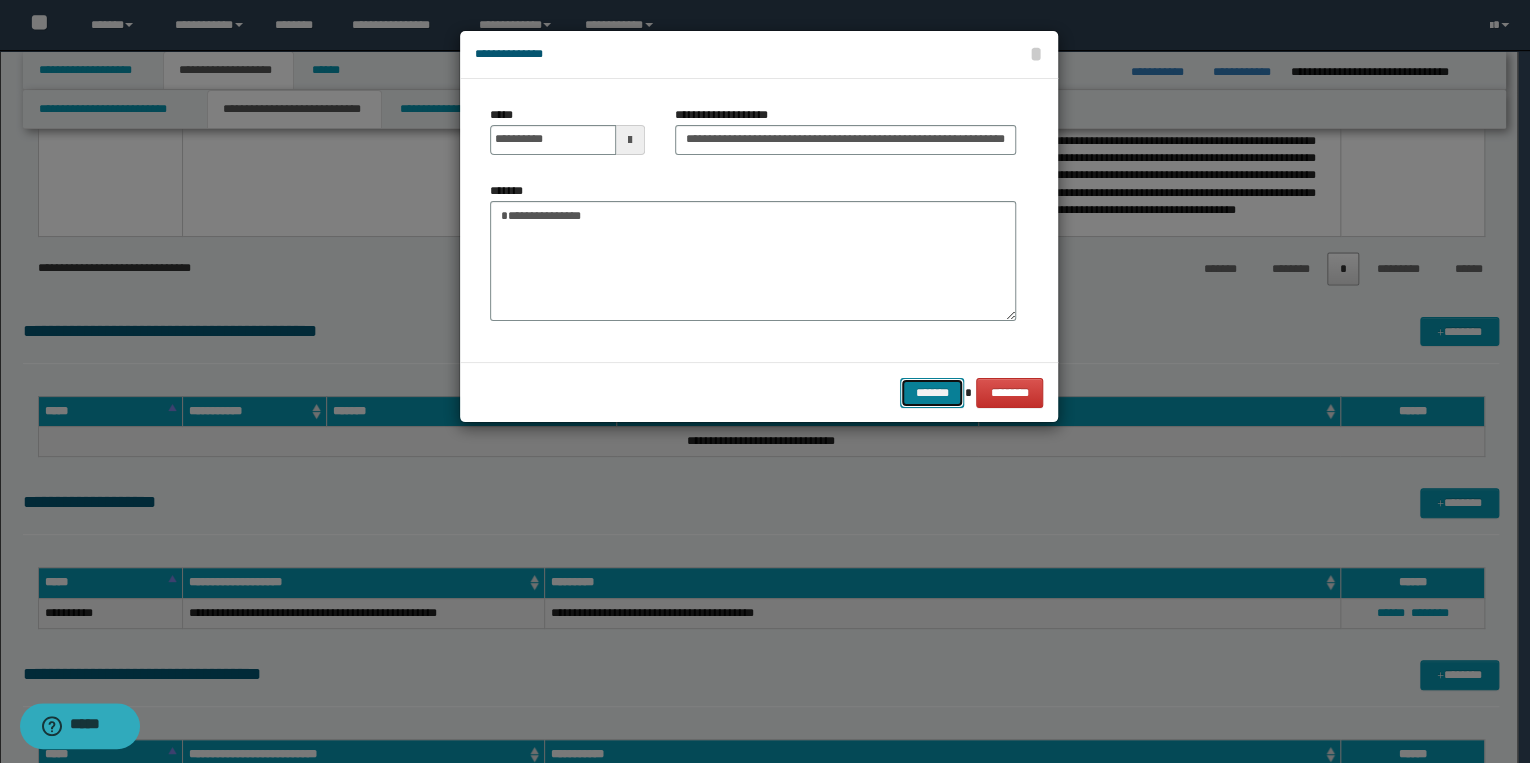 click on "*******" at bounding box center [932, 393] 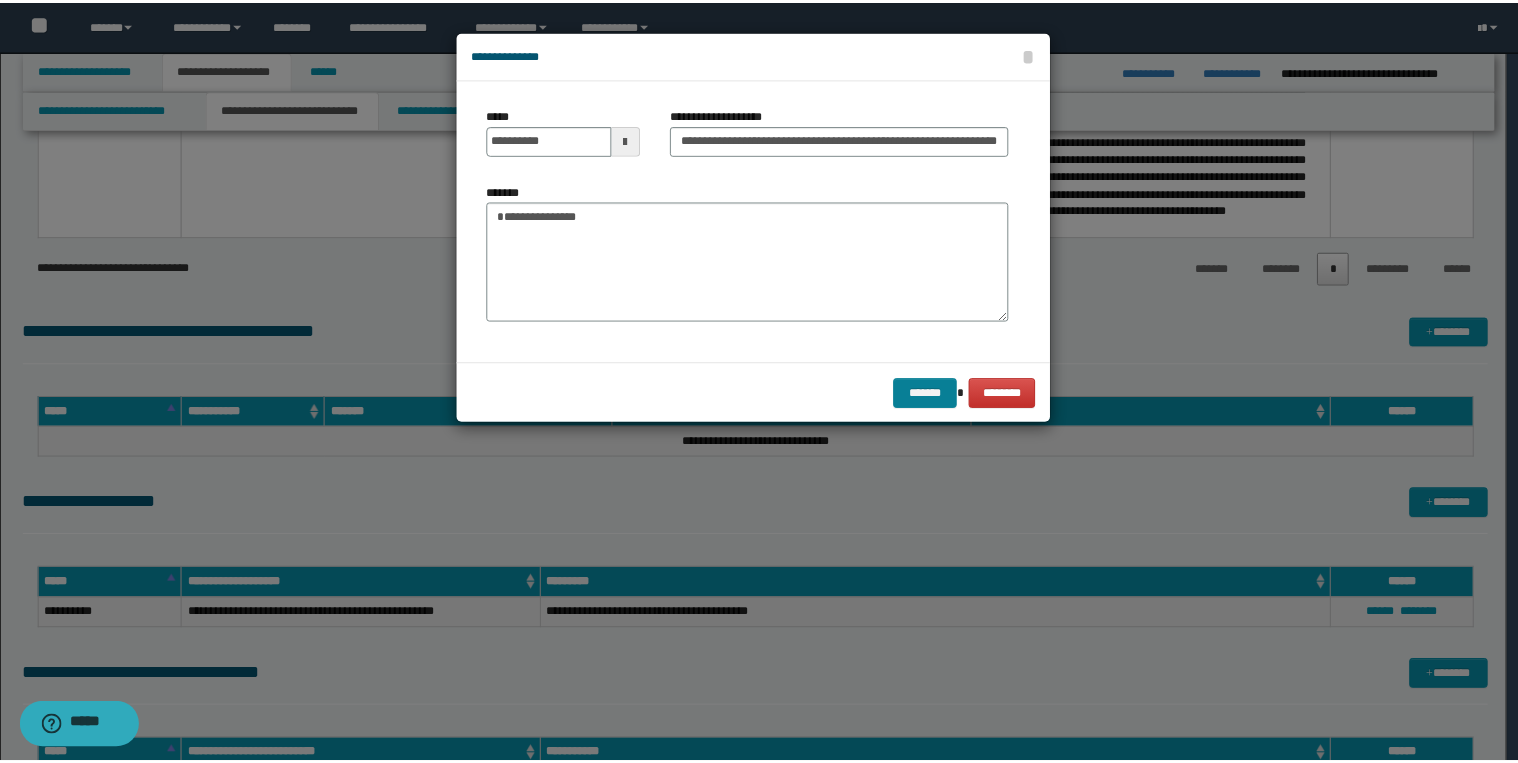 scroll, scrollTop: 0, scrollLeft: 0, axis: both 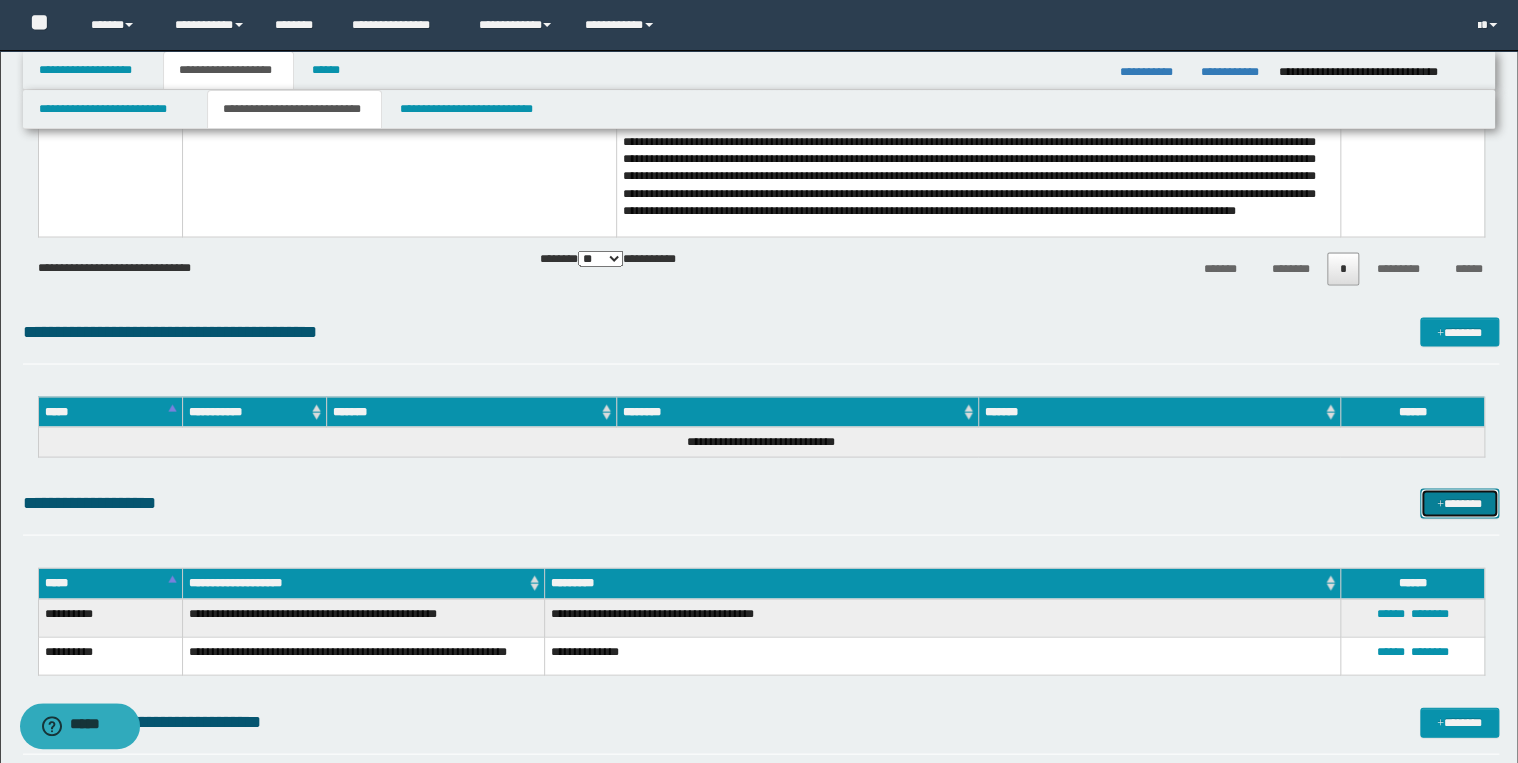 click on "*******" at bounding box center (1459, 503) 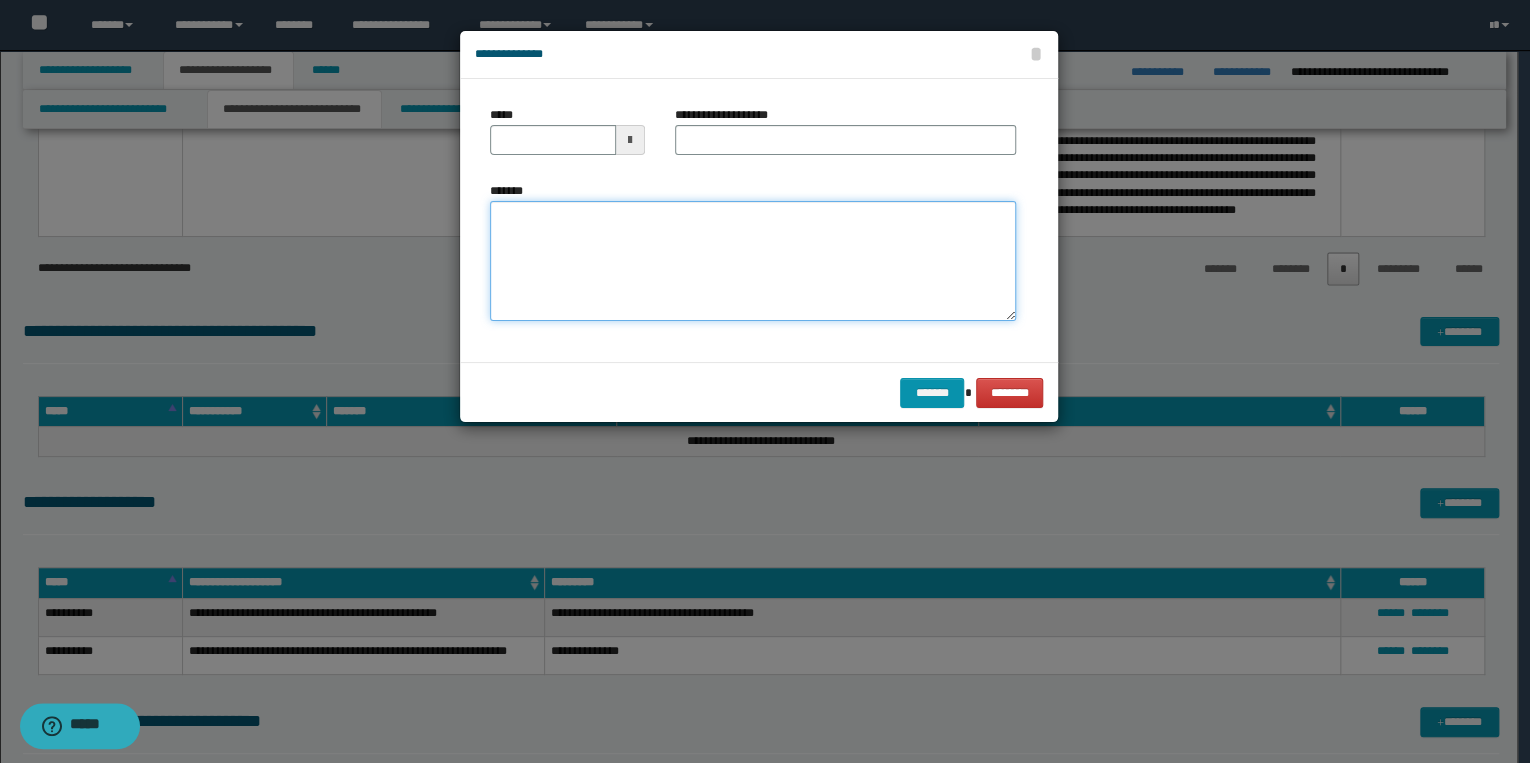 click on "*******" at bounding box center (753, 261) 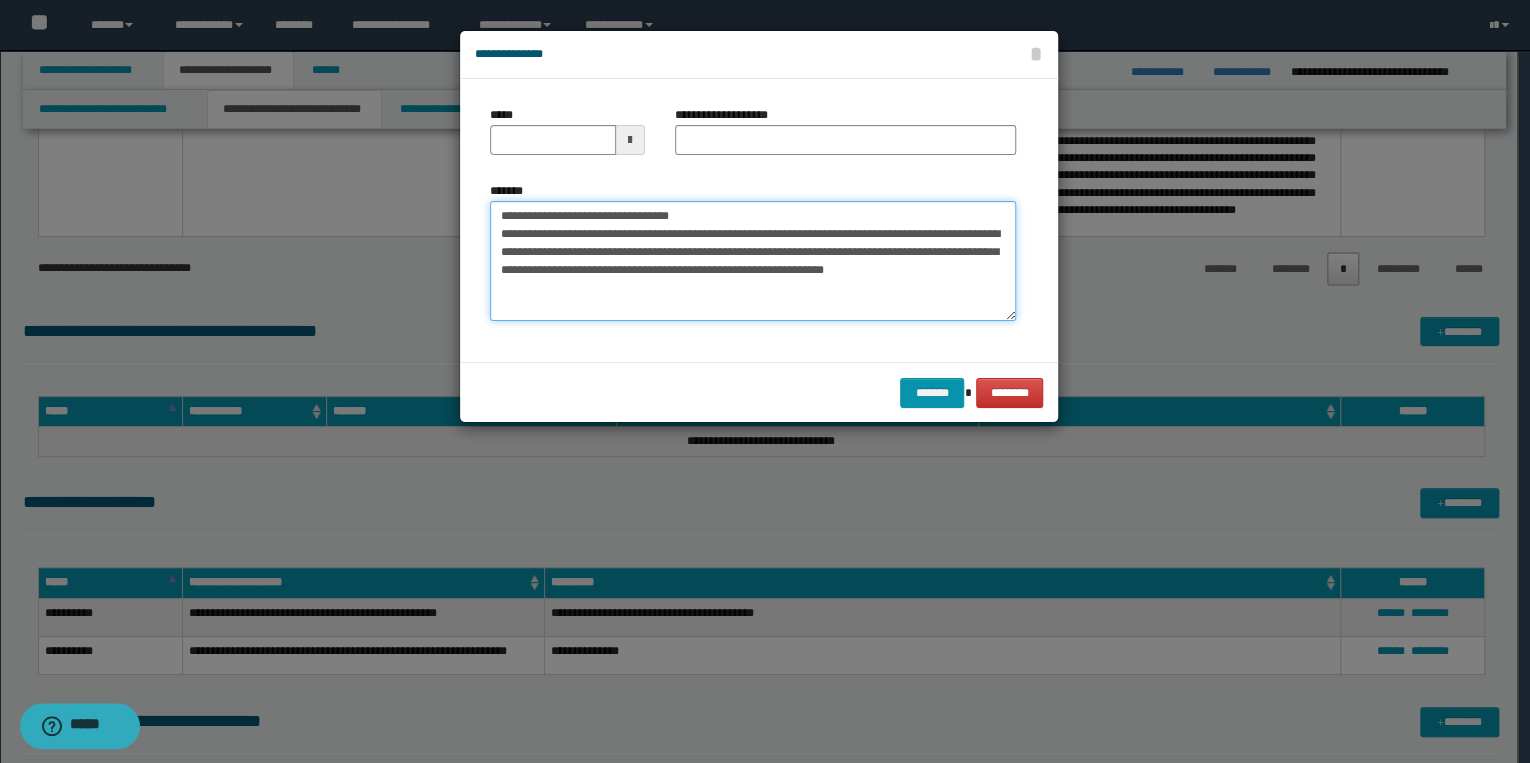 drag, startPoint x: 563, startPoint y: 216, endPoint x: 487, endPoint y: 209, distance: 76.321686 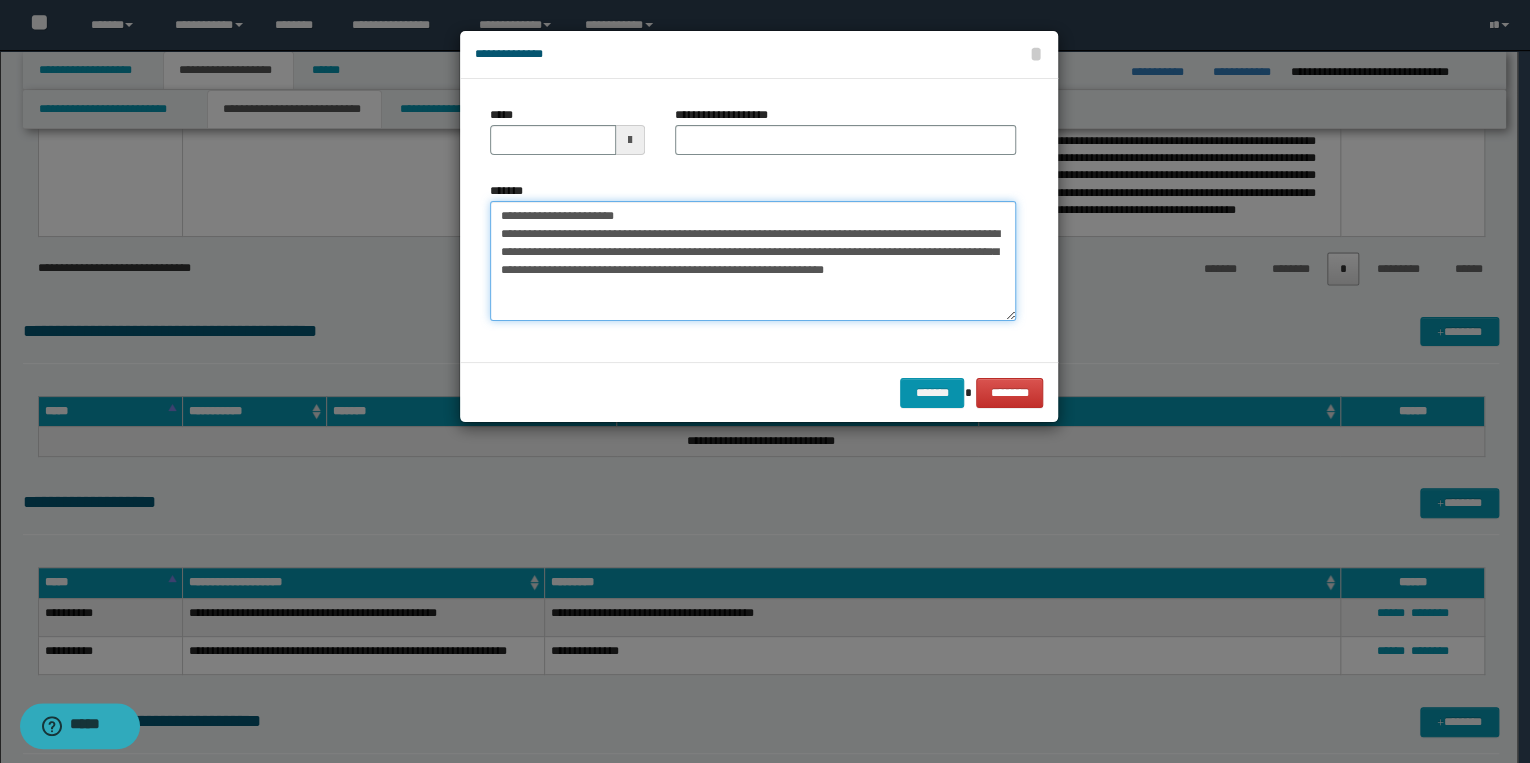 type 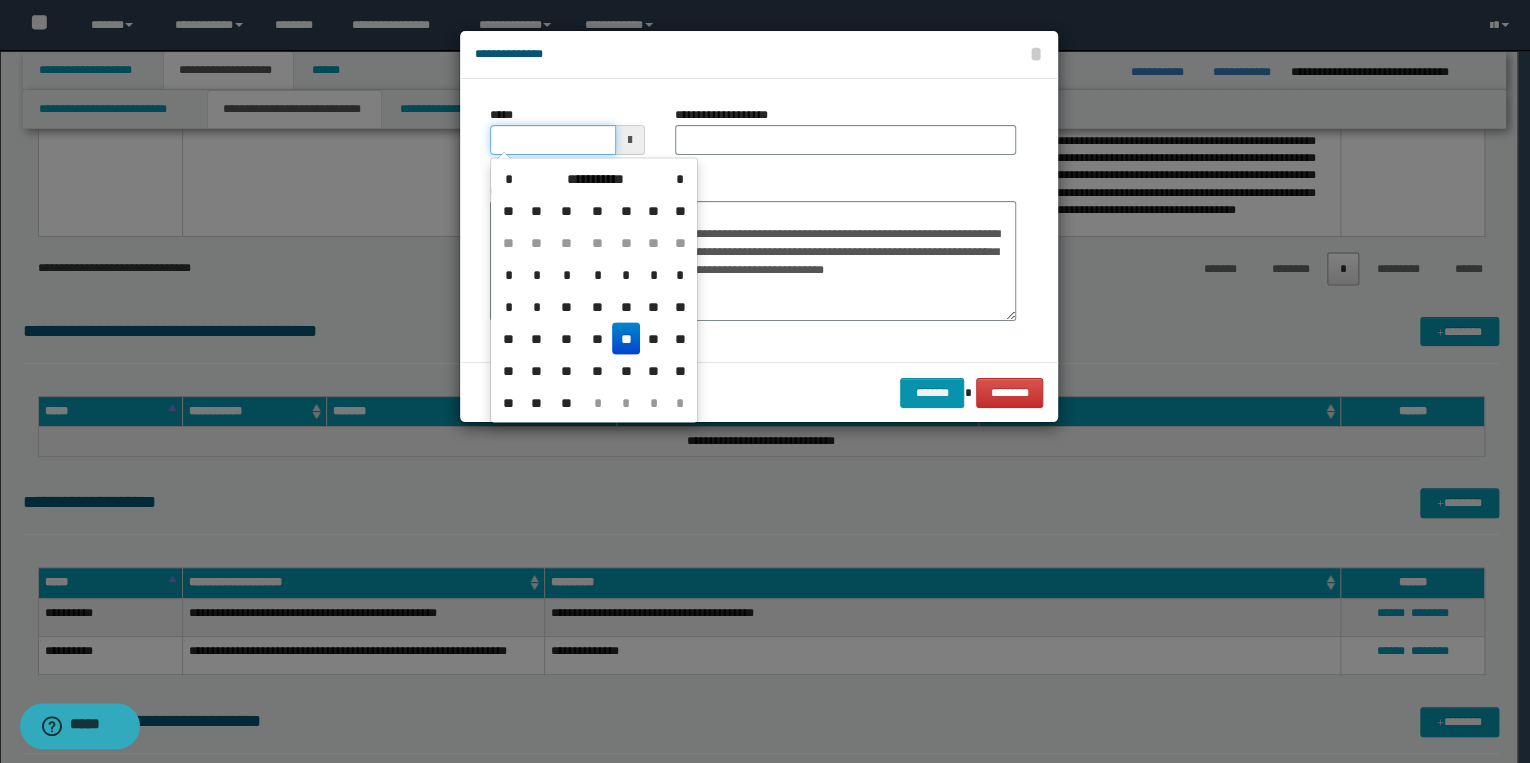 click on "*****" at bounding box center (553, 140) 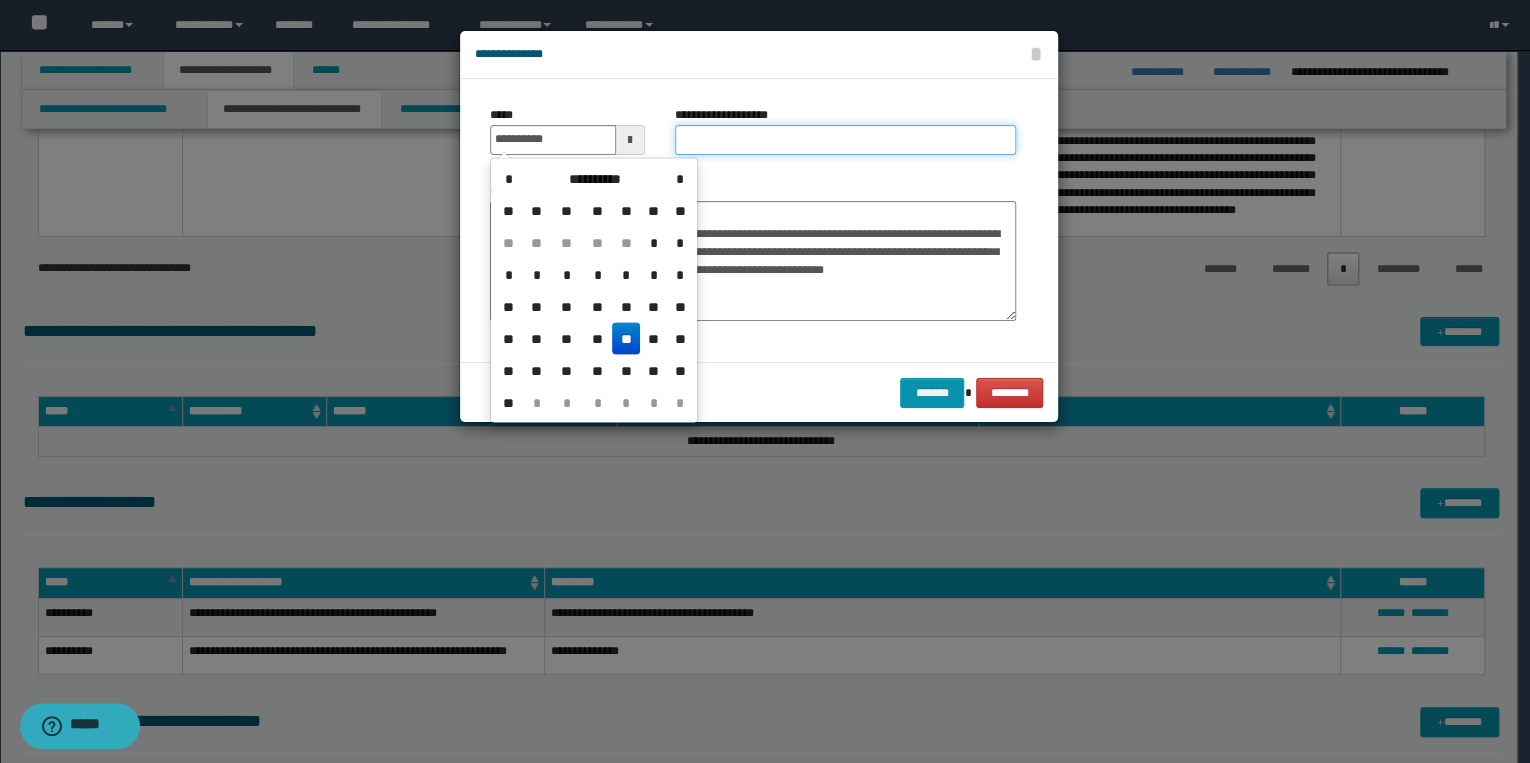 type on "**********" 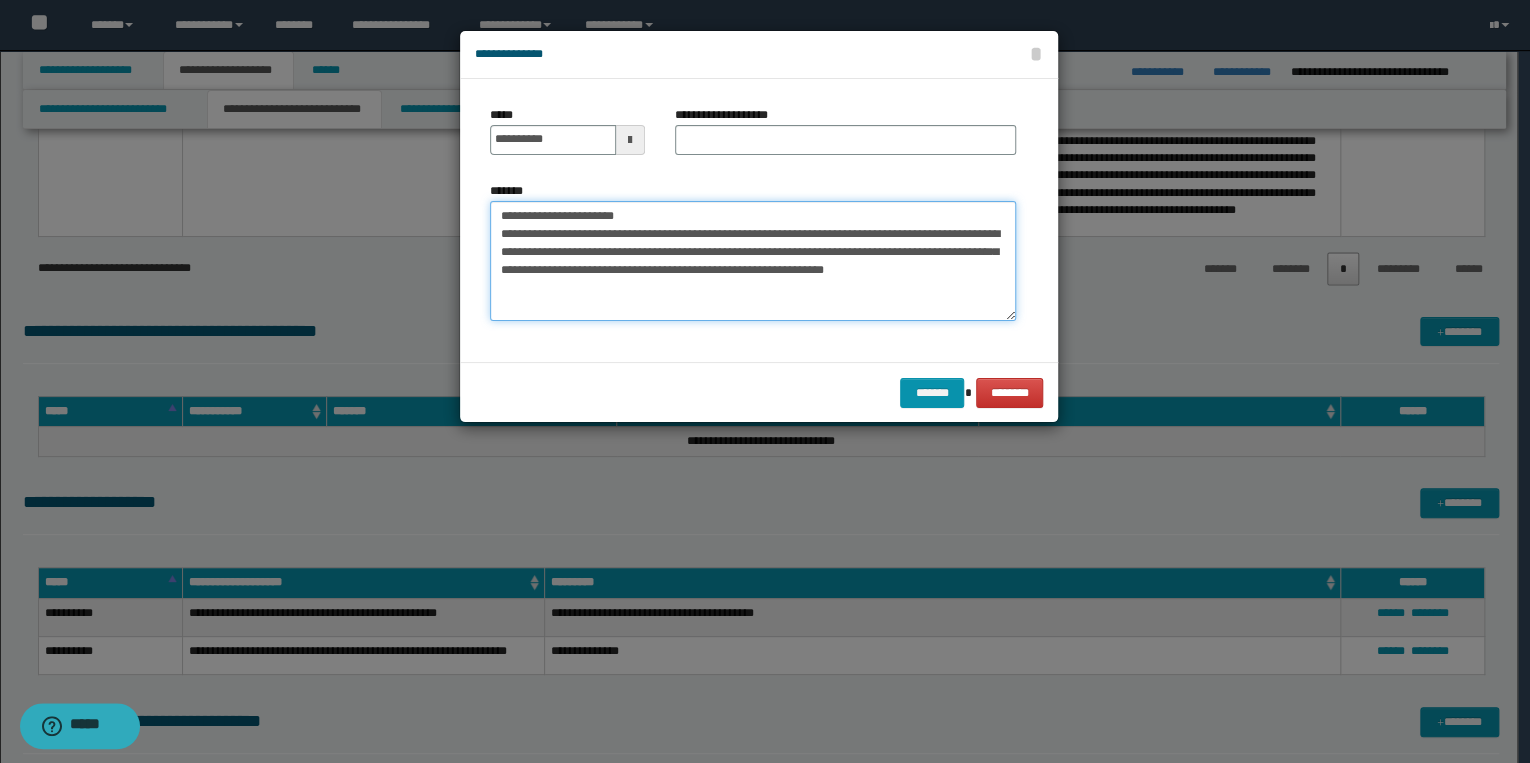 drag, startPoint x: 502, startPoint y: 215, endPoint x: 680, endPoint y: 211, distance: 178.04494 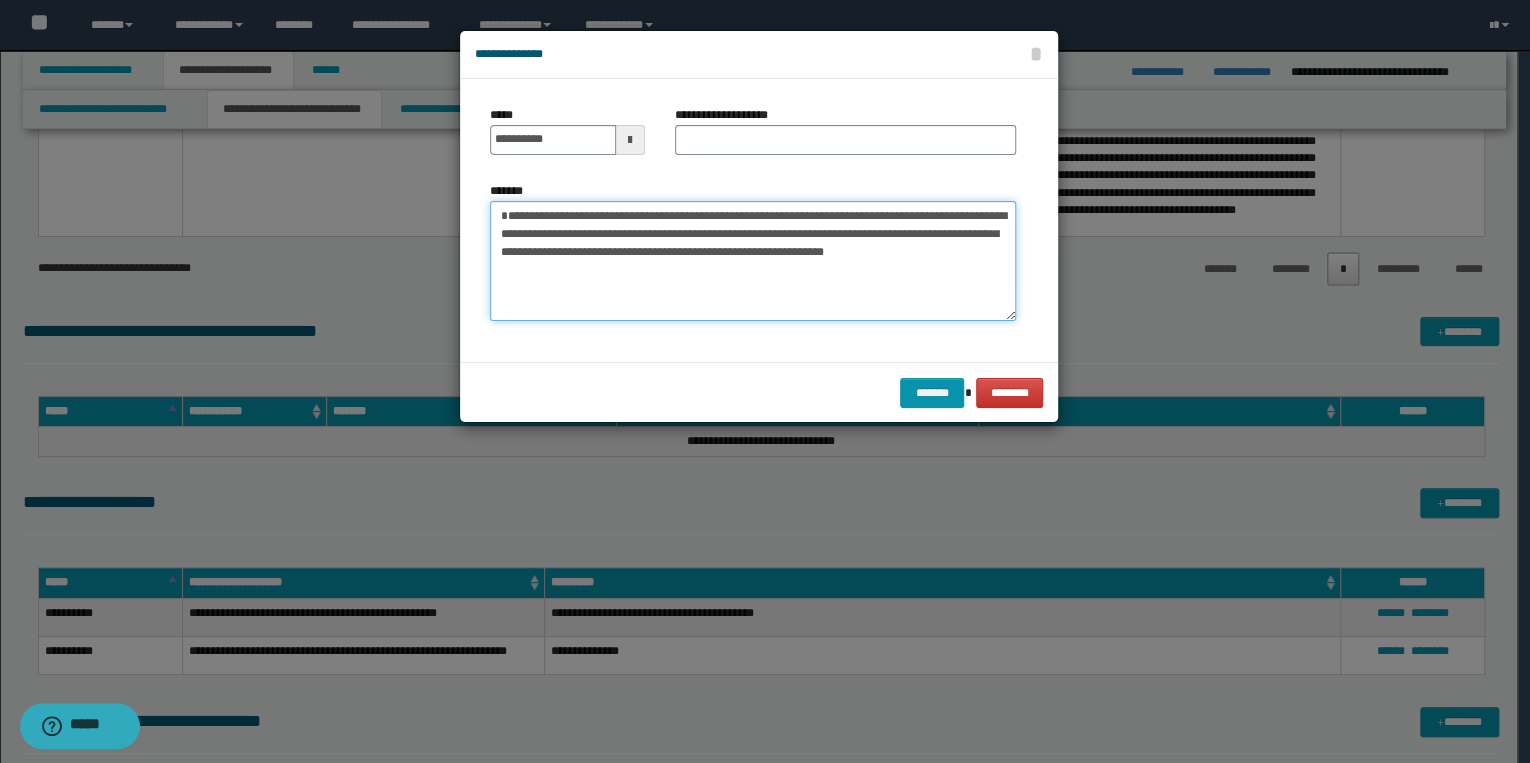 type on "**********" 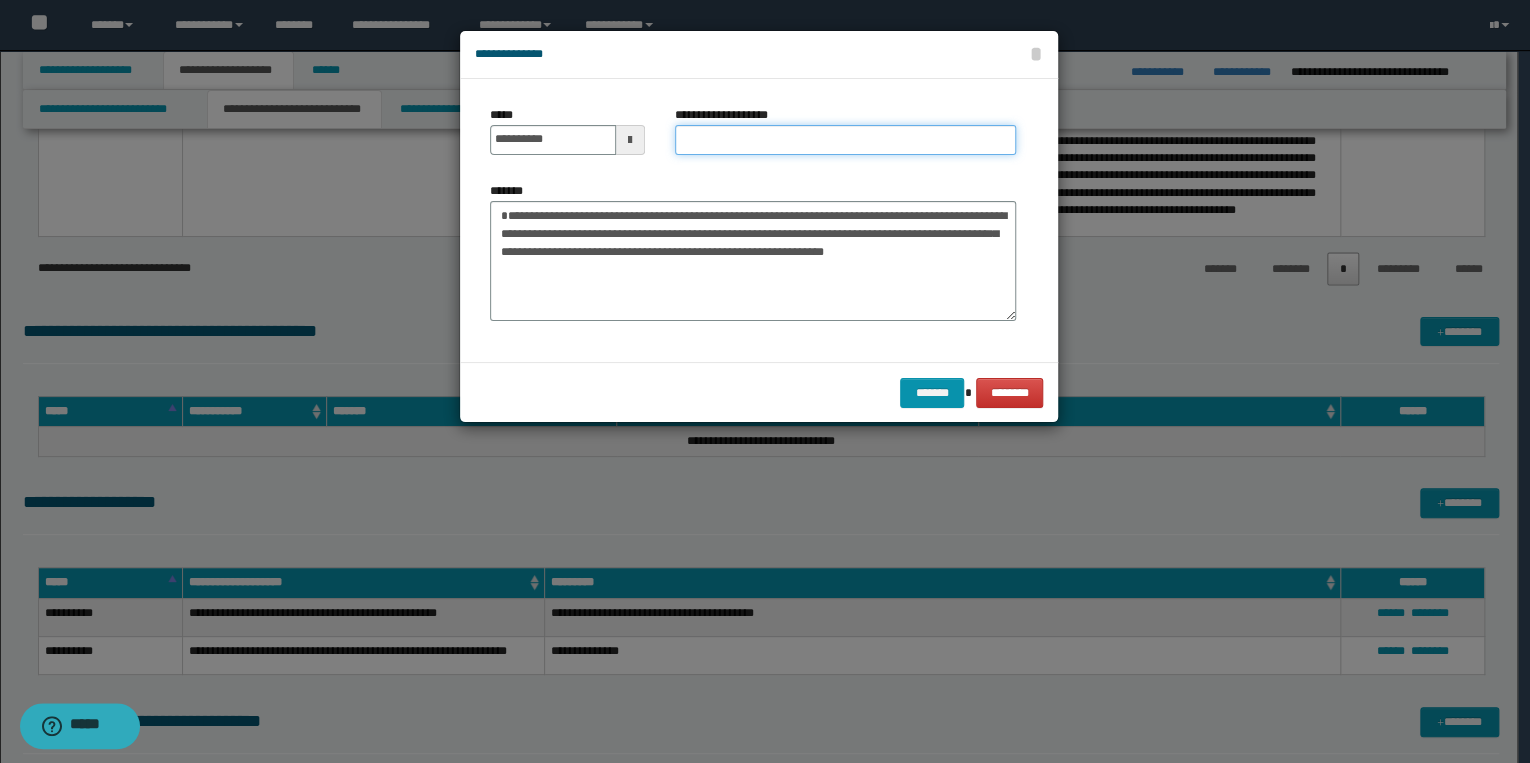 click on "**********" at bounding box center [845, 140] 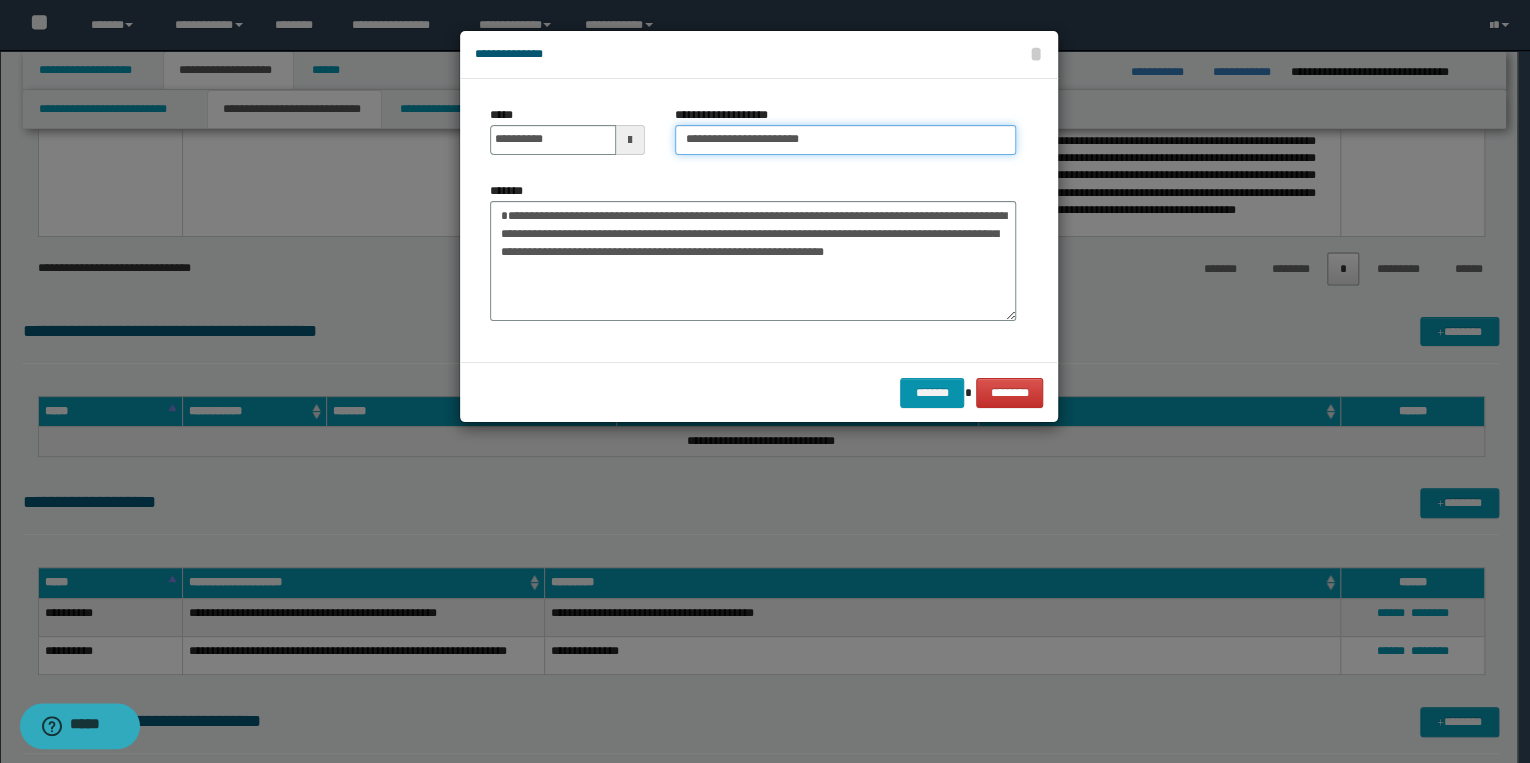 type on "**********" 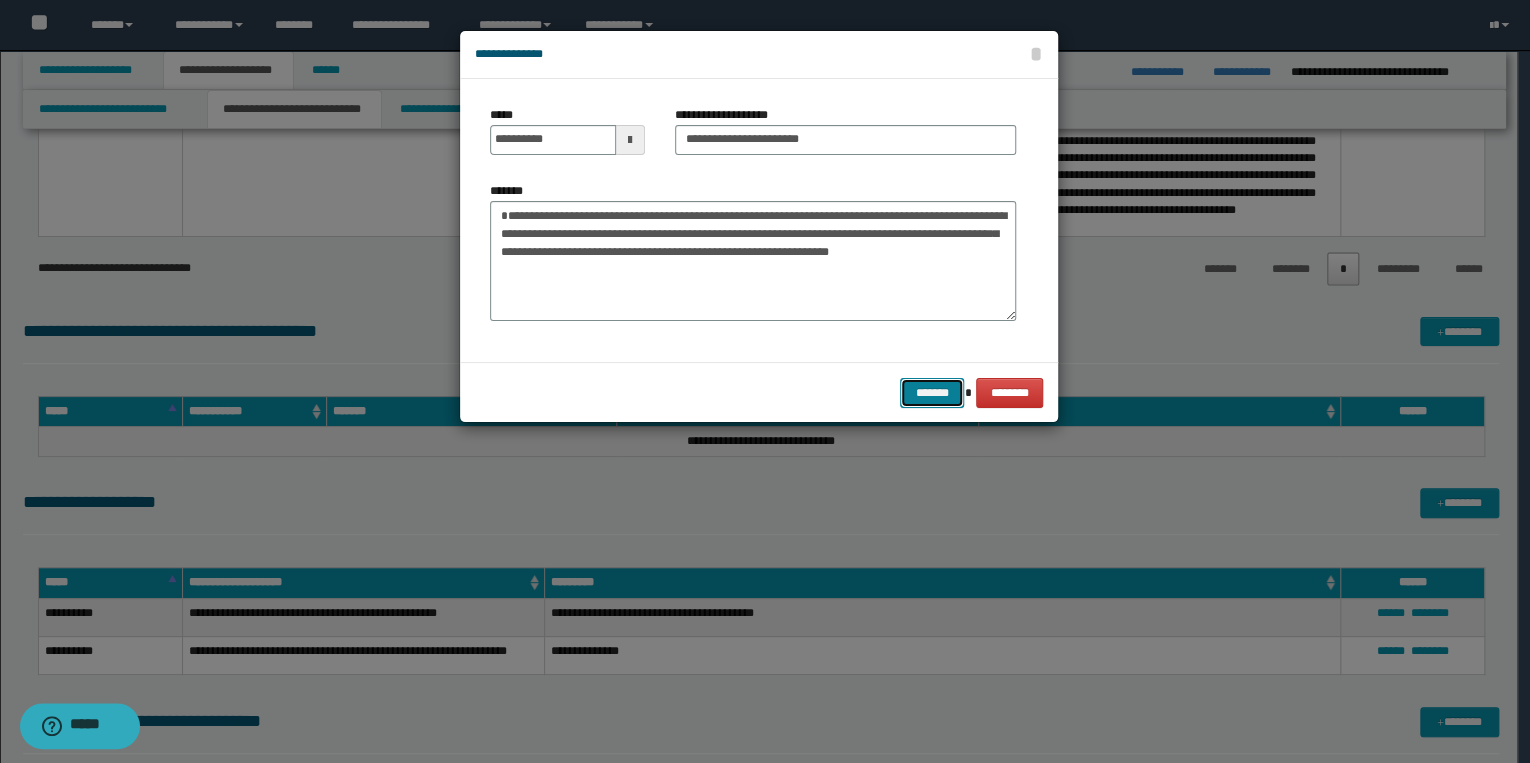 click on "*******" at bounding box center [932, 393] 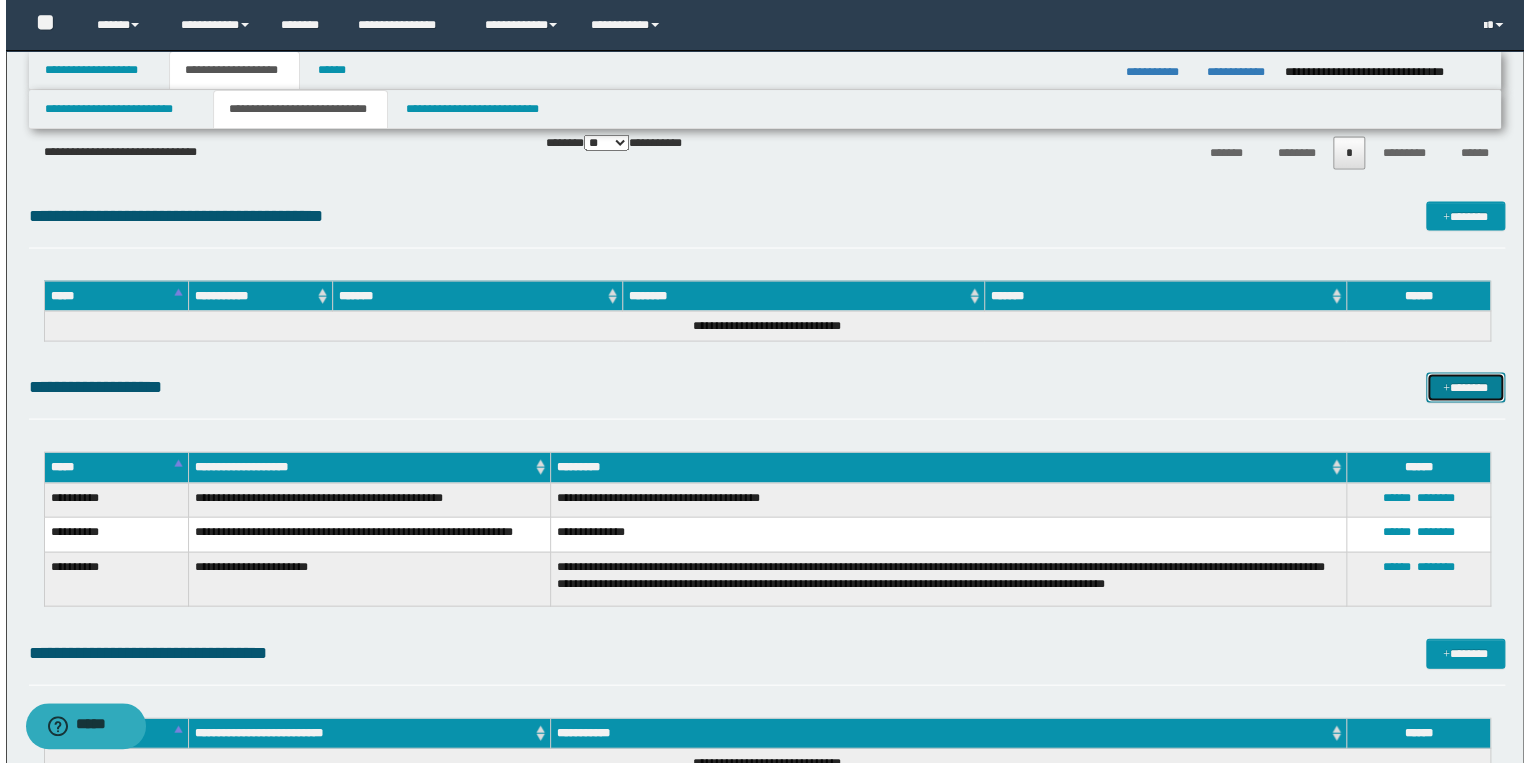 scroll, scrollTop: 1920, scrollLeft: 0, axis: vertical 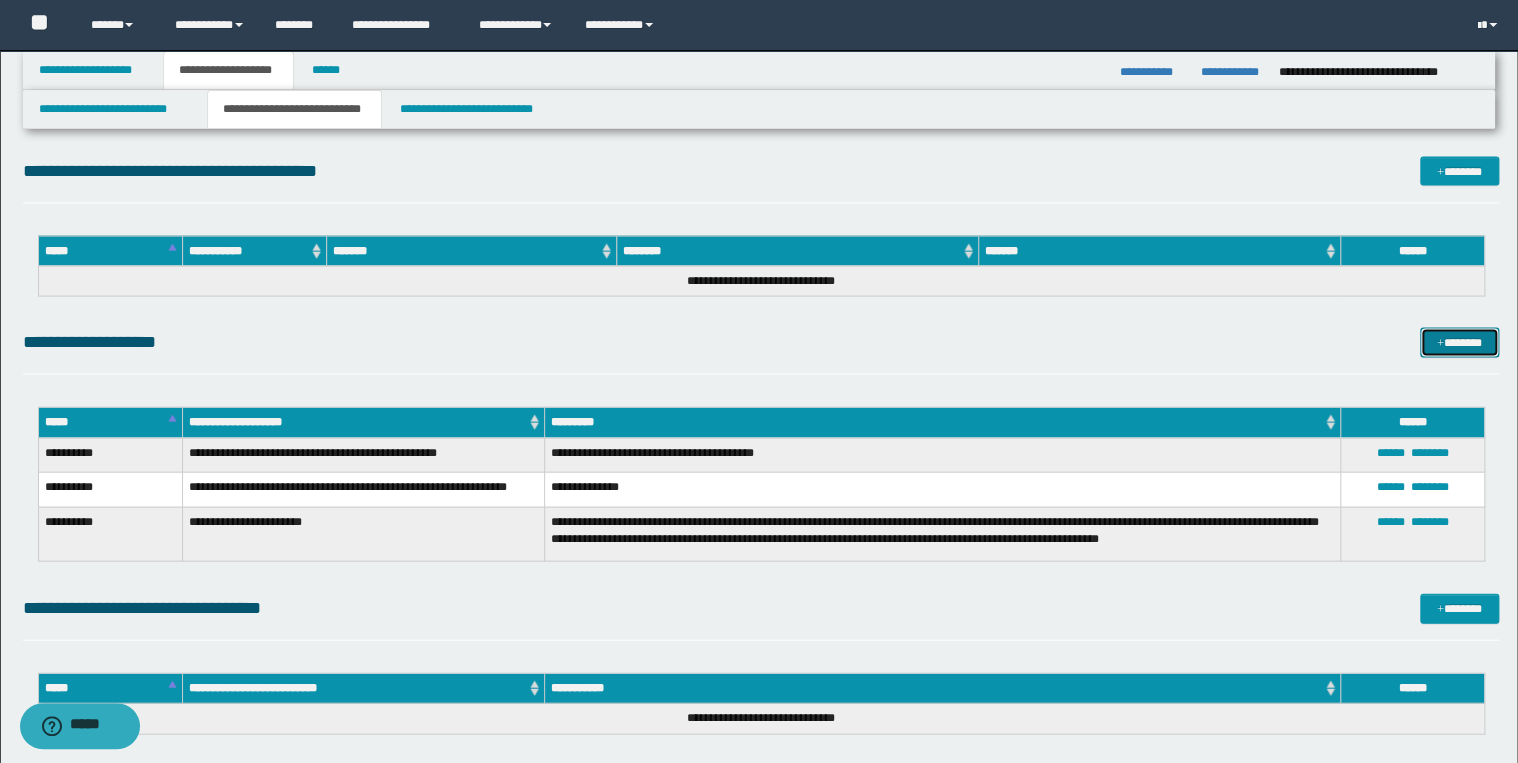 click on "*******" at bounding box center (1459, 343) 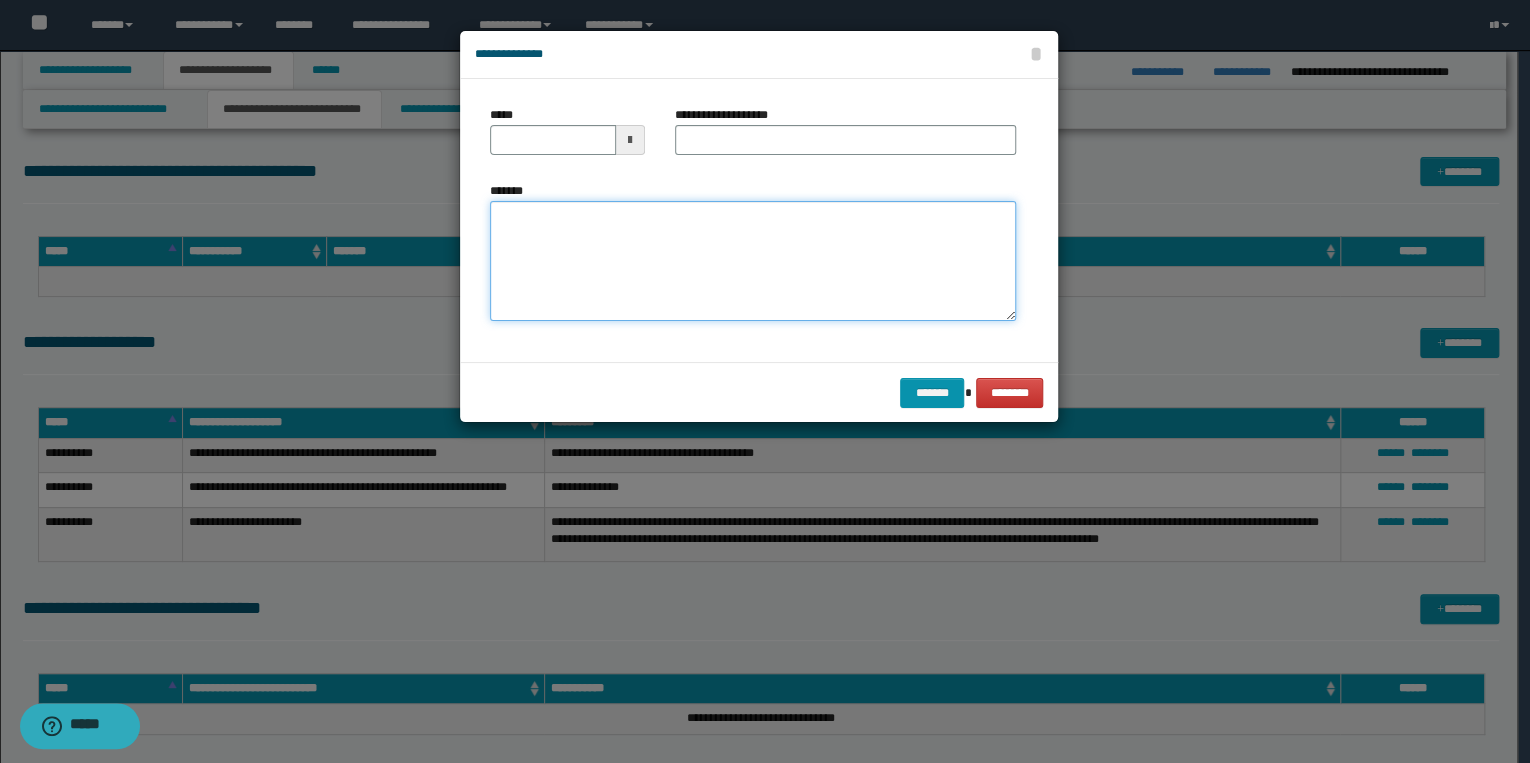click on "*******" at bounding box center (753, 261) 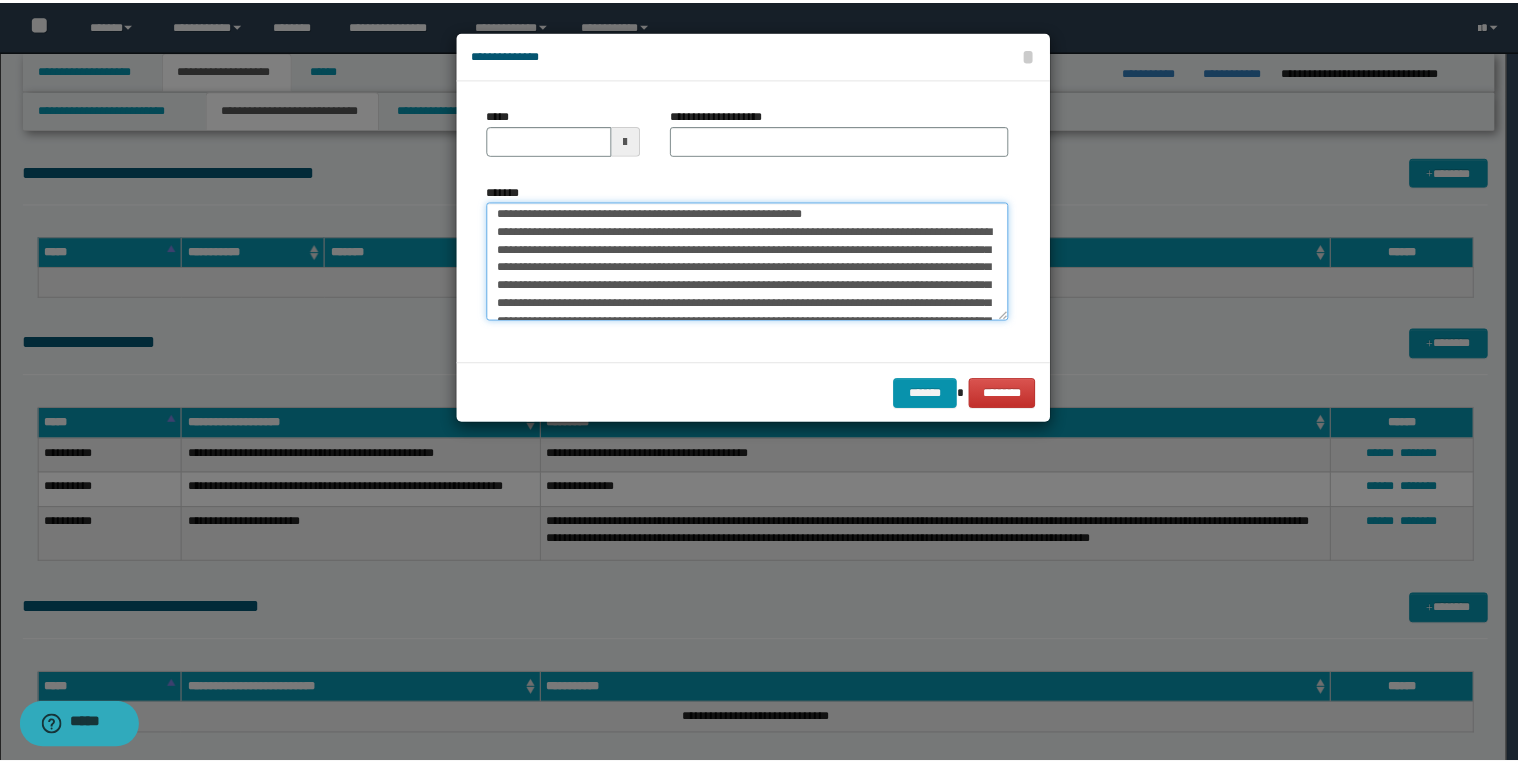 scroll, scrollTop: 0, scrollLeft: 0, axis: both 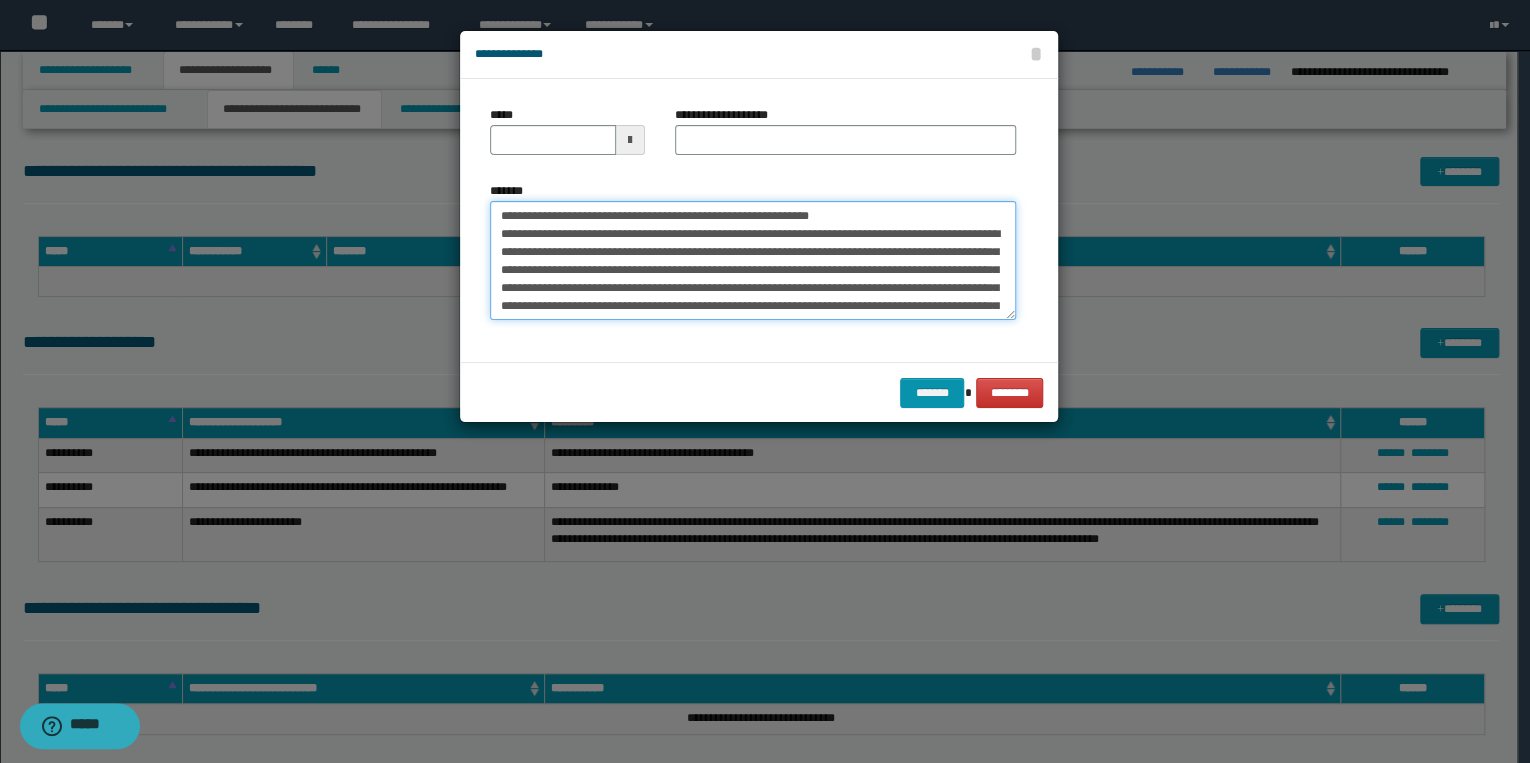 drag, startPoint x: 560, startPoint y: 216, endPoint x: 497, endPoint y: 214, distance: 63.03174 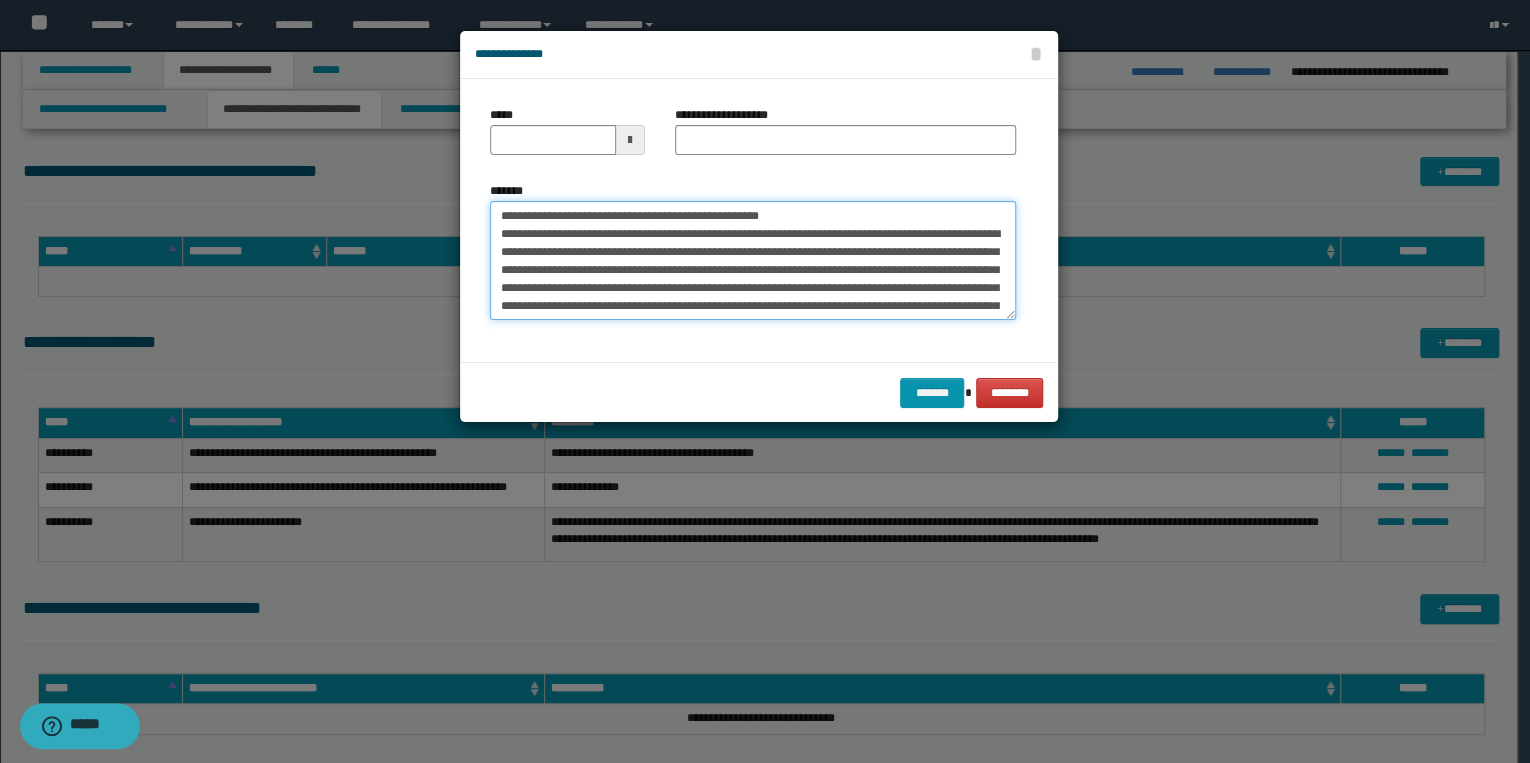 type 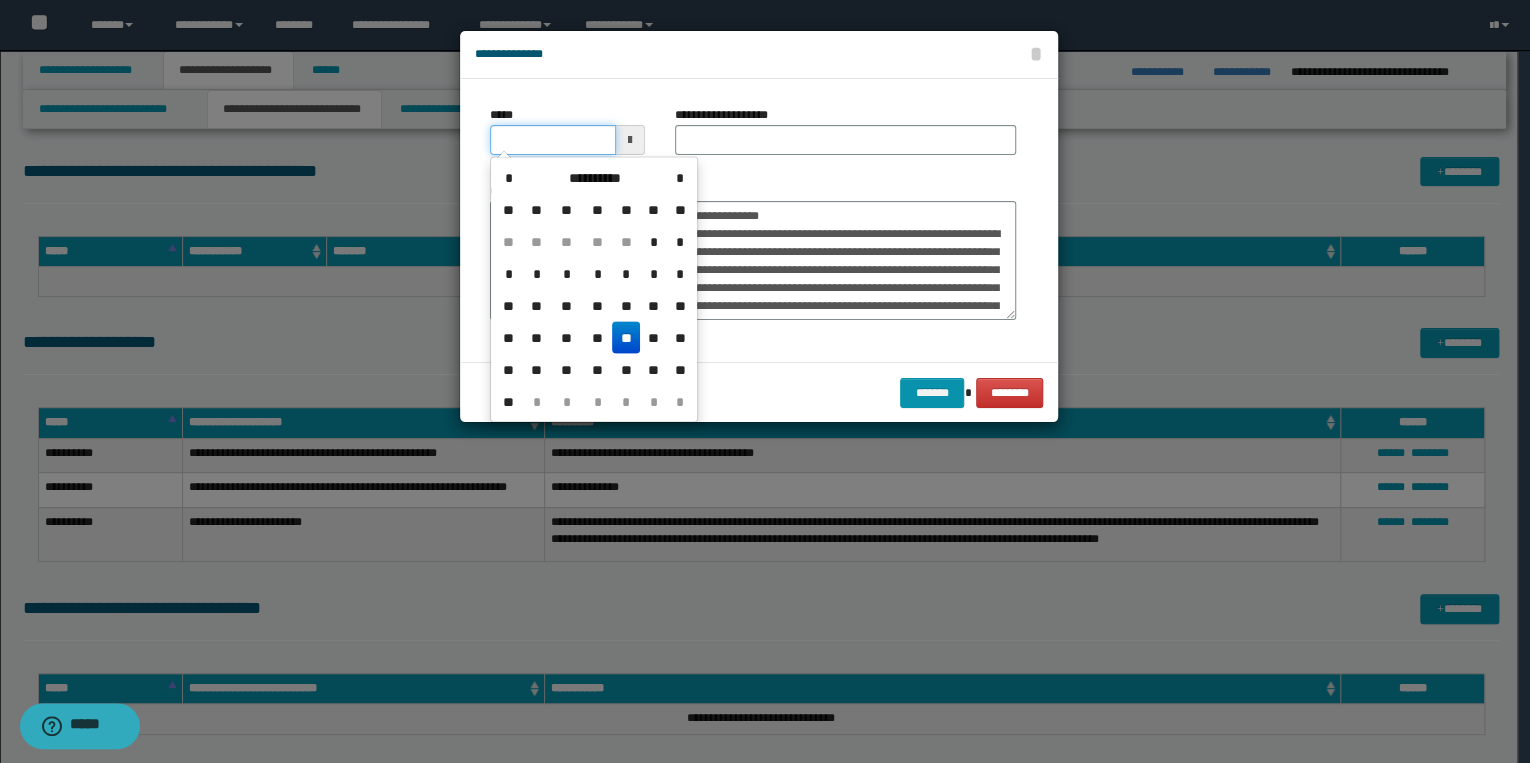 click on "*****" at bounding box center (553, 140) 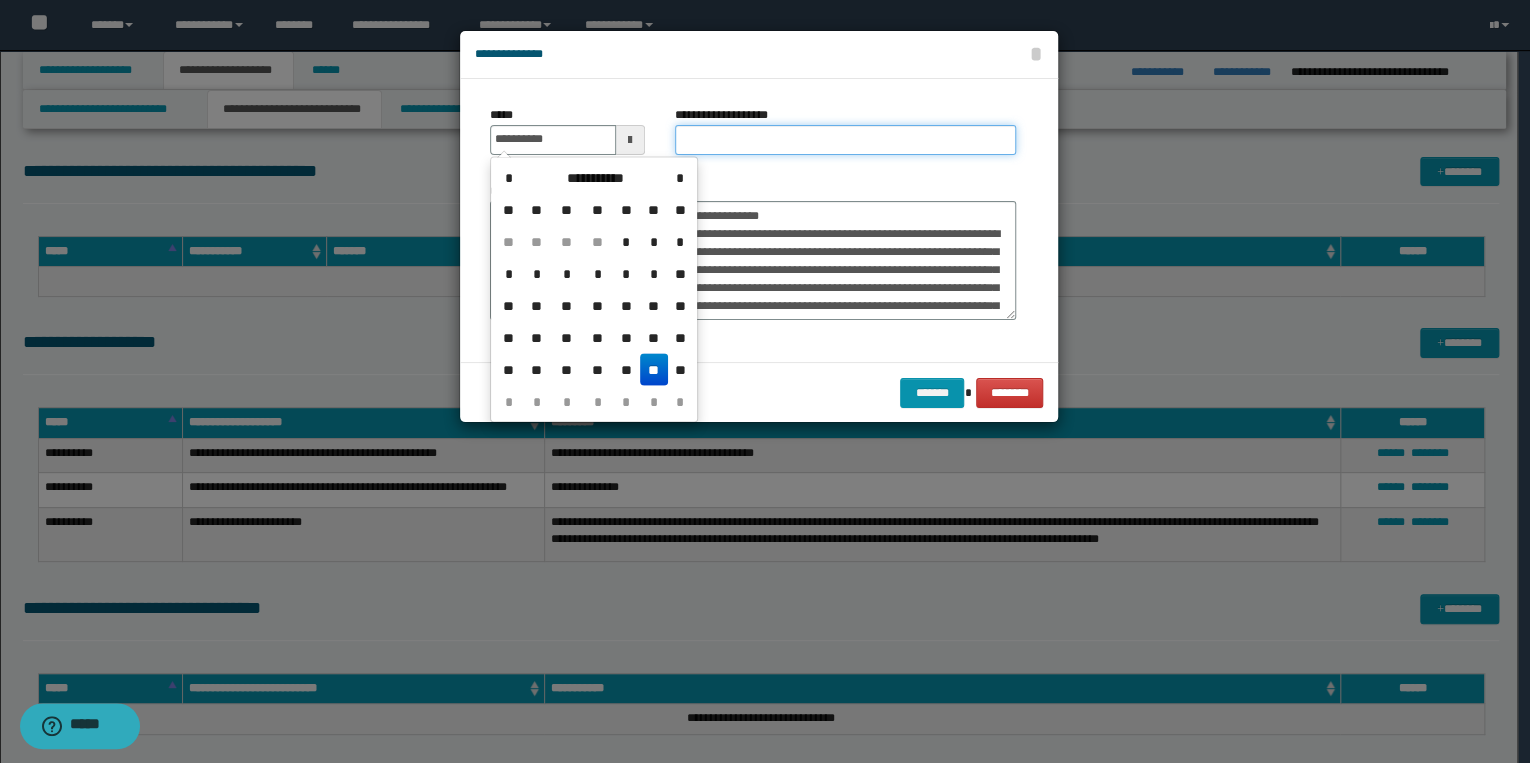 type on "**********" 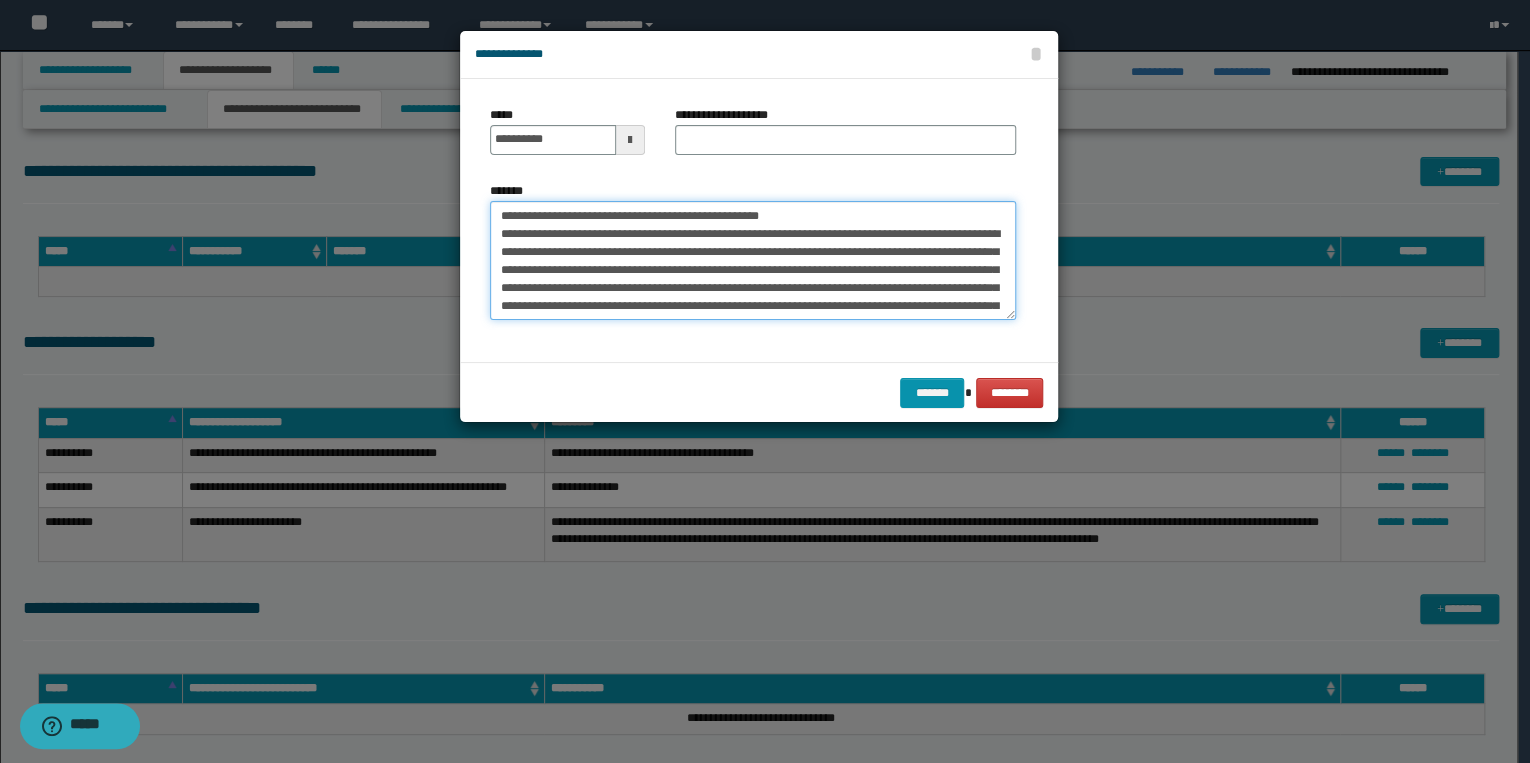 drag, startPoint x: 496, startPoint y: 216, endPoint x: 804, endPoint y: 215, distance: 308.00162 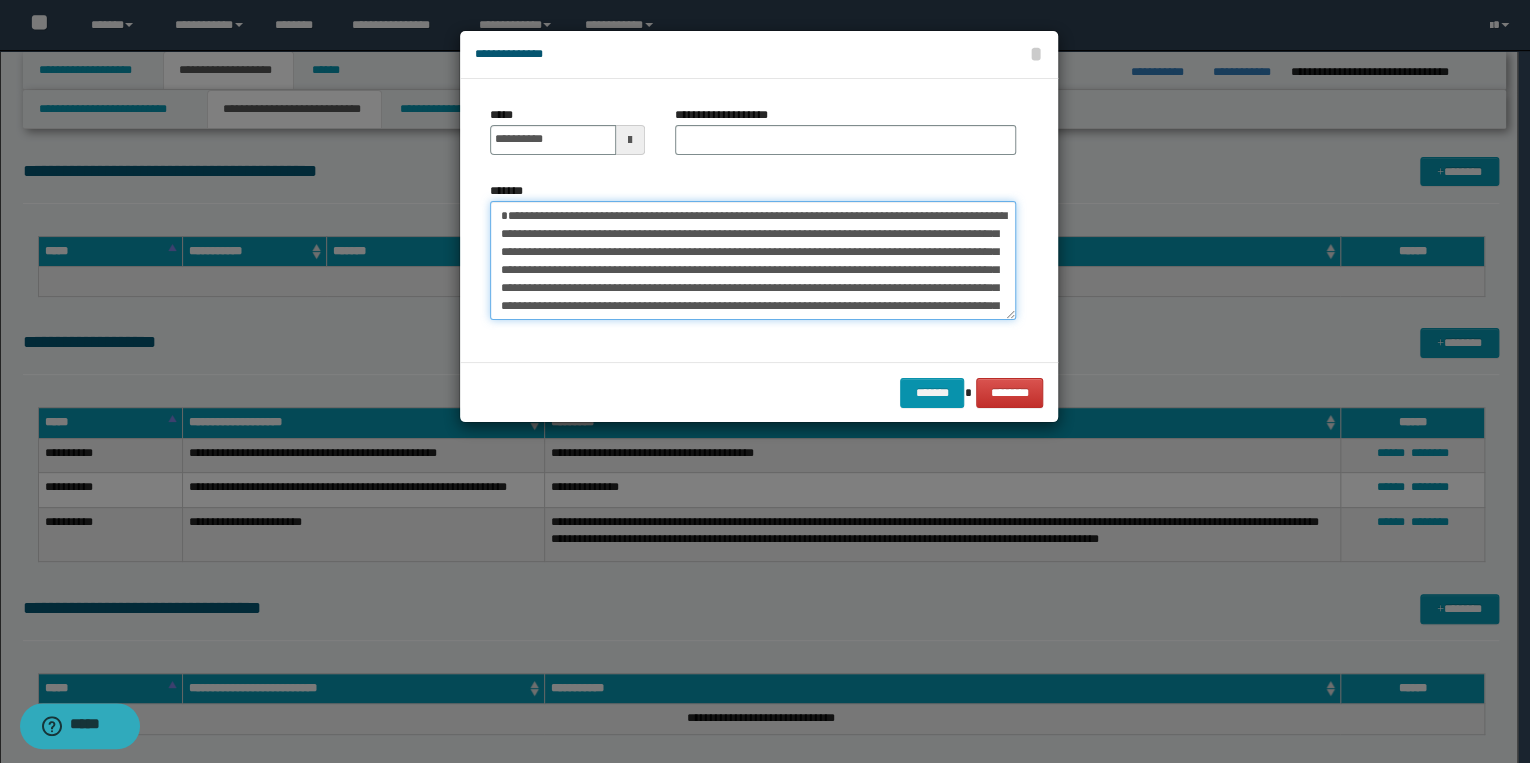 type on "**********" 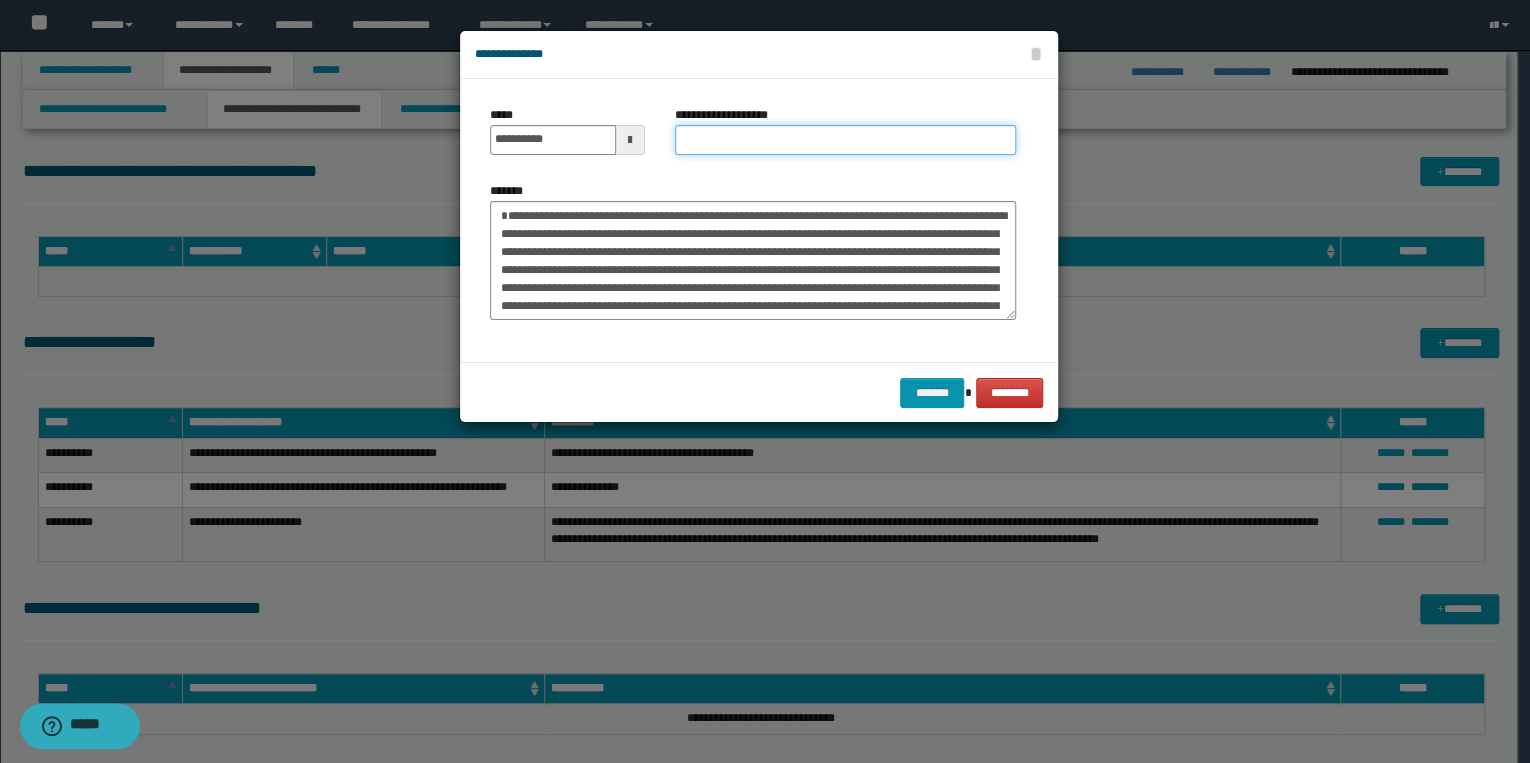 click on "**********" at bounding box center (845, 140) 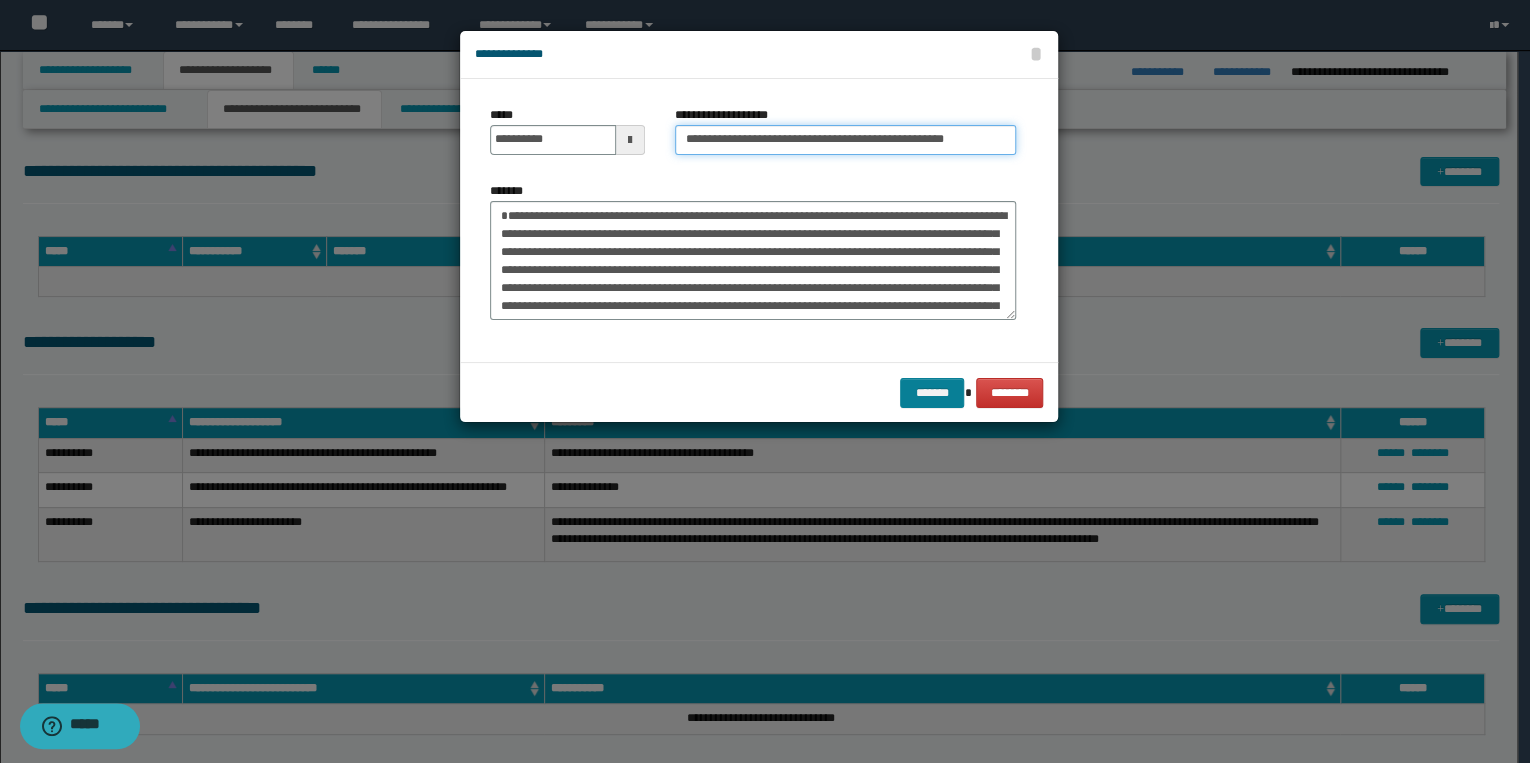 type on "**********" 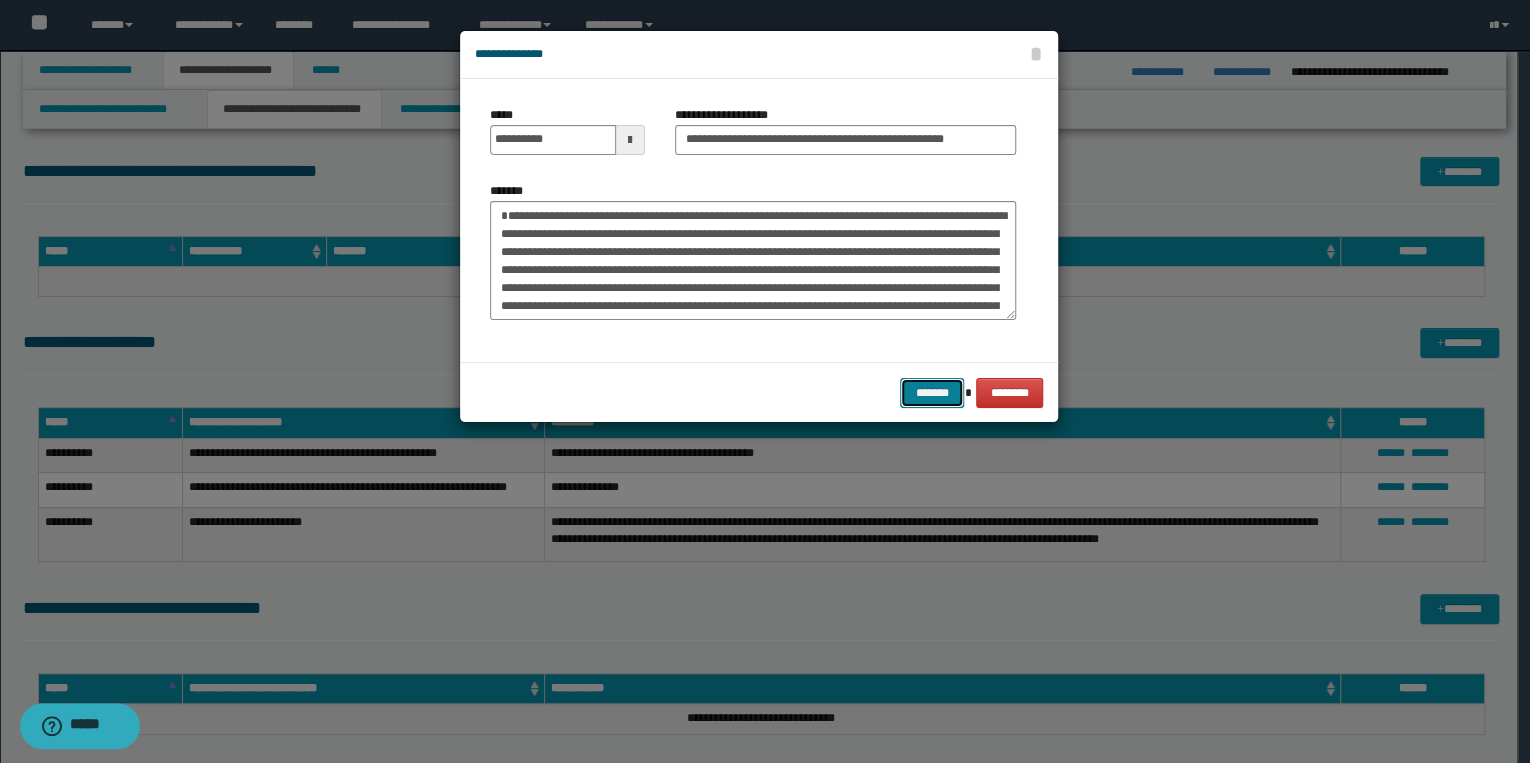 click on "*******" at bounding box center (932, 393) 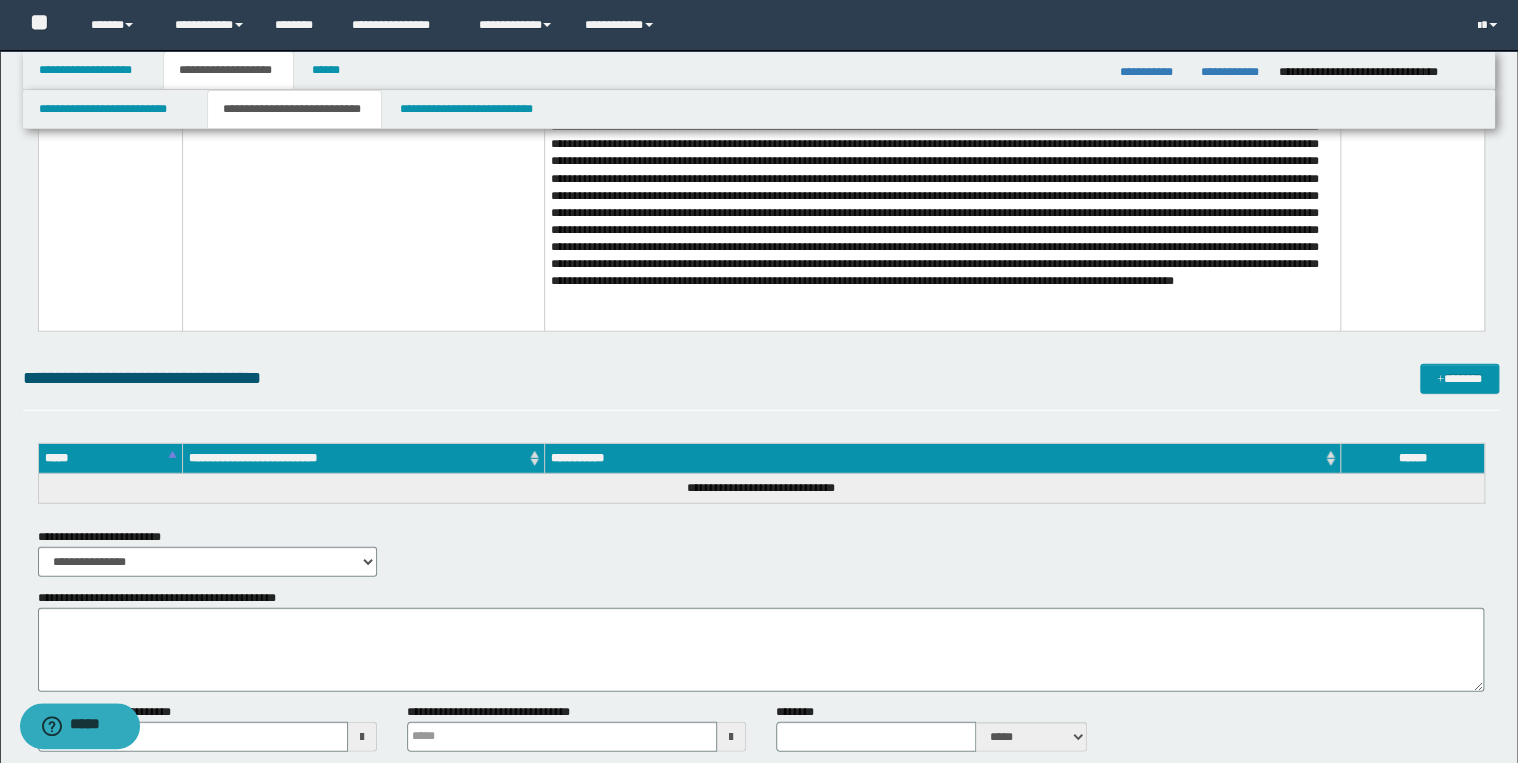 scroll, scrollTop: 2532, scrollLeft: 0, axis: vertical 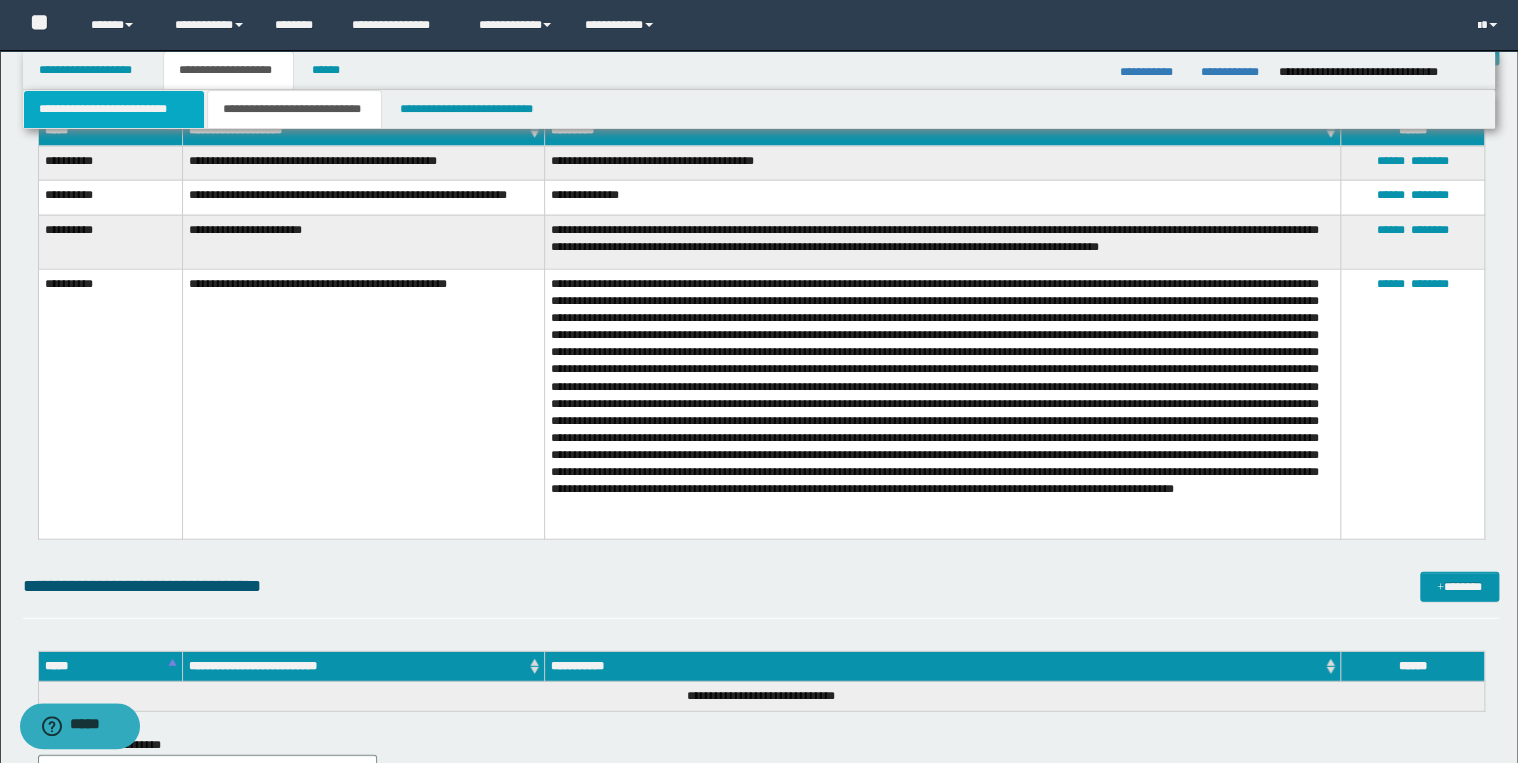 click on "**********" at bounding box center (114, 109) 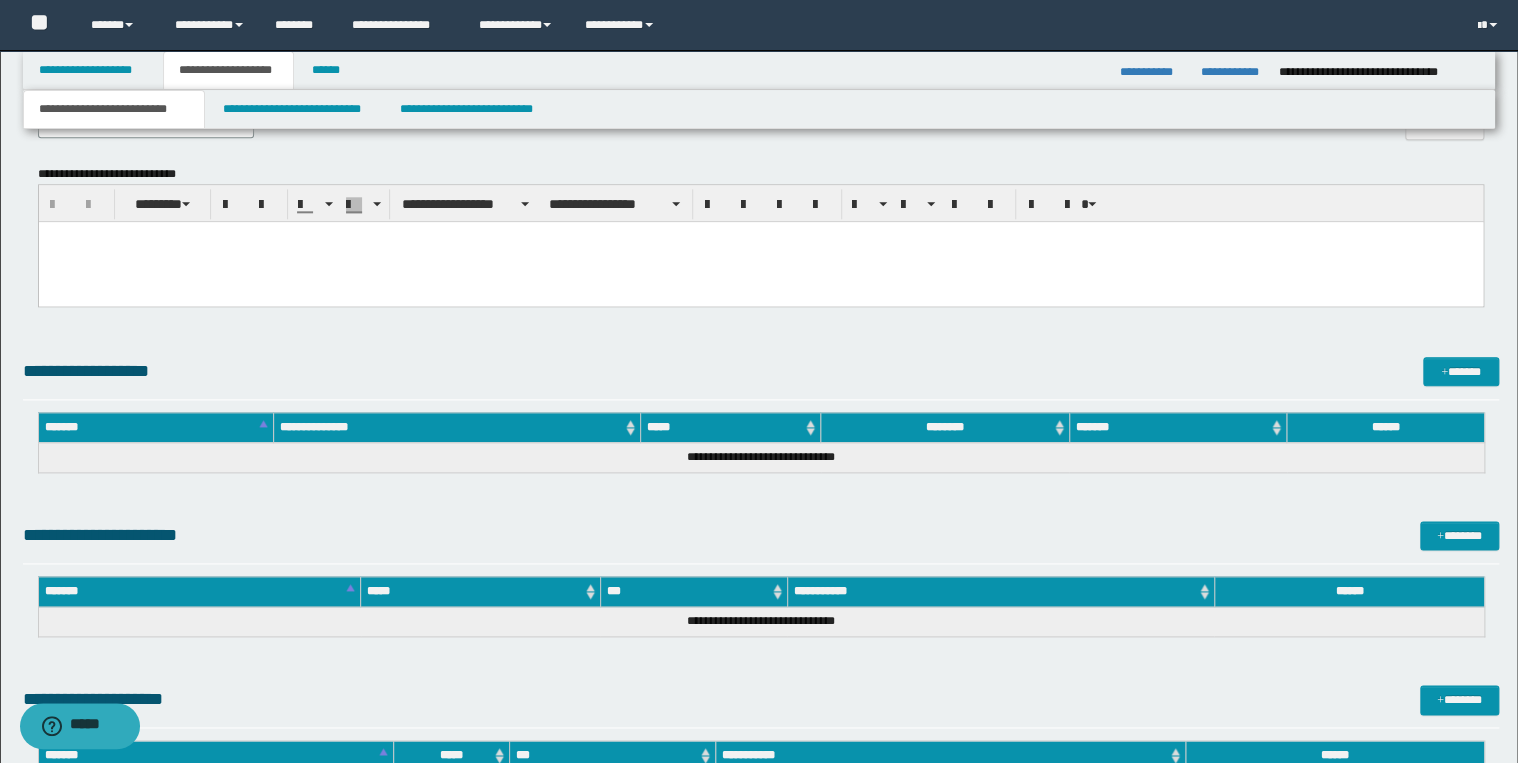 scroll, scrollTop: 844, scrollLeft: 0, axis: vertical 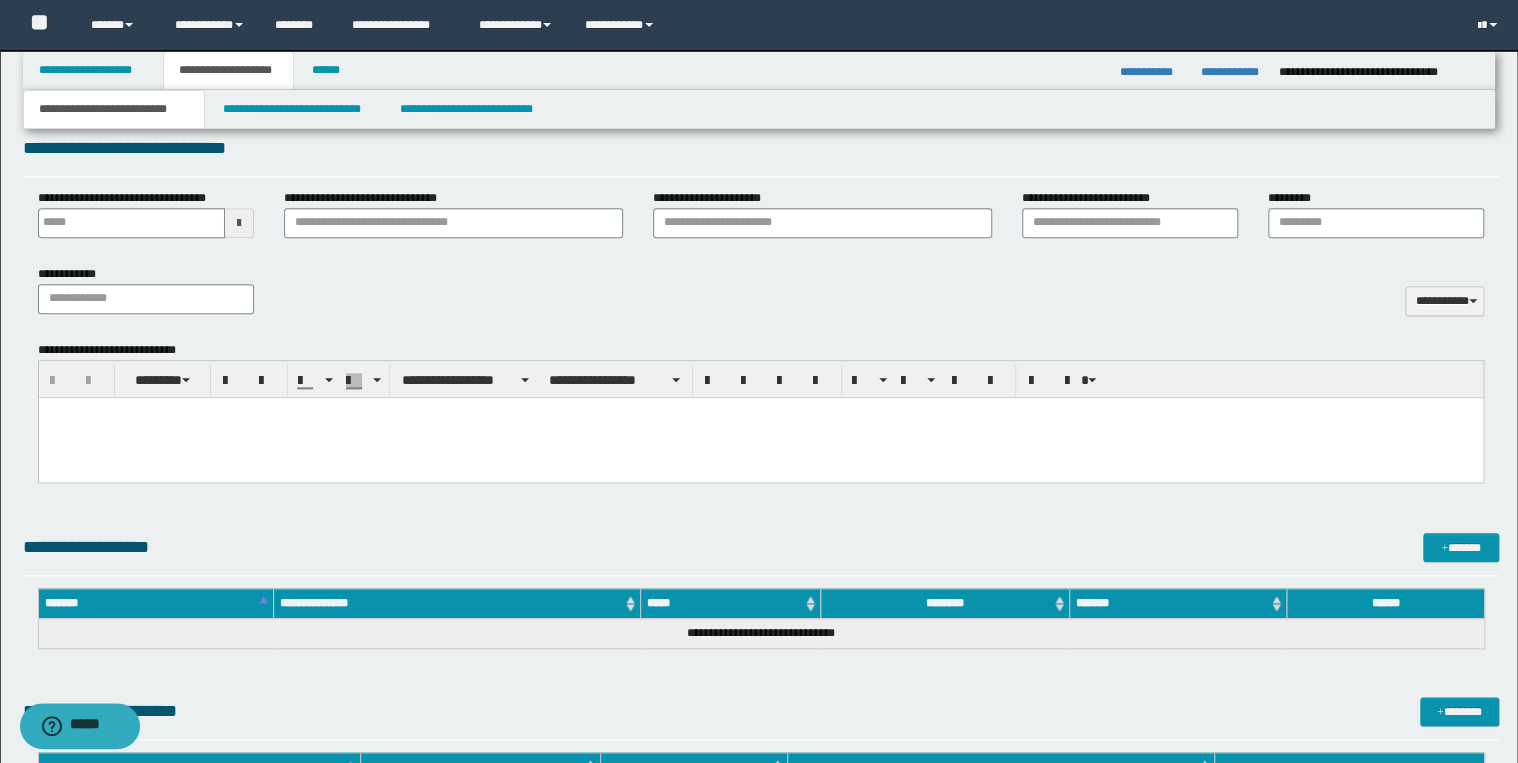 click at bounding box center [760, 437] 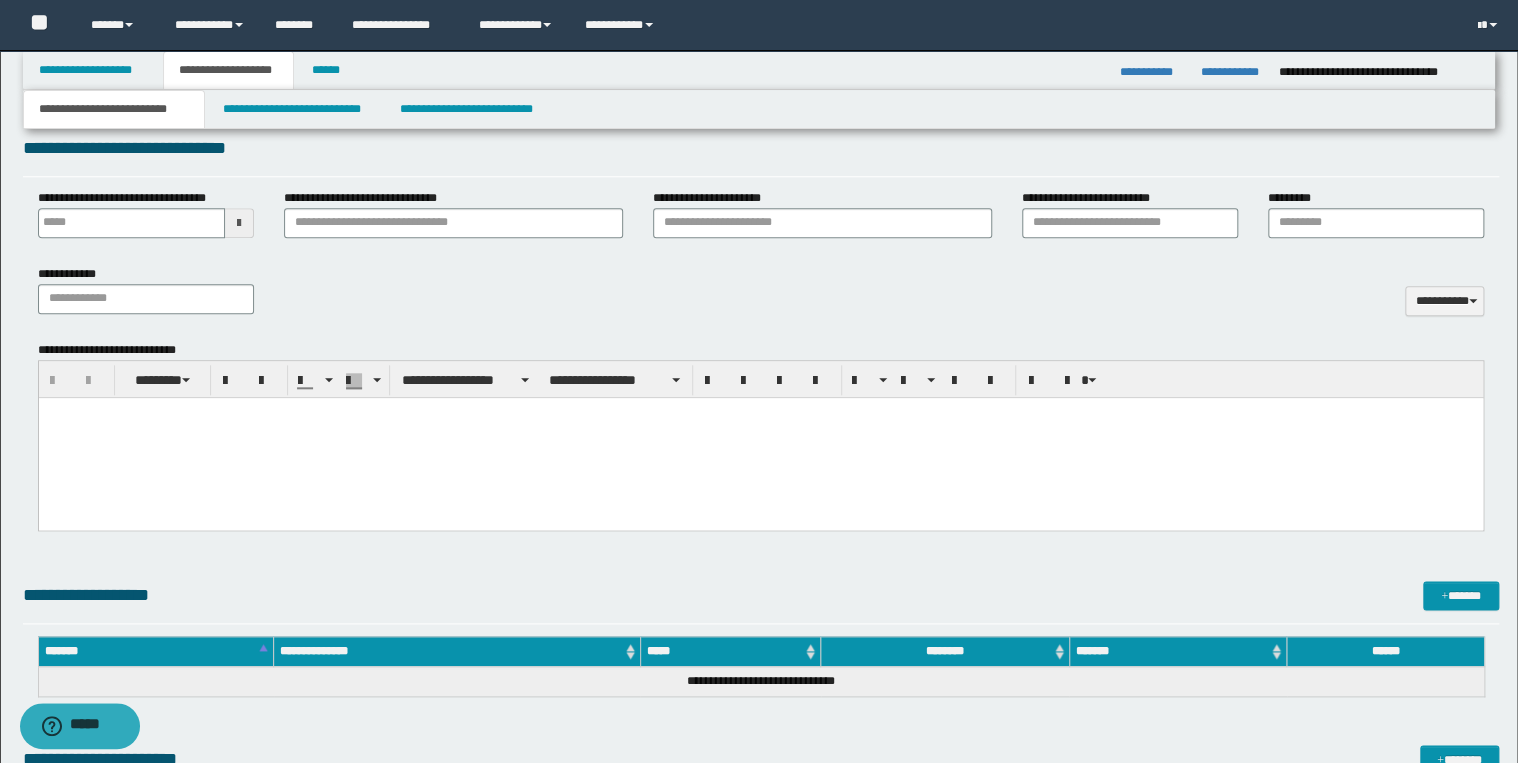type 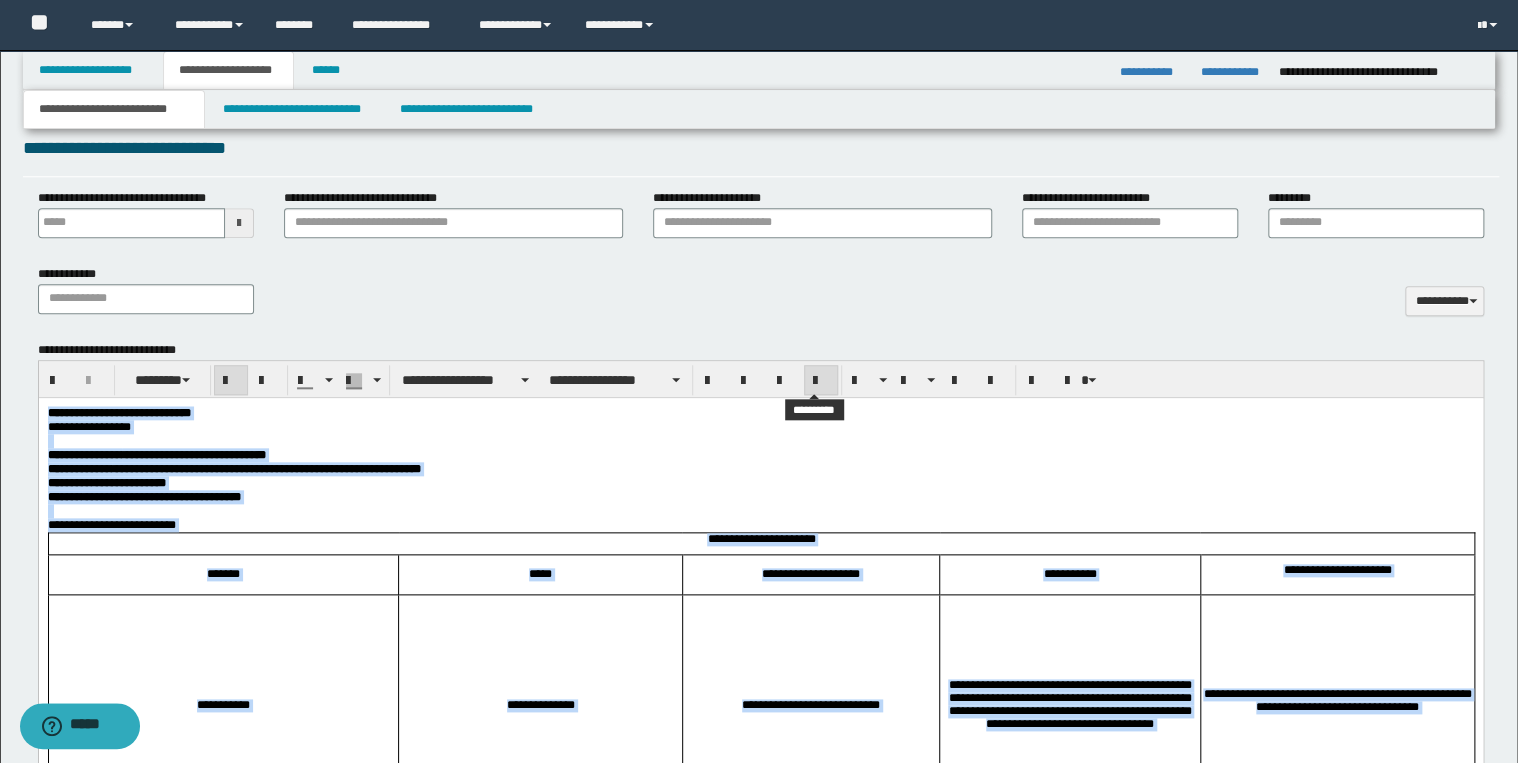 click at bounding box center (821, 381) 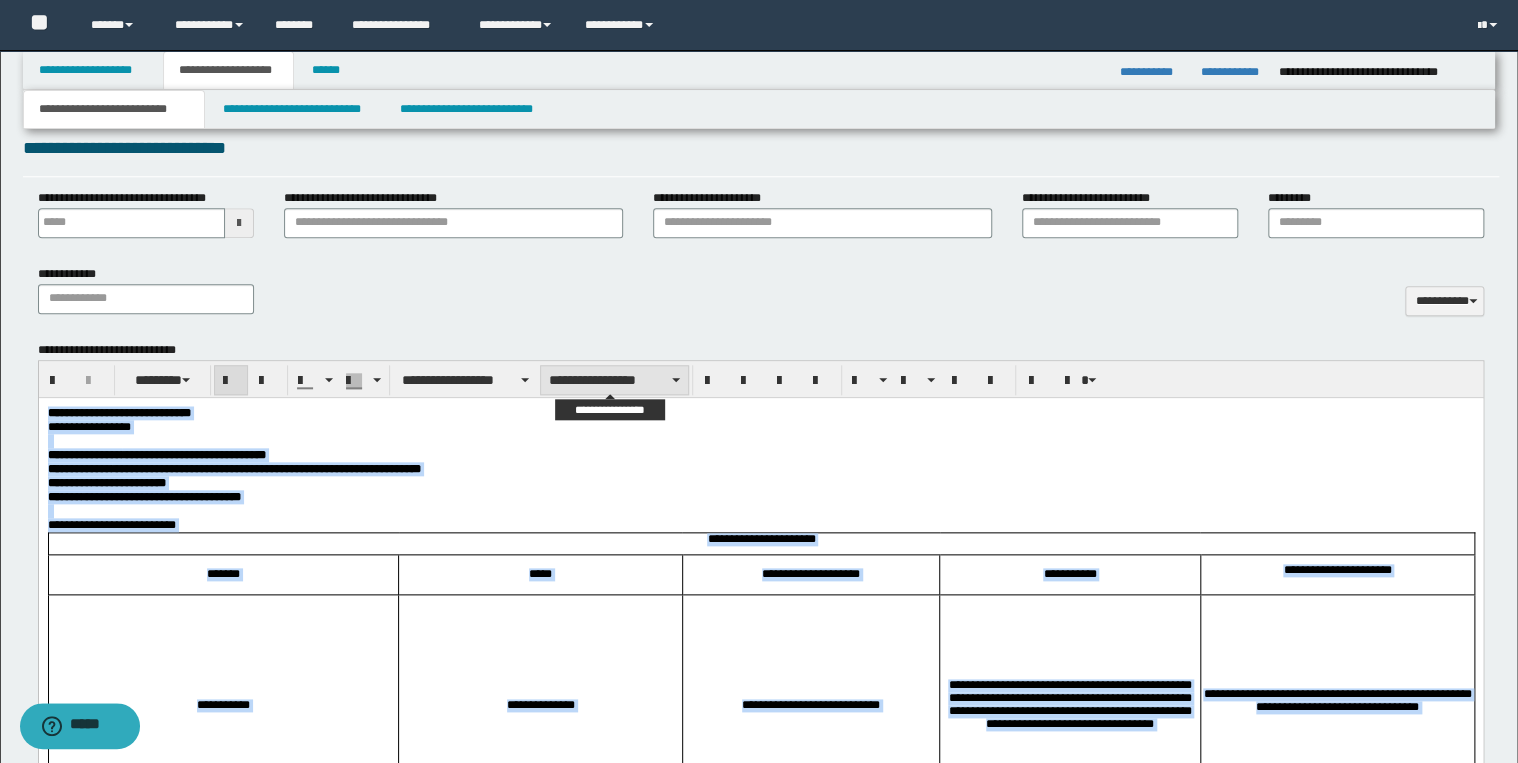 click on "**********" at bounding box center [614, 380] 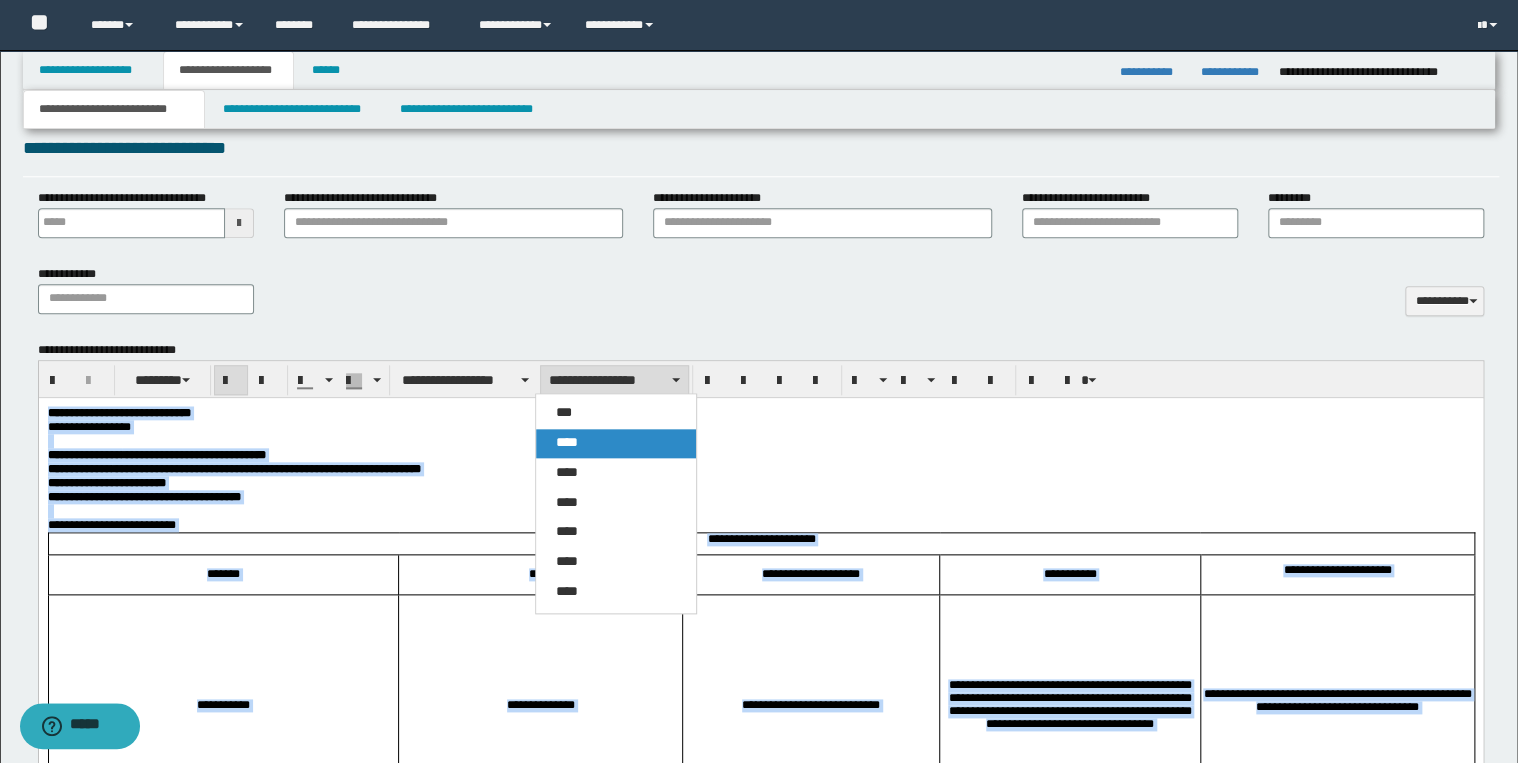 click on "****" at bounding box center [616, 443] 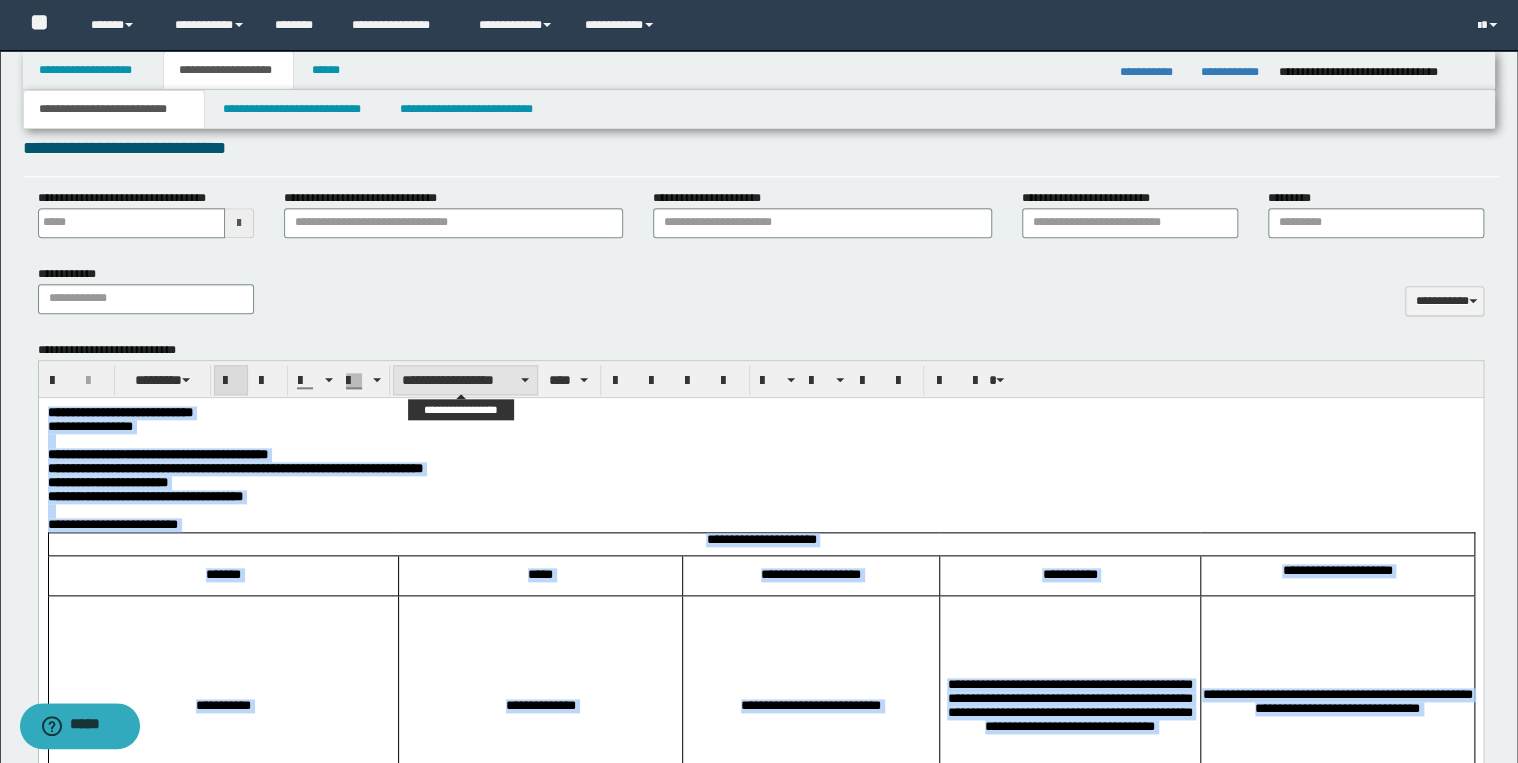 click on "**********" at bounding box center [465, 380] 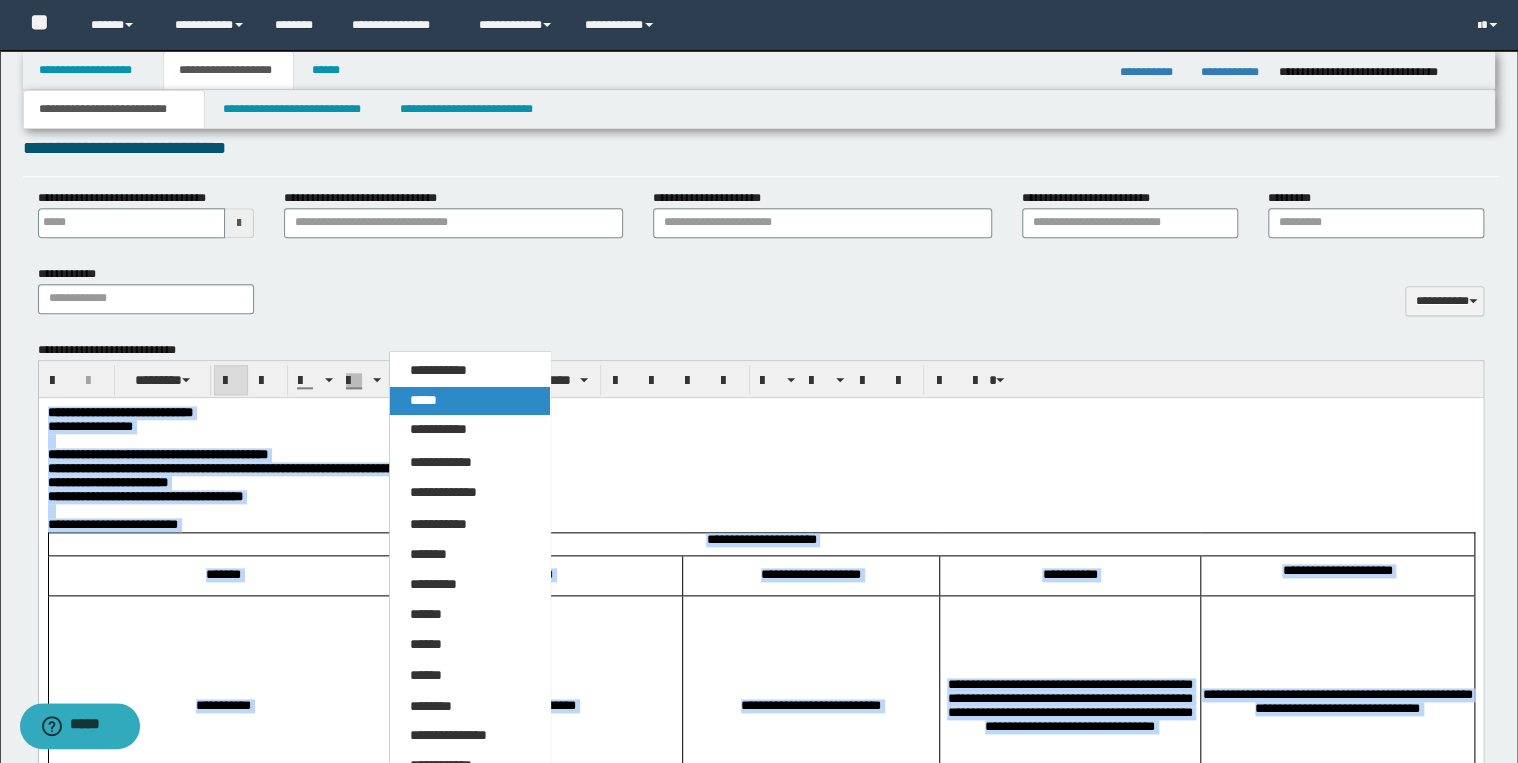 click on "*****" at bounding box center (470, 401) 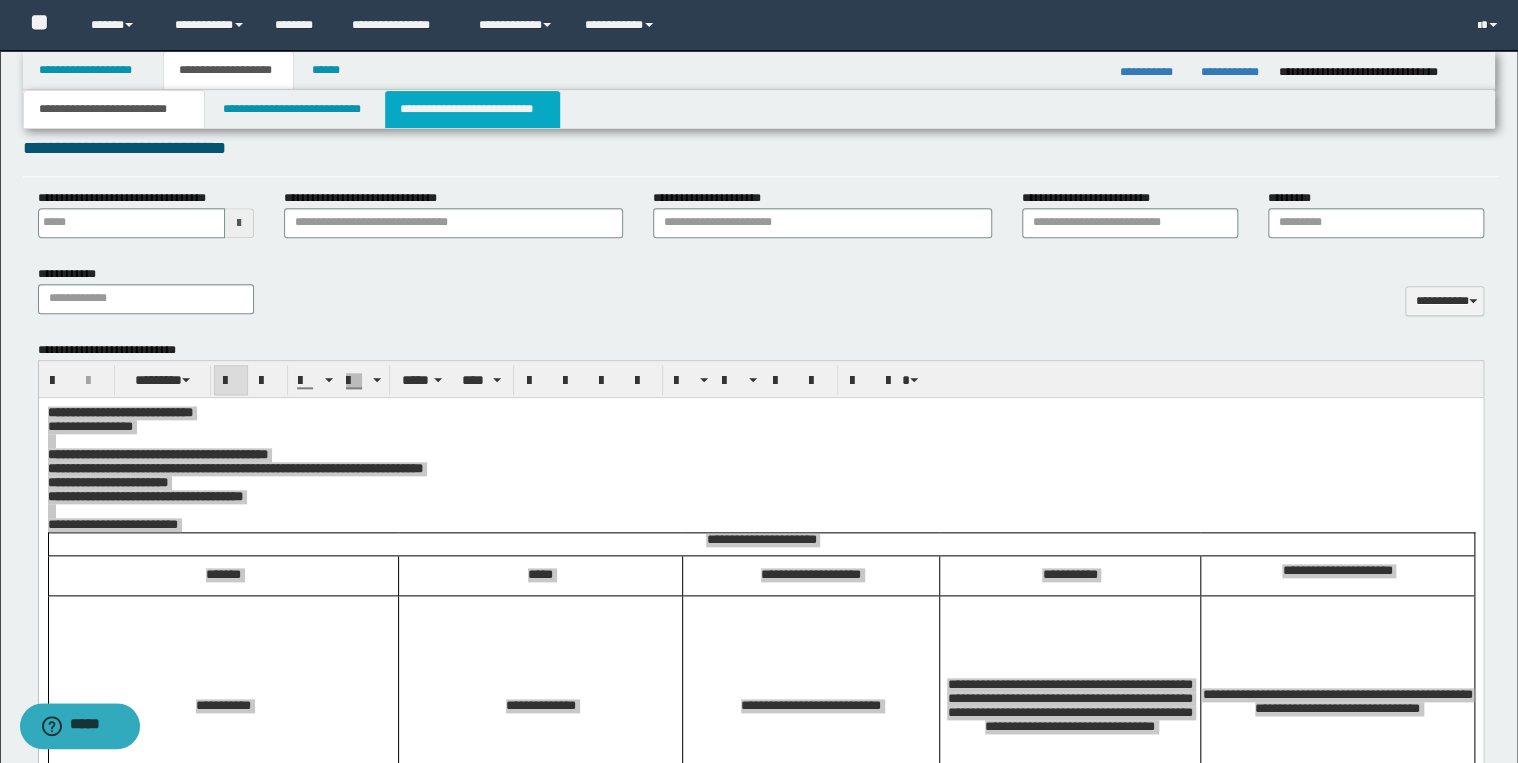 click on "**********" at bounding box center (472, 109) 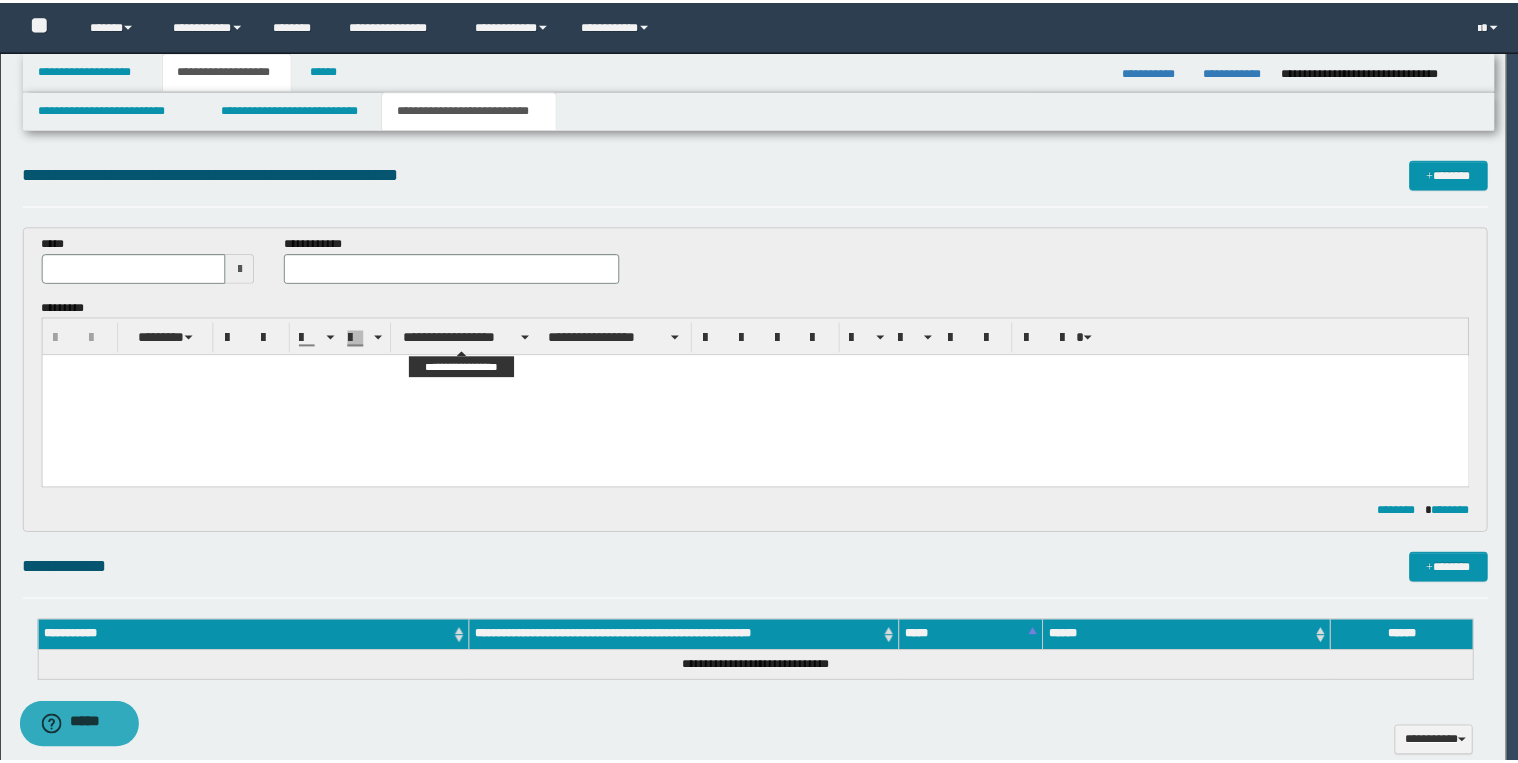 scroll, scrollTop: 0, scrollLeft: 0, axis: both 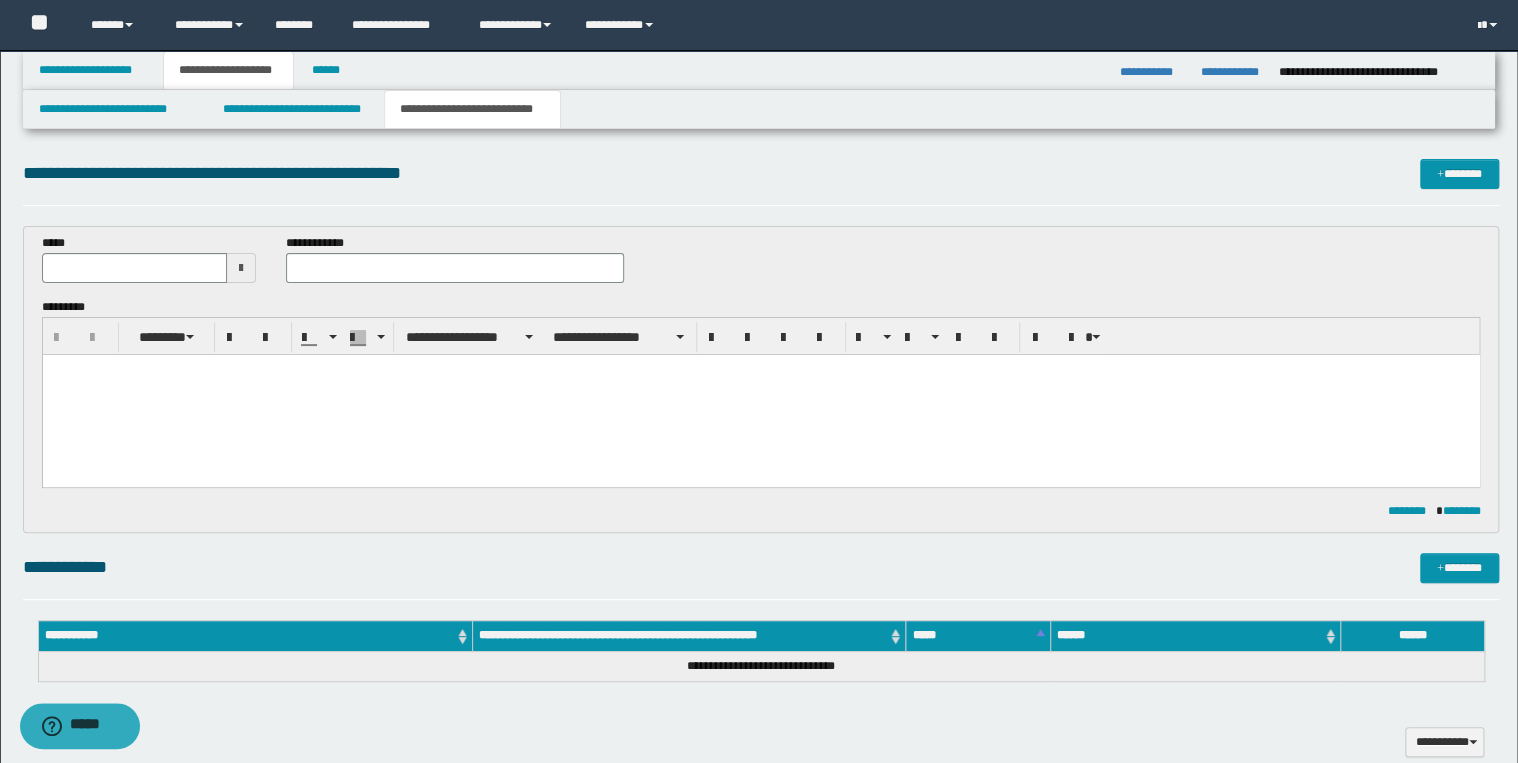 click at bounding box center (760, 395) 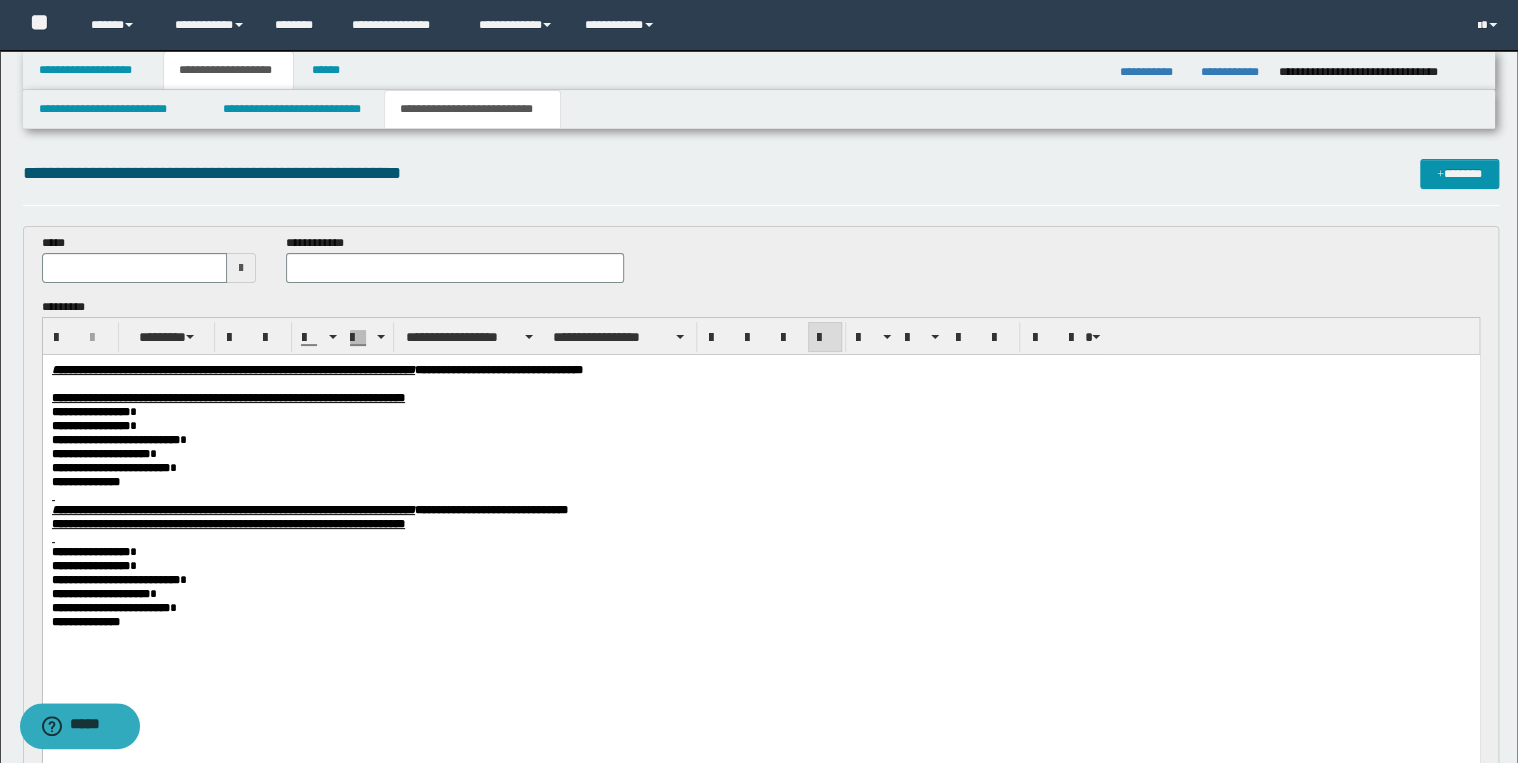 click on "**********" at bounding box center (760, 454) 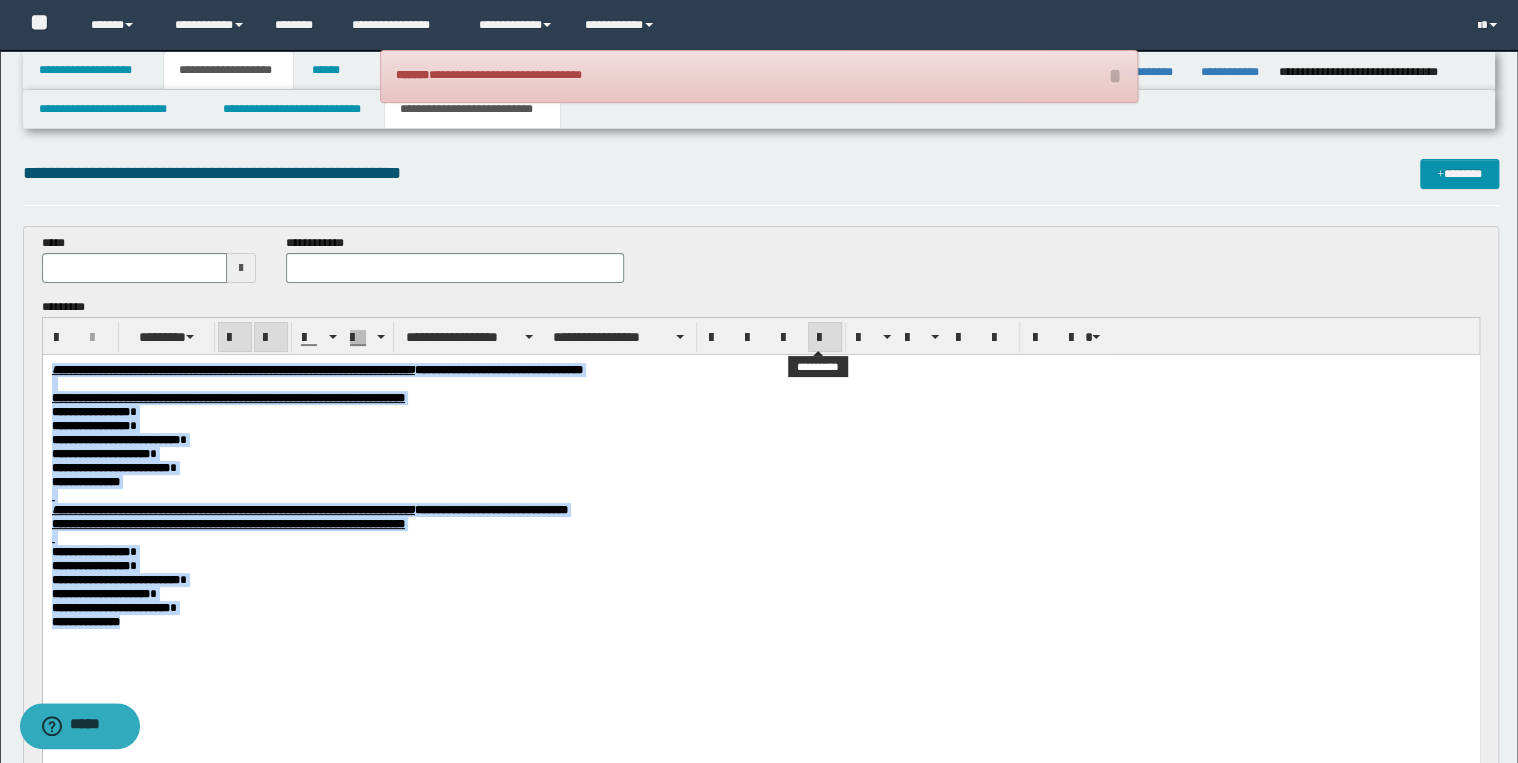 click at bounding box center (825, 337) 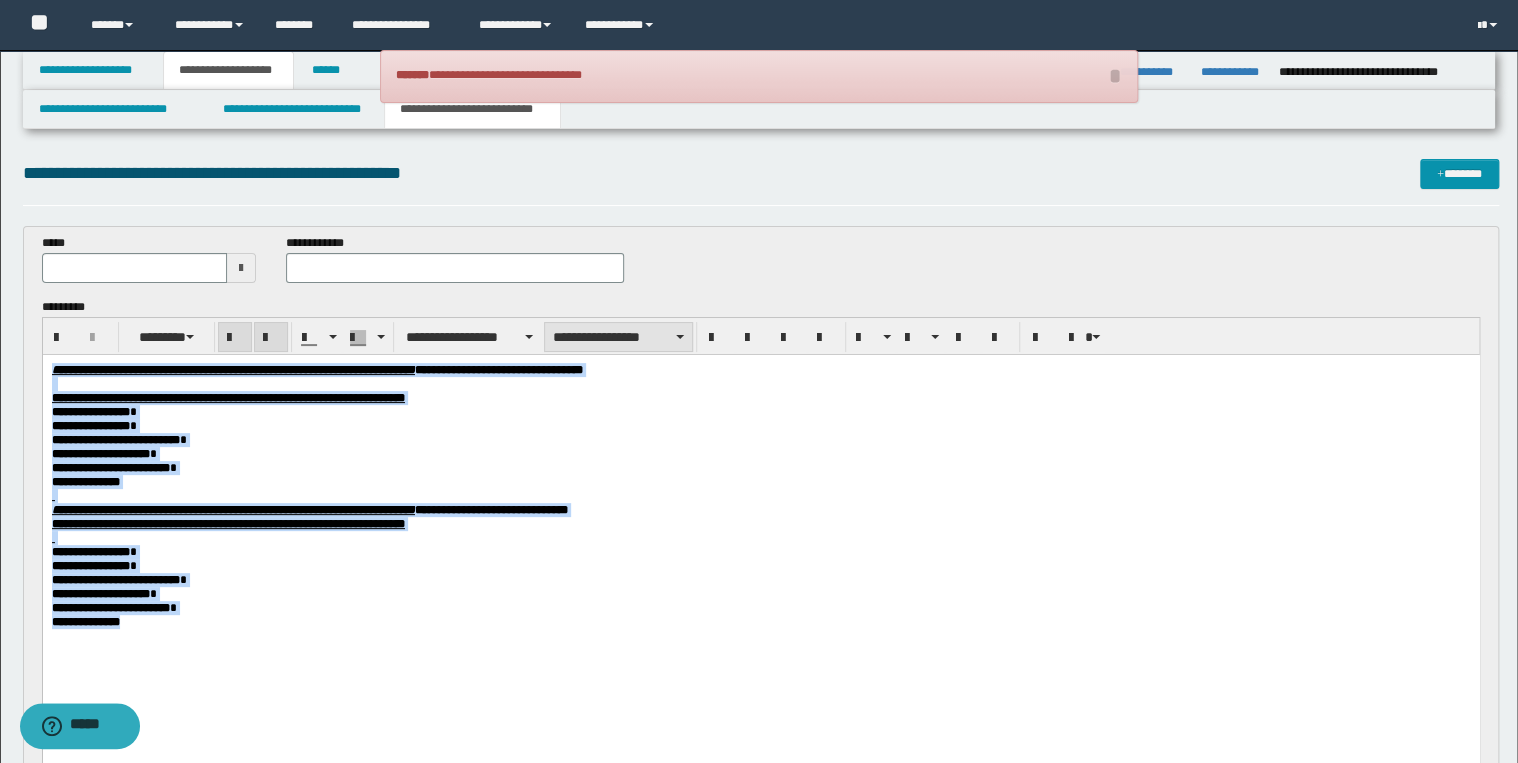 click on "**********" at bounding box center (618, 337) 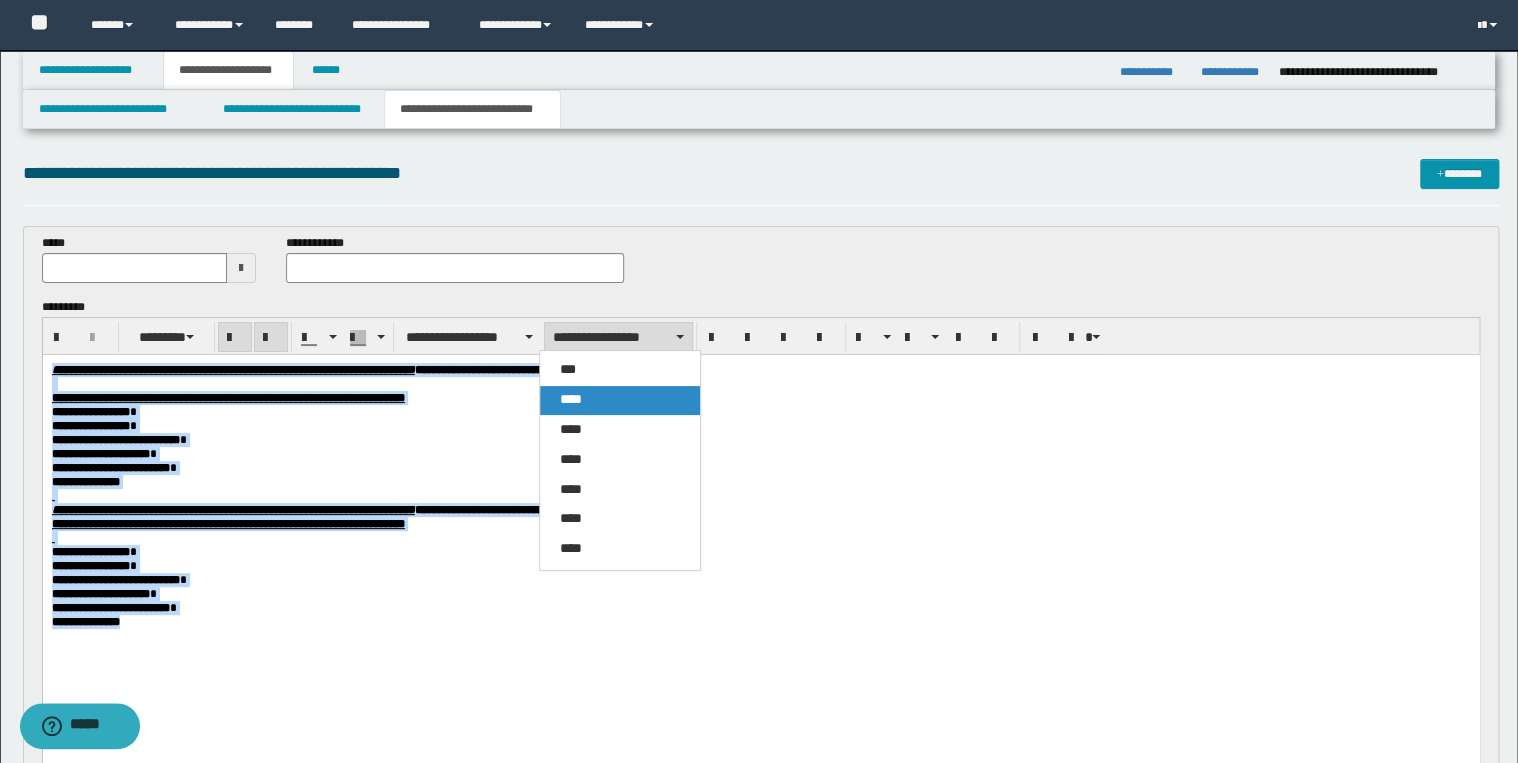 click on "****" at bounding box center (620, 400) 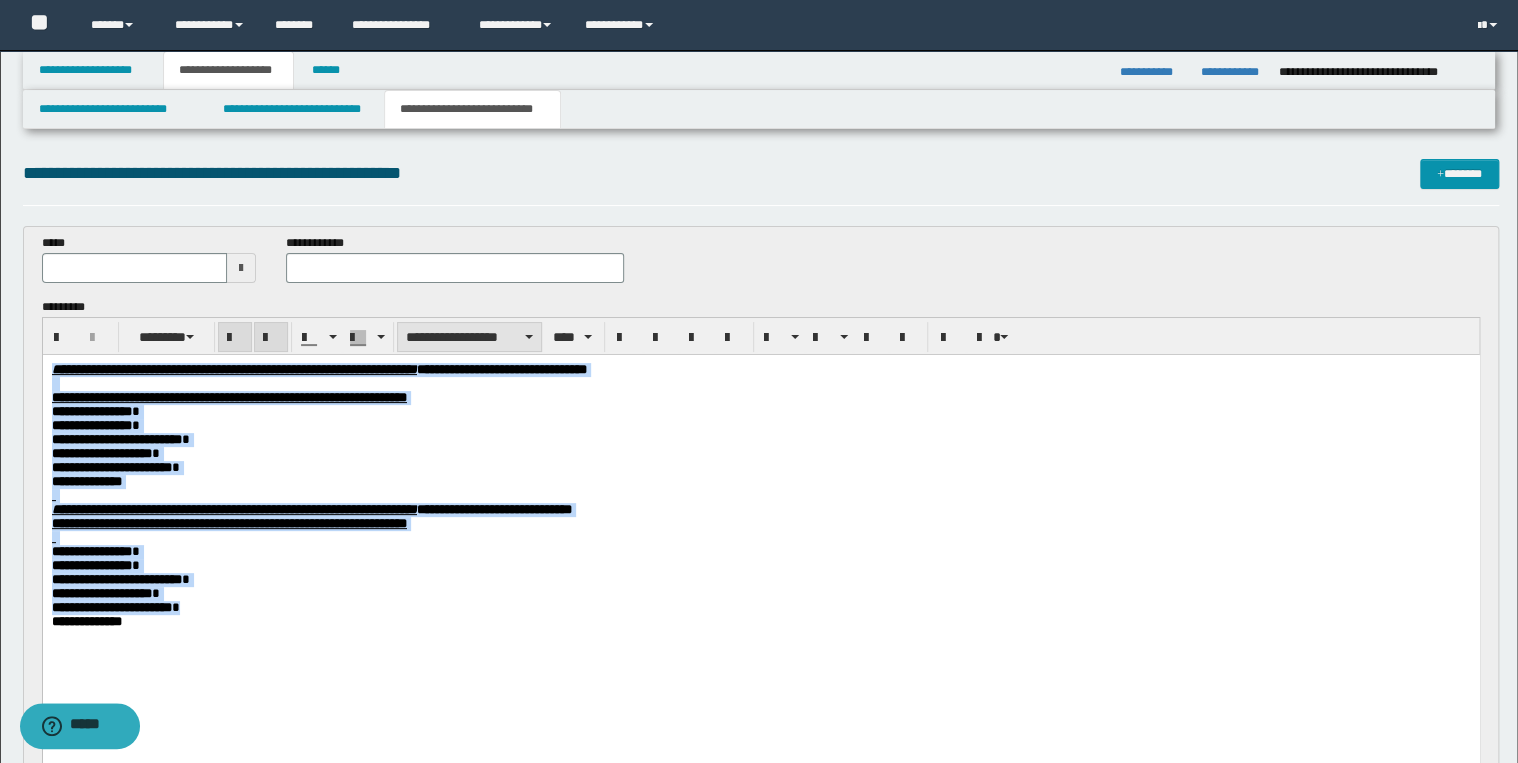click on "**********" at bounding box center (469, 337) 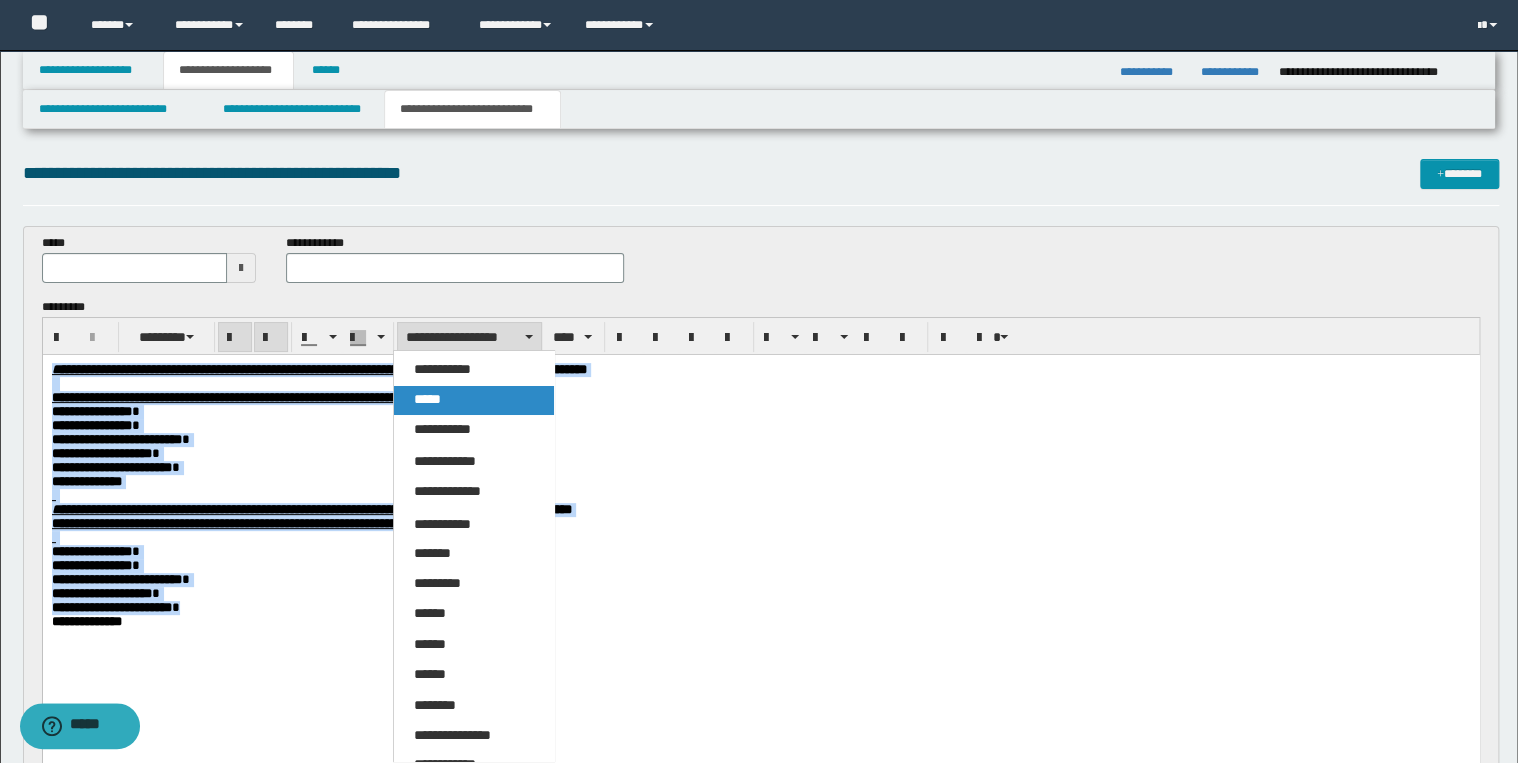 click on "*****" at bounding box center [474, 400] 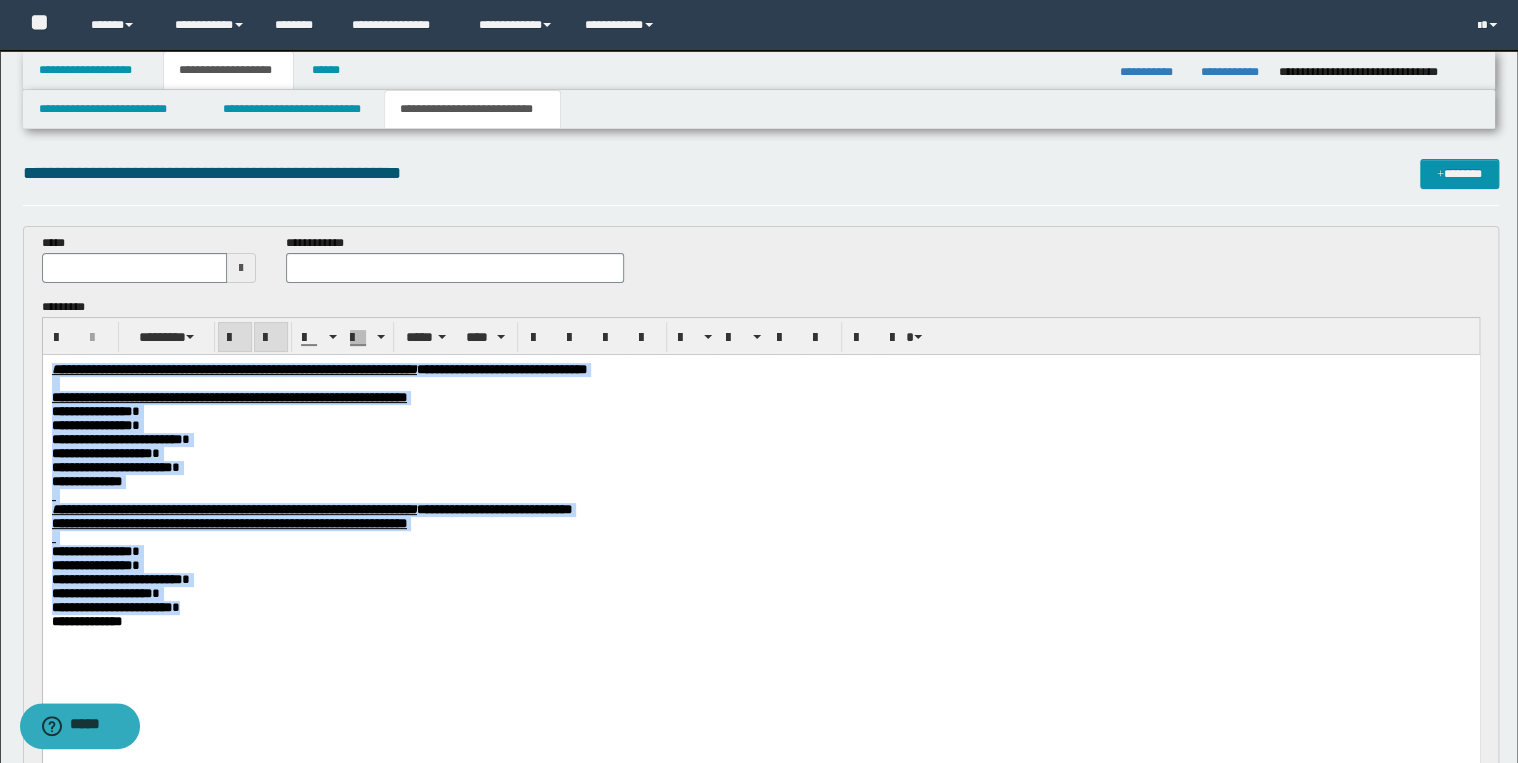 click on "**********" at bounding box center [760, 454] 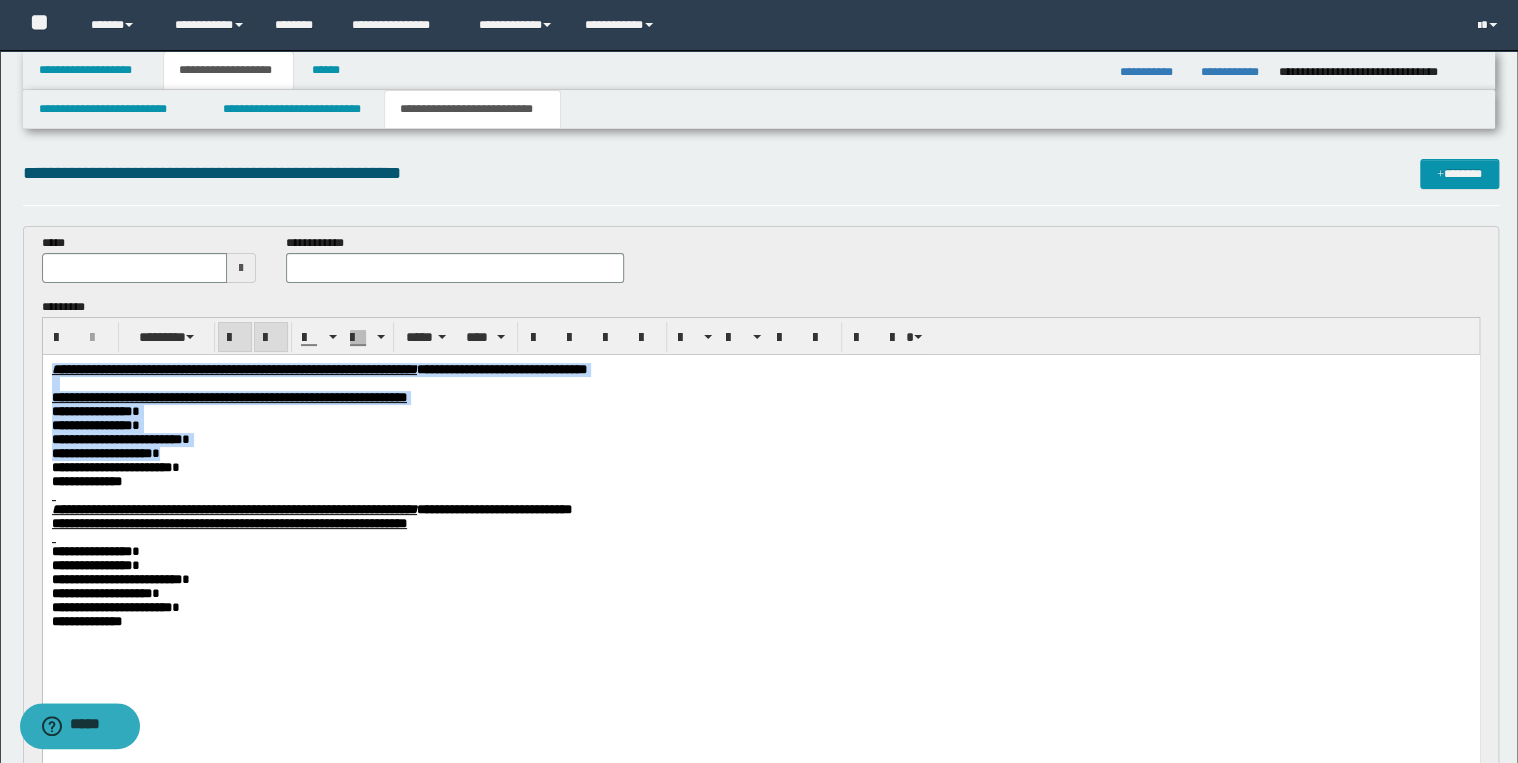 click on "**********" at bounding box center (760, 440) 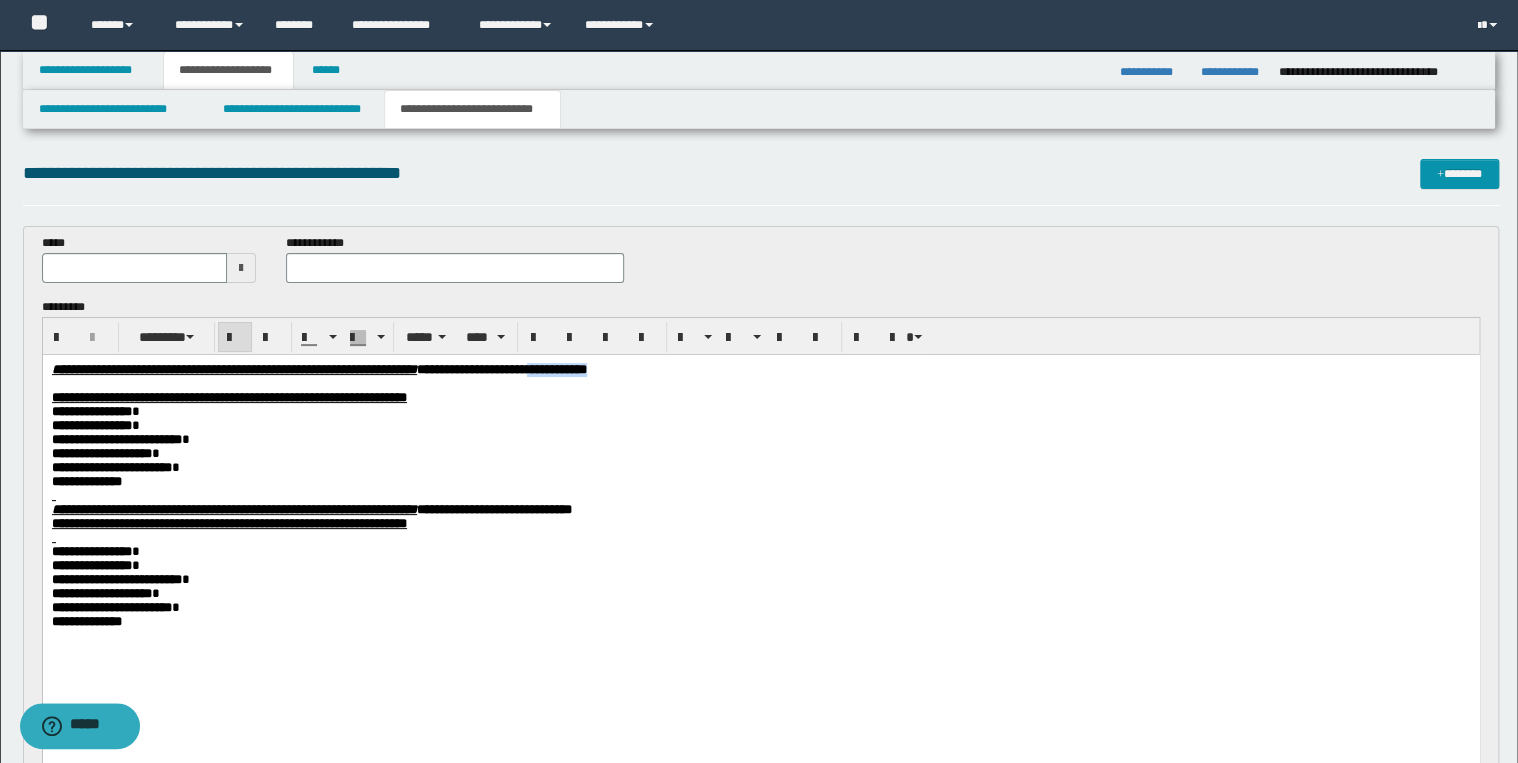 drag, startPoint x: 758, startPoint y: 371, endPoint x: 852, endPoint y: 372, distance: 94.00532 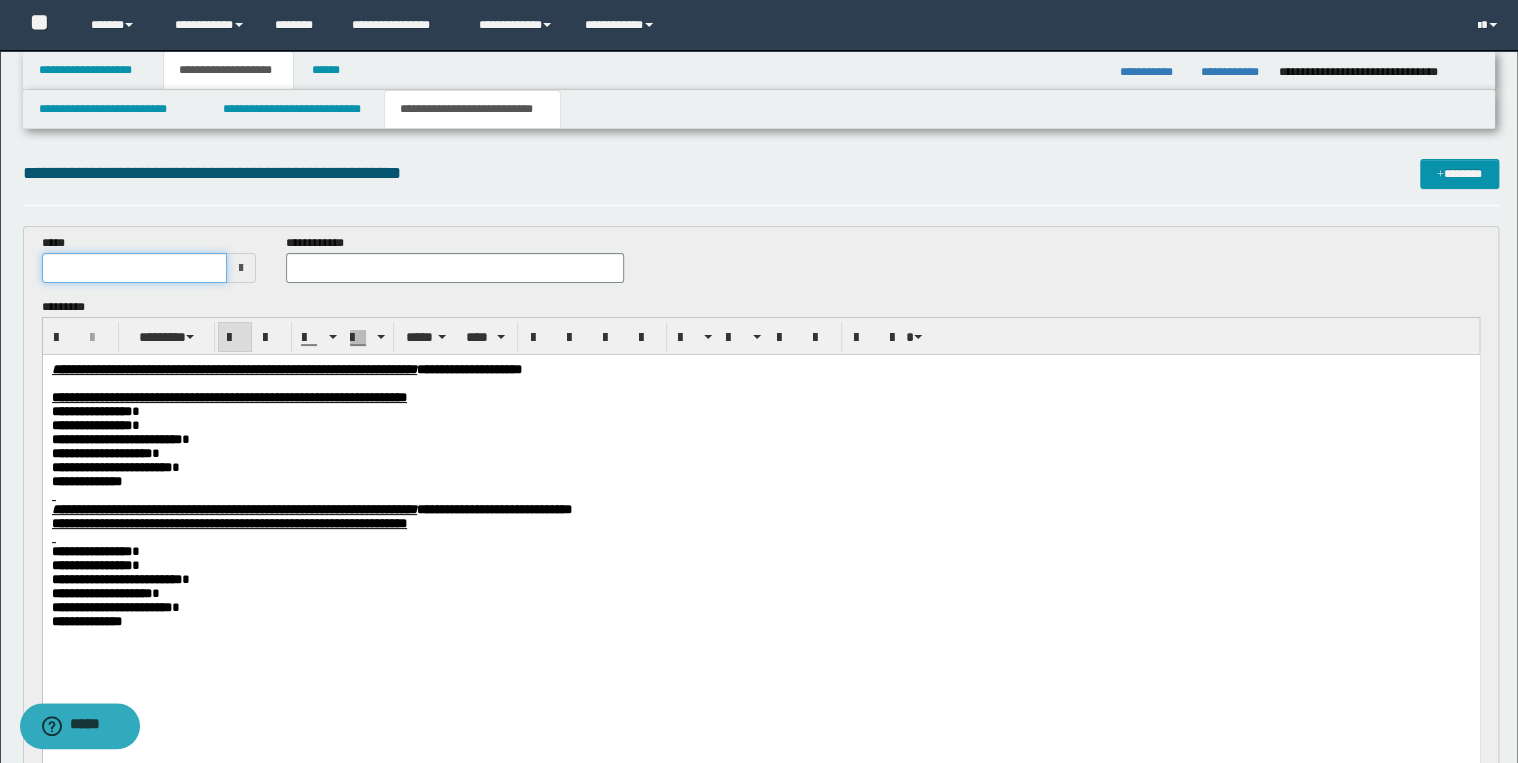 click at bounding box center [135, 268] 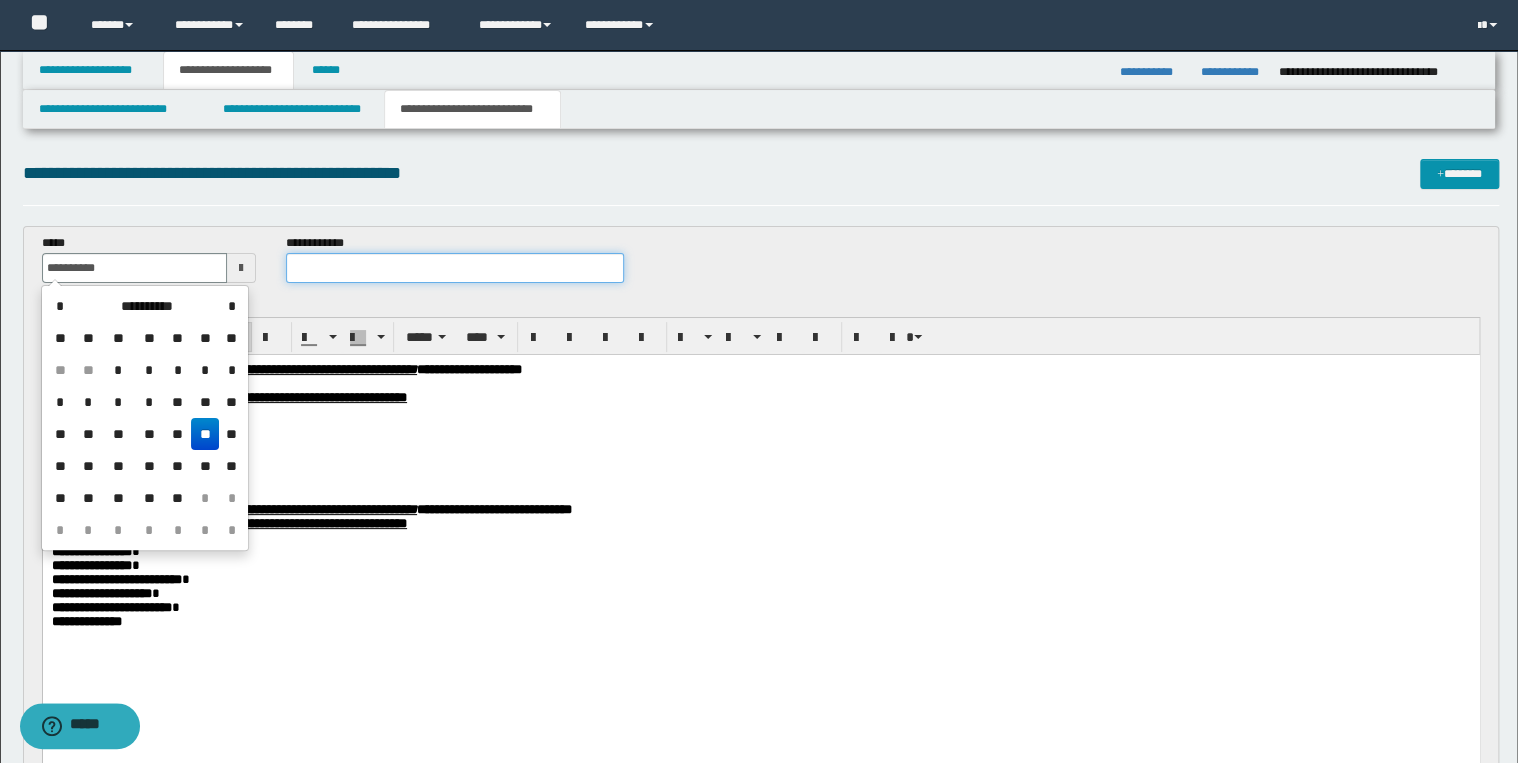 type on "**********" 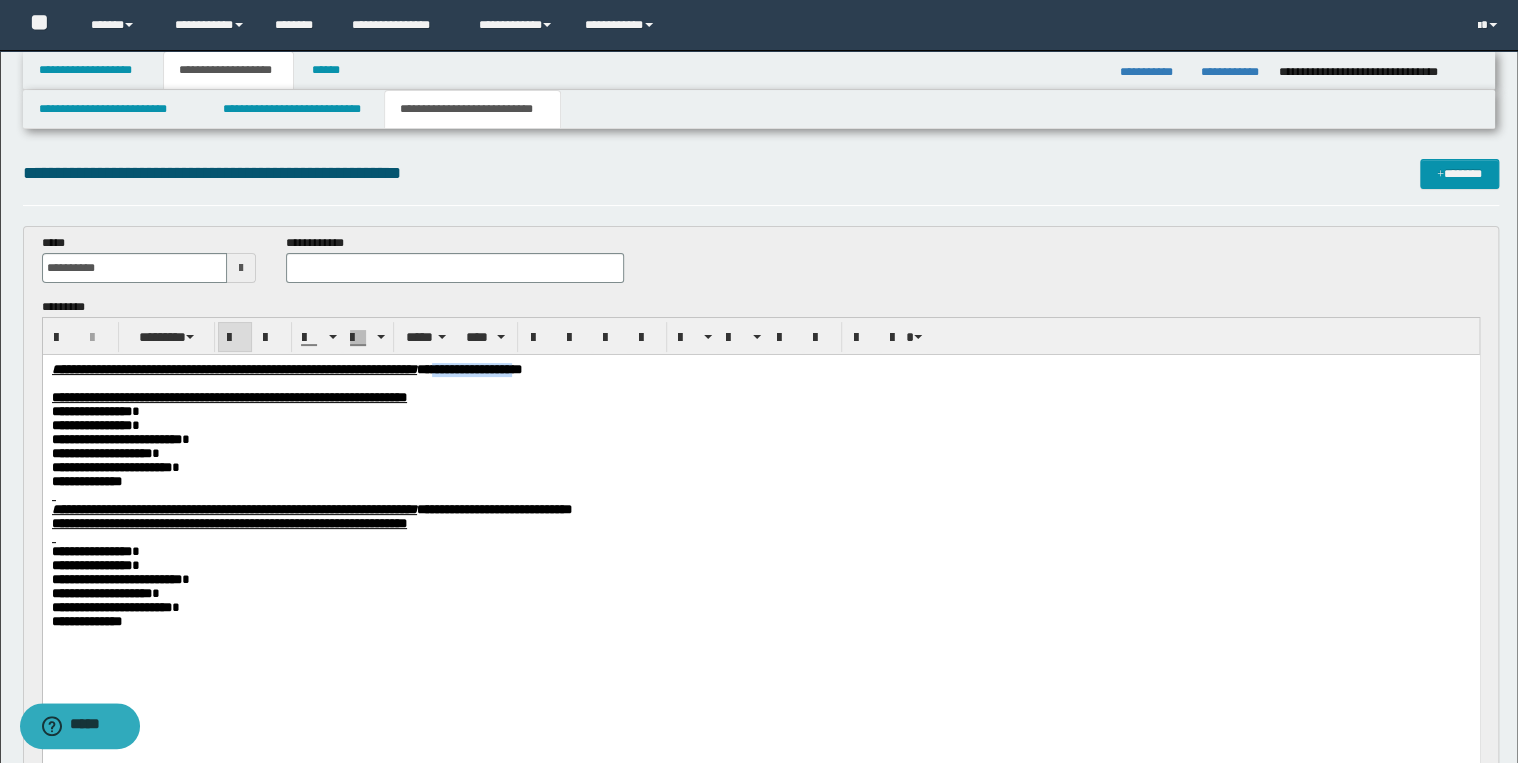 drag, startPoint x: 630, startPoint y: 370, endPoint x: 744, endPoint y: 369, distance: 114.00439 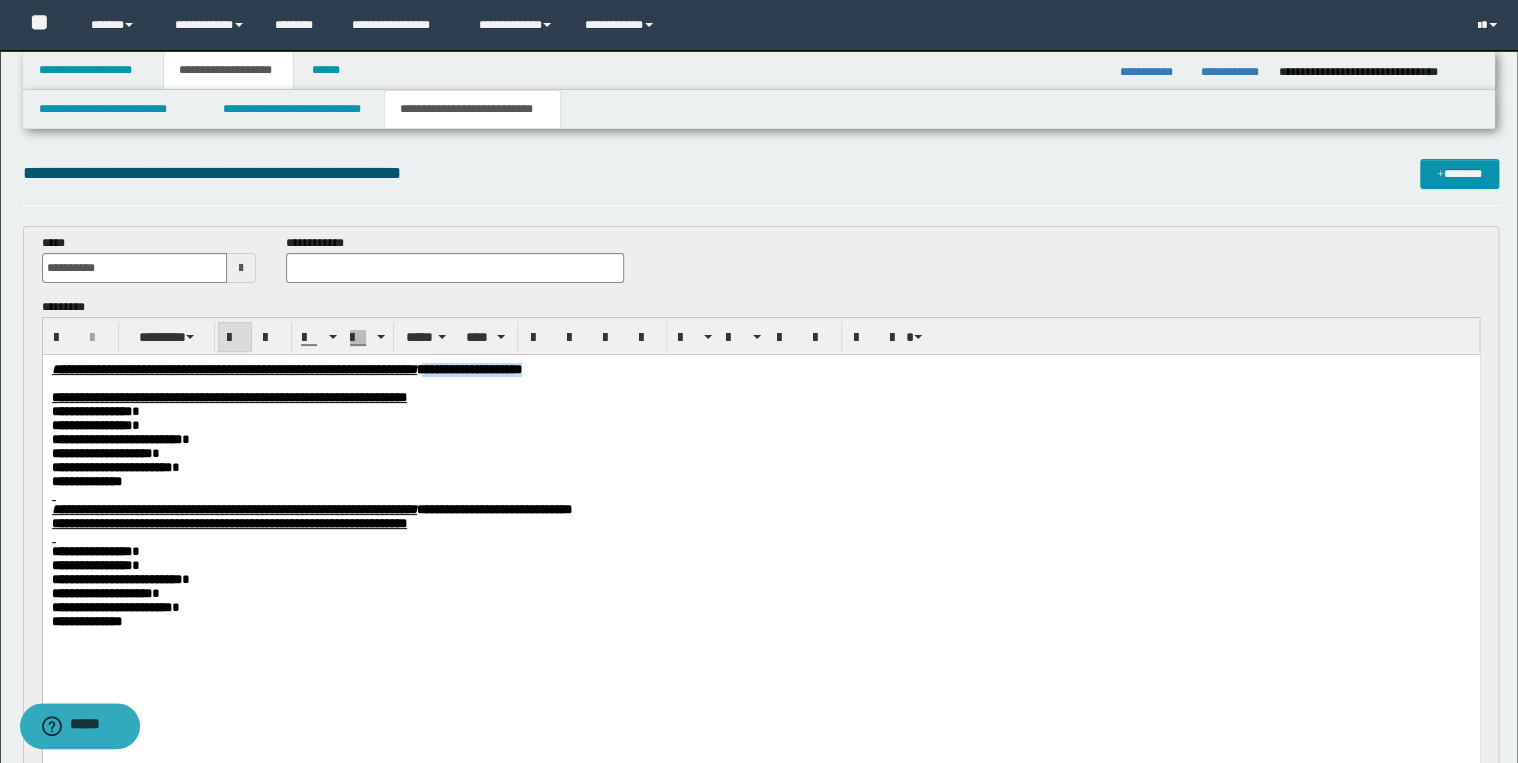 drag, startPoint x: 765, startPoint y: 369, endPoint x: 621, endPoint y: 370, distance: 144.00348 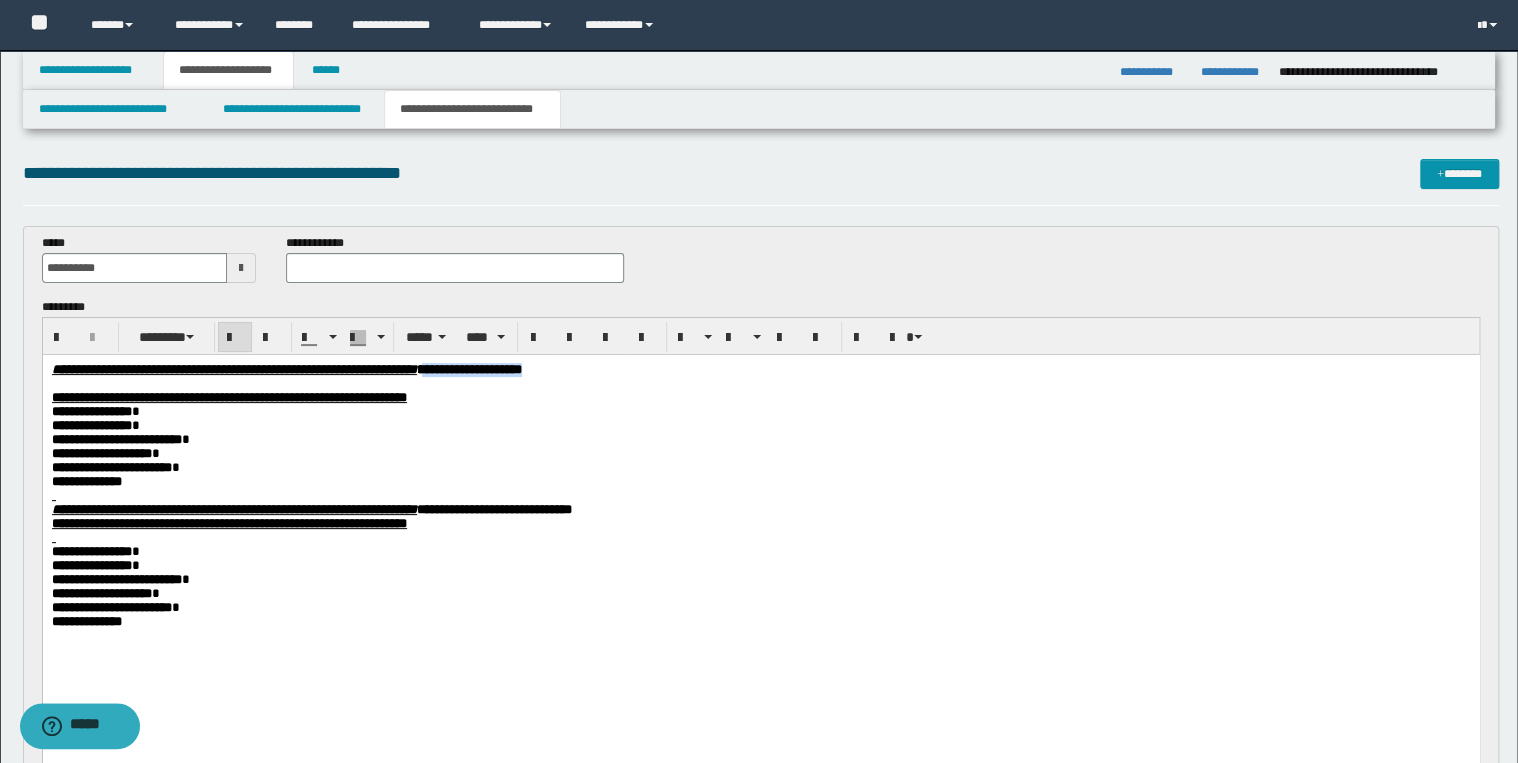click on "**********" at bounding box center [760, 370] 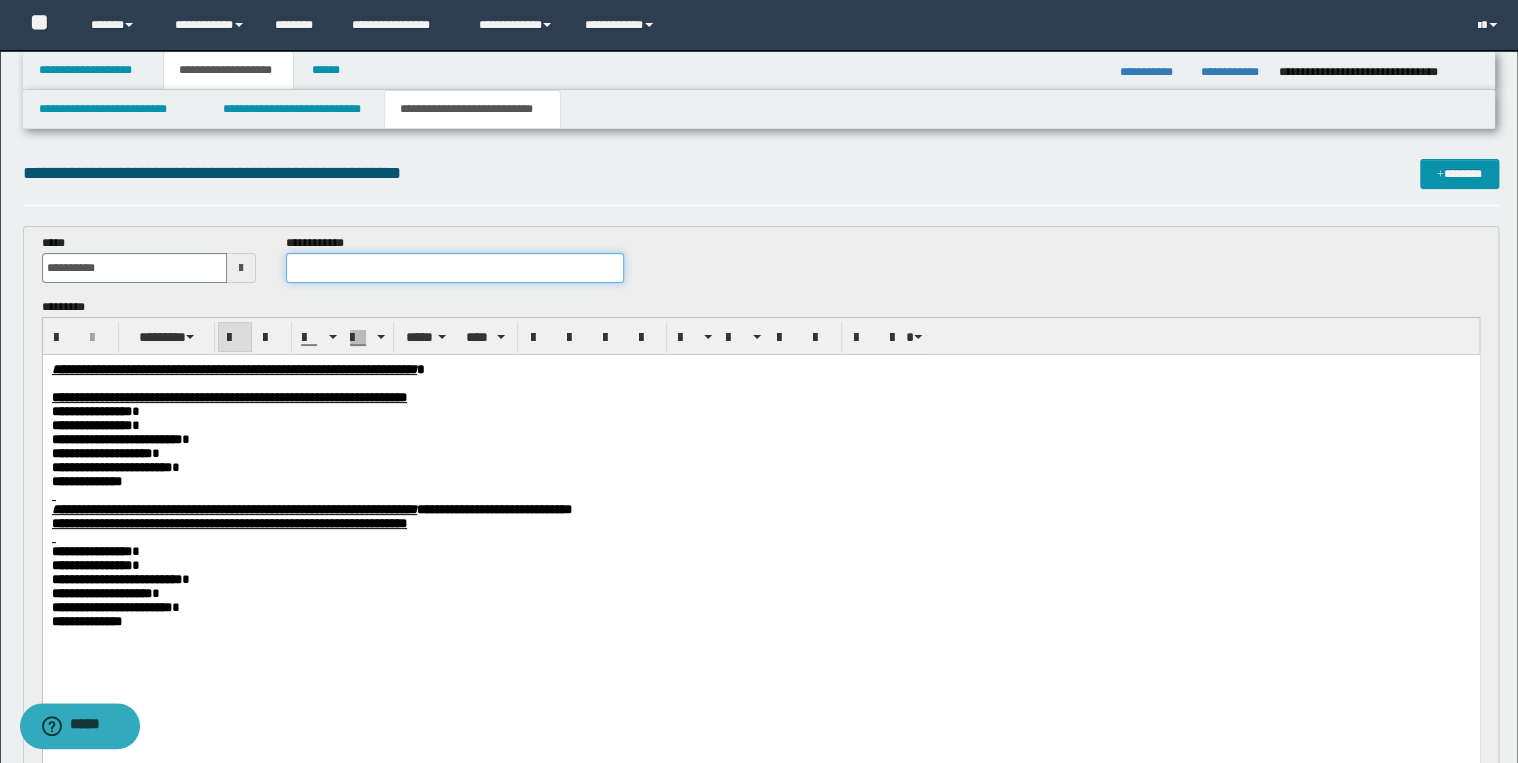 click at bounding box center [454, 268] 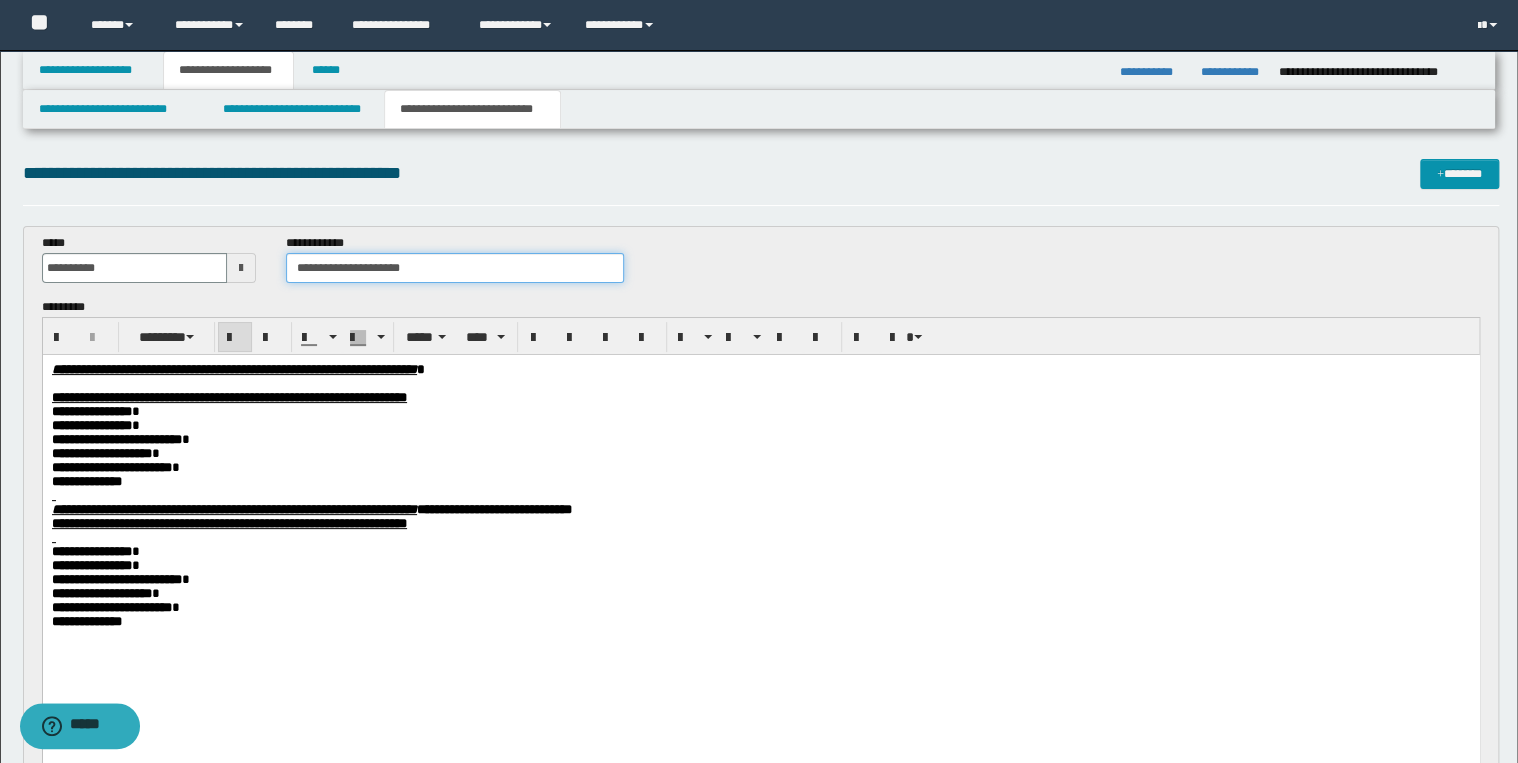type on "**********" 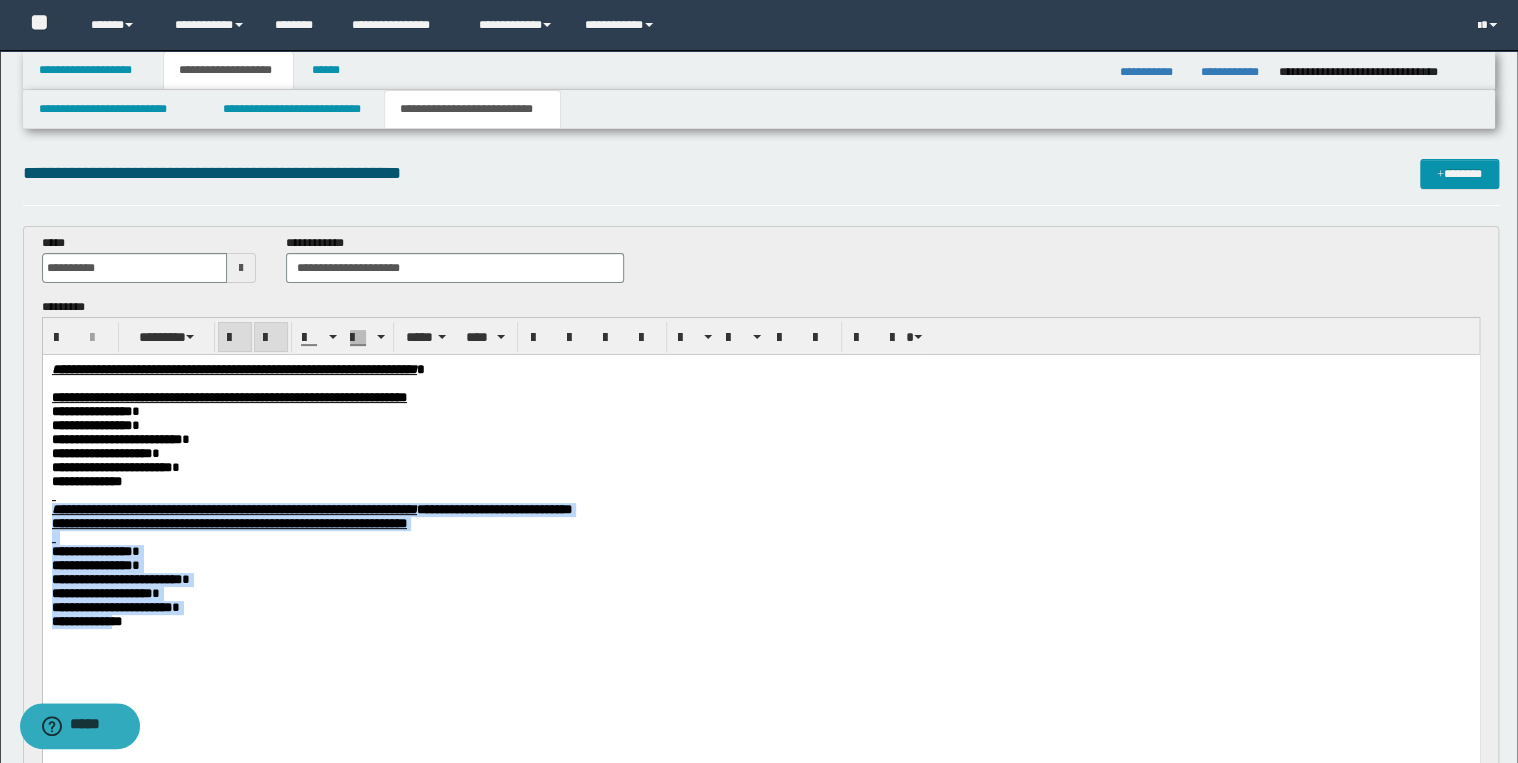 drag, startPoint x: 50, startPoint y: 522, endPoint x: 136, endPoint y: 670, distance: 171.17242 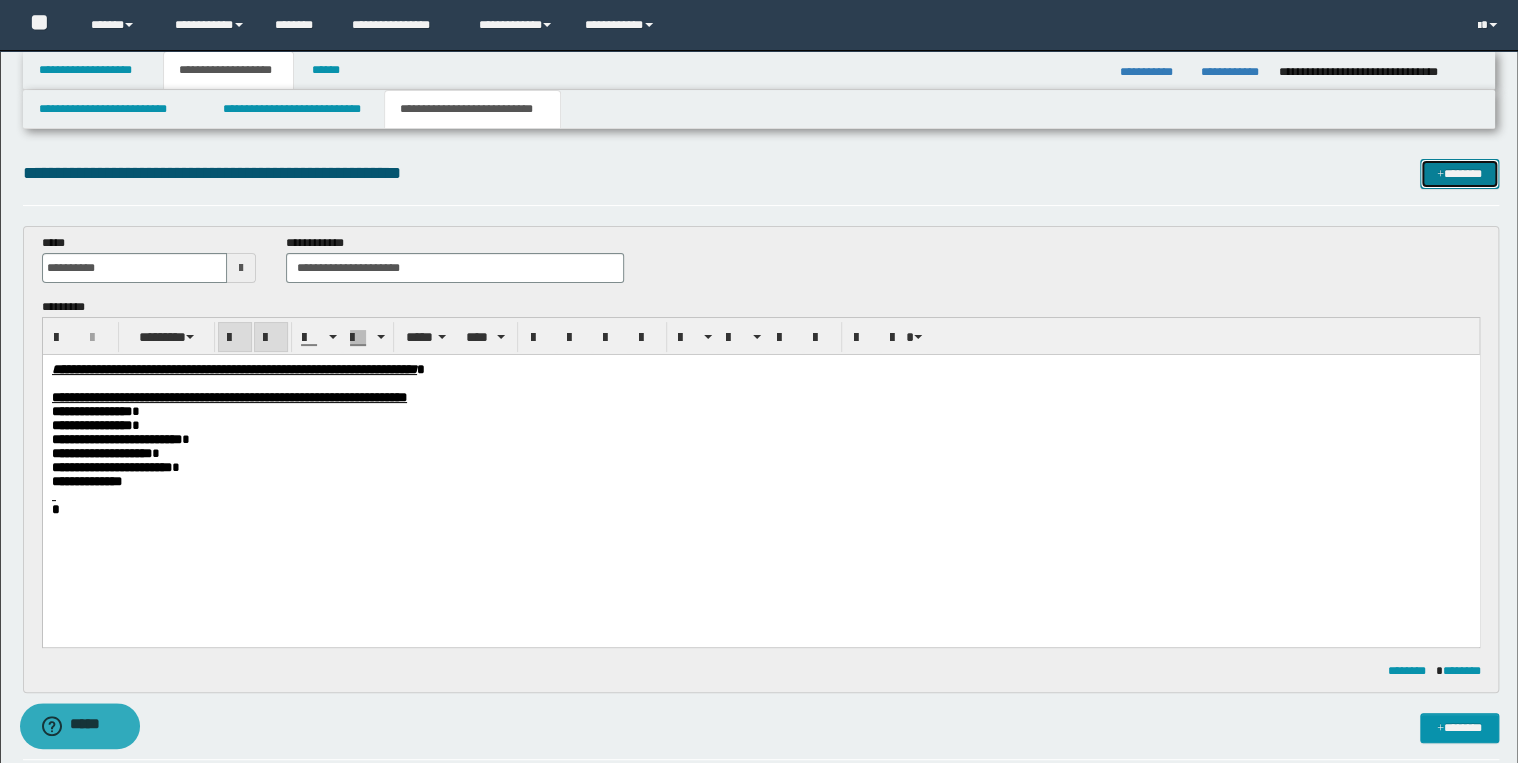 click on "*******" at bounding box center (1459, 174) 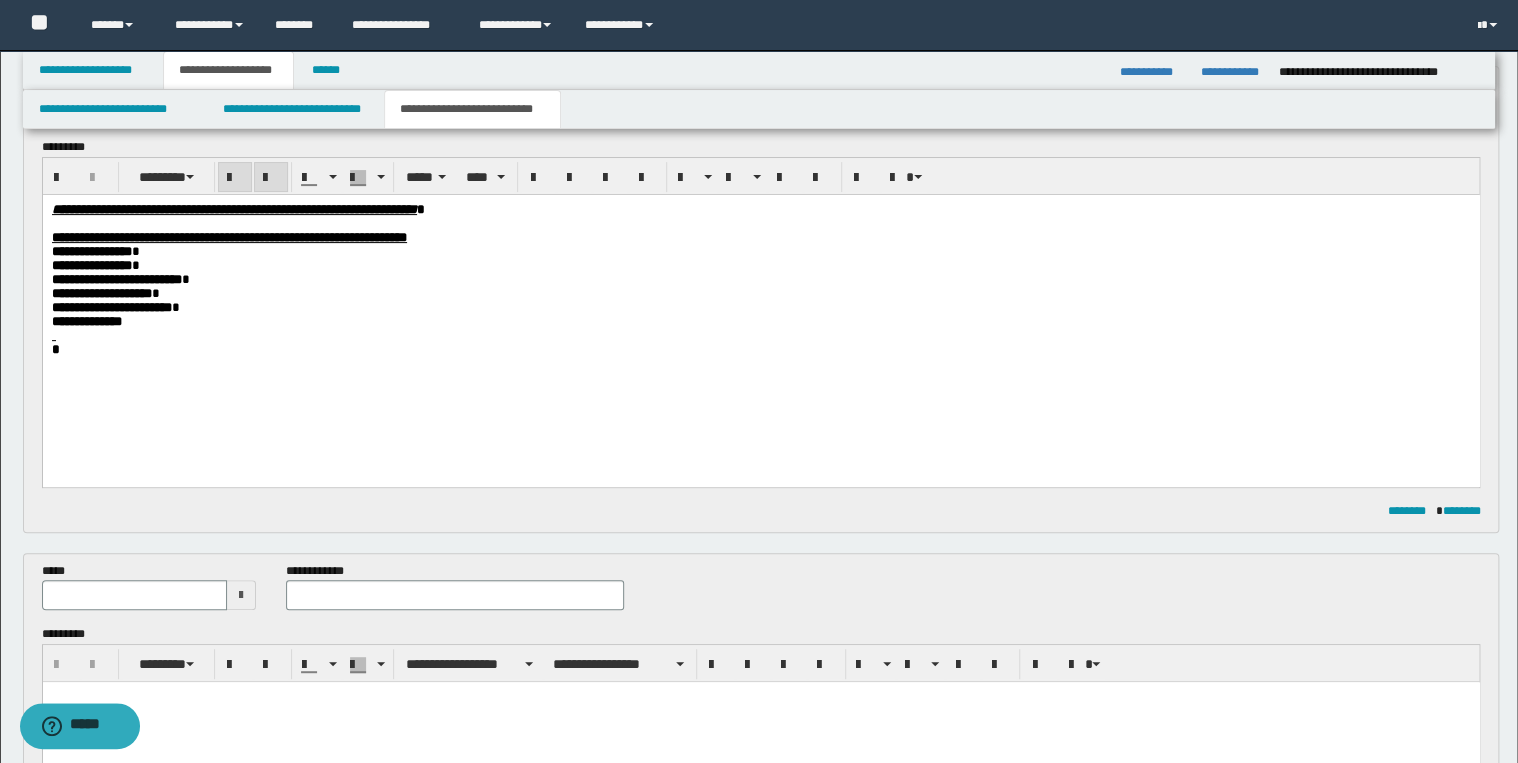 scroll, scrollTop: 480, scrollLeft: 0, axis: vertical 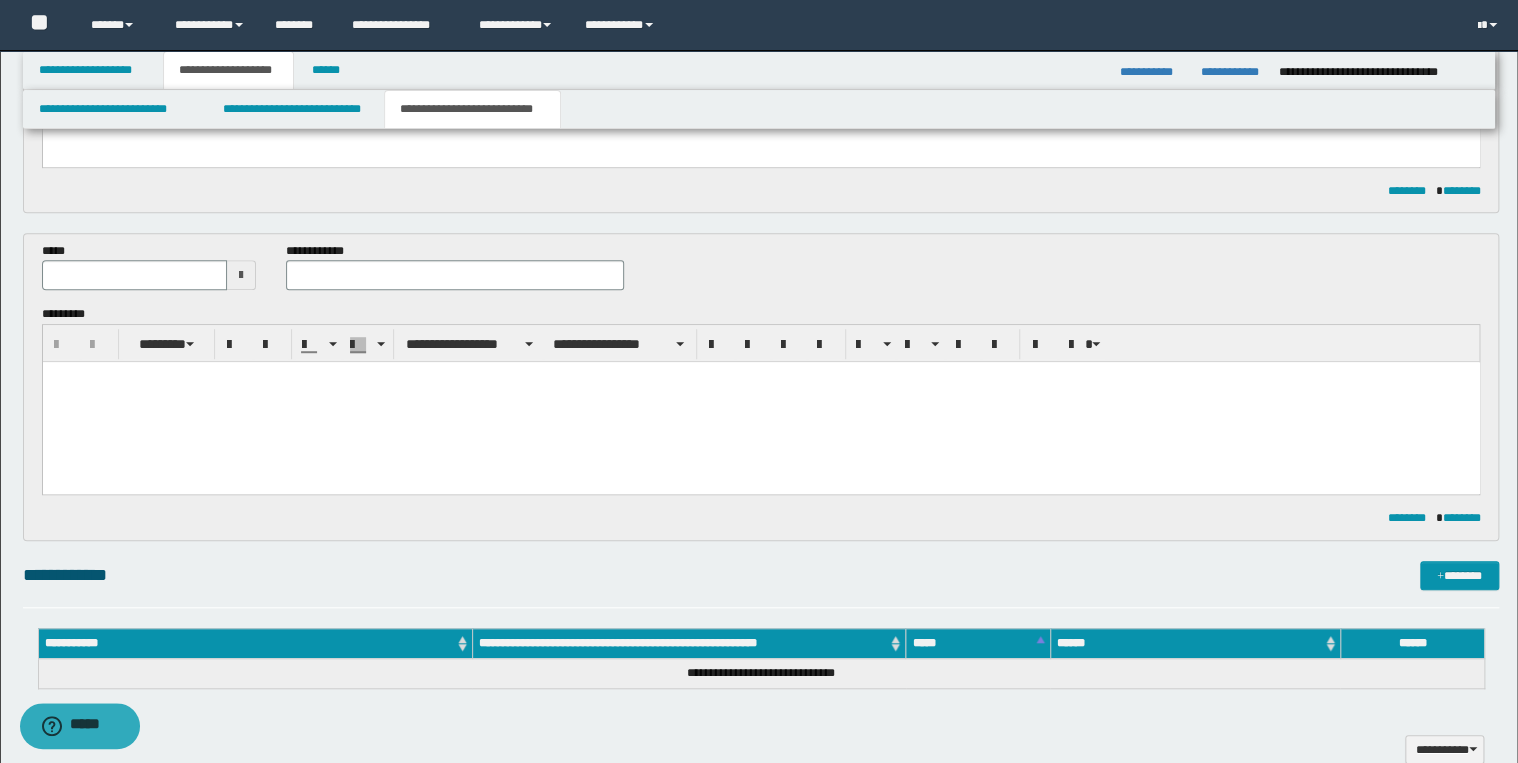 click at bounding box center [760, 402] 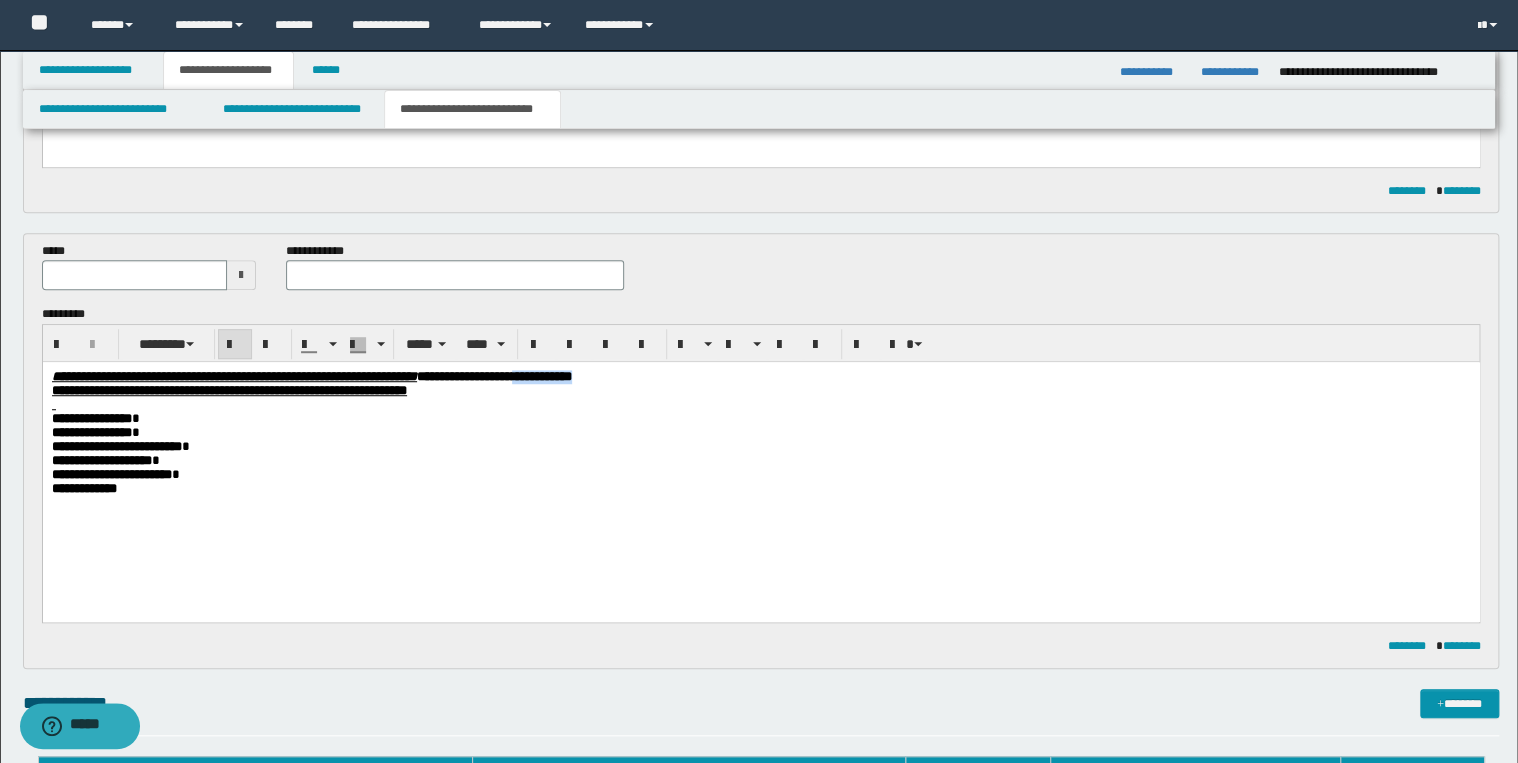 drag, startPoint x: 741, startPoint y: 377, endPoint x: 829, endPoint y: 374, distance: 88.051125 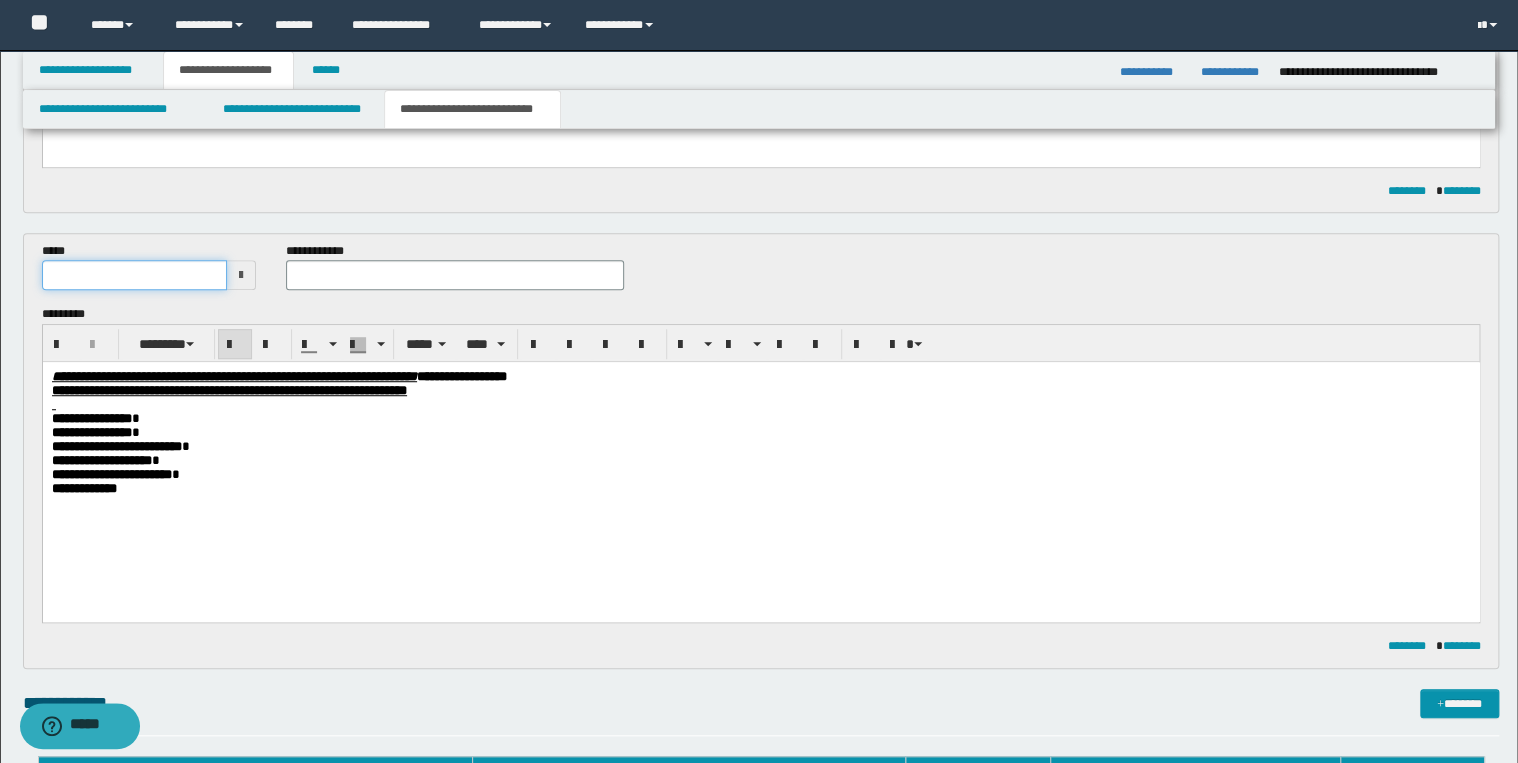 click at bounding box center [135, 275] 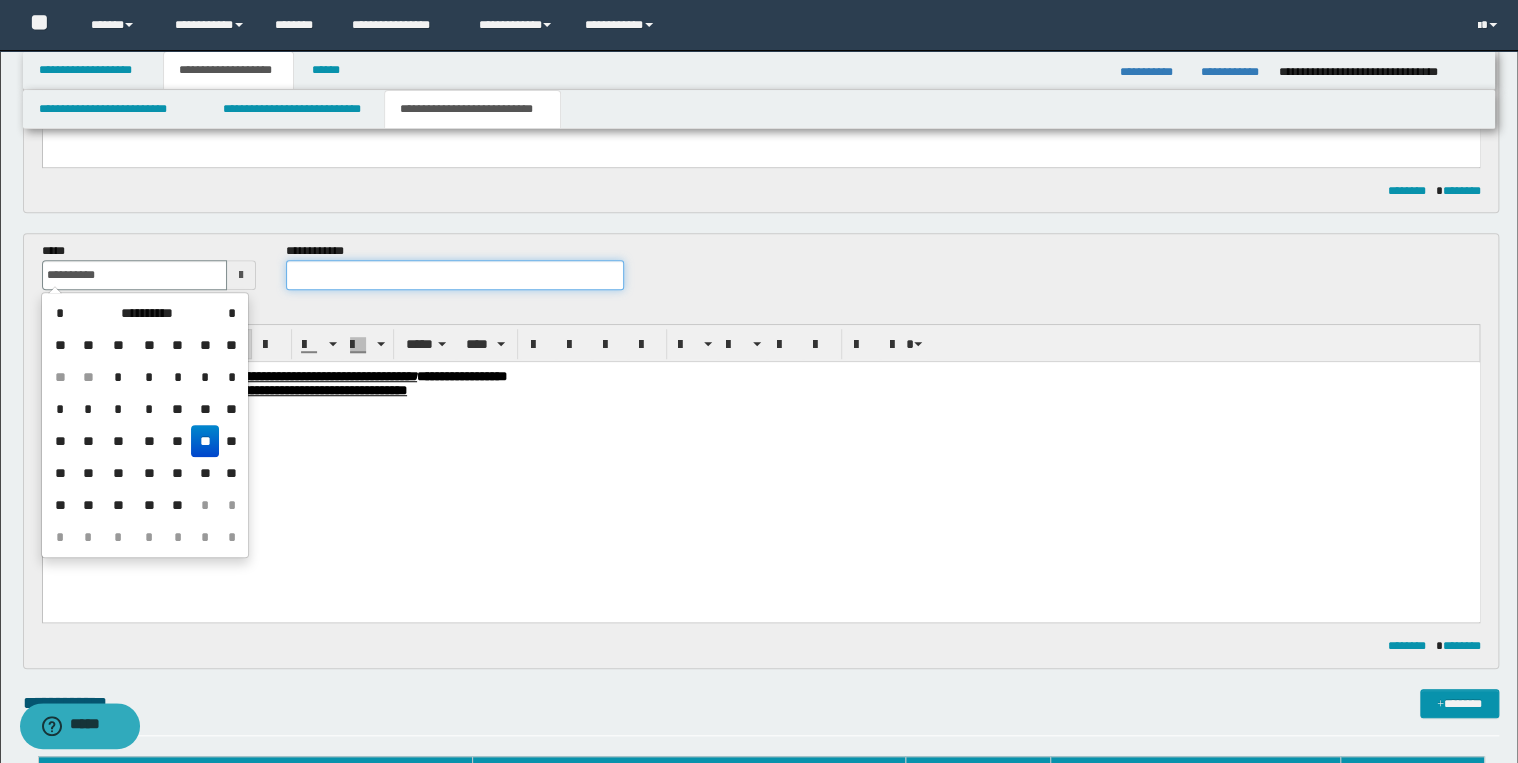 type on "**********" 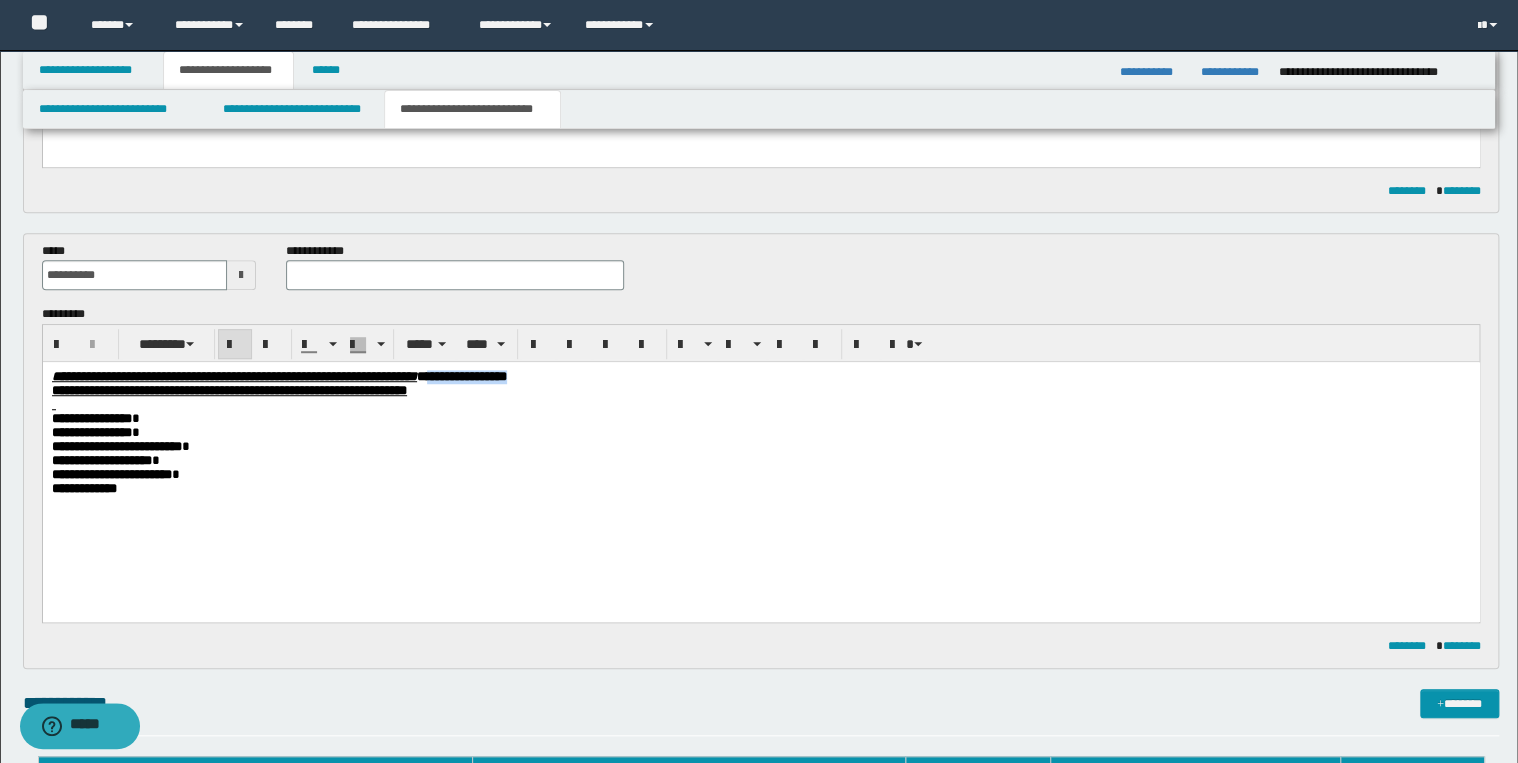 drag, startPoint x: 625, startPoint y: 376, endPoint x: 744, endPoint y: 376, distance: 119 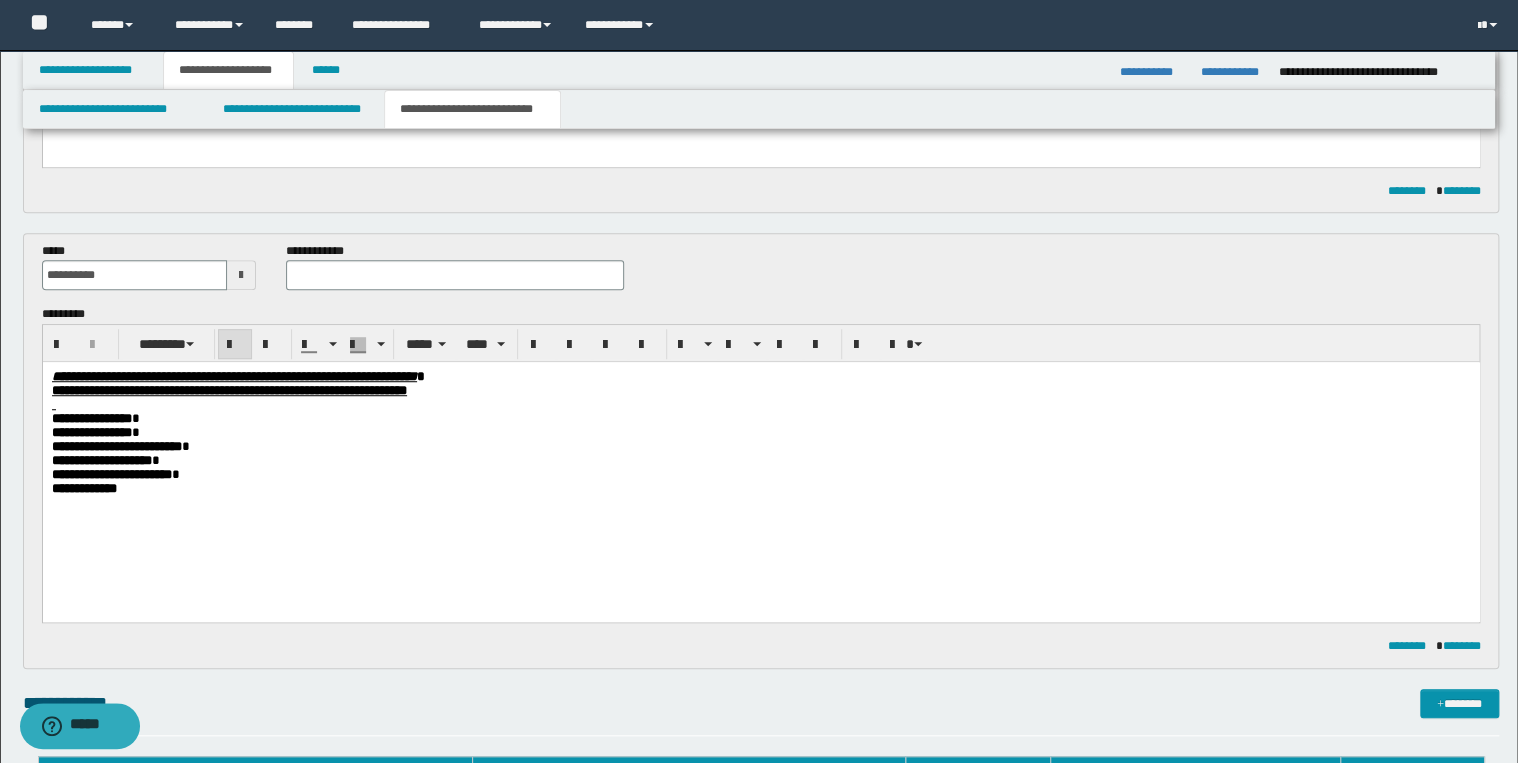 click at bounding box center (454, 275) 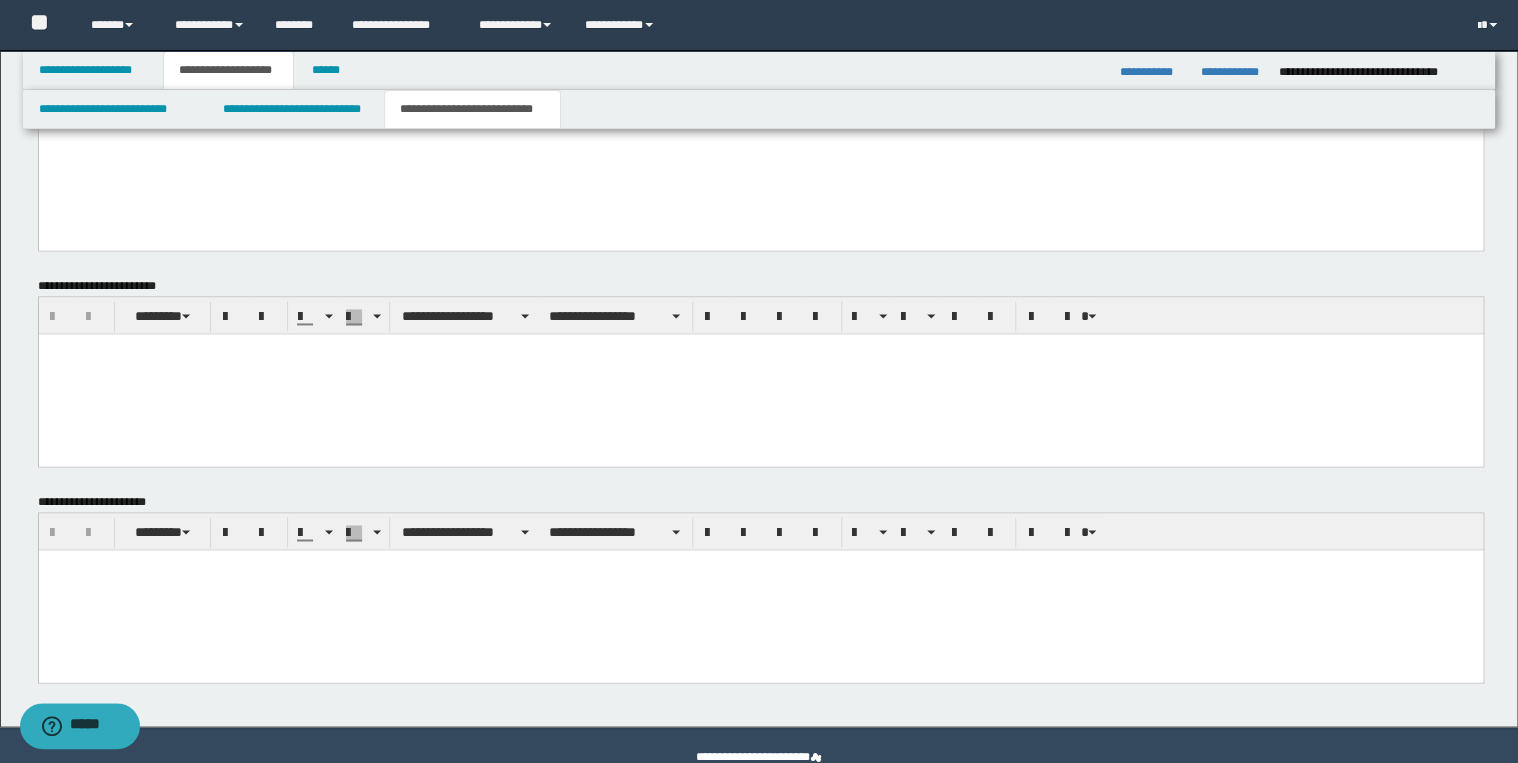 scroll, scrollTop: 1364, scrollLeft: 0, axis: vertical 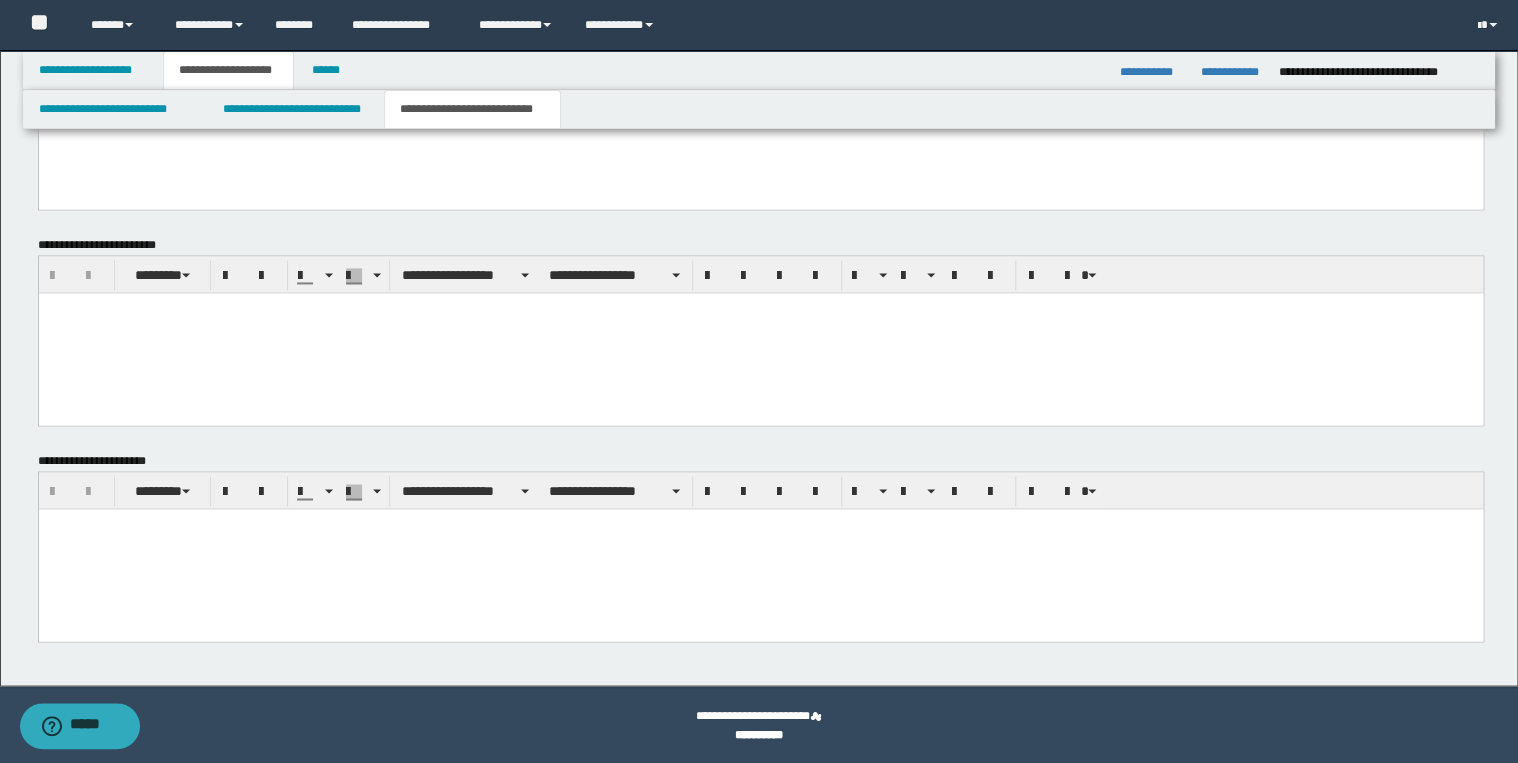 type on "**********" 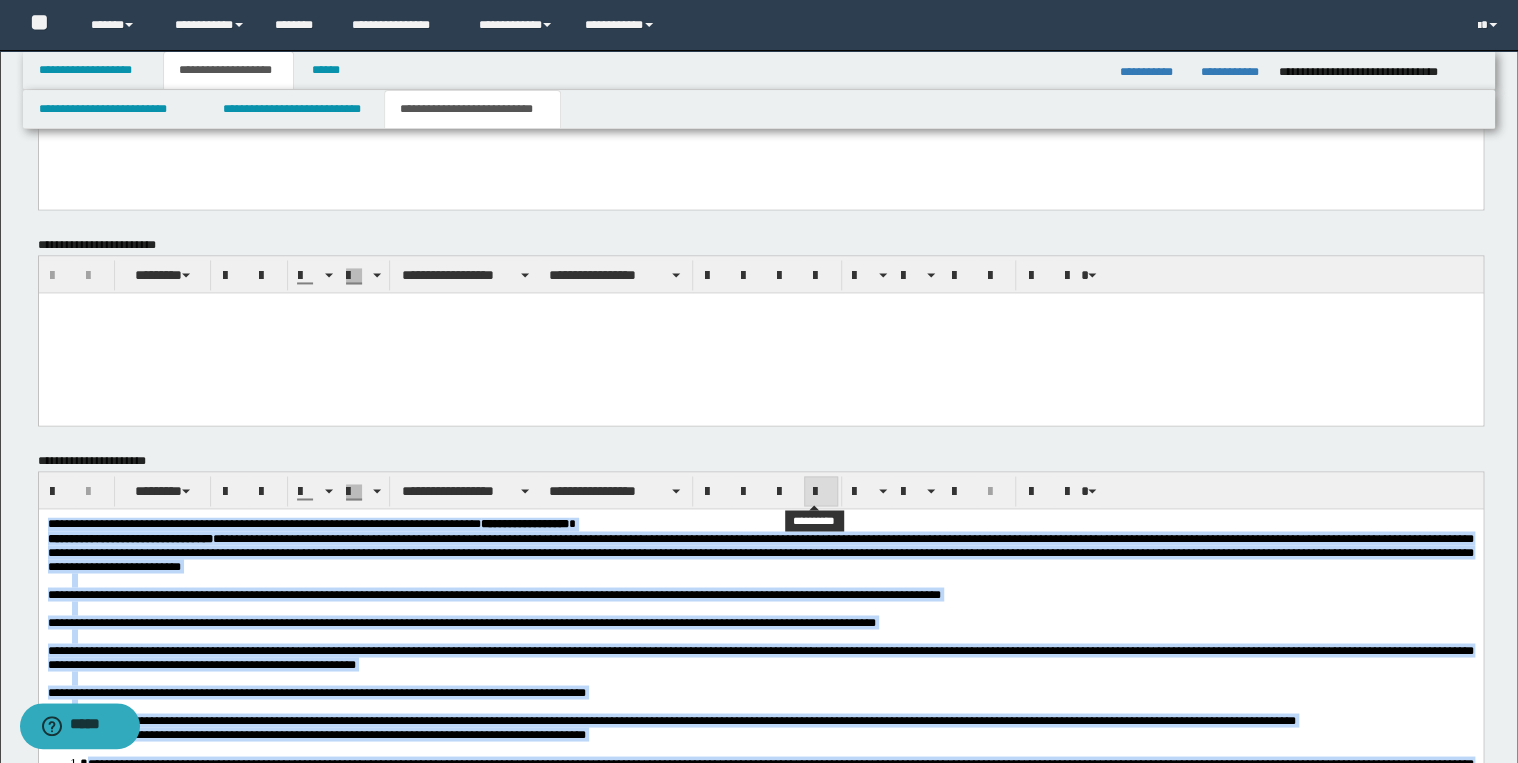 click at bounding box center [821, 492] 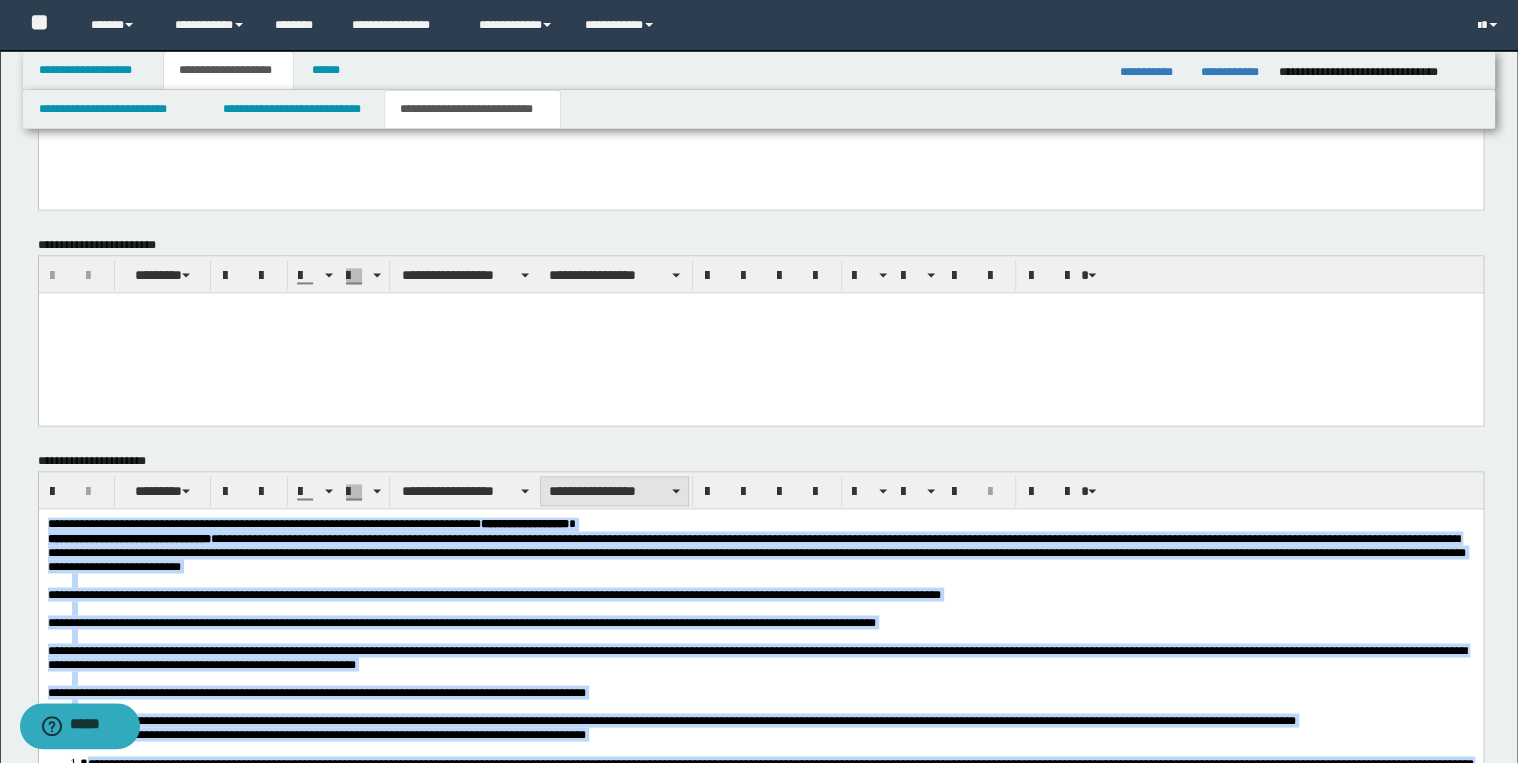click on "**********" at bounding box center [614, 491] 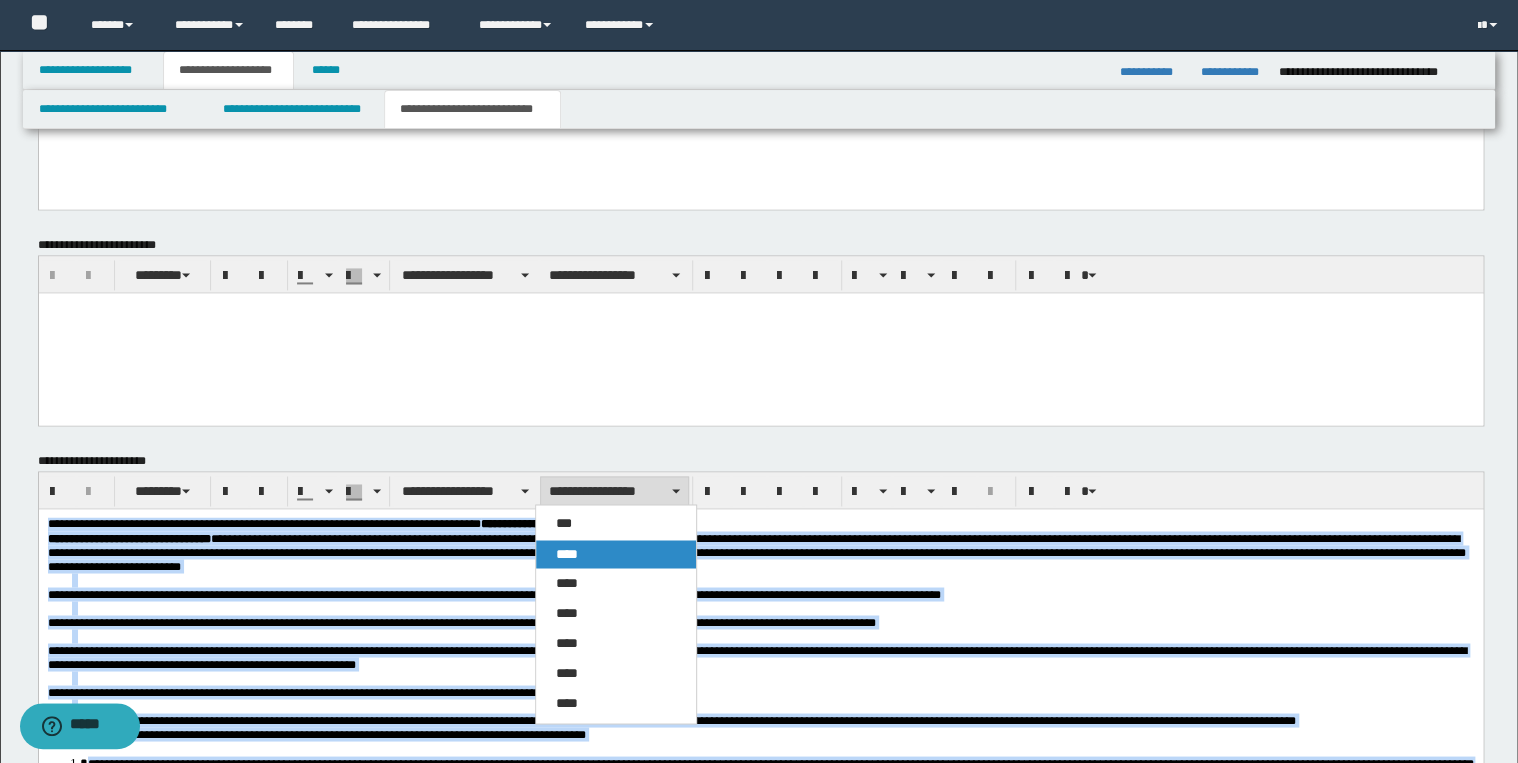 click on "****" at bounding box center [616, 554] 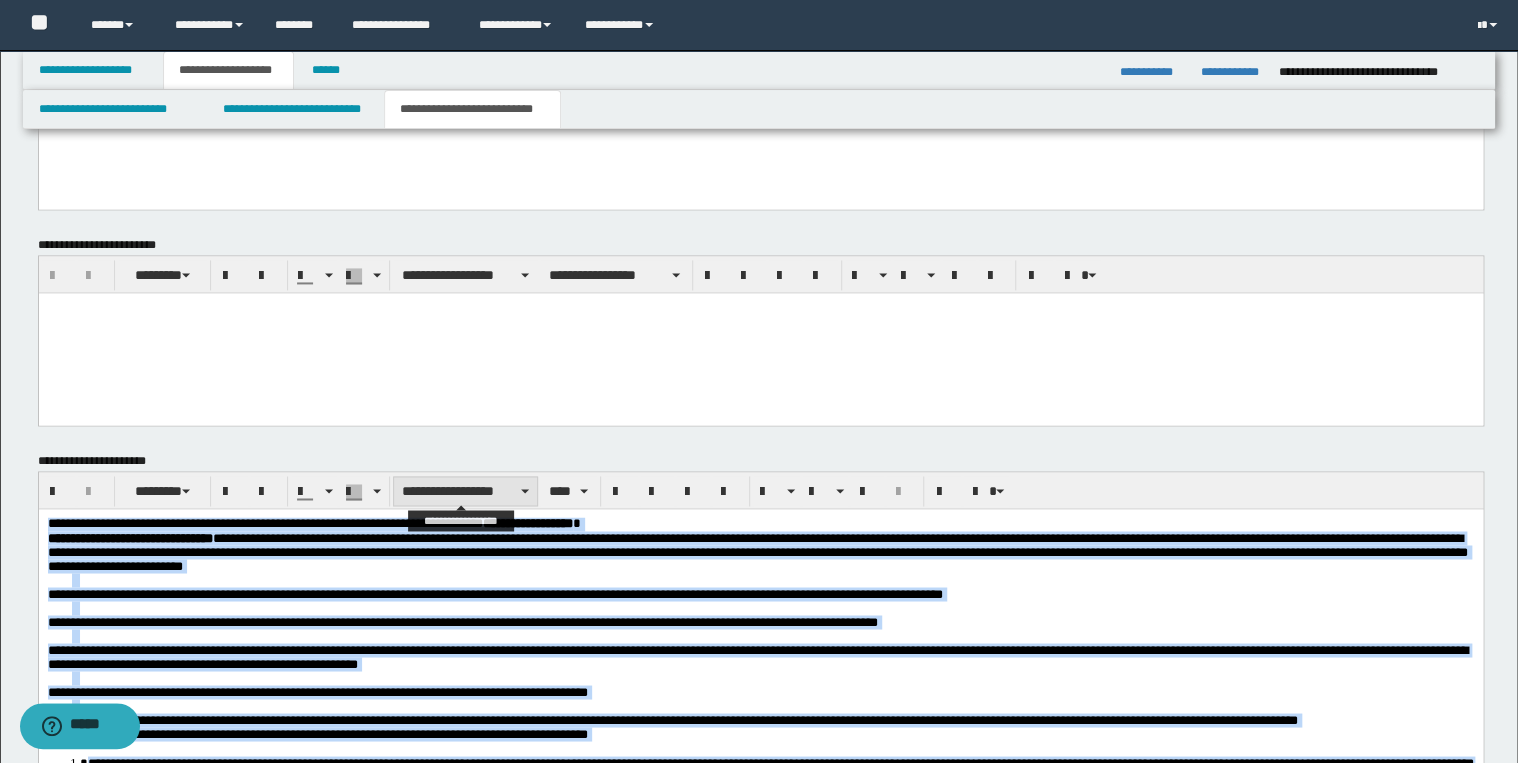click on "**********" at bounding box center [465, 491] 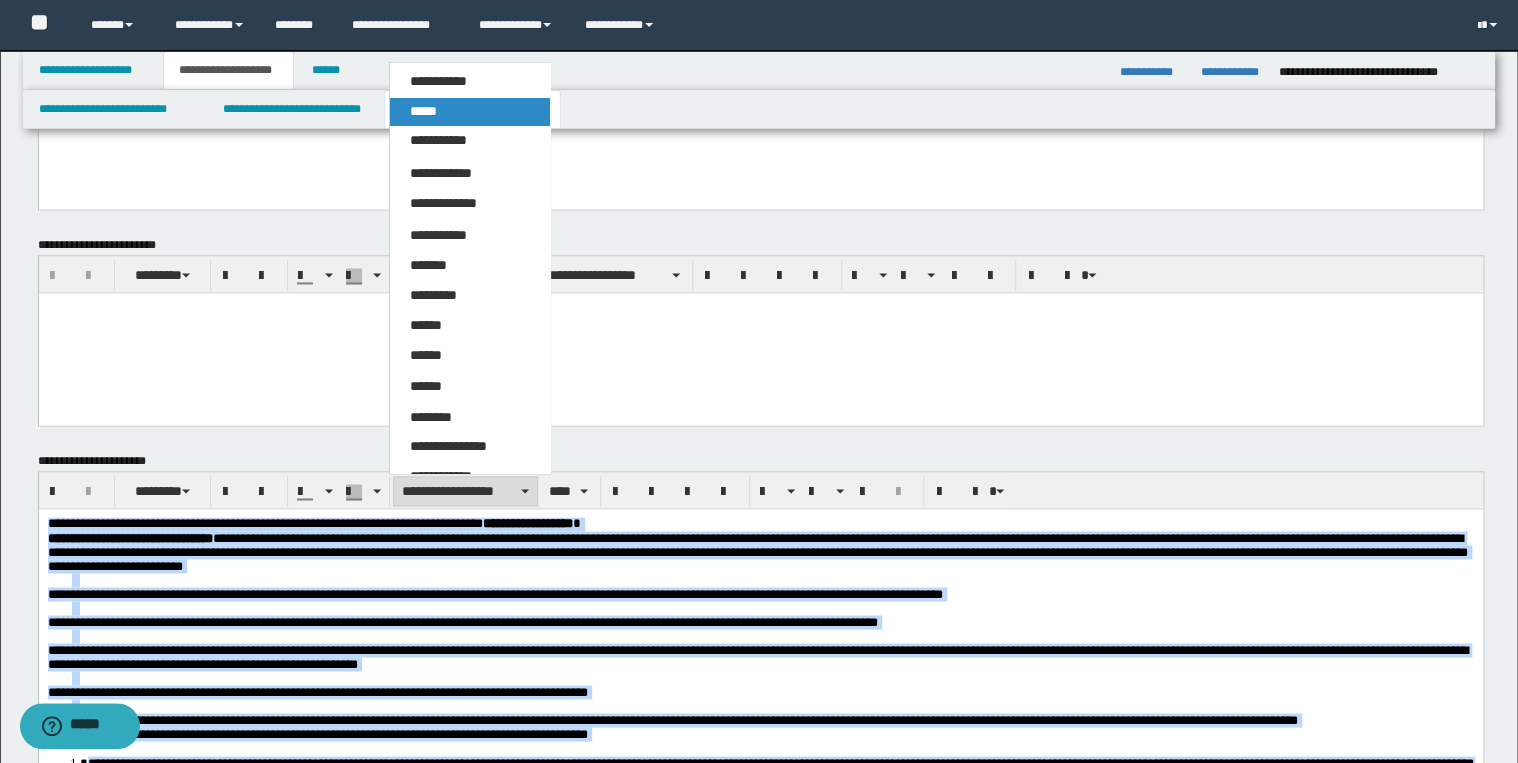 click on "*****" at bounding box center [470, 112] 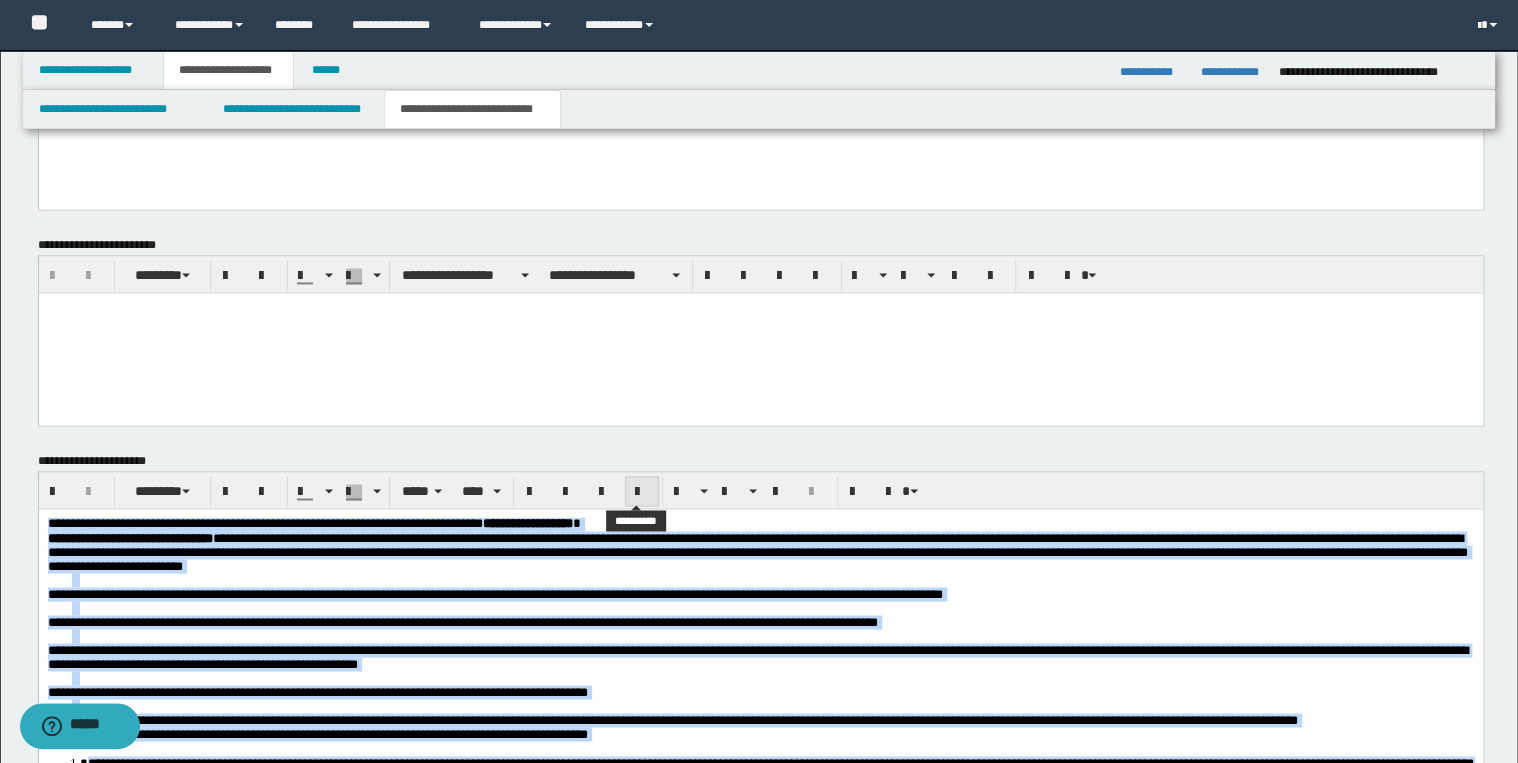 click at bounding box center (642, 492) 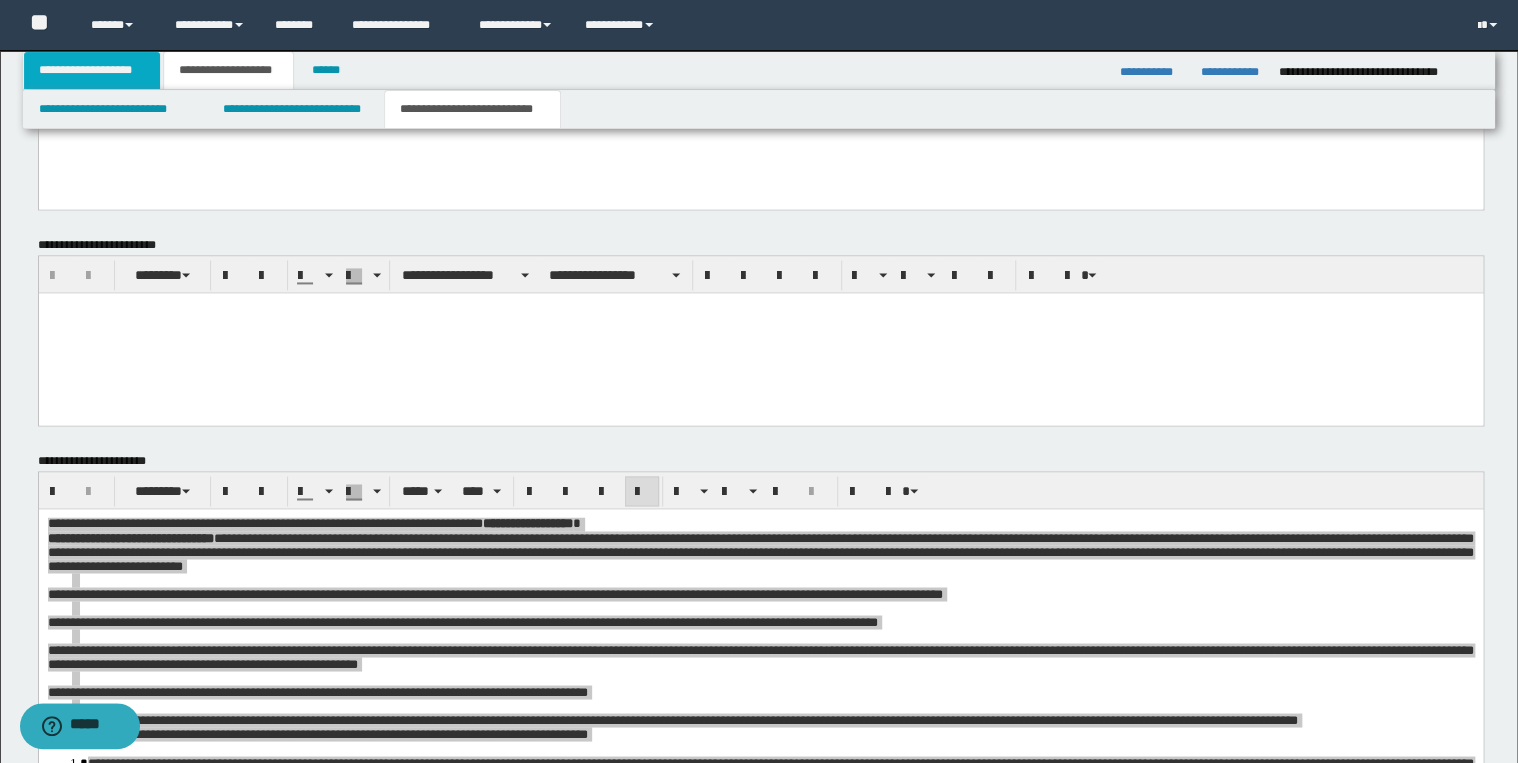 click on "**********" at bounding box center (92, 70) 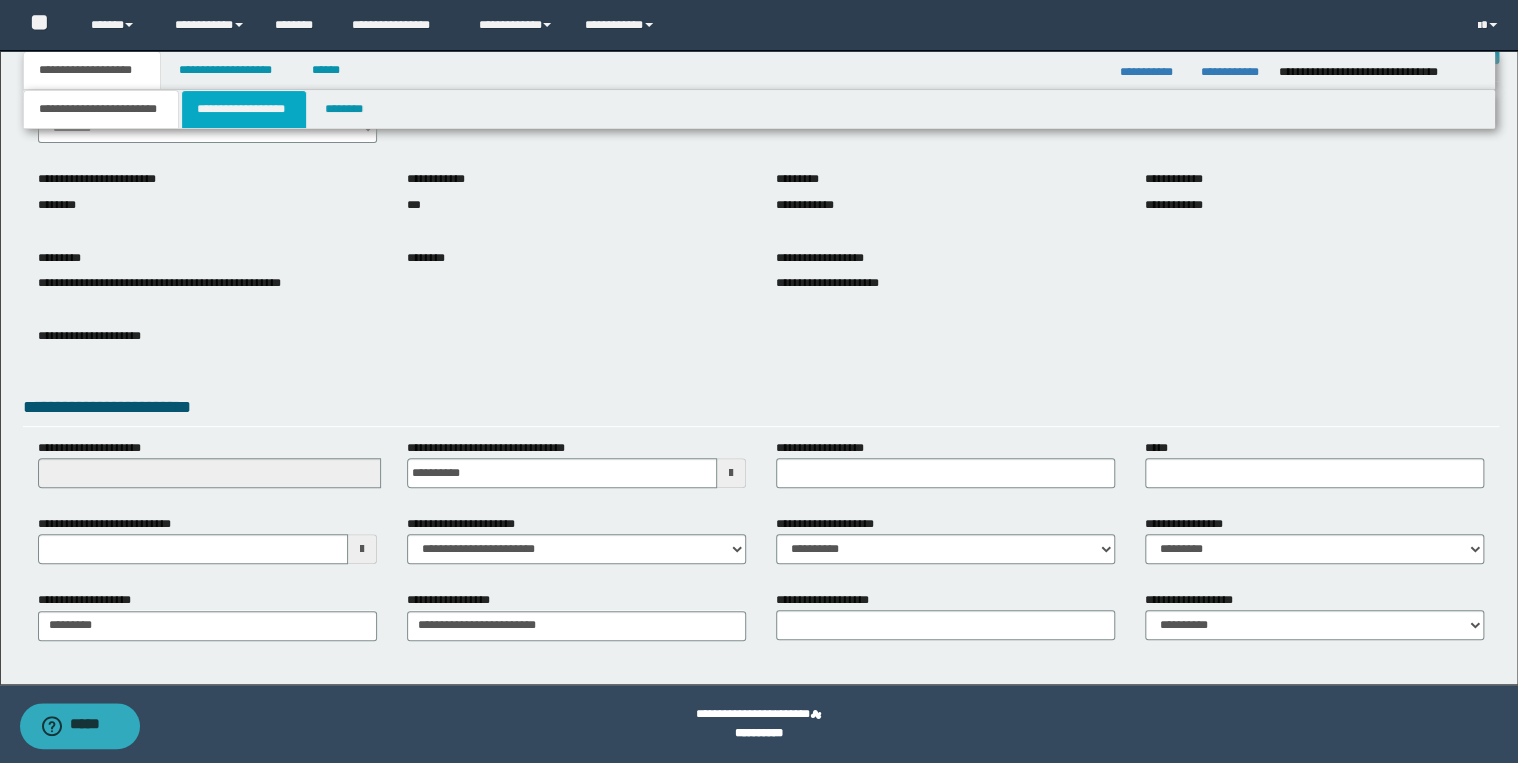 click on "**********" at bounding box center [244, 109] 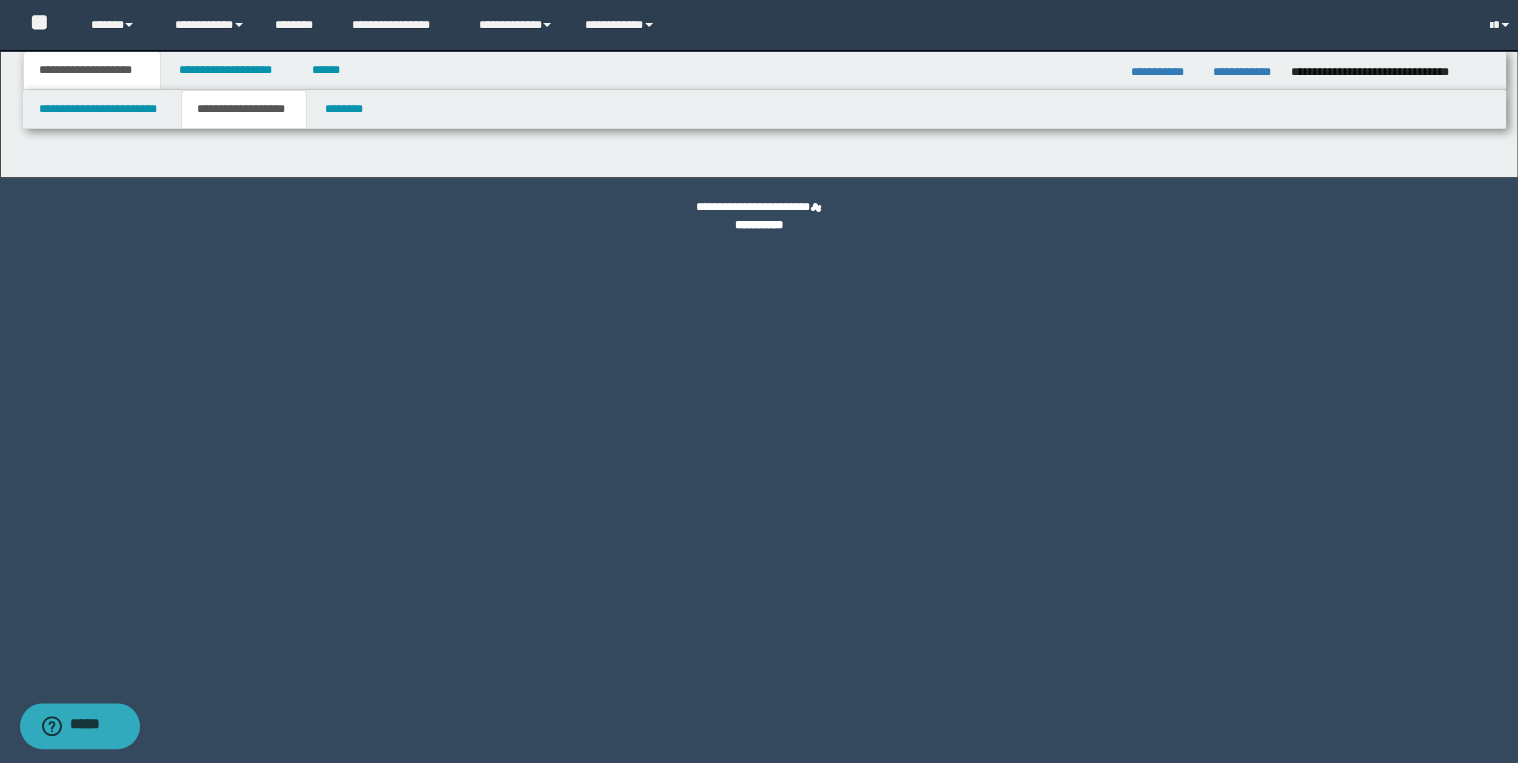scroll, scrollTop: 0, scrollLeft: 0, axis: both 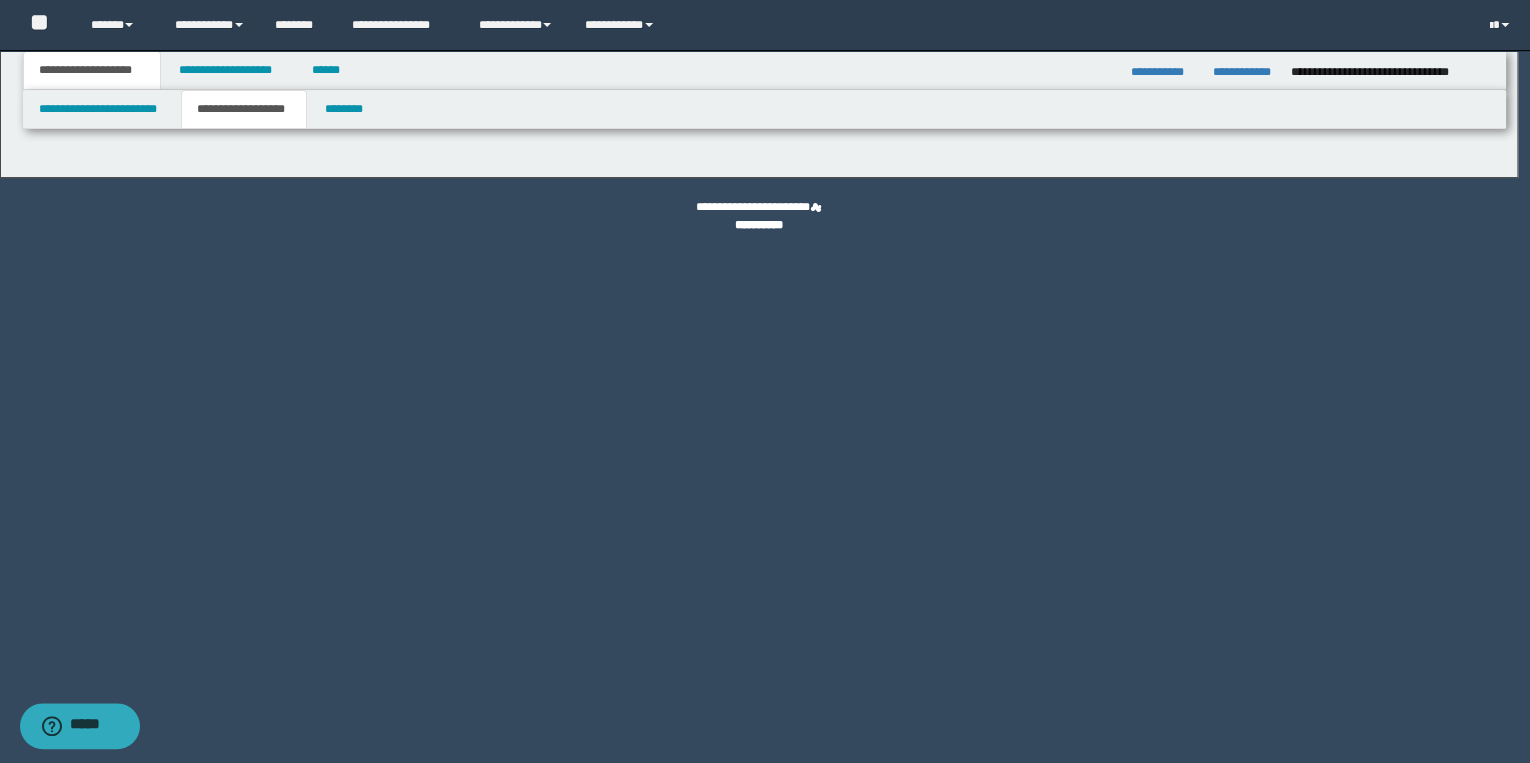 type on "********" 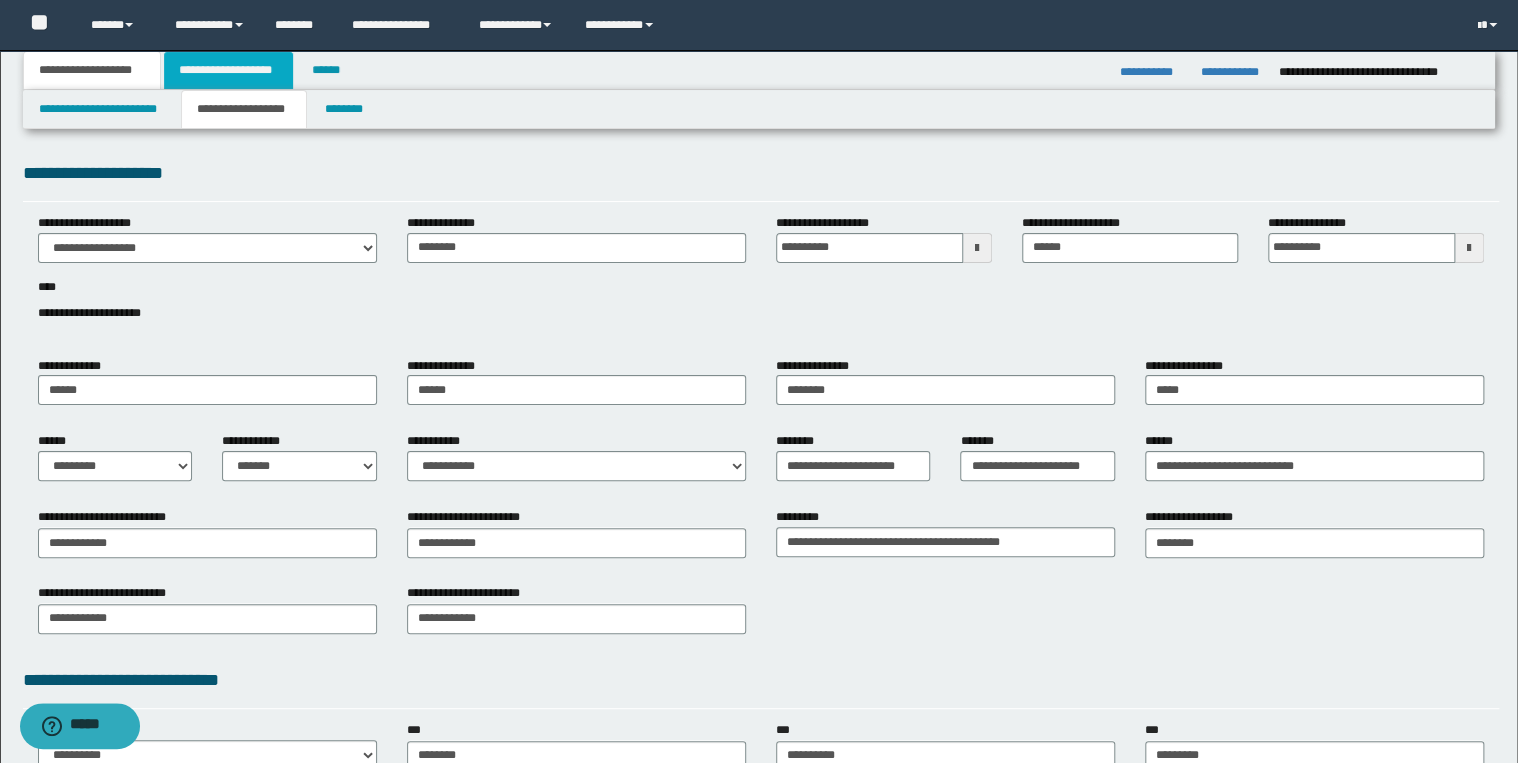 click on "**********" at bounding box center [228, 70] 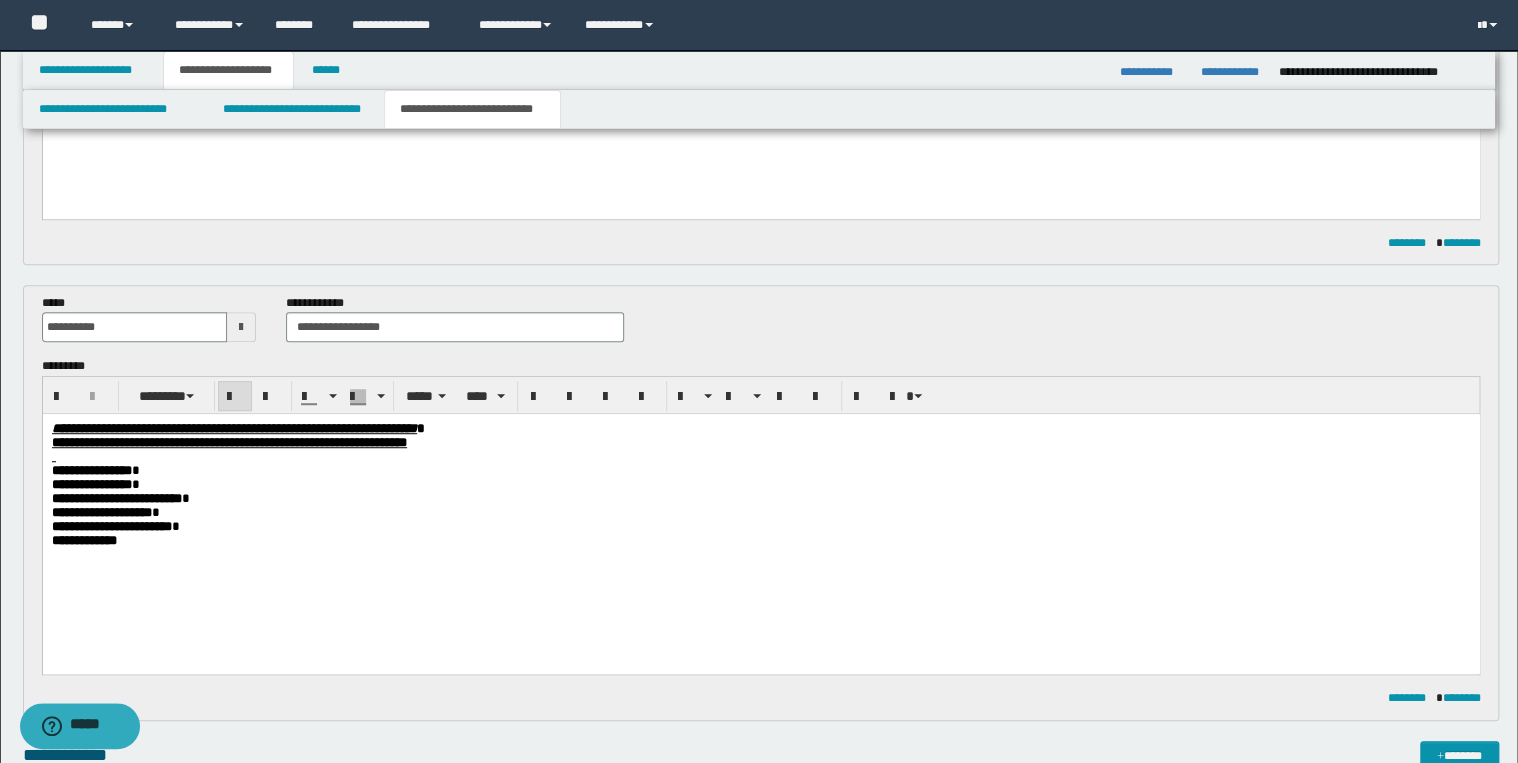 scroll, scrollTop: 480, scrollLeft: 0, axis: vertical 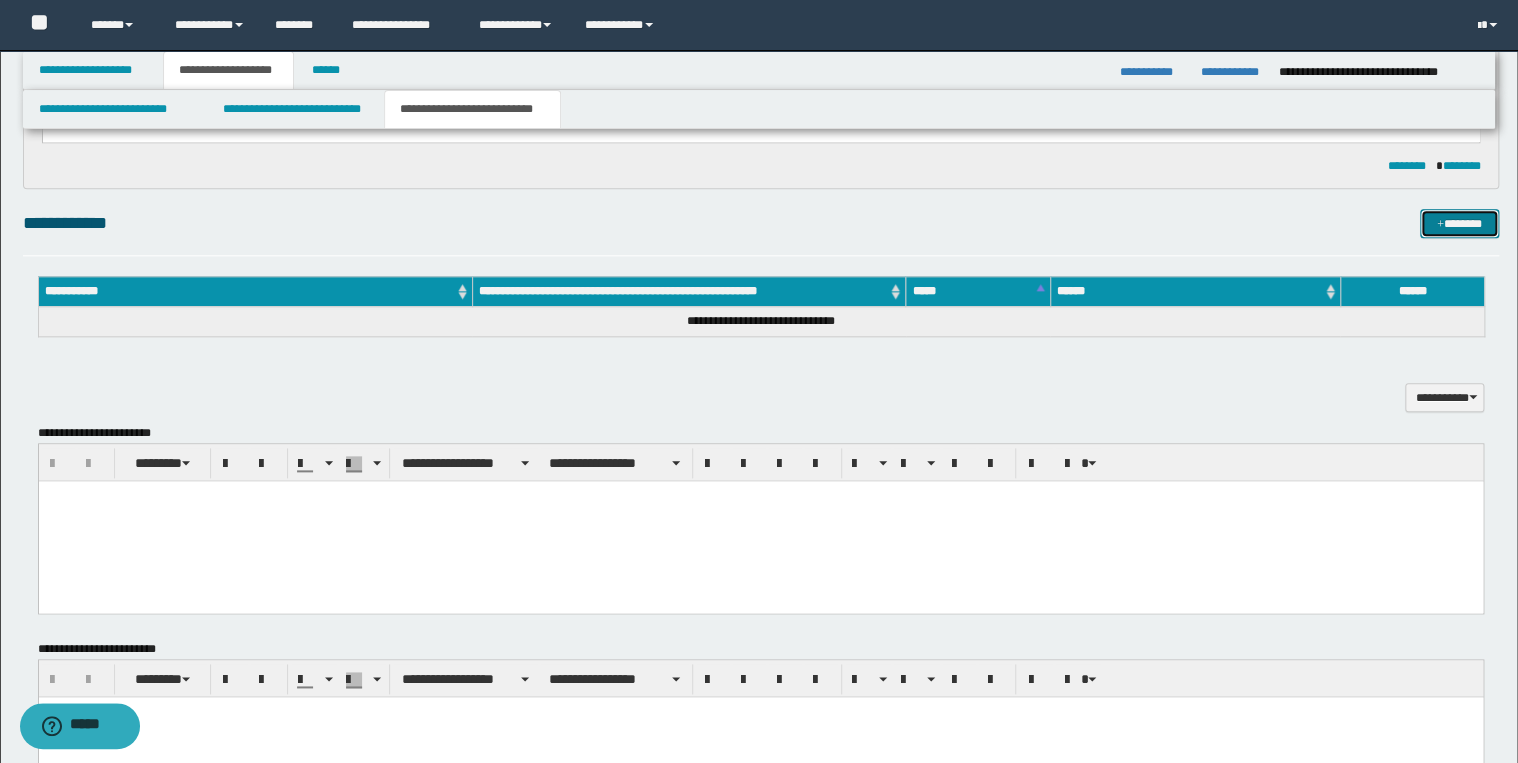 click on "*******" at bounding box center (1459, 224) 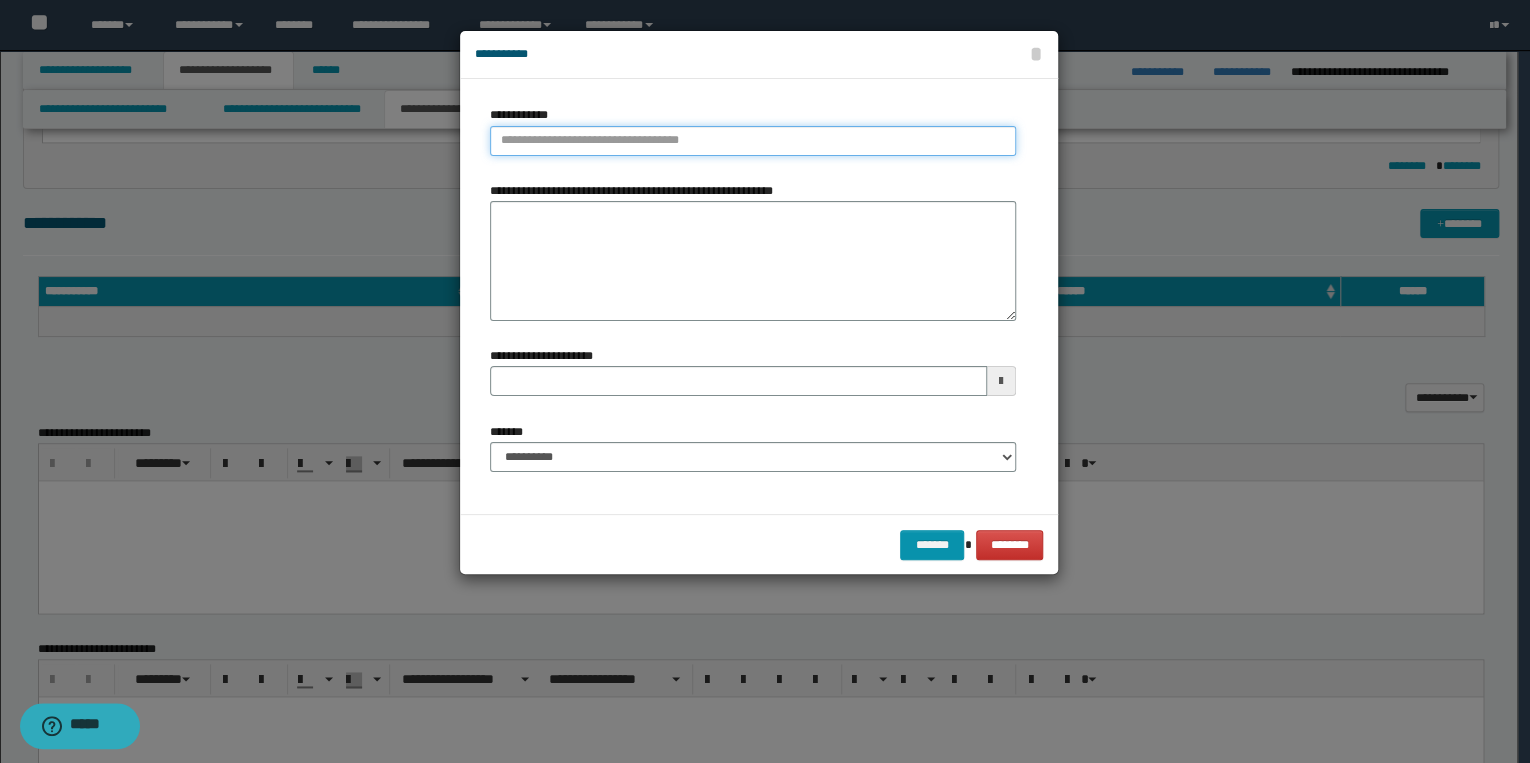click on "**********" at bounding box center (753, 141) 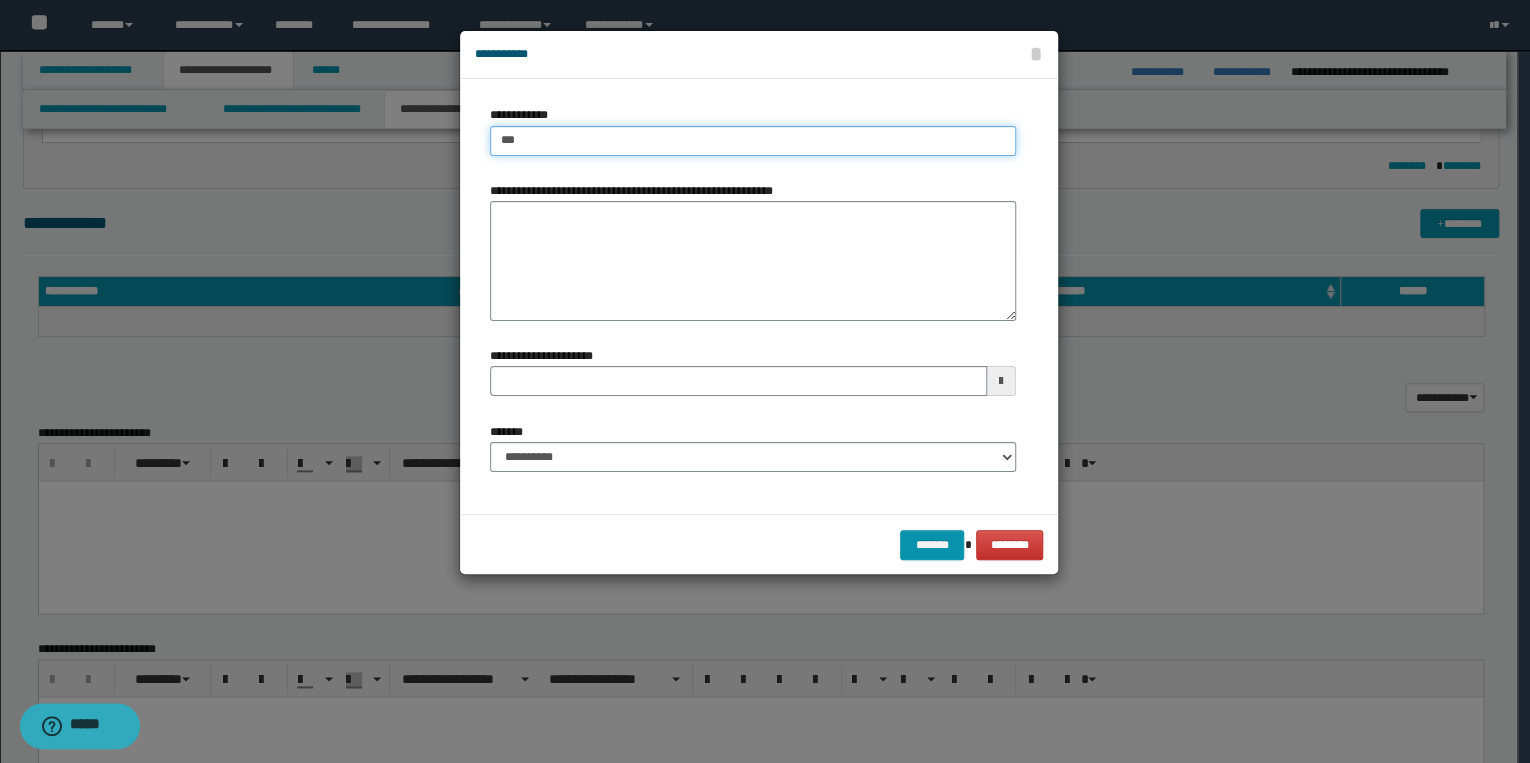 type on "****" 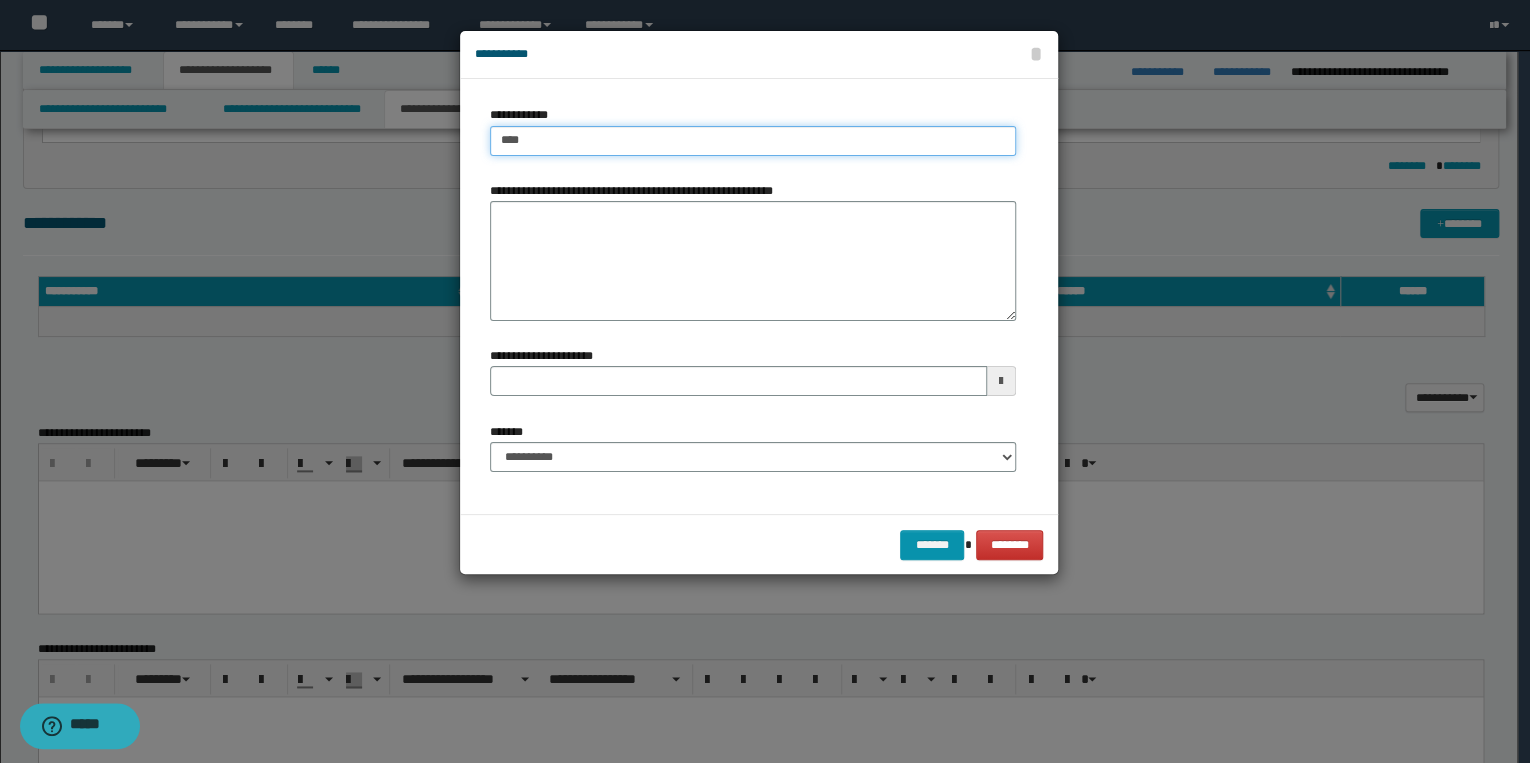 type on "****" 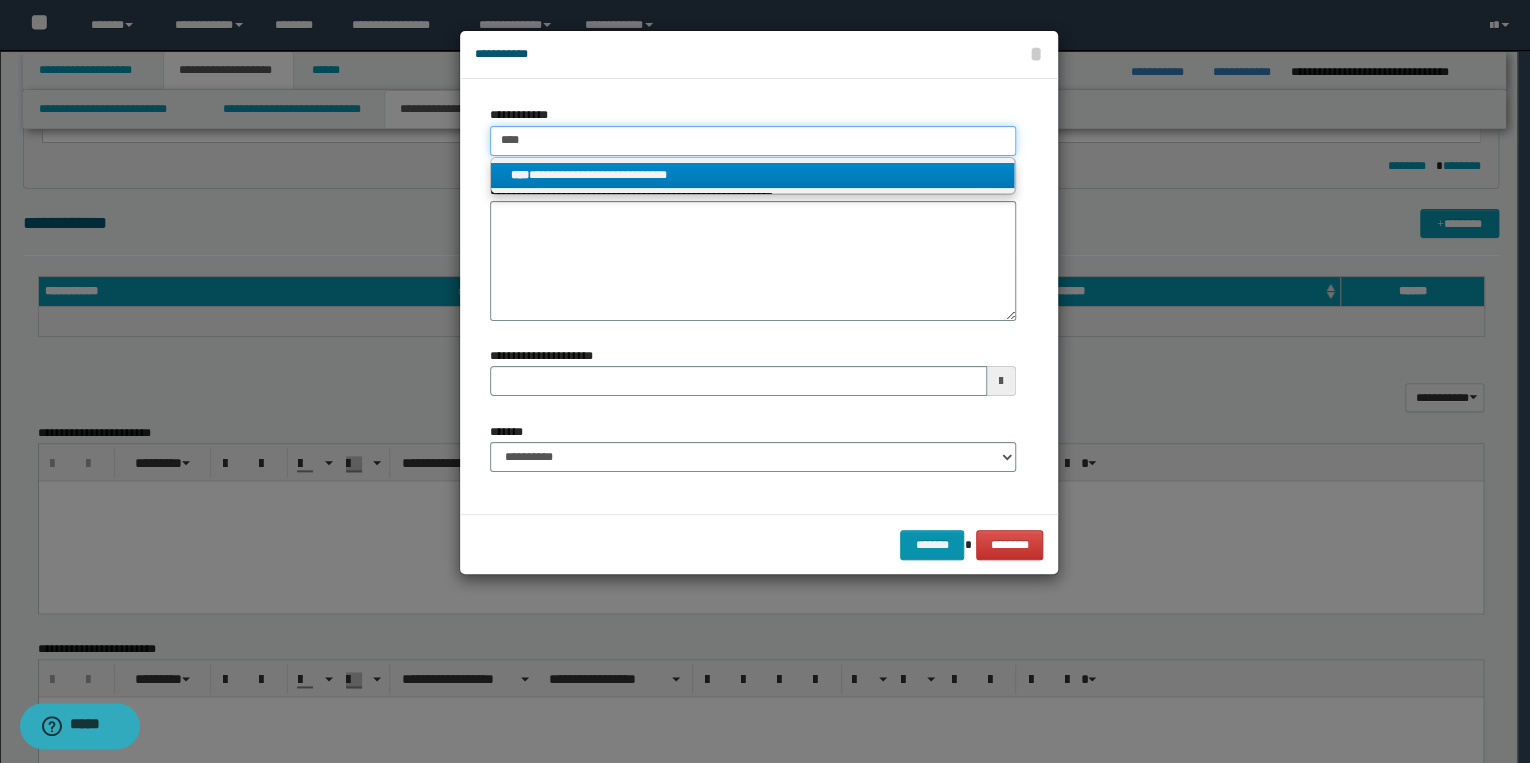 type on "****" 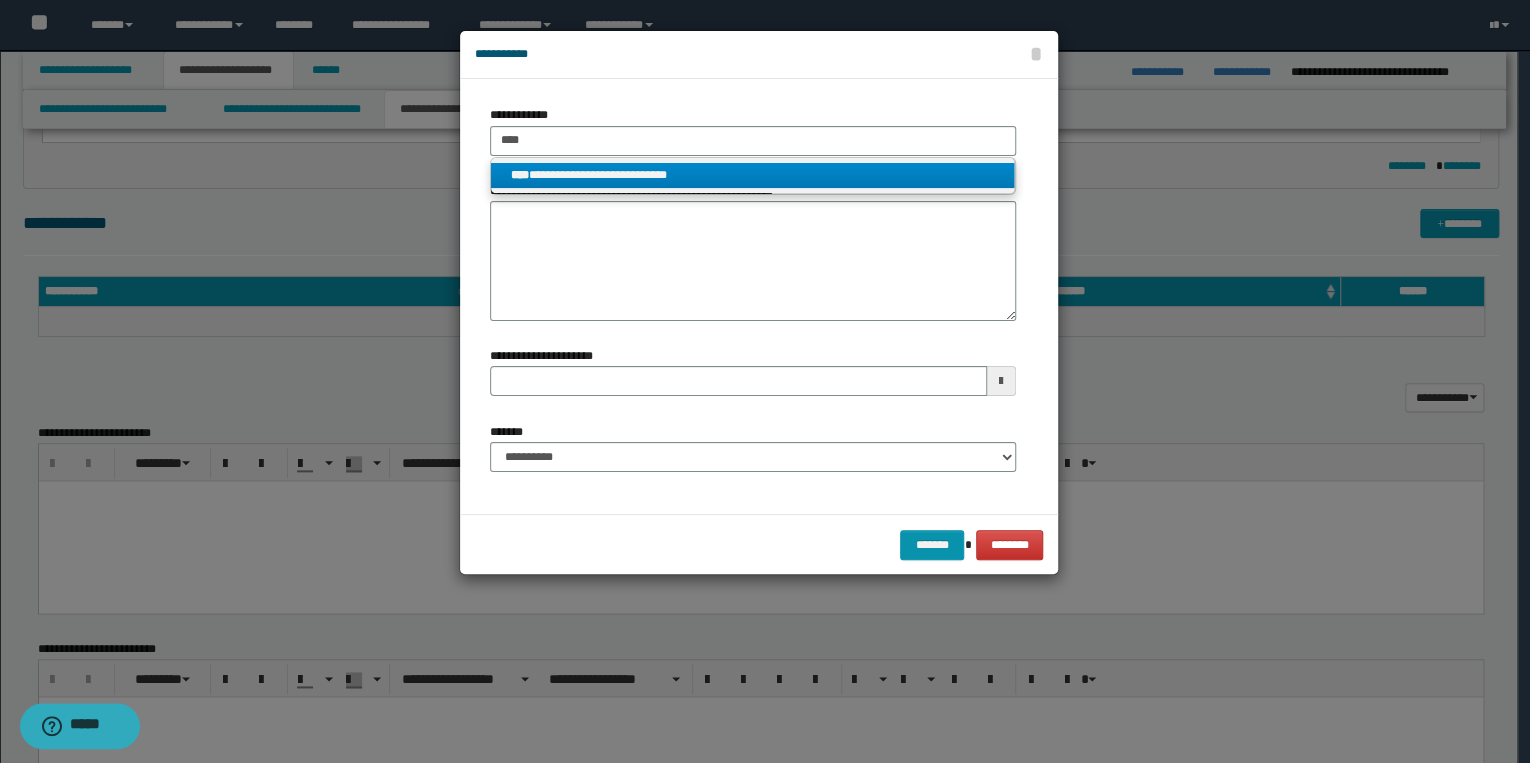 click on "**********" at bounding box center (753, 175) 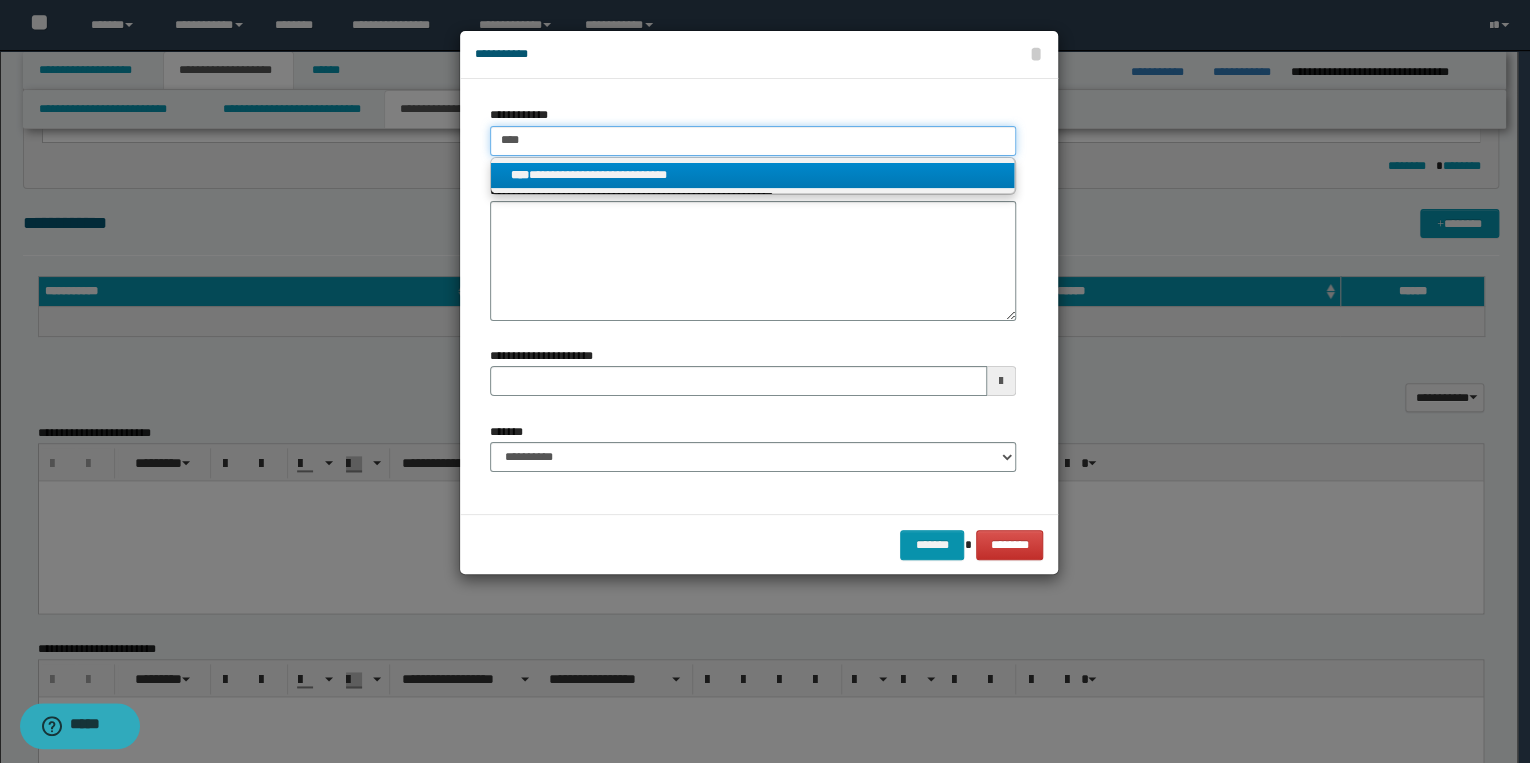 type 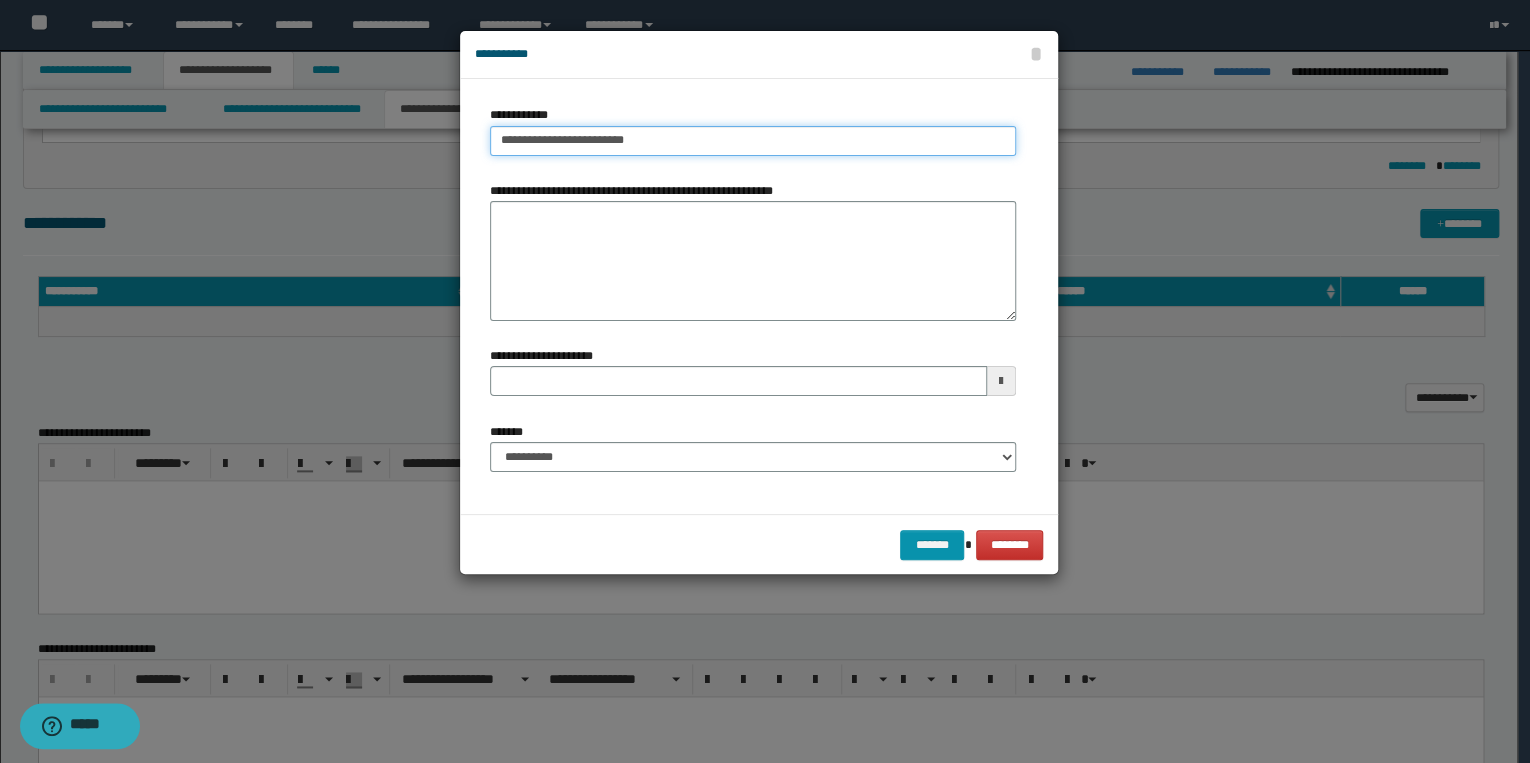 type on "**********" 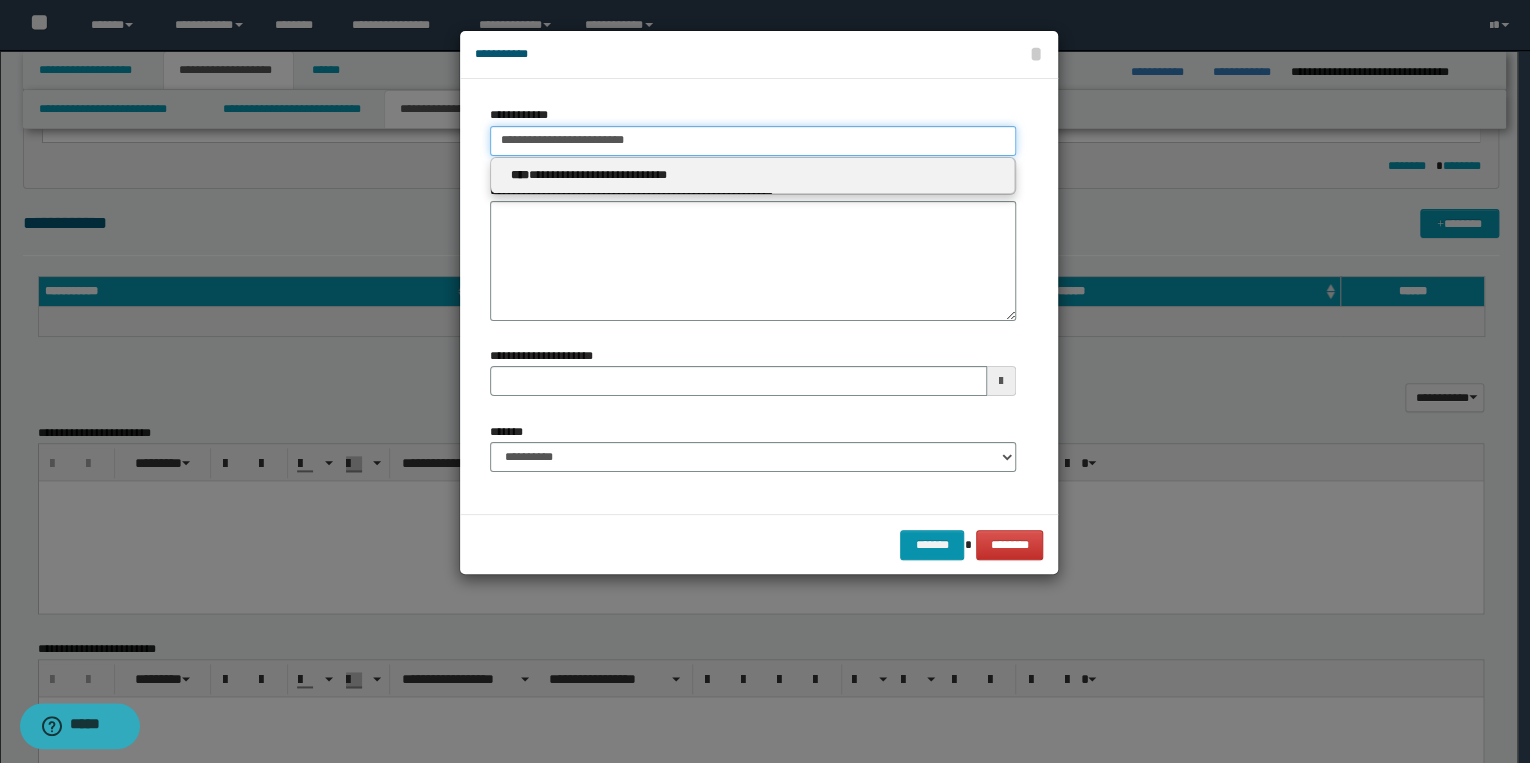type 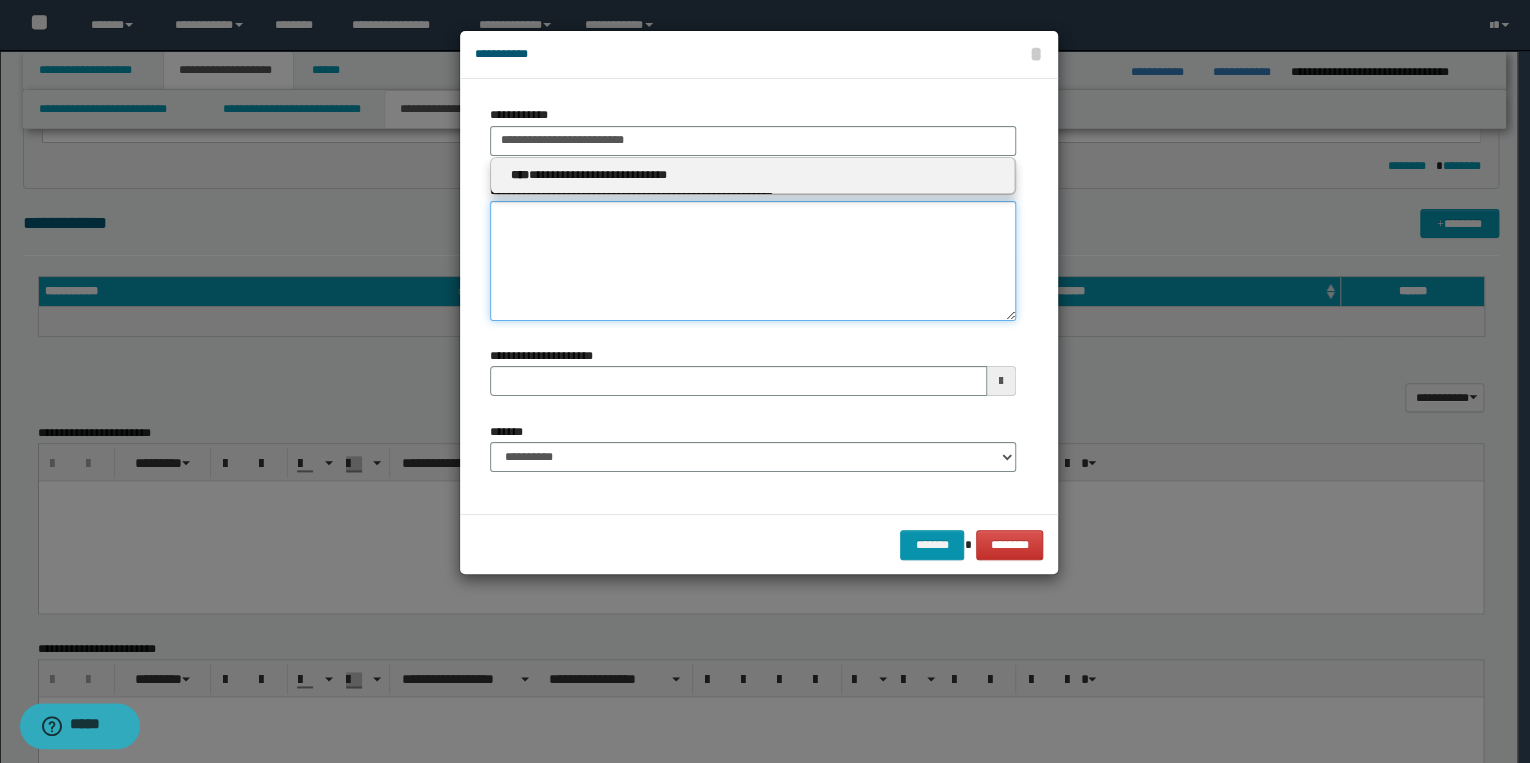 type 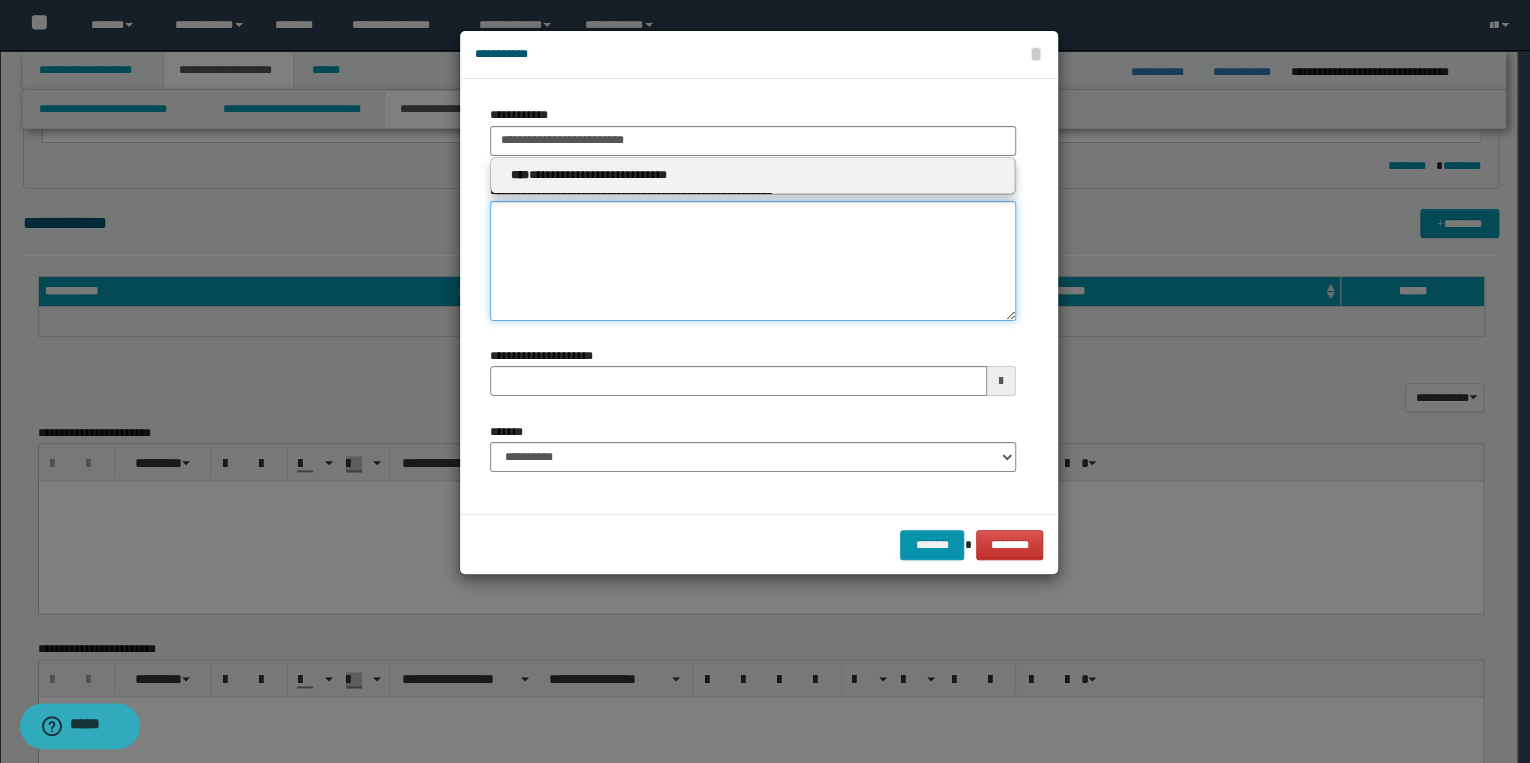 click on "**********" at bounding box center [753, 261] 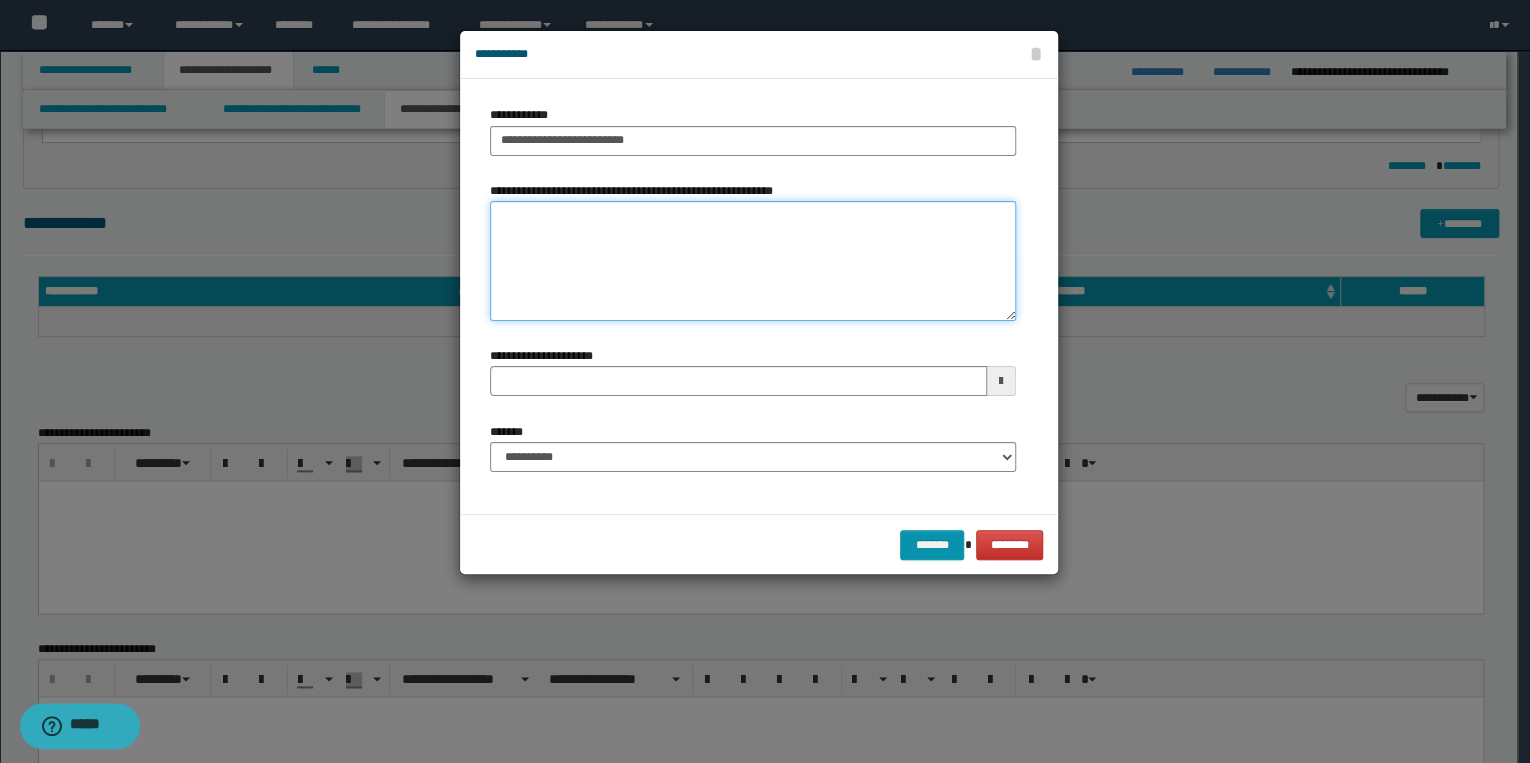 paste on "**********" 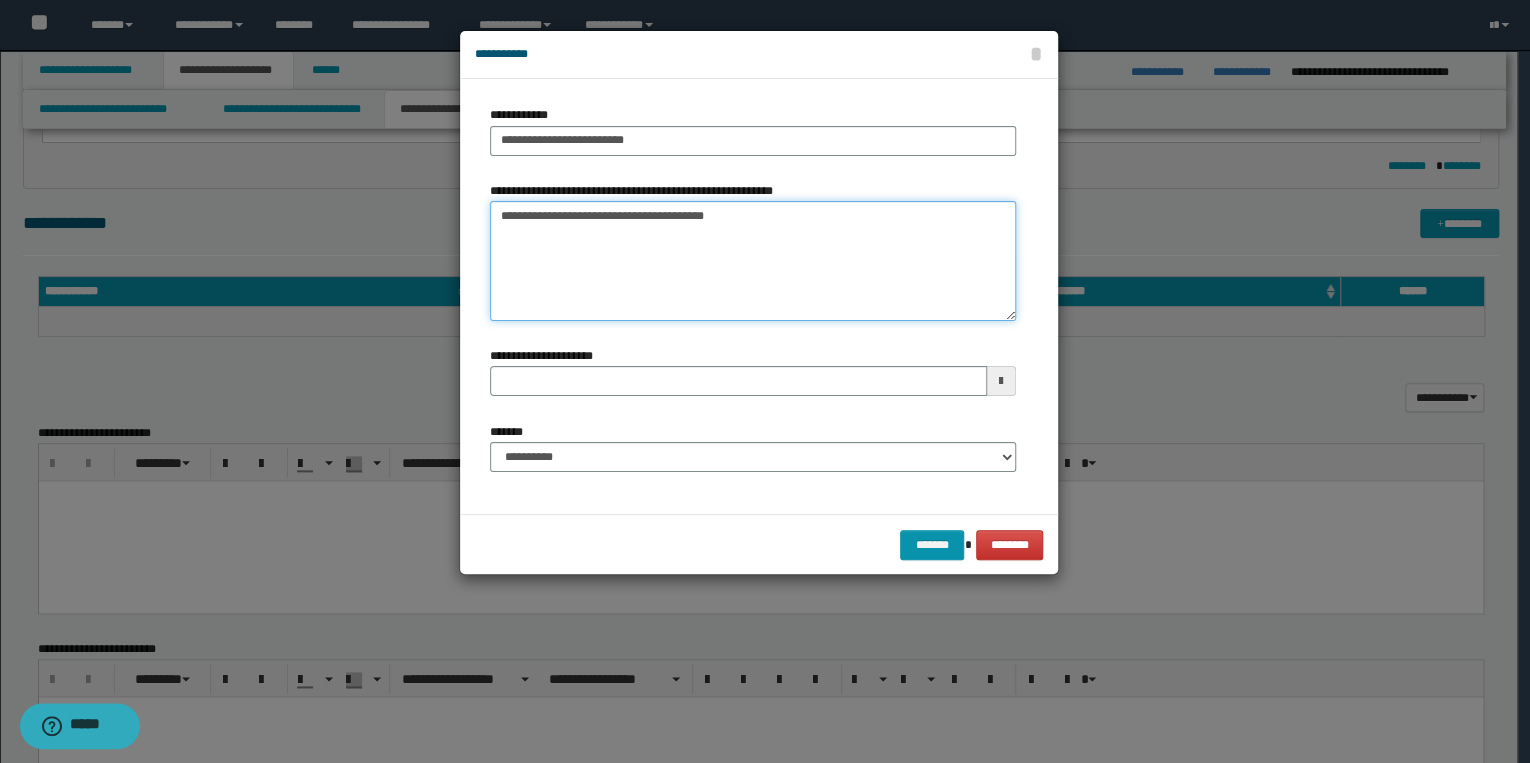 type on "**********" 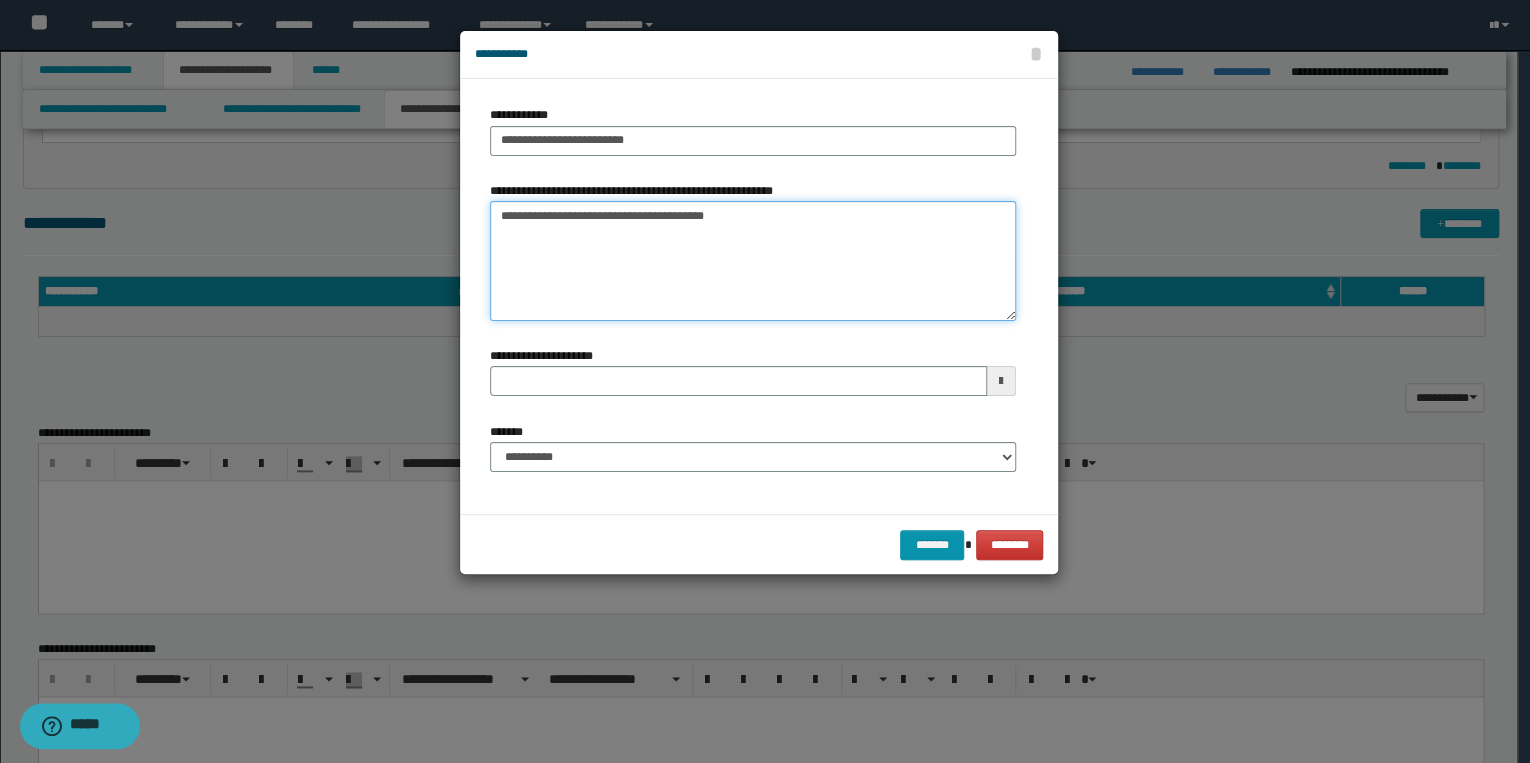type 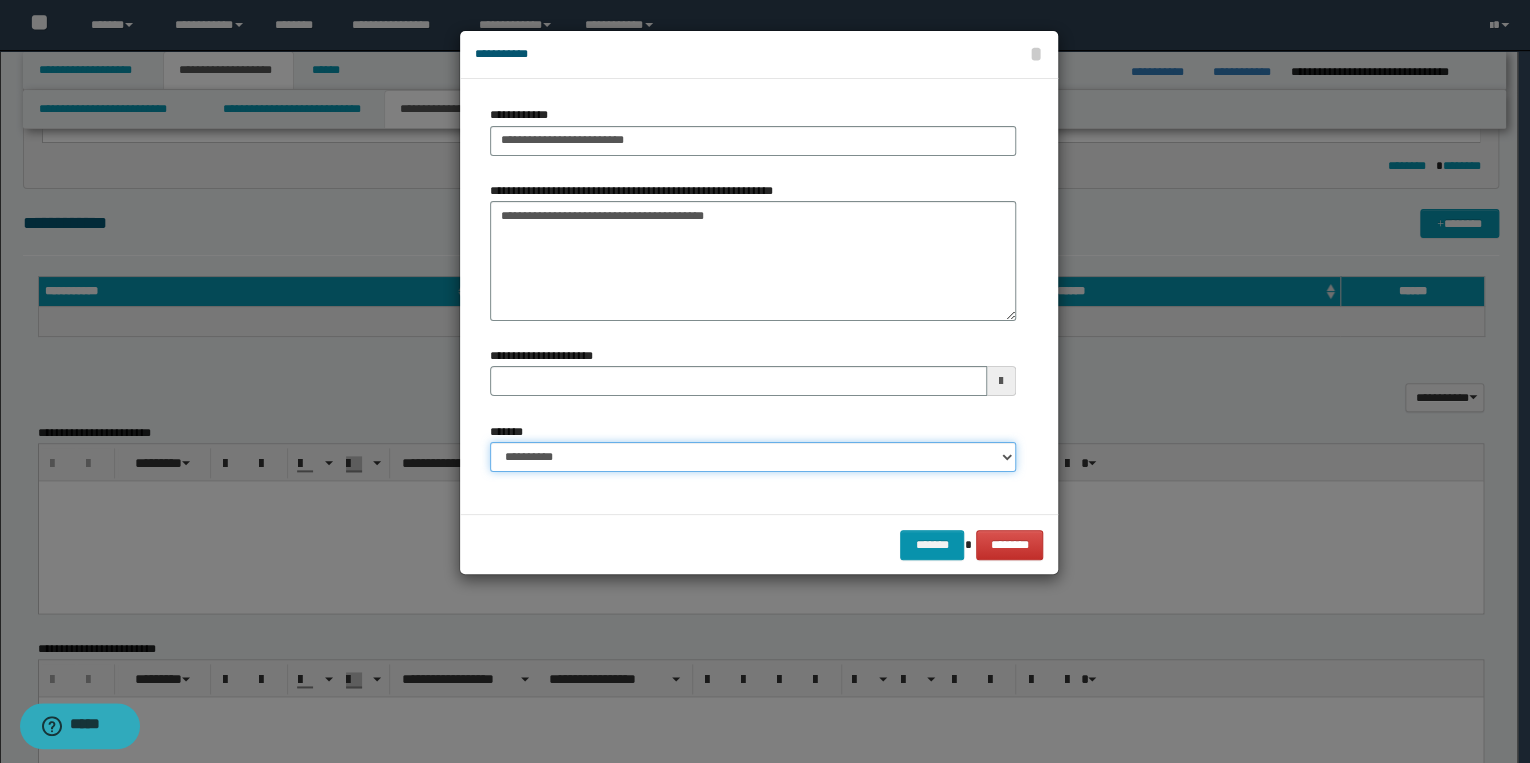 click on "**********" at bounding box center (753, 457) 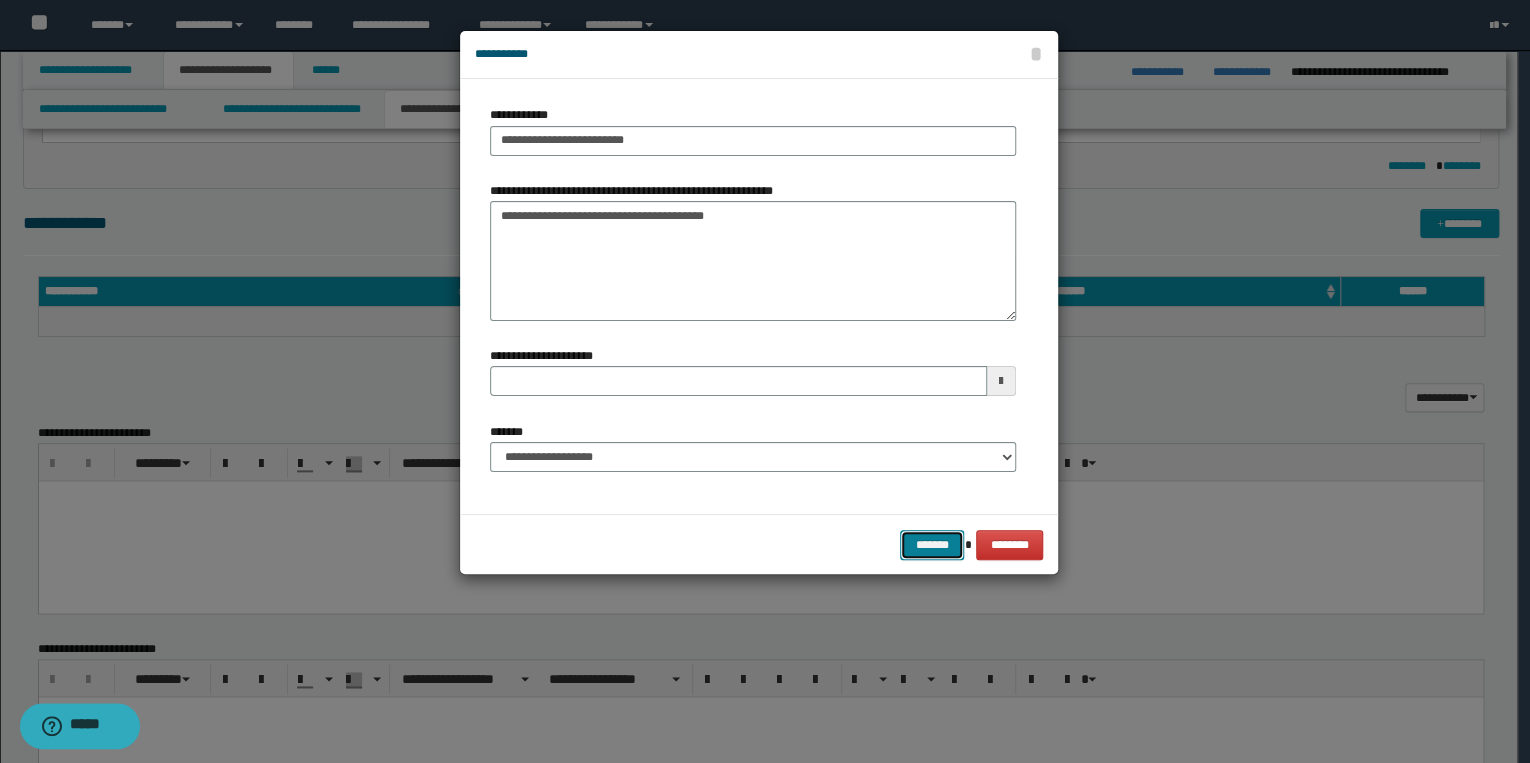 click on "*******" at bounding box center (932, 545) 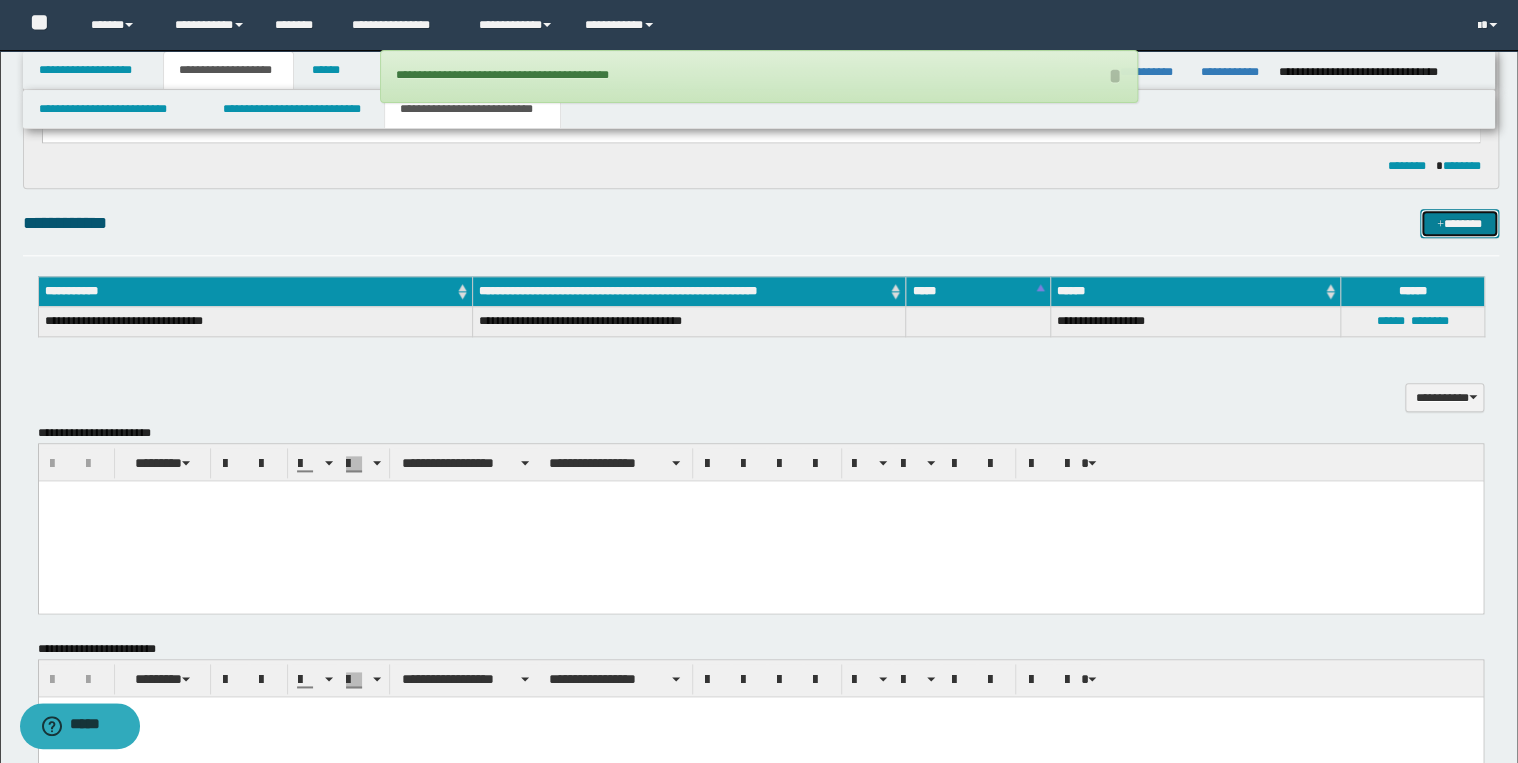 type 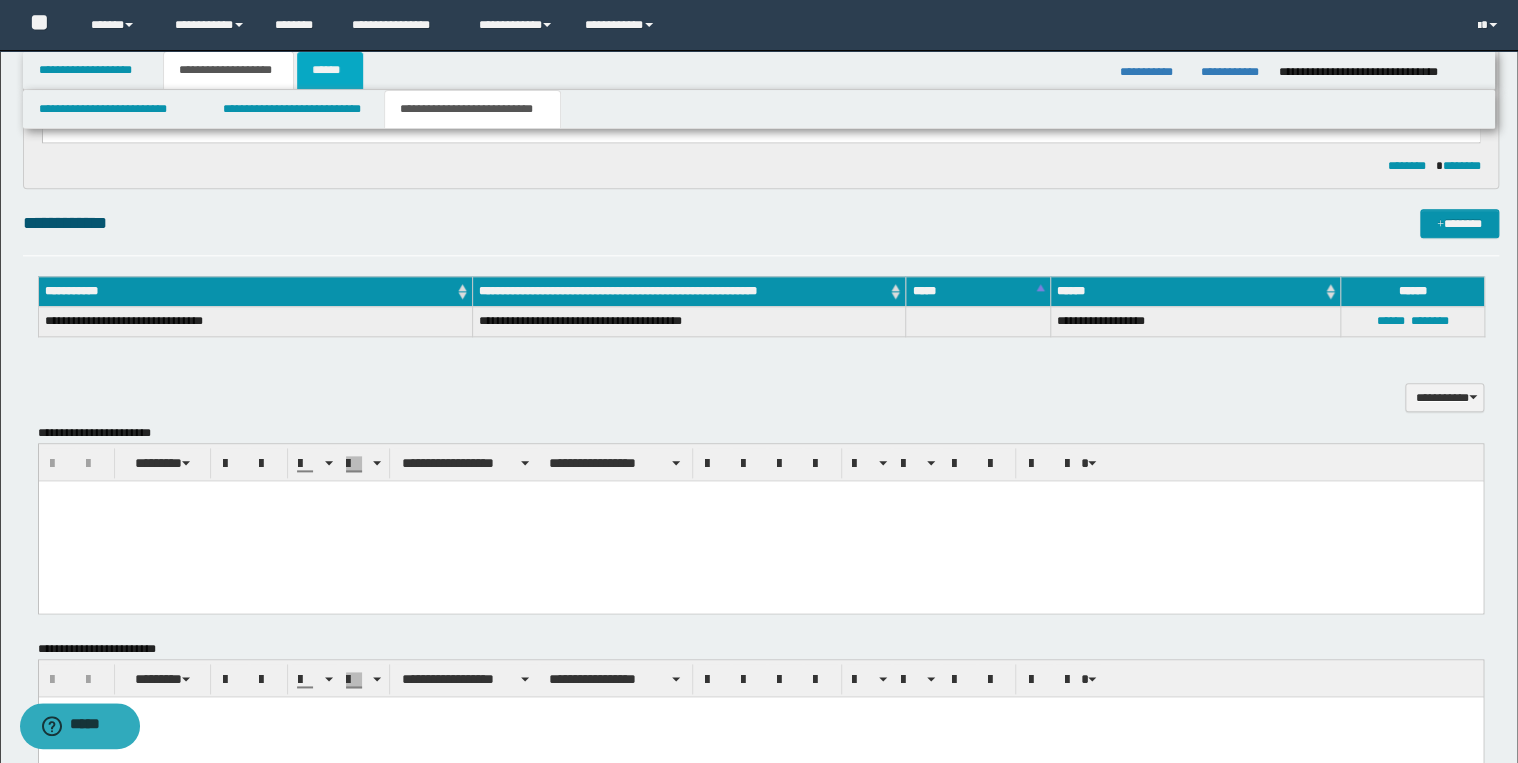 click on "******" at bounding box center [330, 70] 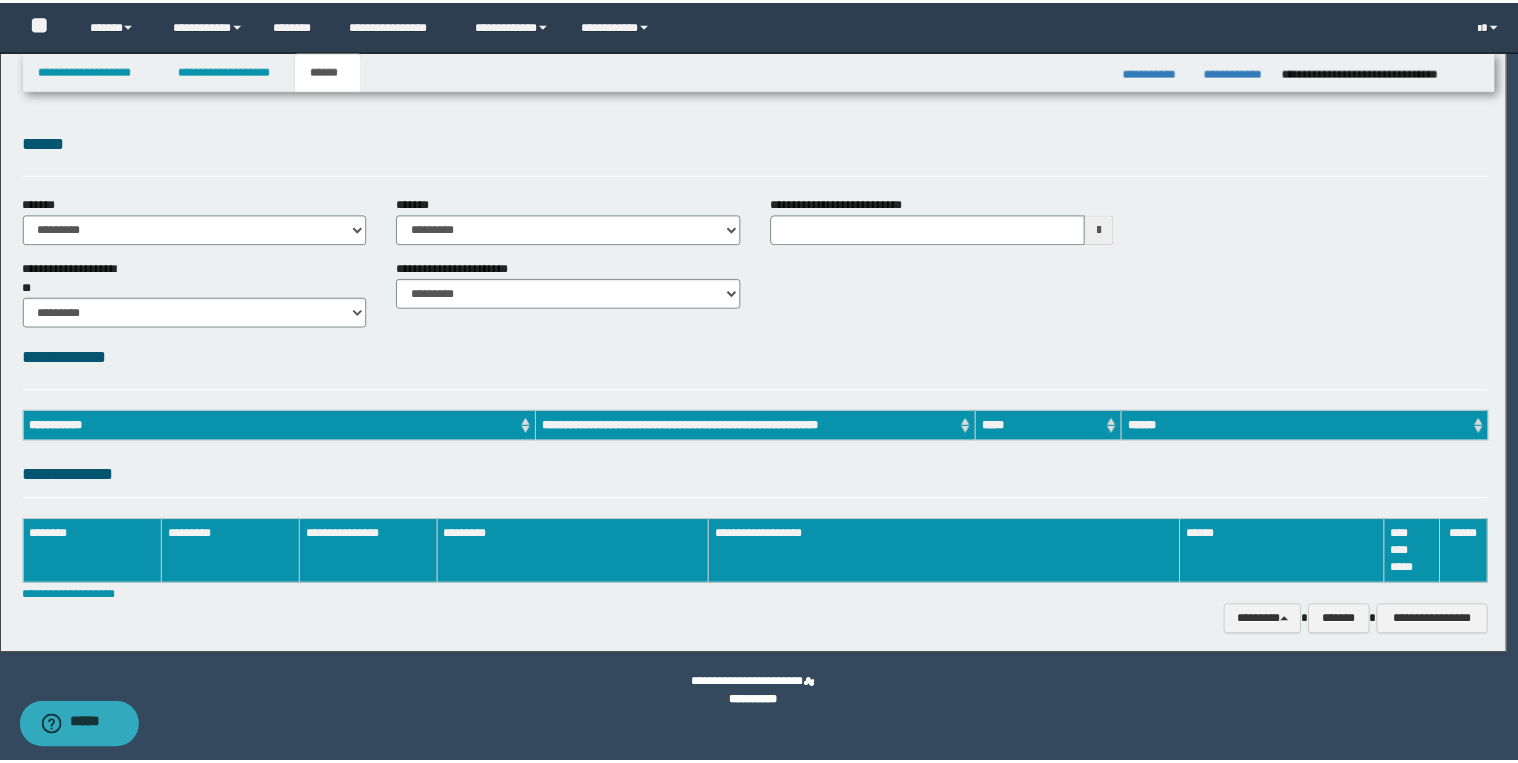 scroll, scrollTop: 0, scrollLeft: 0, axis: both 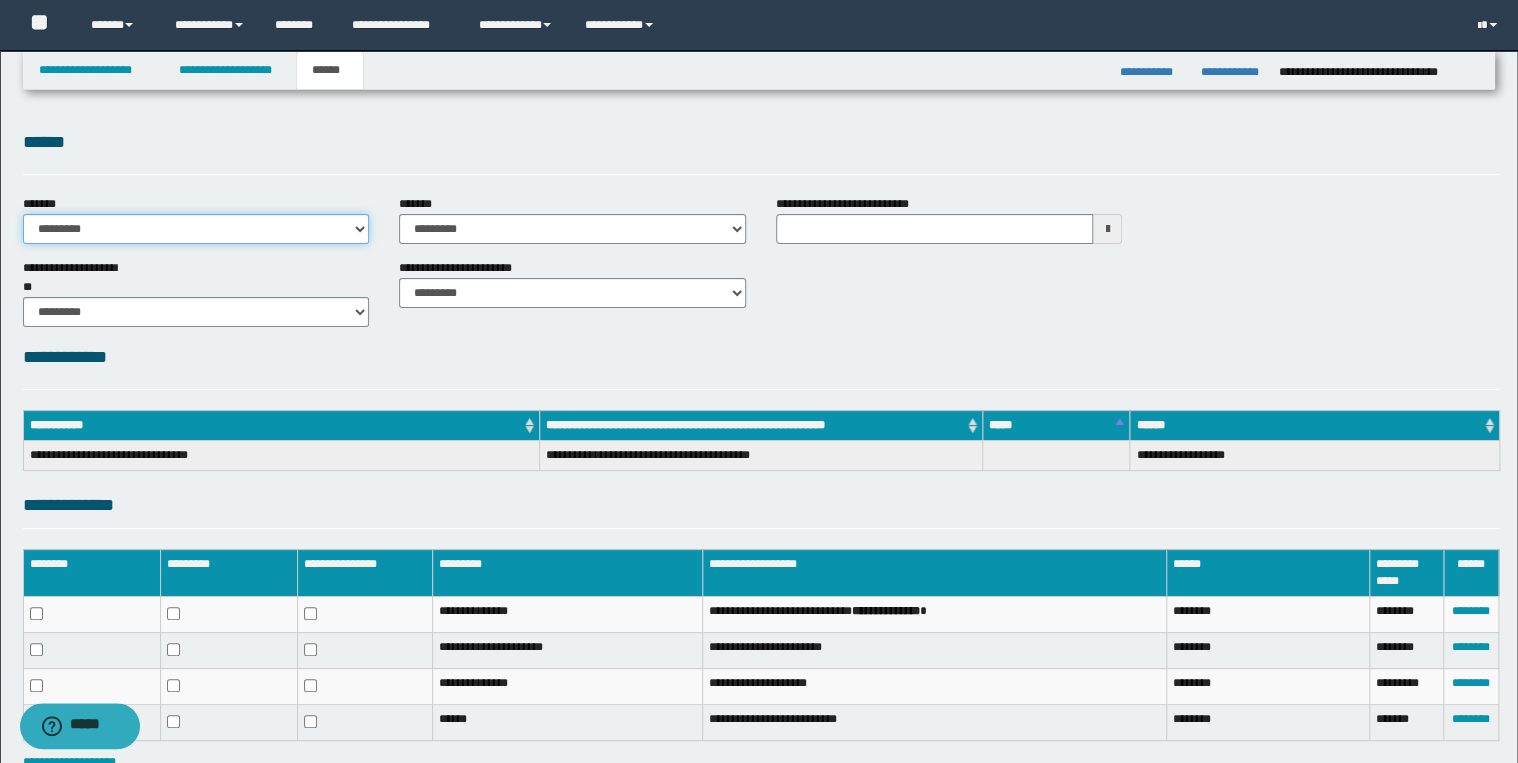 click on "**********" at bounding box center (196, 229) 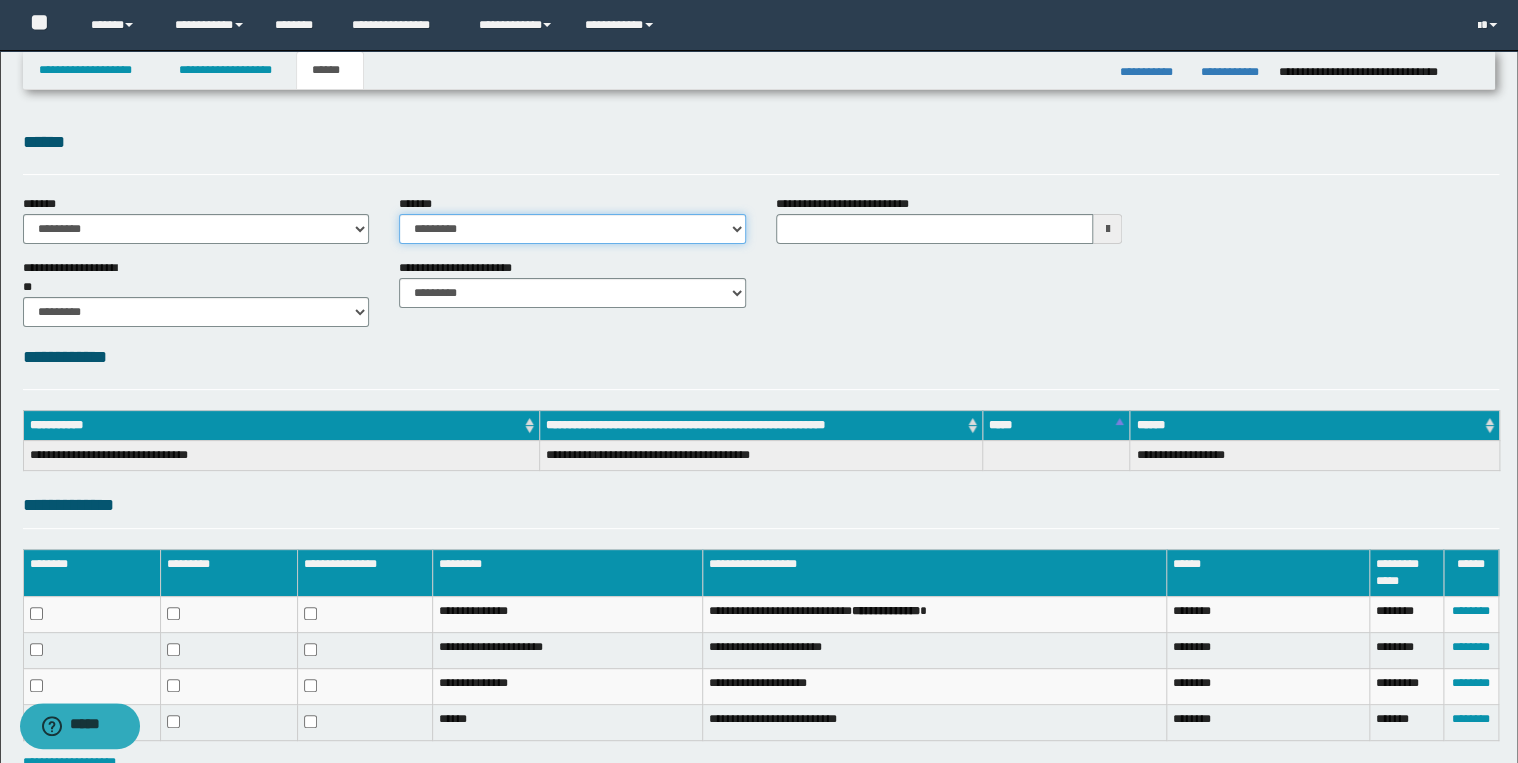 drag, startPoint x: 438, startPoint y: 228, endPoint x: 451, endPoint y: 241, distance: 18.384777 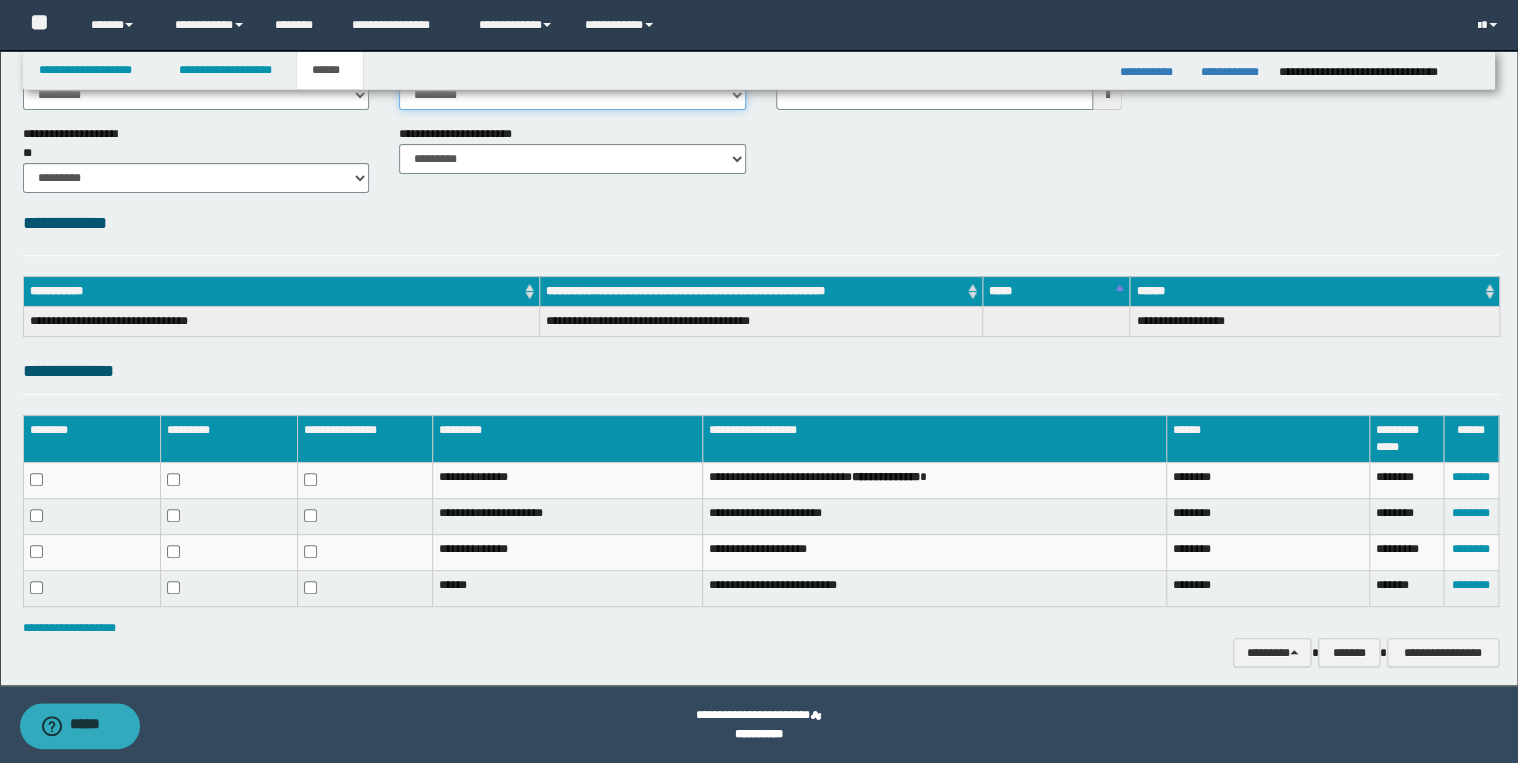 scroll, scrollTop: 0, scrollLeft: 0, axis: both 